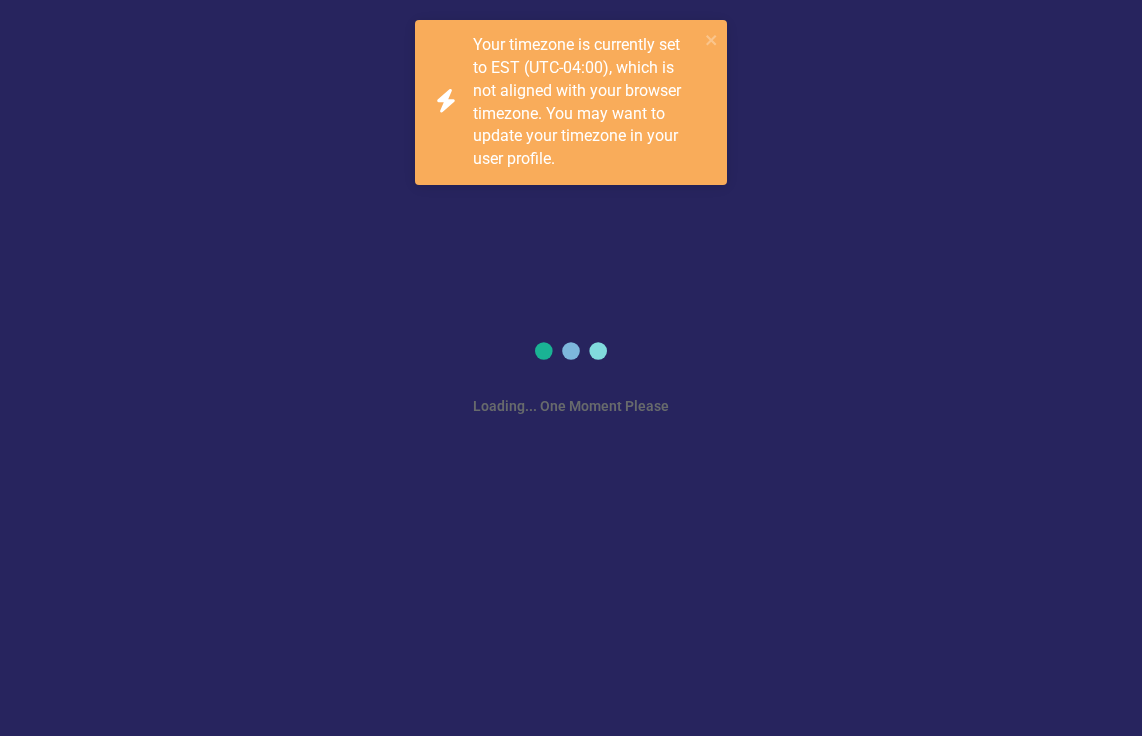 scroll, scrollTop: 0, scrollLeft: 0, axis: both 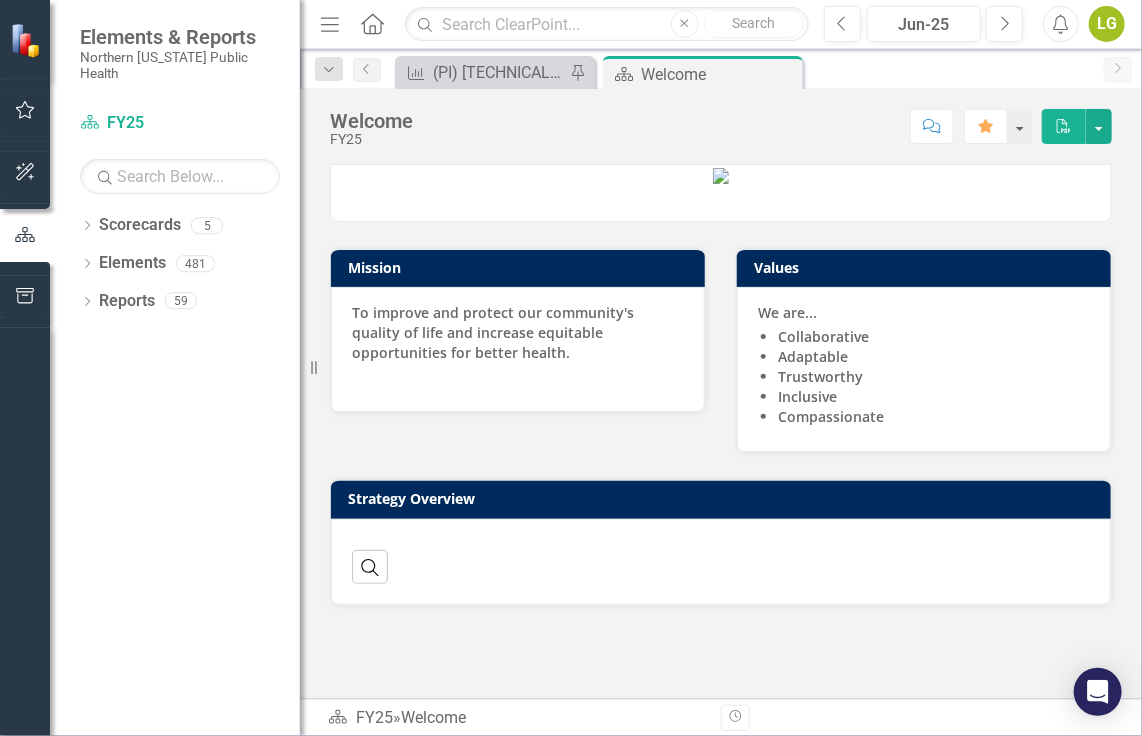 click 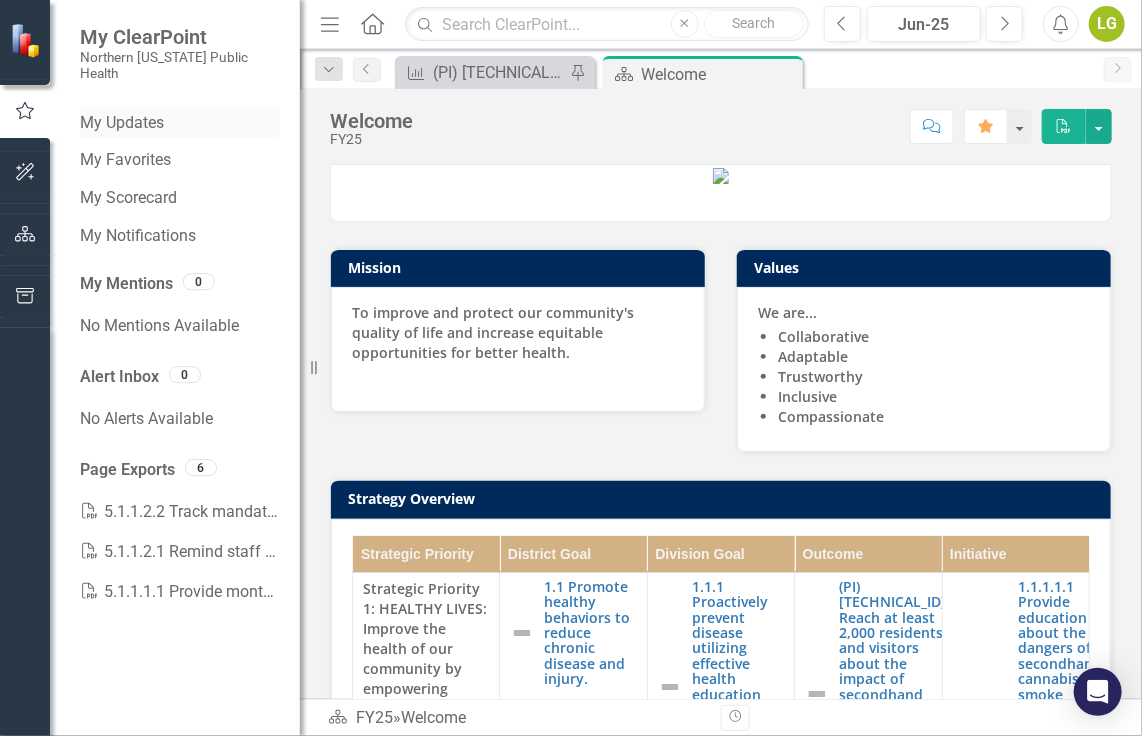 click on "My Updates" at bounding box center [180, 123] 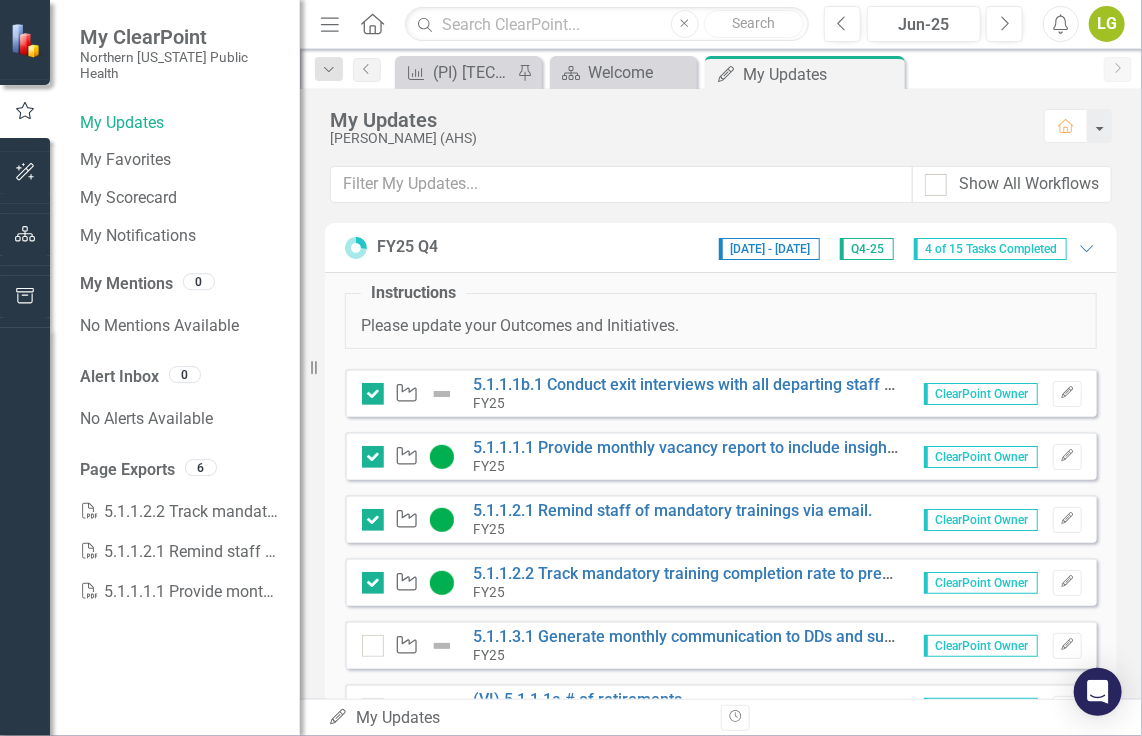 click at bounding box center (442, 394) 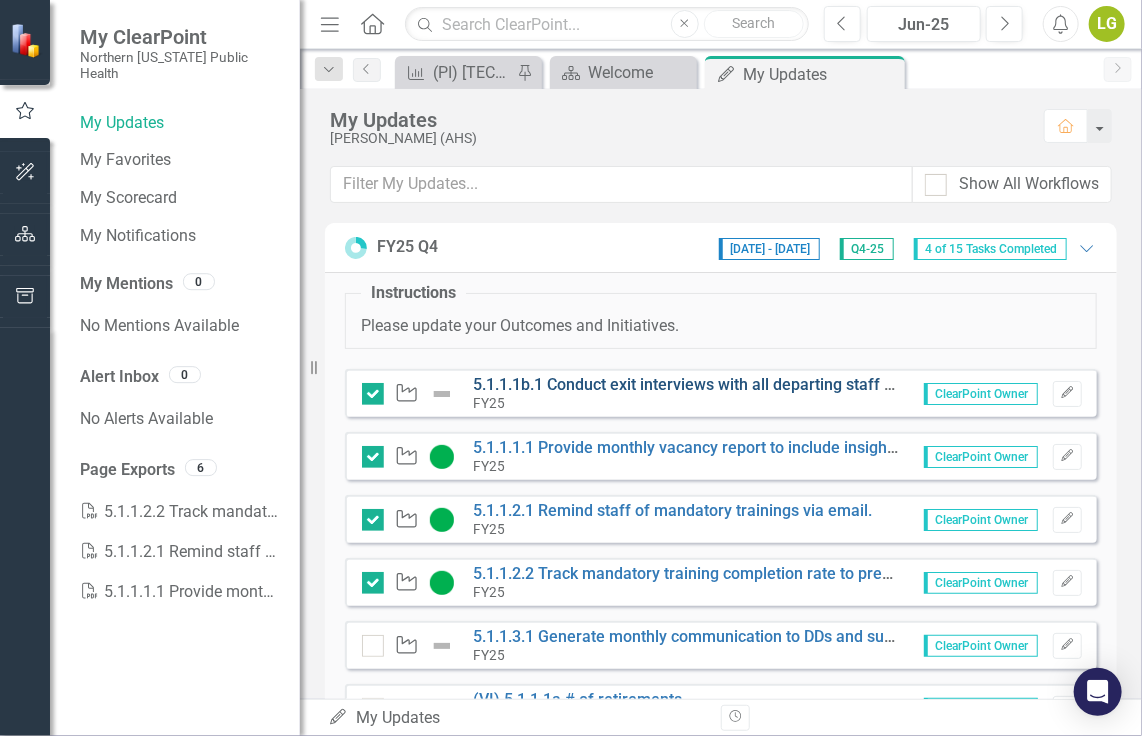 click on "5.1.1.1b.1 Conduct exit interviews with all departing staff via online survey." at bounding box center (741, 384) 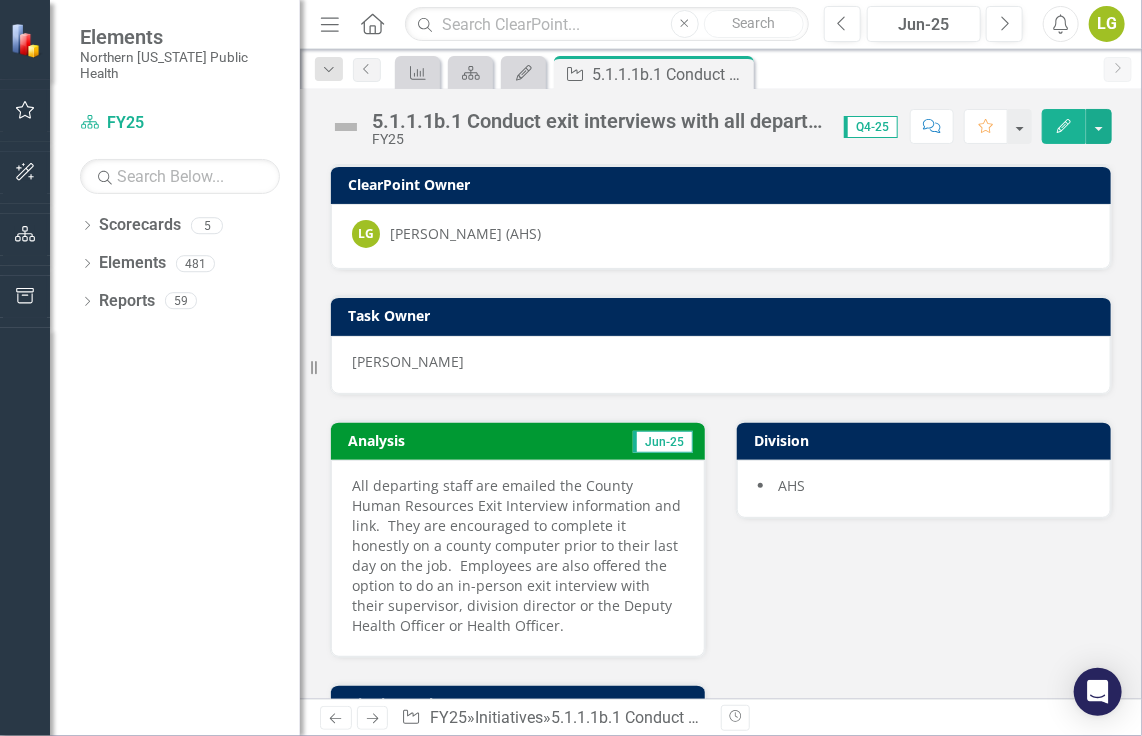 click at bounding box center (346, 127) 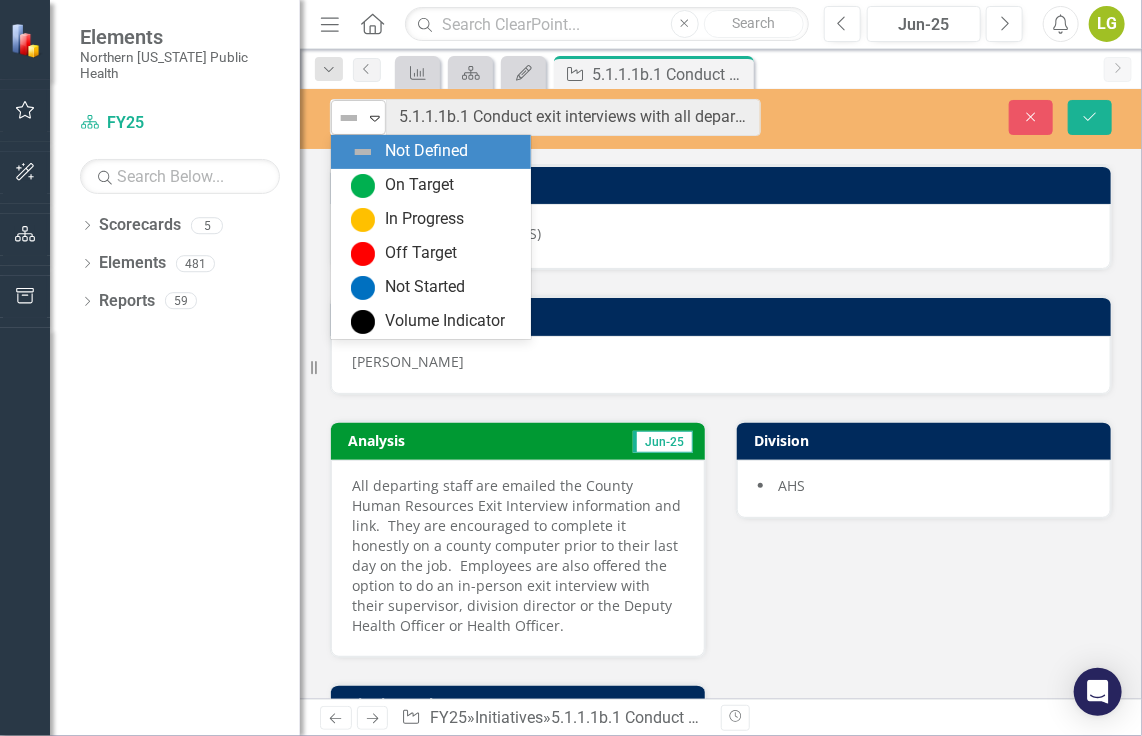 click on "Expand" 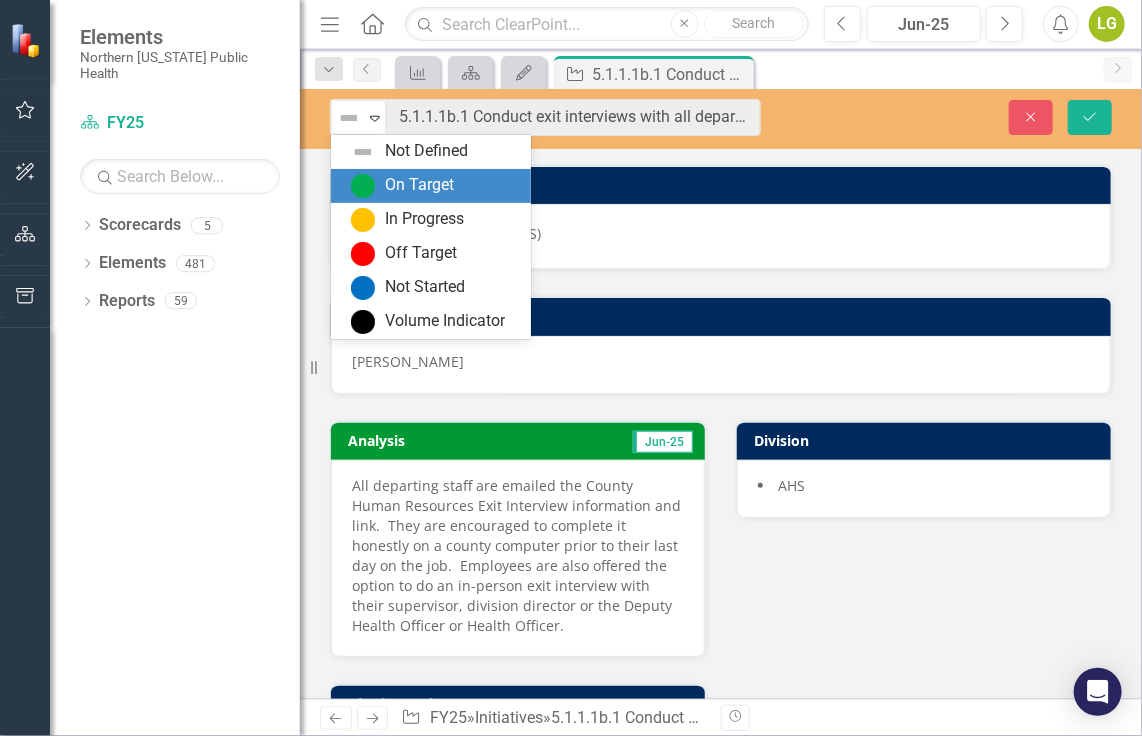 click at bounding box center (363, 186) 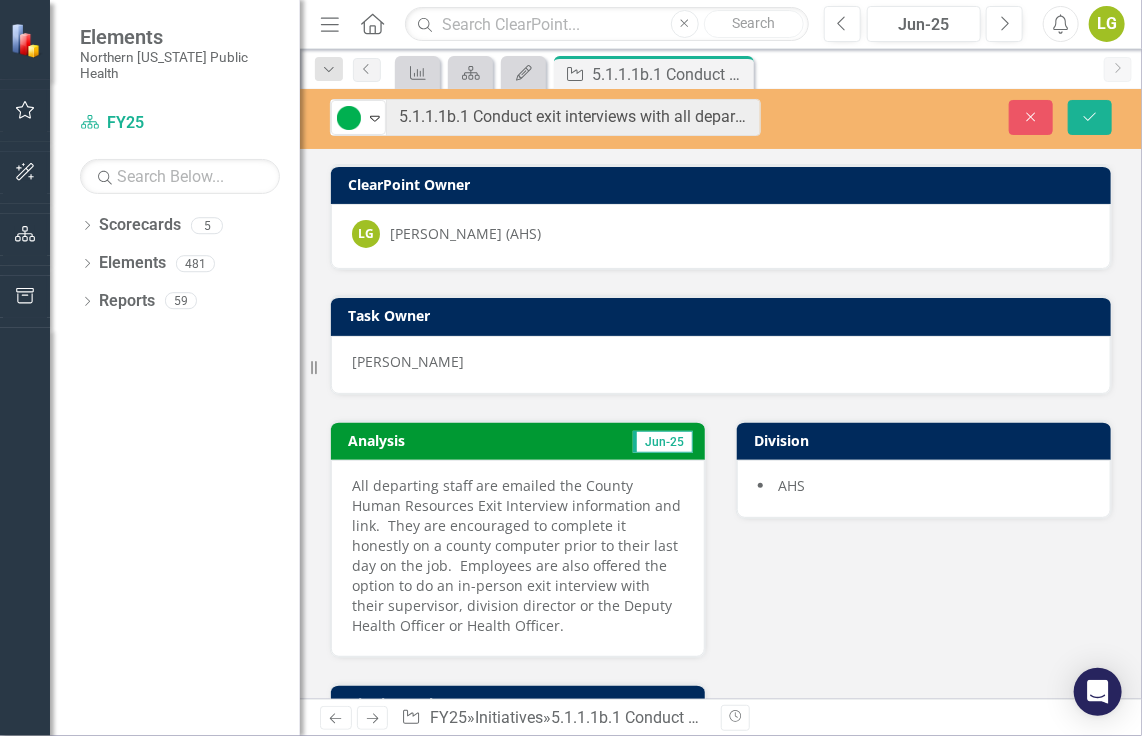 click on "Analysis Jun-25 All departing staff are emailed the County Human Resources Exit Interview information and link.  They are encouraged to complete it honestly on a county computer prior to their last day on the job.  Employees are also offered the option to do an in-person exit interview with their supervisor, division director or the Deputy Health Officer or Health Officer. District Goals 5.1 Attract and retain a talented public health workforce to meet the needs of Washoe County. Division Goals 5.1.1 Create a positive and productive work environment. Outcomes (VI) 5.1.1.1b # of non-retirements, promotion or transfer departures Division AHS" at bounding box center [721, 763] 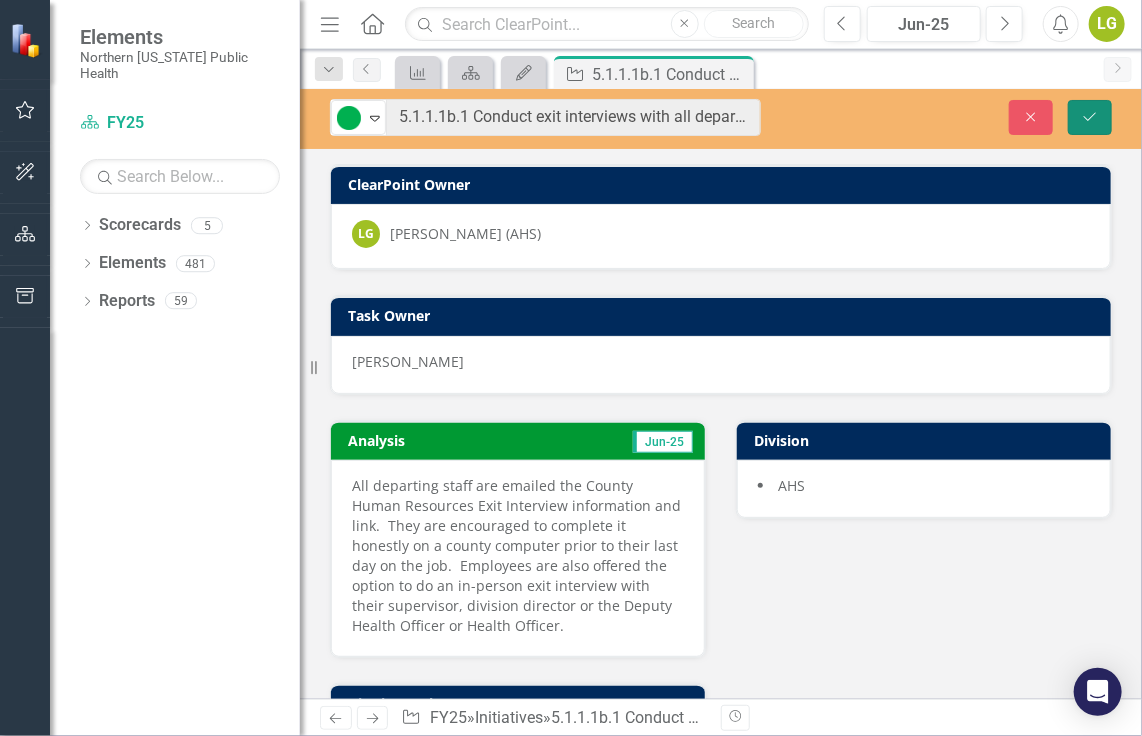 click on "Save" at bounding box center (1090, 117) 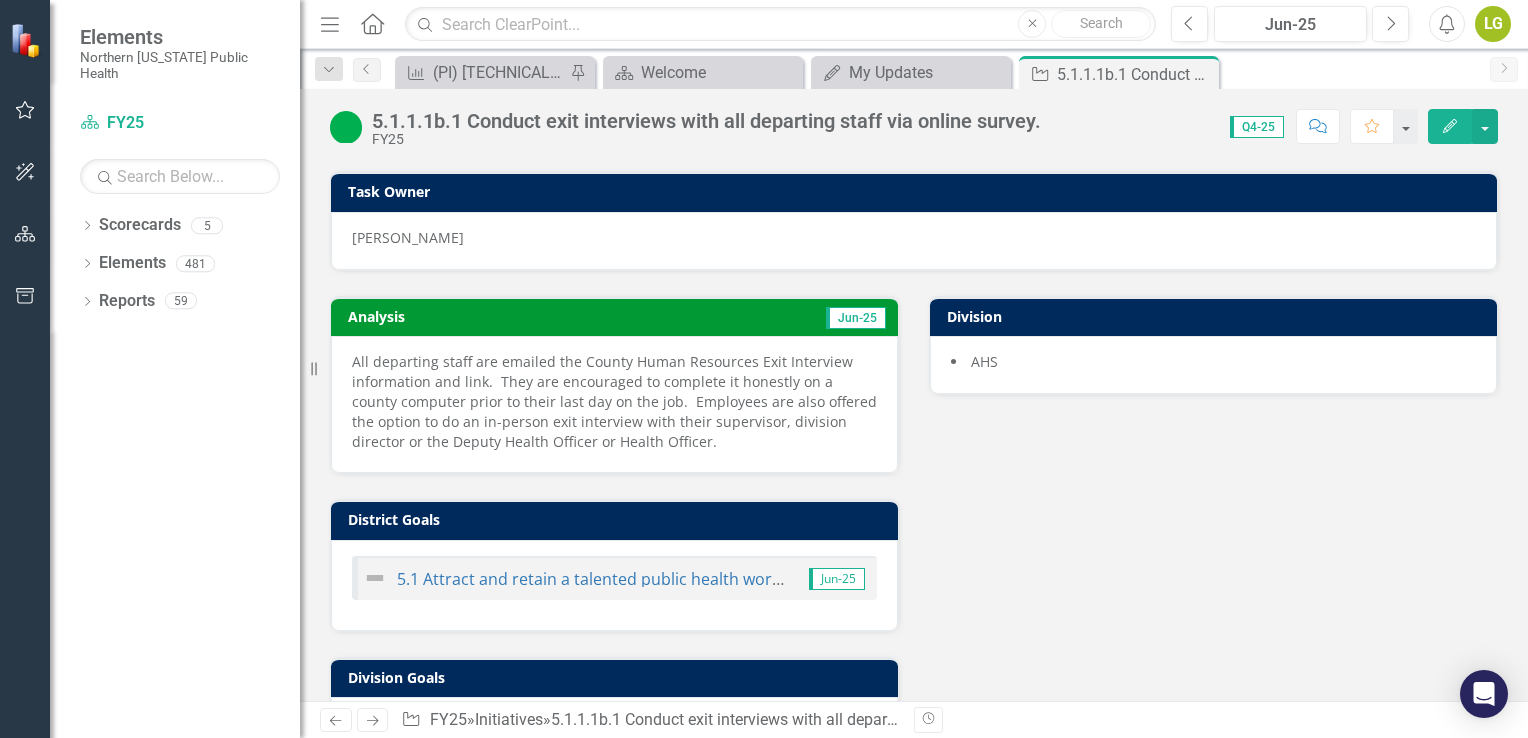 scroll, scrollTop: 0, scrollLeft: 0, axis: both 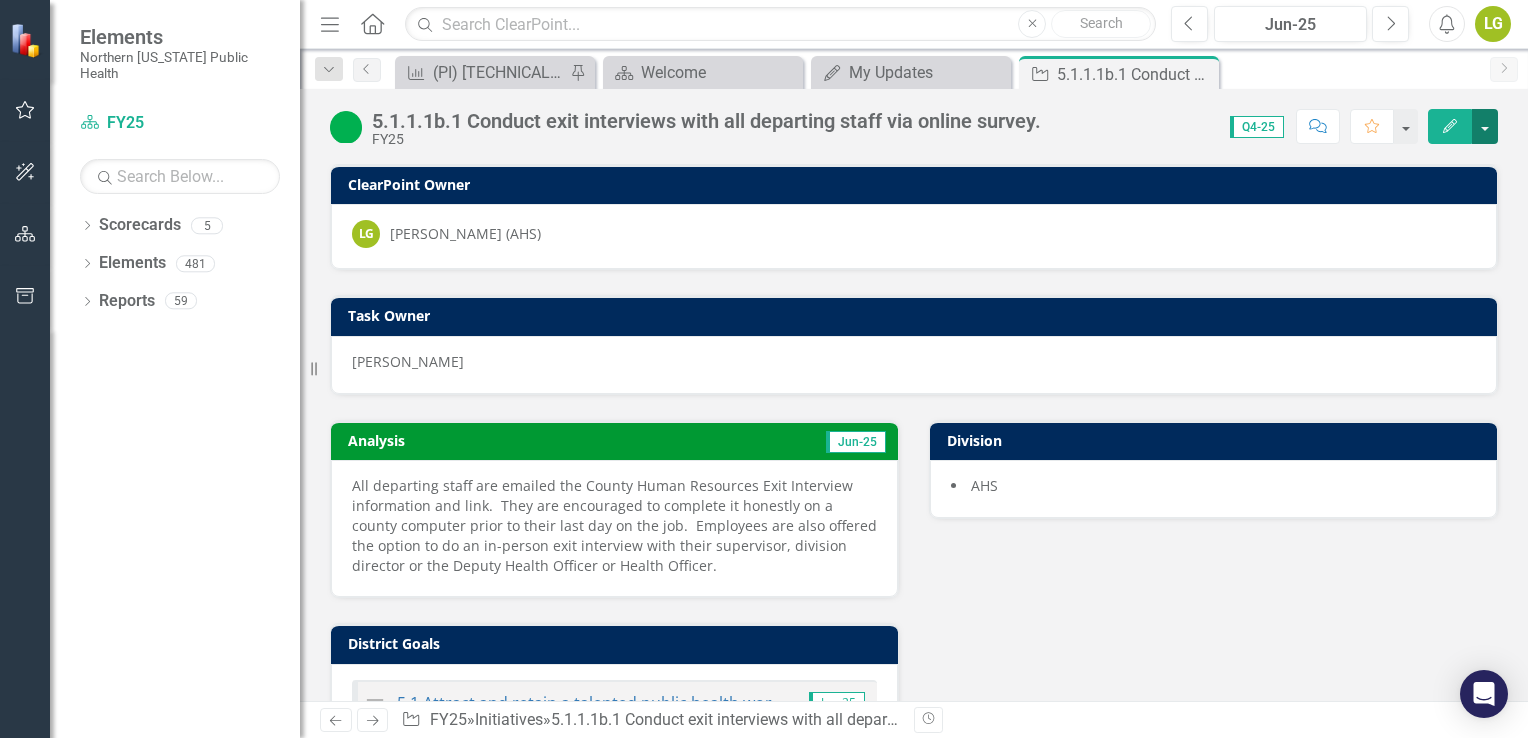click at bounding box center [1485, 126] 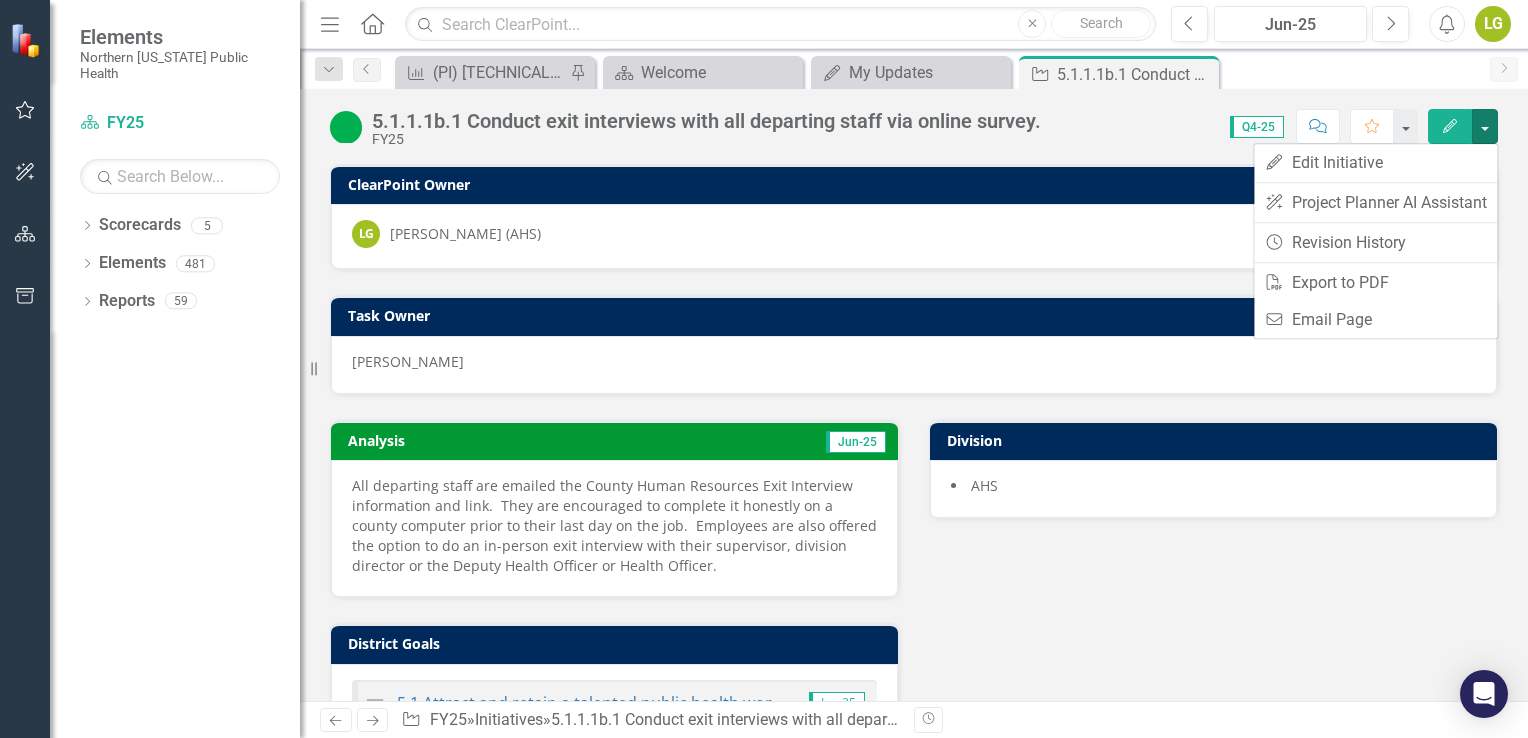 click on "LG Laurie Griffey (AHS)" at bounding box center (914, 234) 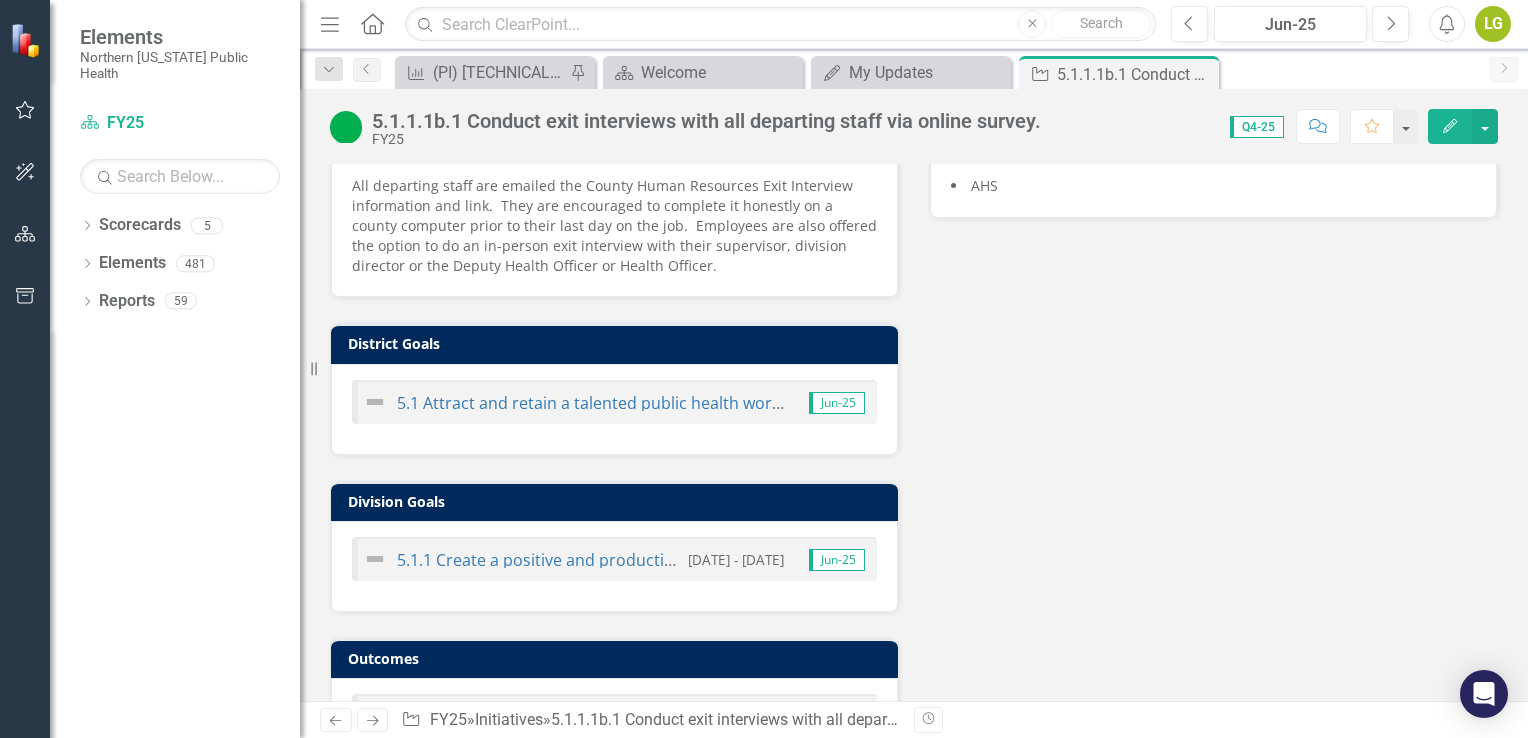 scroll, scrollTop: 381, scrollLeft: 0, axis: vertical 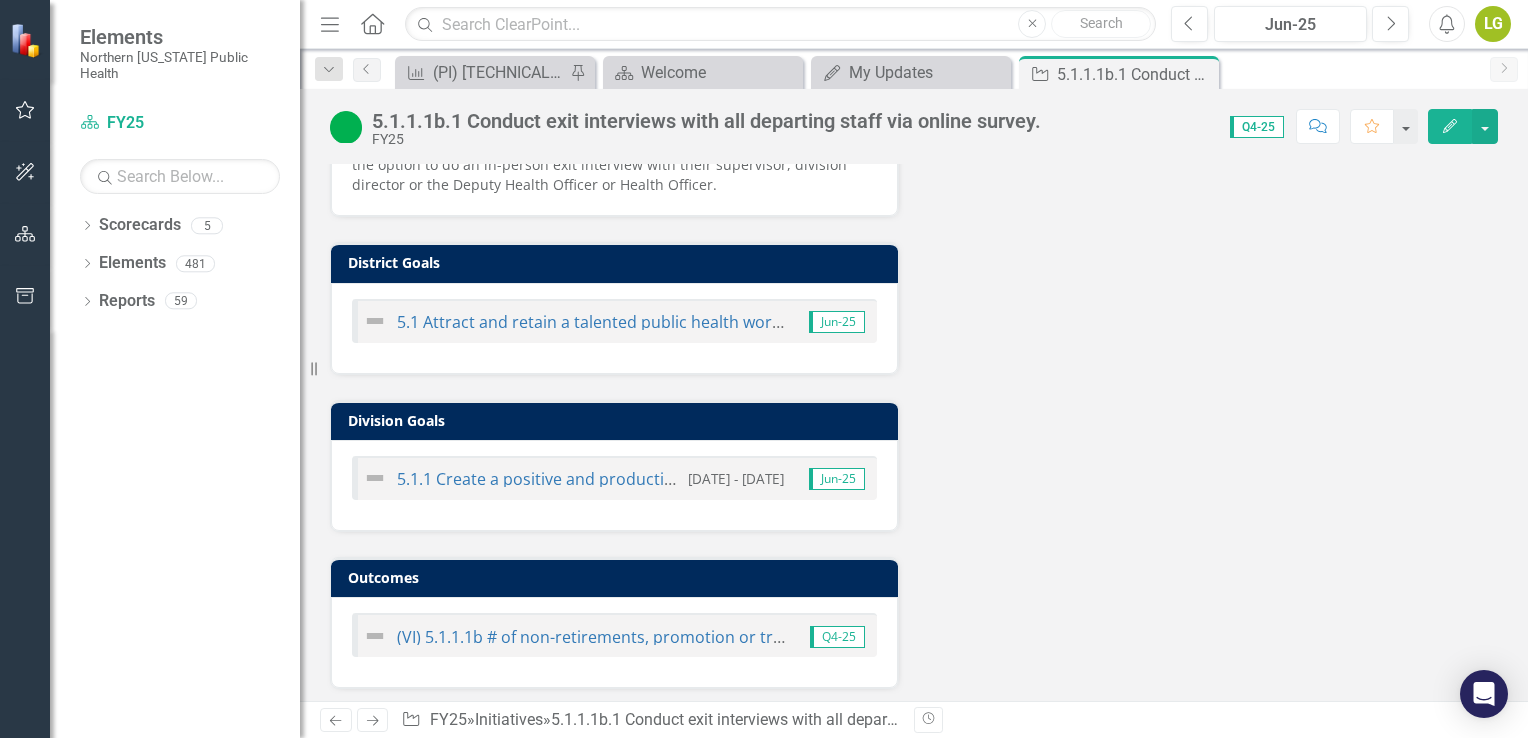 click on "Revision History" at bounding box center (1508, 720) 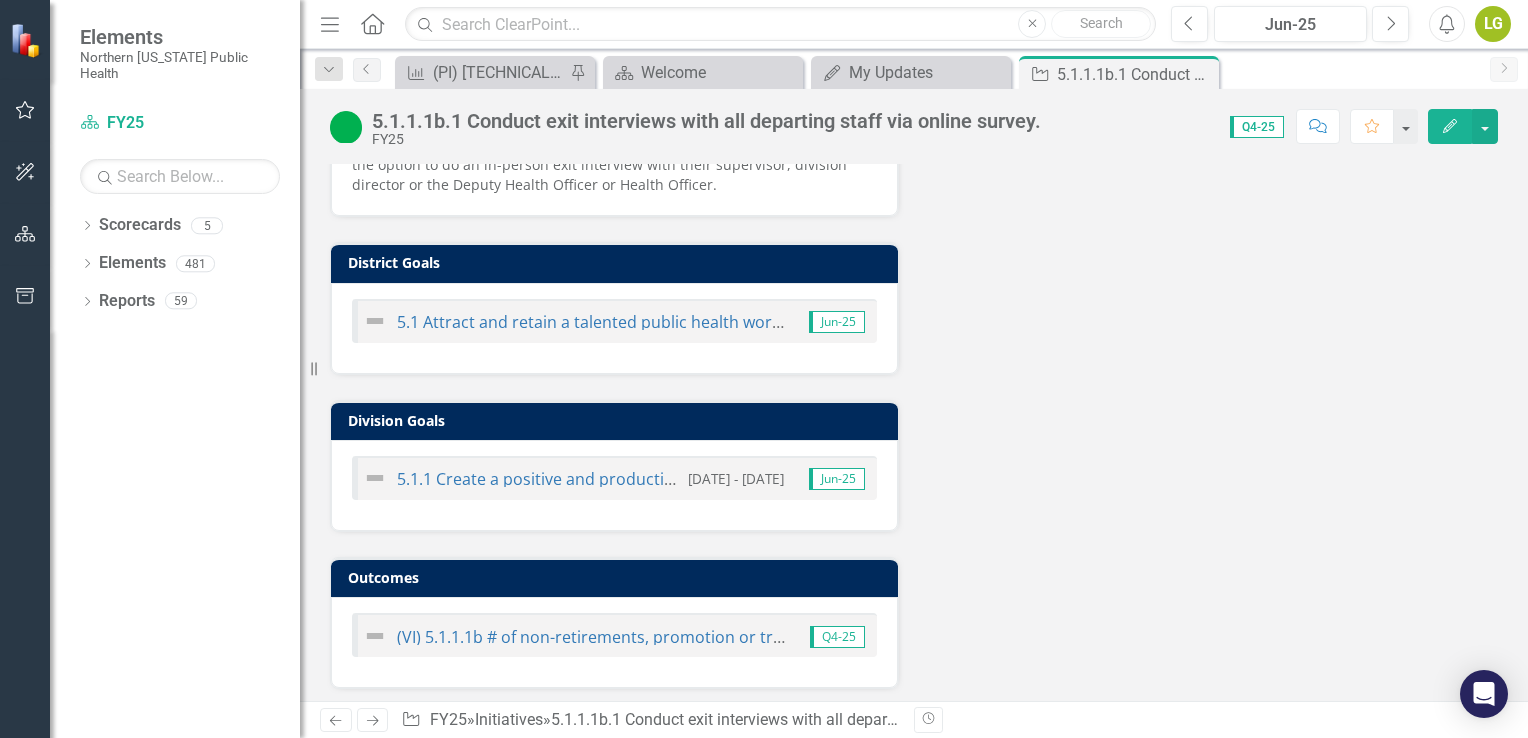 click on "Revision History" at bounding box center [928, 720] 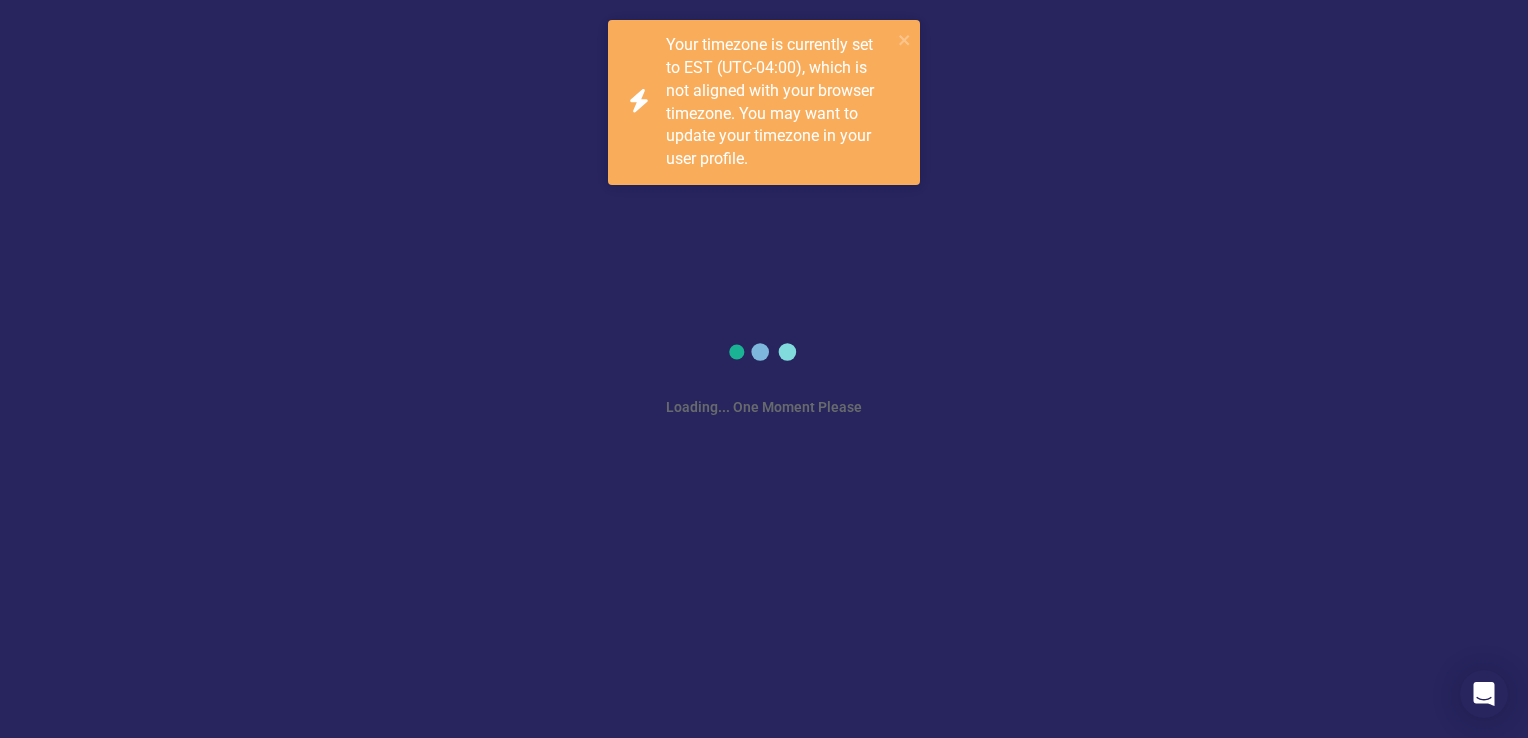 scroll, scrollTop: 0, scrollLeft: 0, axis: both 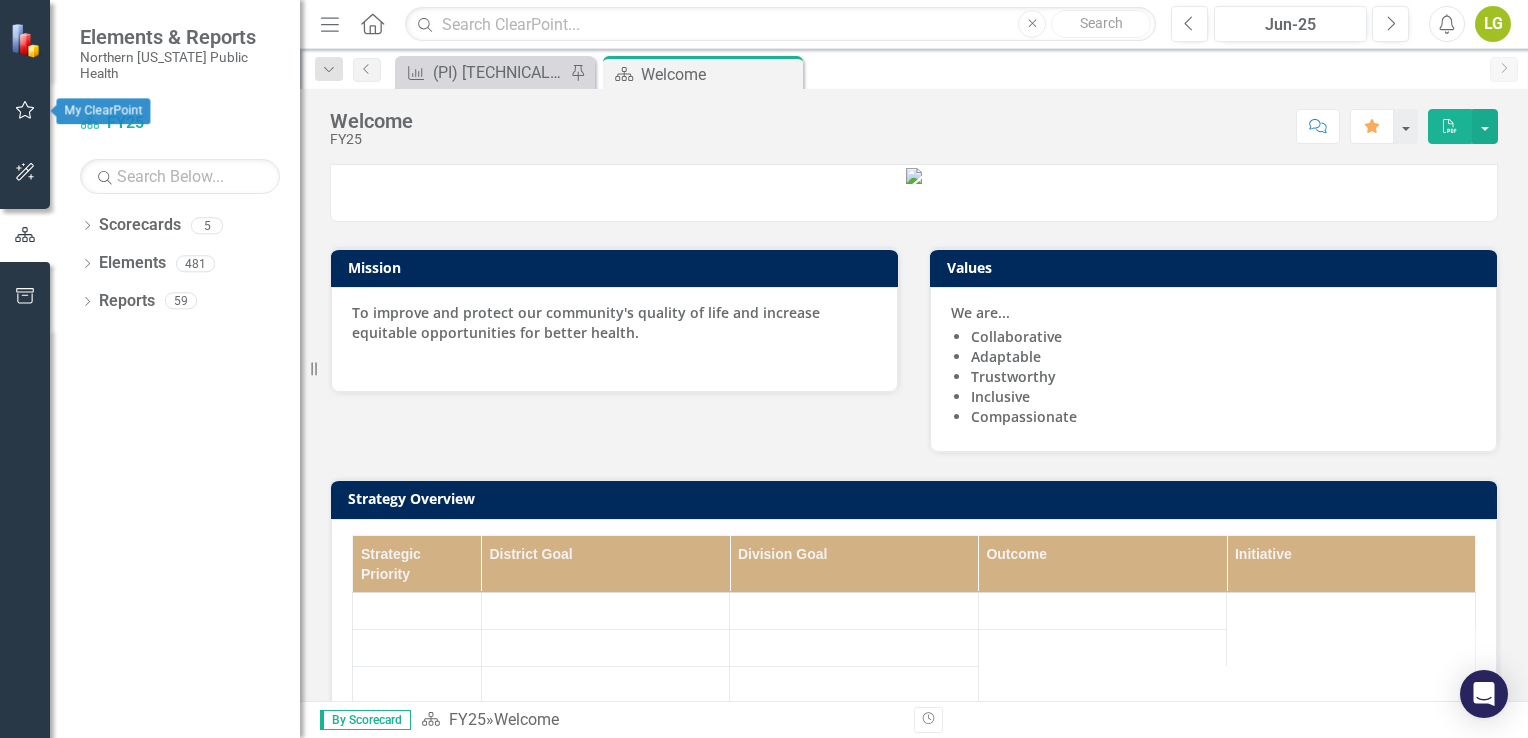 click 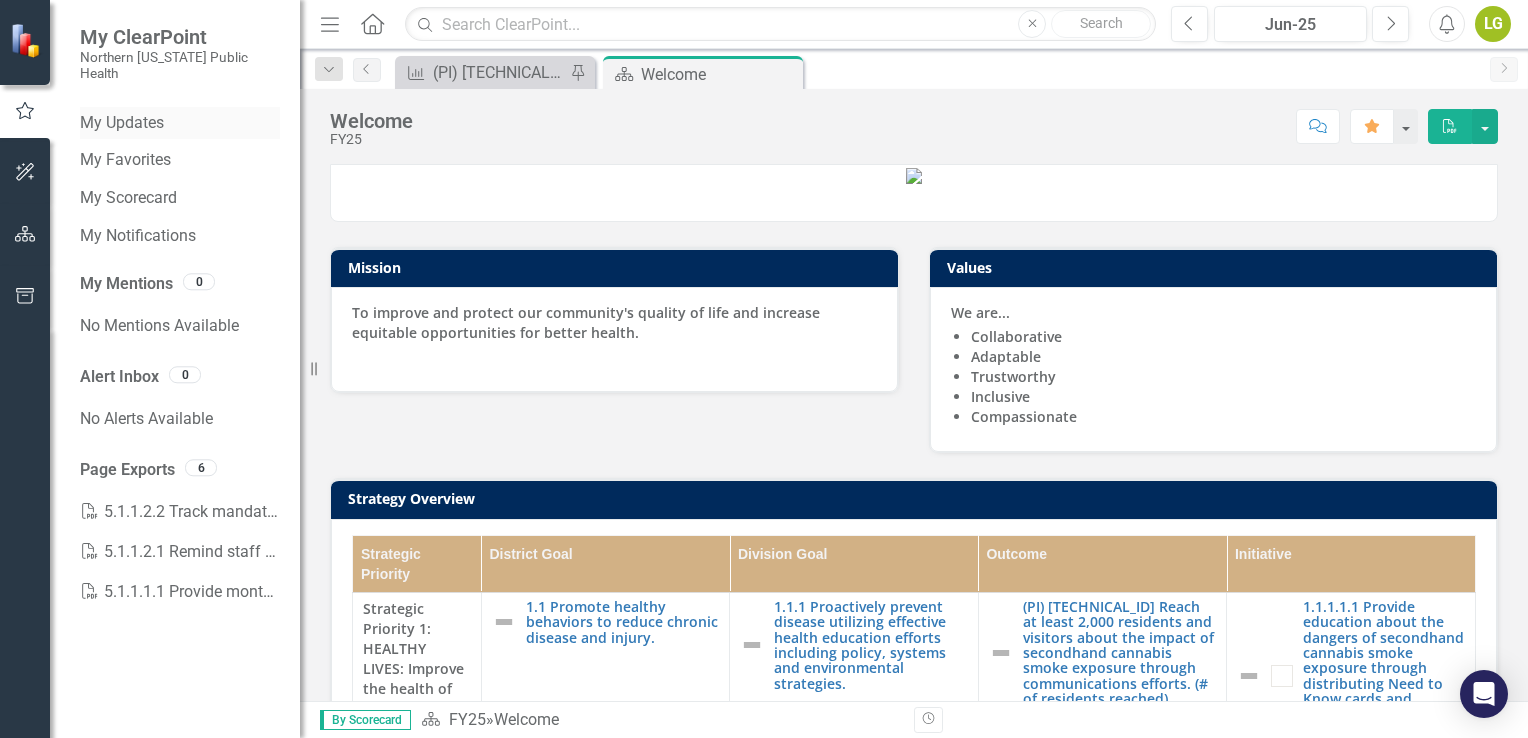click on "My Updates" at bounding box center (180, 123) 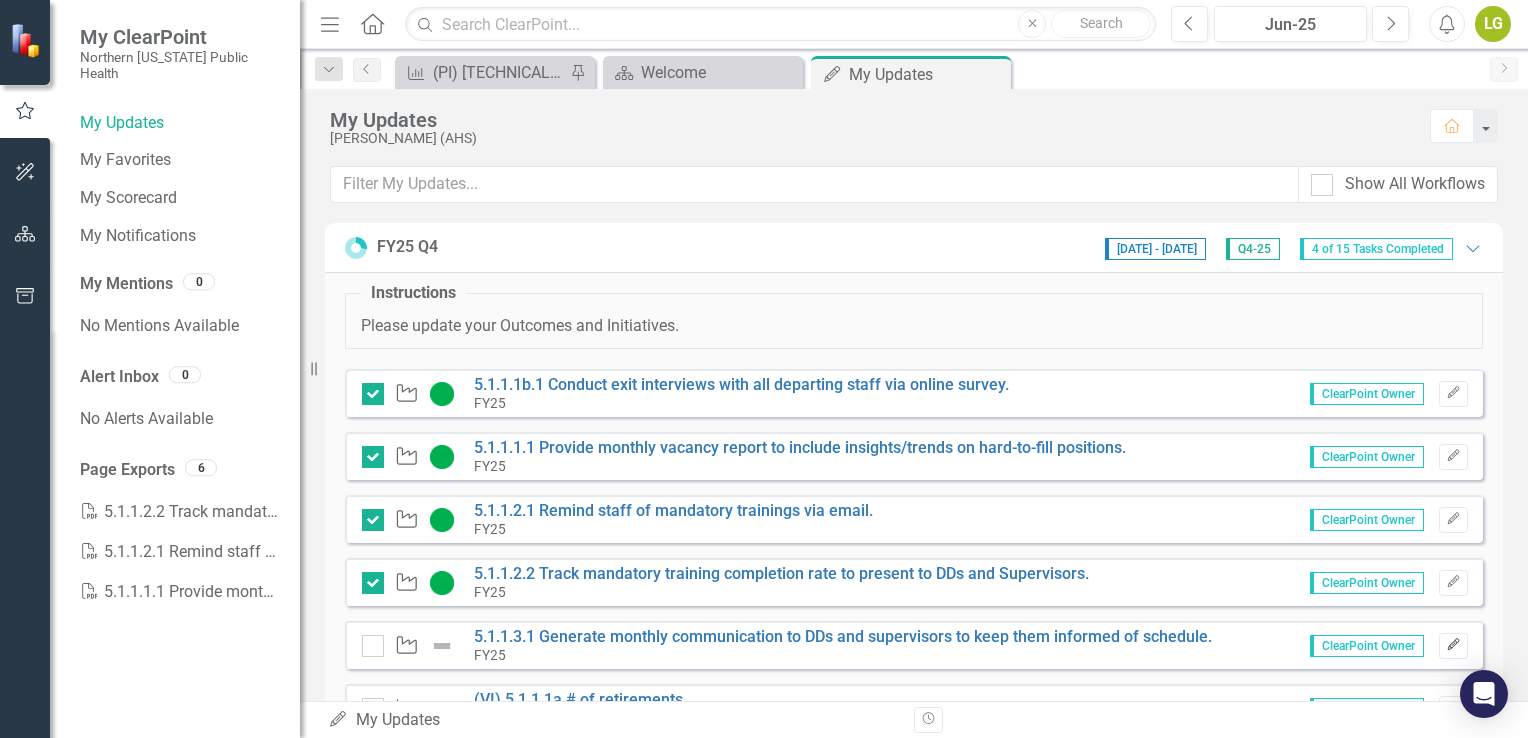 click on "Edit" 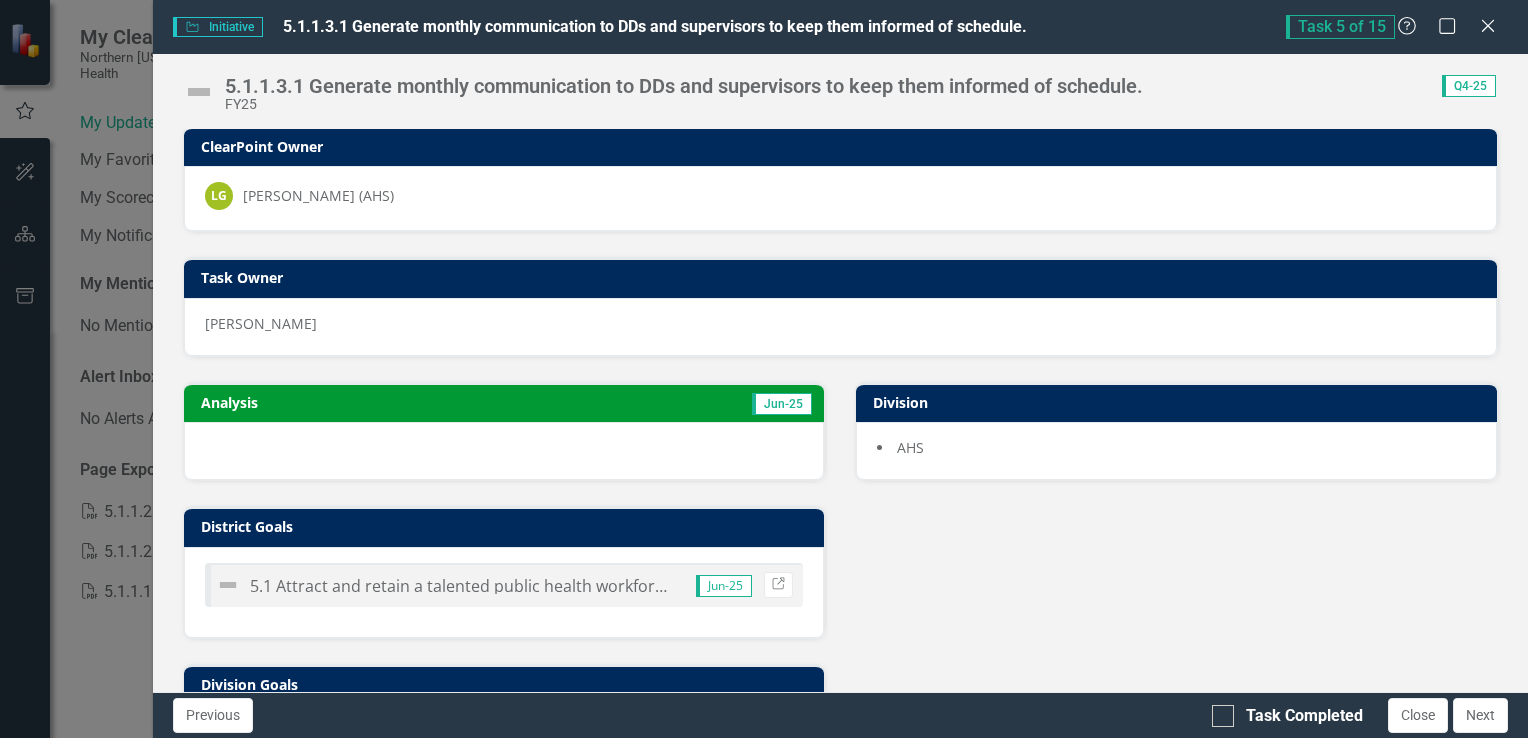 scroll, scrollTop: 0, scrollLeft: 0, axis: both 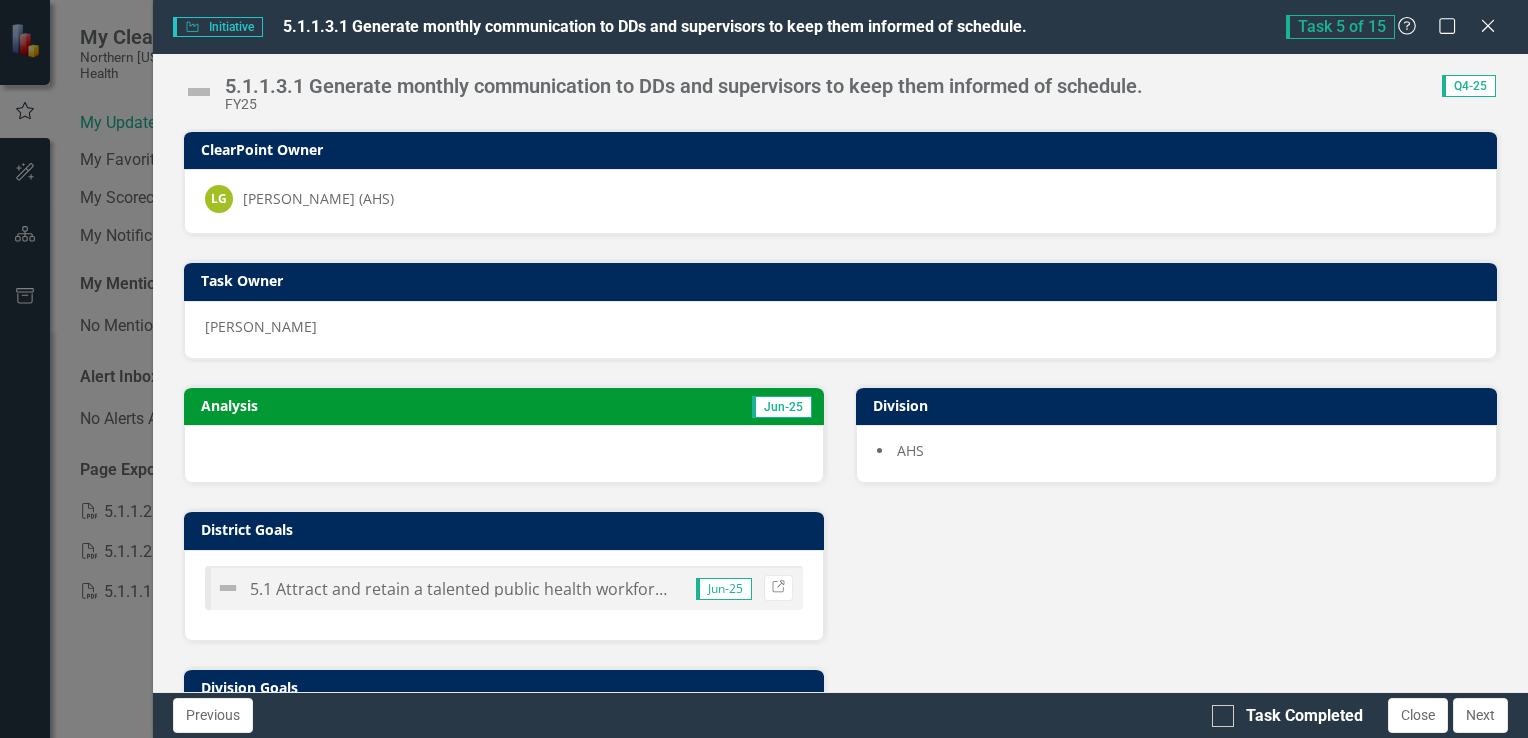 click on "Analysis" at bounding box center [348, 405] 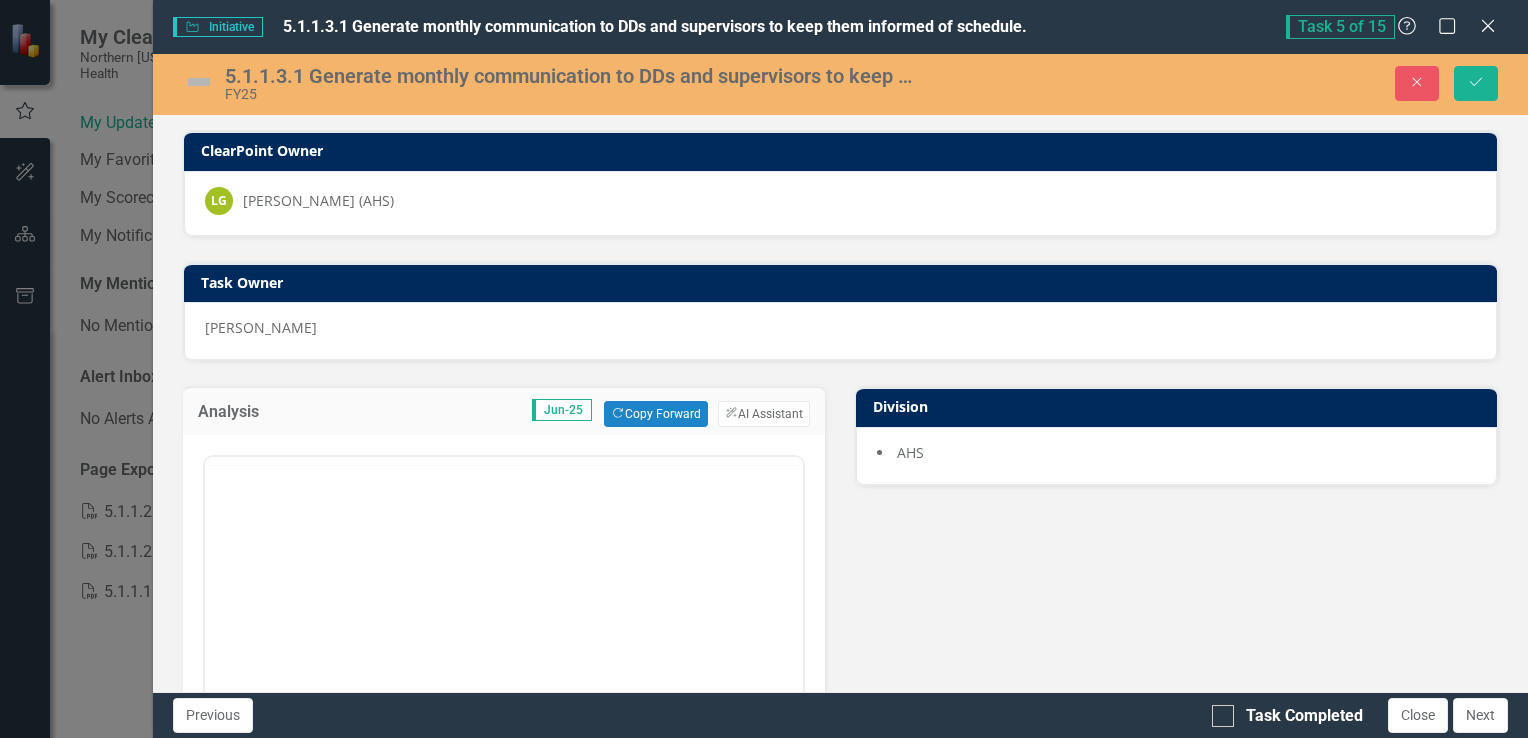 scroll, scrollTop: 0, scrollLeft: 0, axis: both 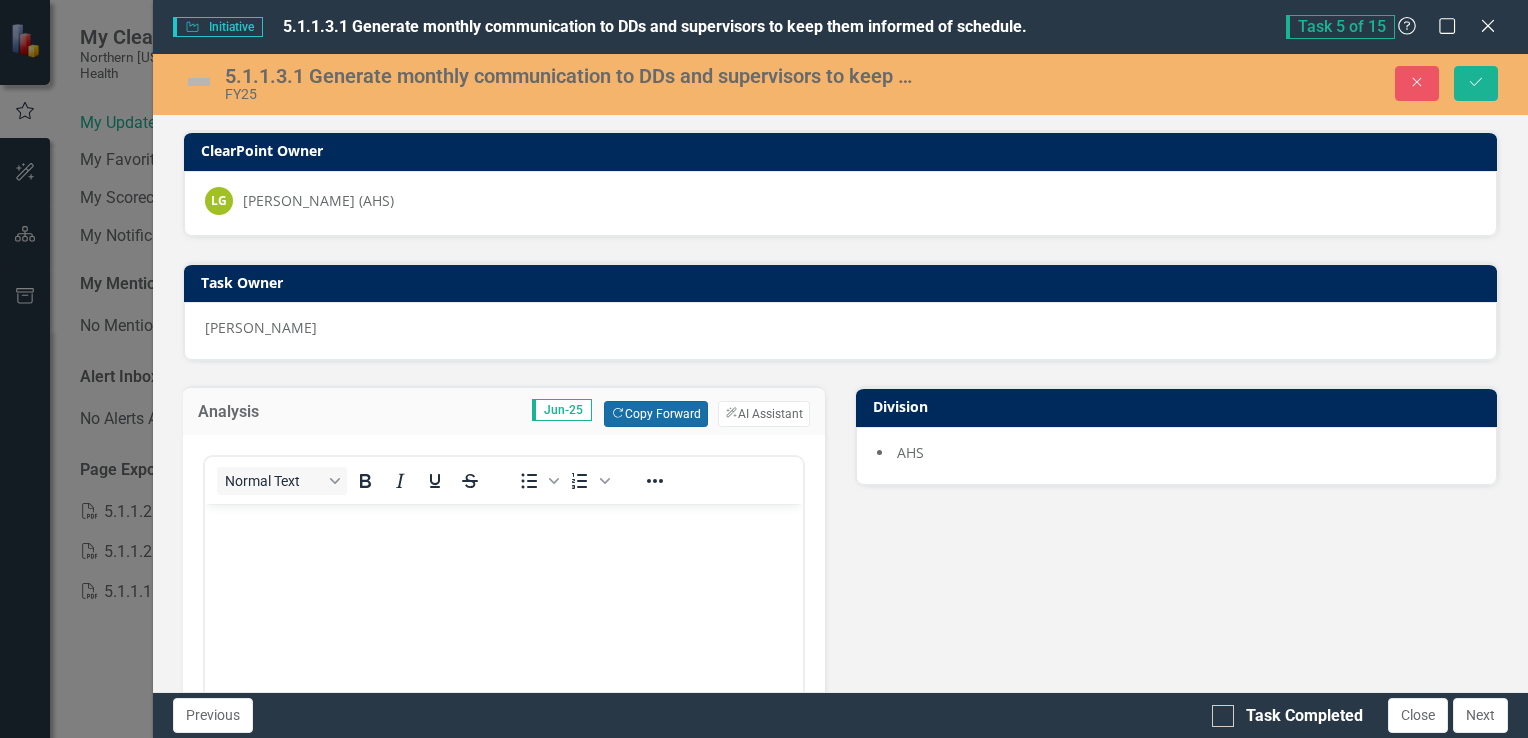 click on "Copy Forward  Copy Forward" at bounding box center (655, 414) 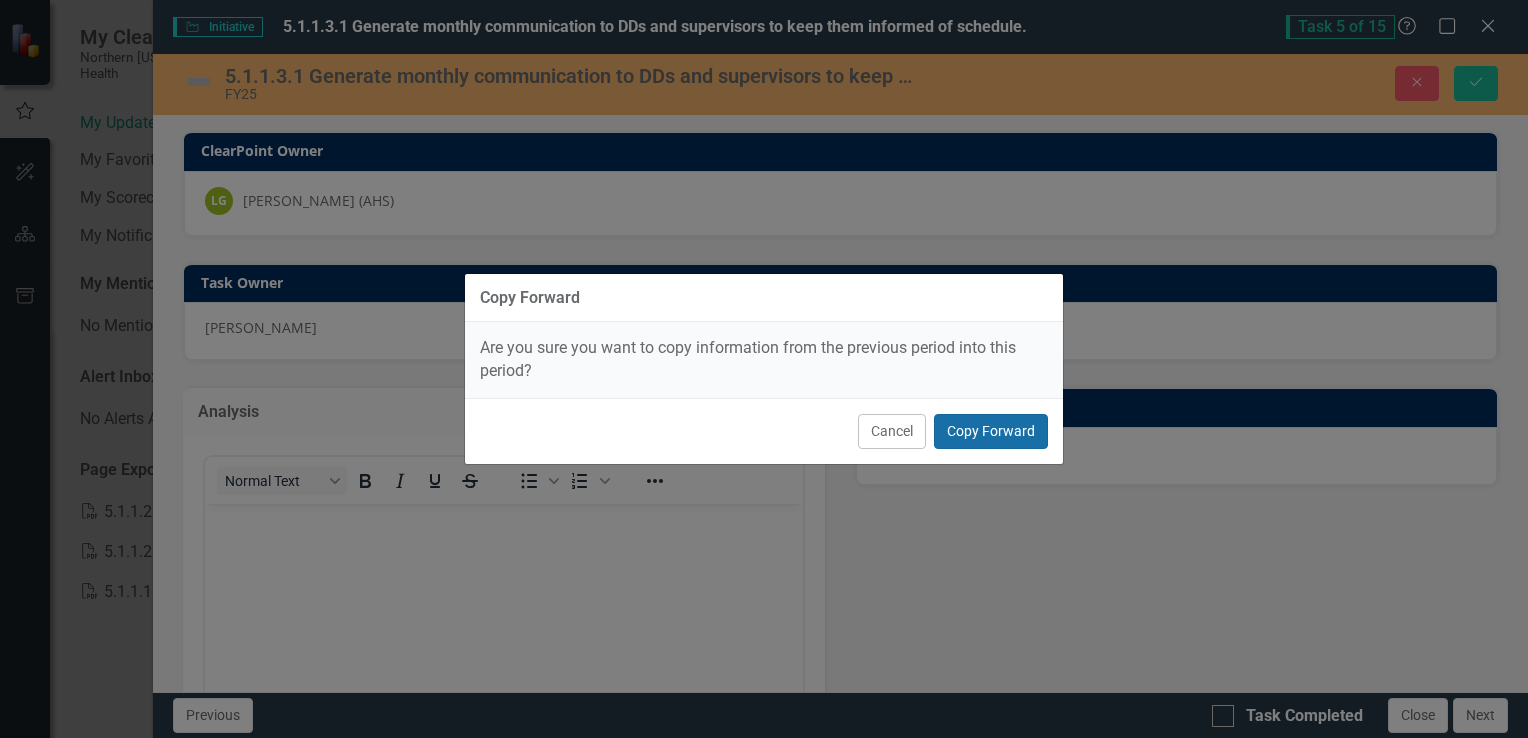 click on "Copy Forward" at bounding box center [991, 431] 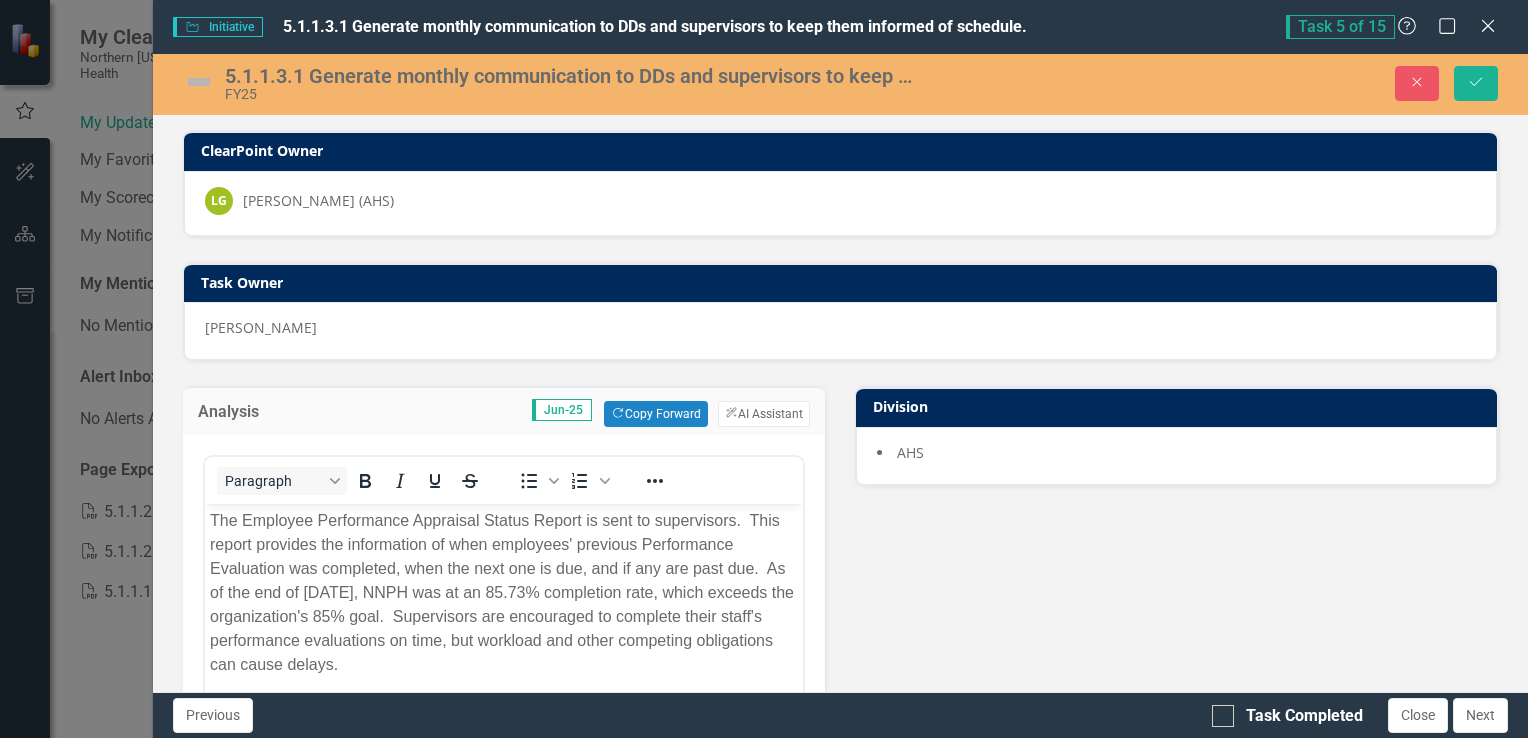 click on "The Employee Performance Appraisal Status Report is sent to supervisors.  This report provides the information of when employees' previous Performance Evaluation was completed, when the next one is due, and if any are past due.  As of the end of March 2025, NNPH was at an 85.73% completion rate, which exceeds the organization's 85% goal.  Supervisors are encouraged to complete their staff's performance evaluations on time, but workload and other competing obligations can cause delays." at bounding box center [503, 593] 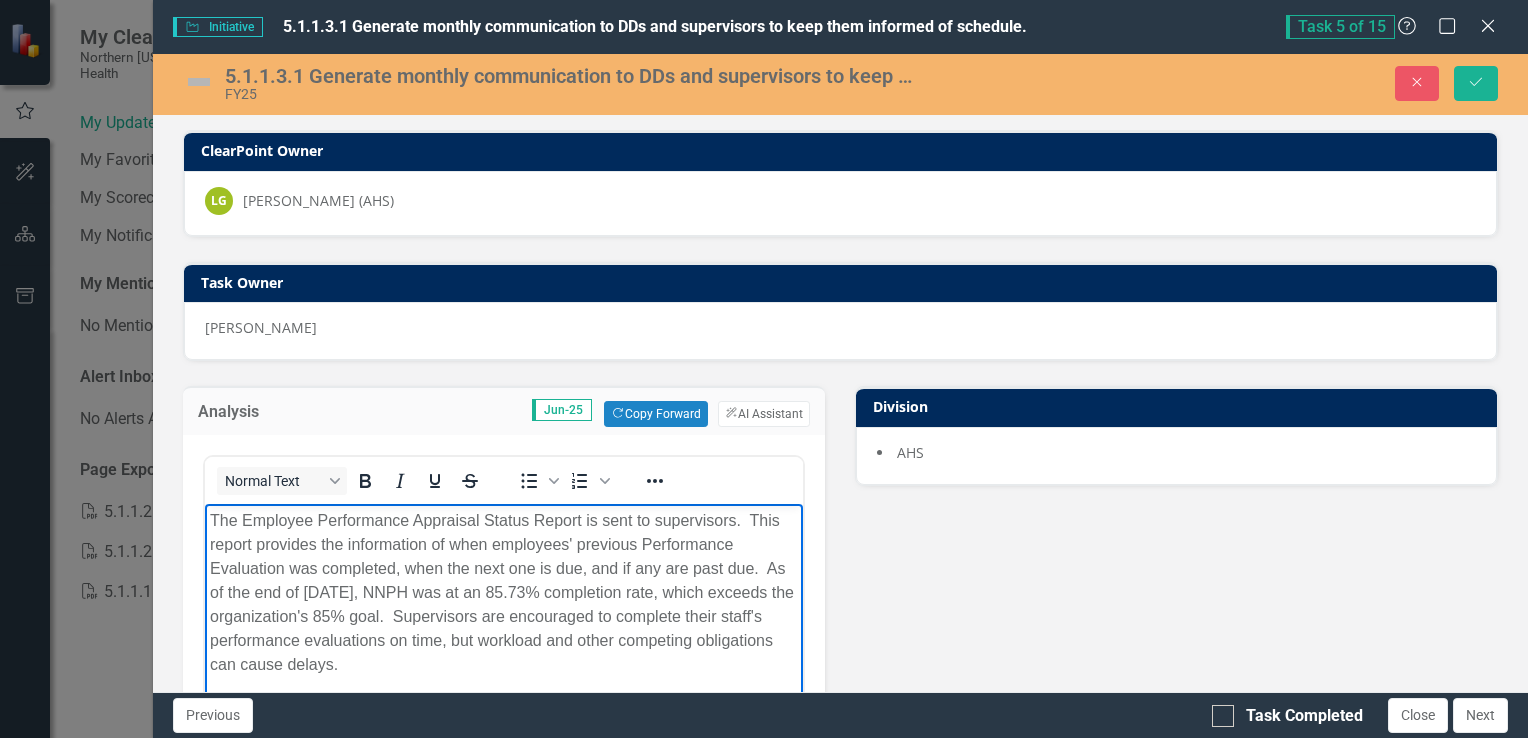 type 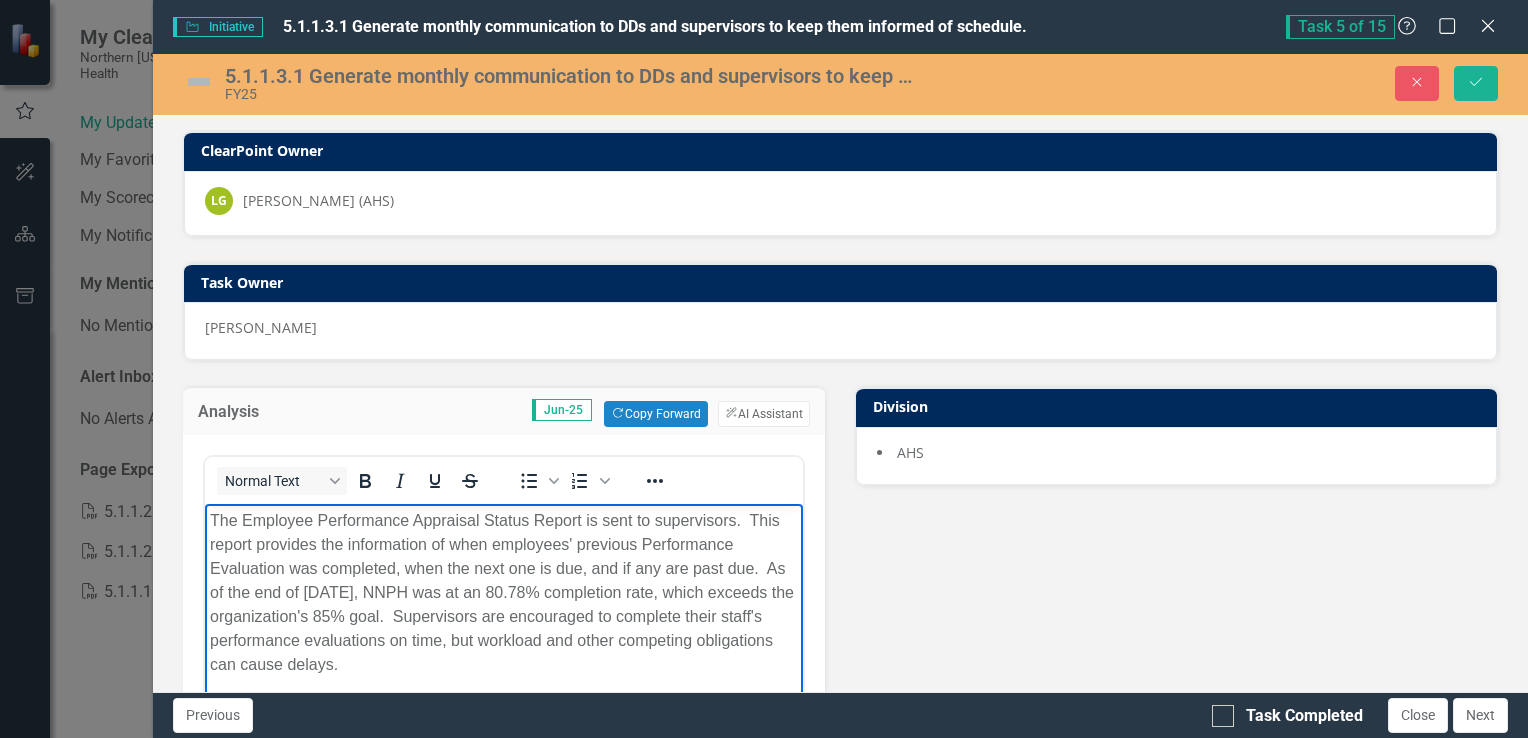 click on "The Employee Performance Appraisal Status Report is sent to supervisors.  This report provides the information of when employees' previous Performance Evaluation was completed, when the next one is due, and if any are past due.  As of the end of June 2025, NNPH was at an 80.78% completion rate, which exceeds the organization's 85% goal.  Supervisors are encouraged to complete their staff's performance evaluations on time, but workload and other competing obligations can cause delays." at bounding box center [503, 593] 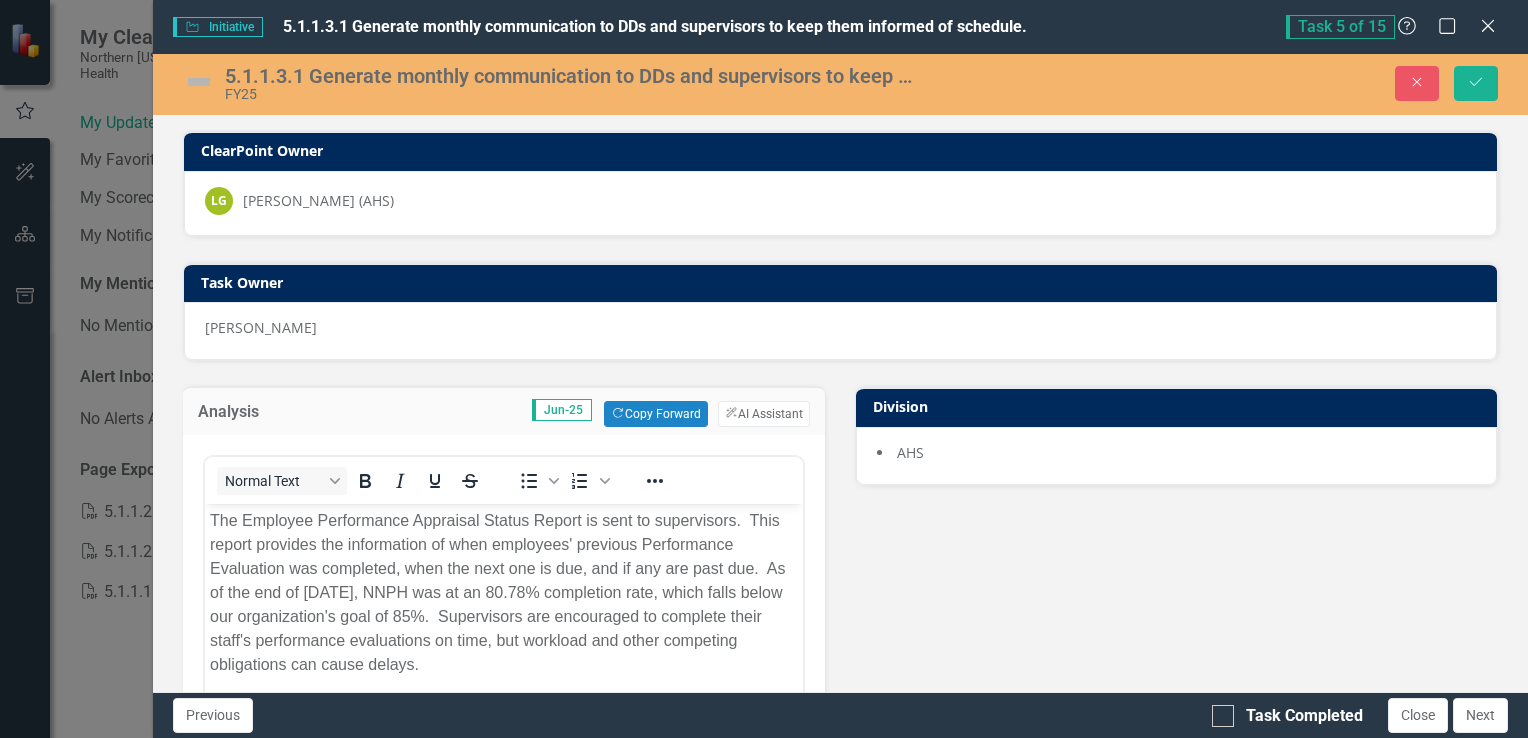 click at bounding box center (199, 82) 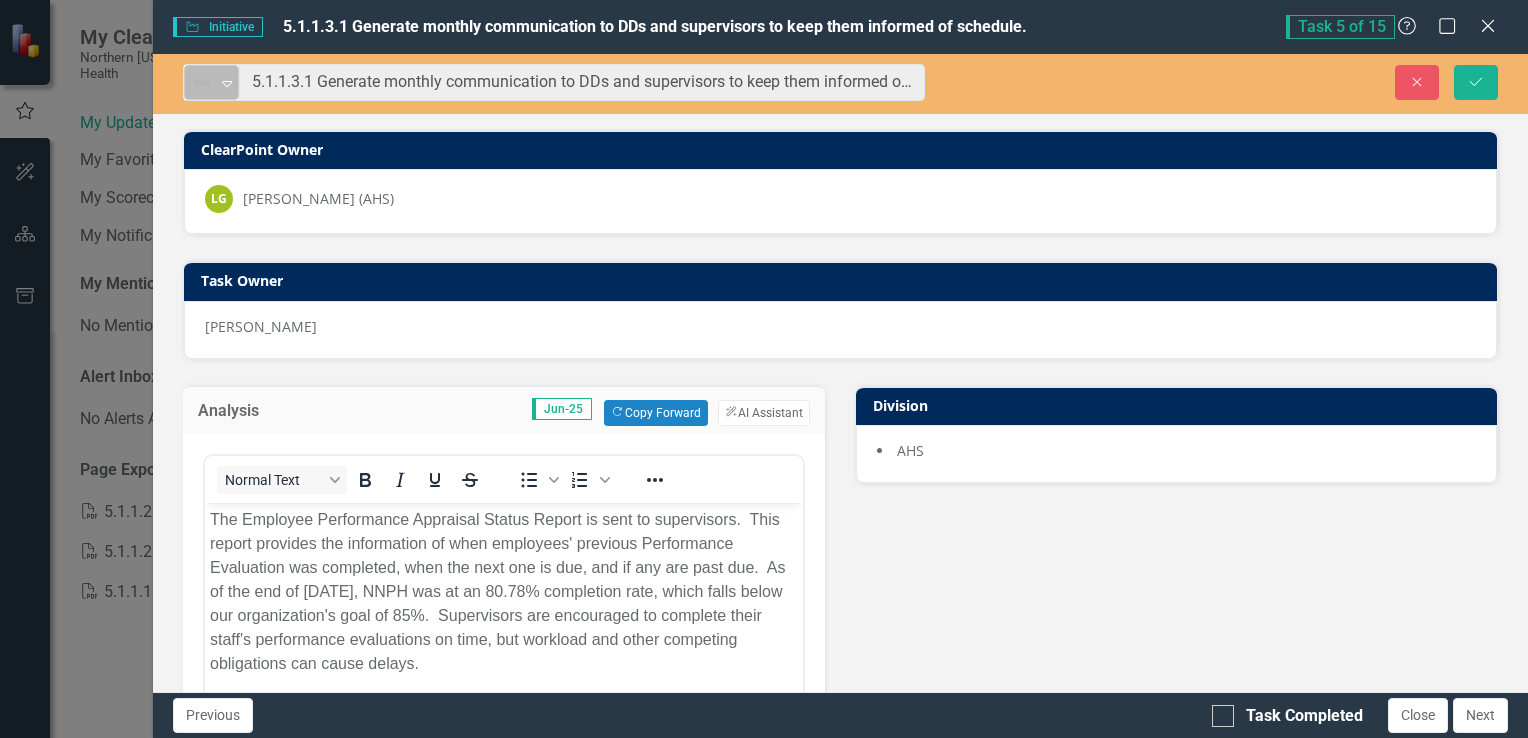 click on "Expand" 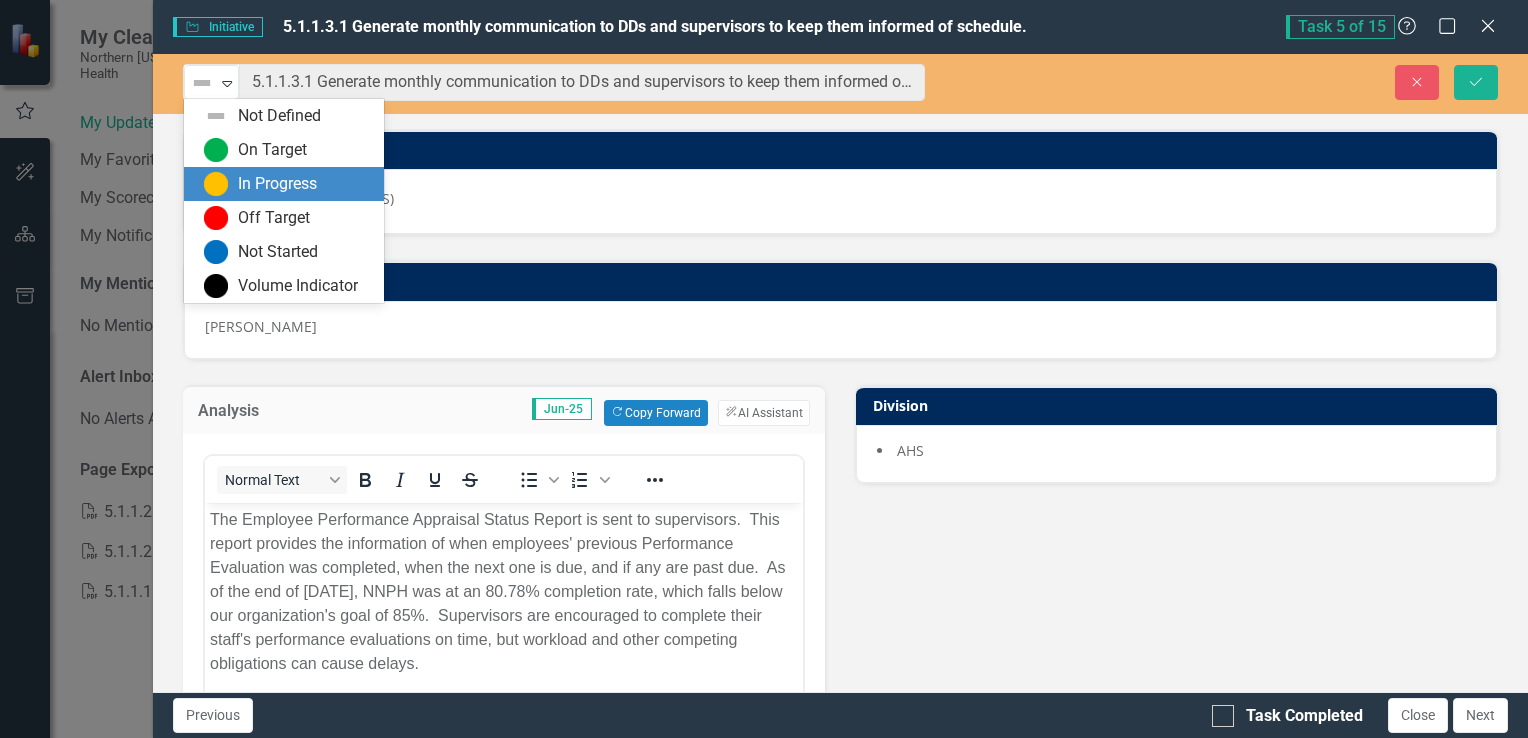 click on "In Progress" at bounding box center [277, 184] 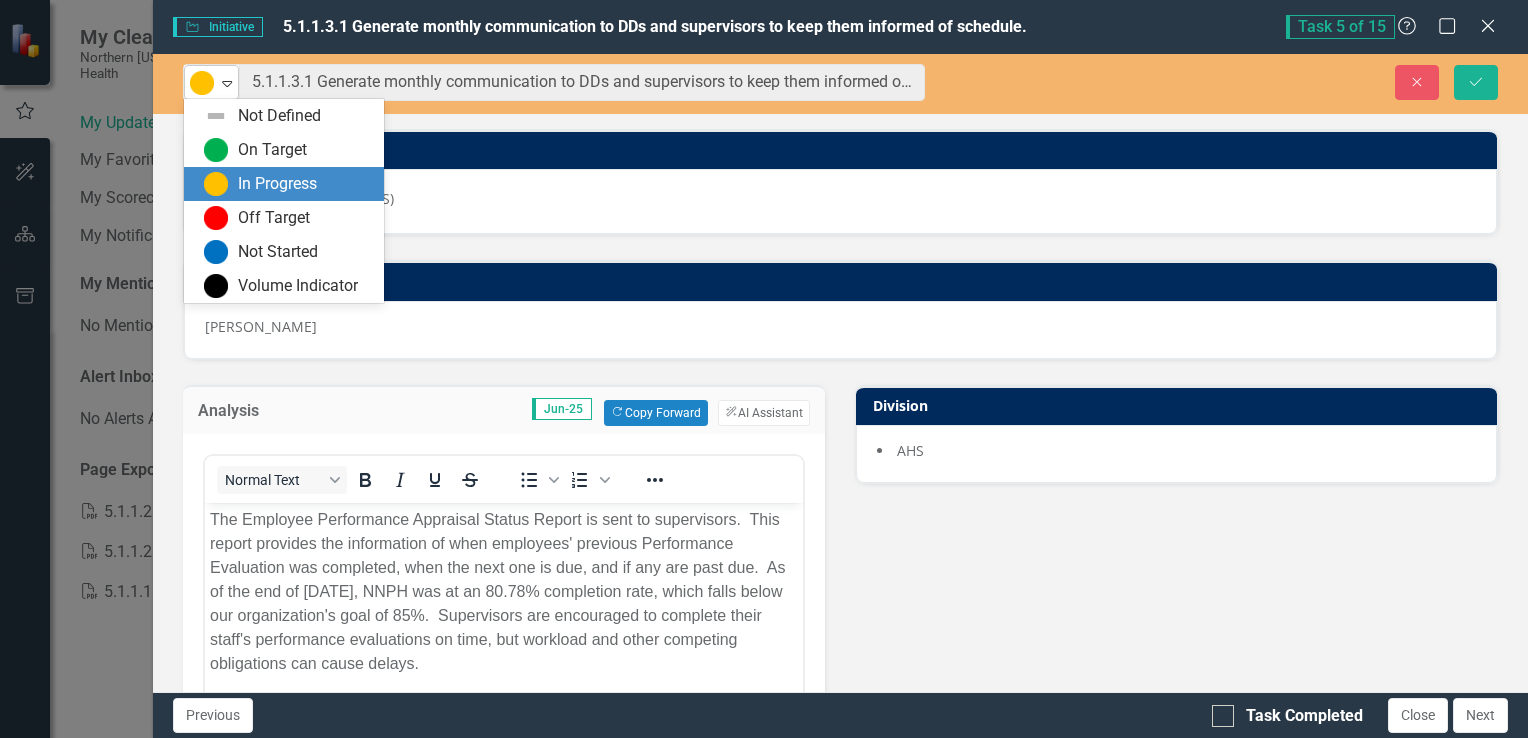 click 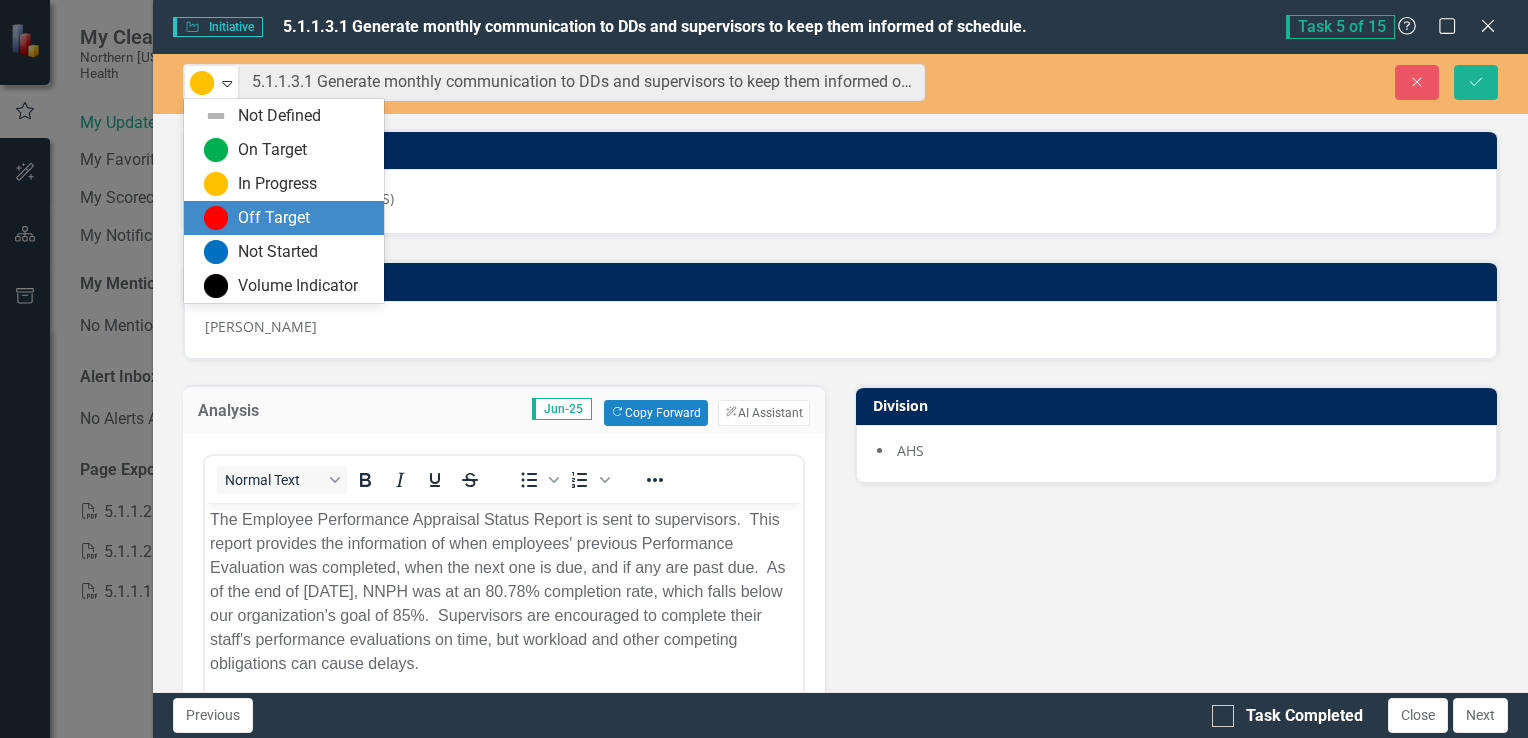 click at bounding box center [216, 218] 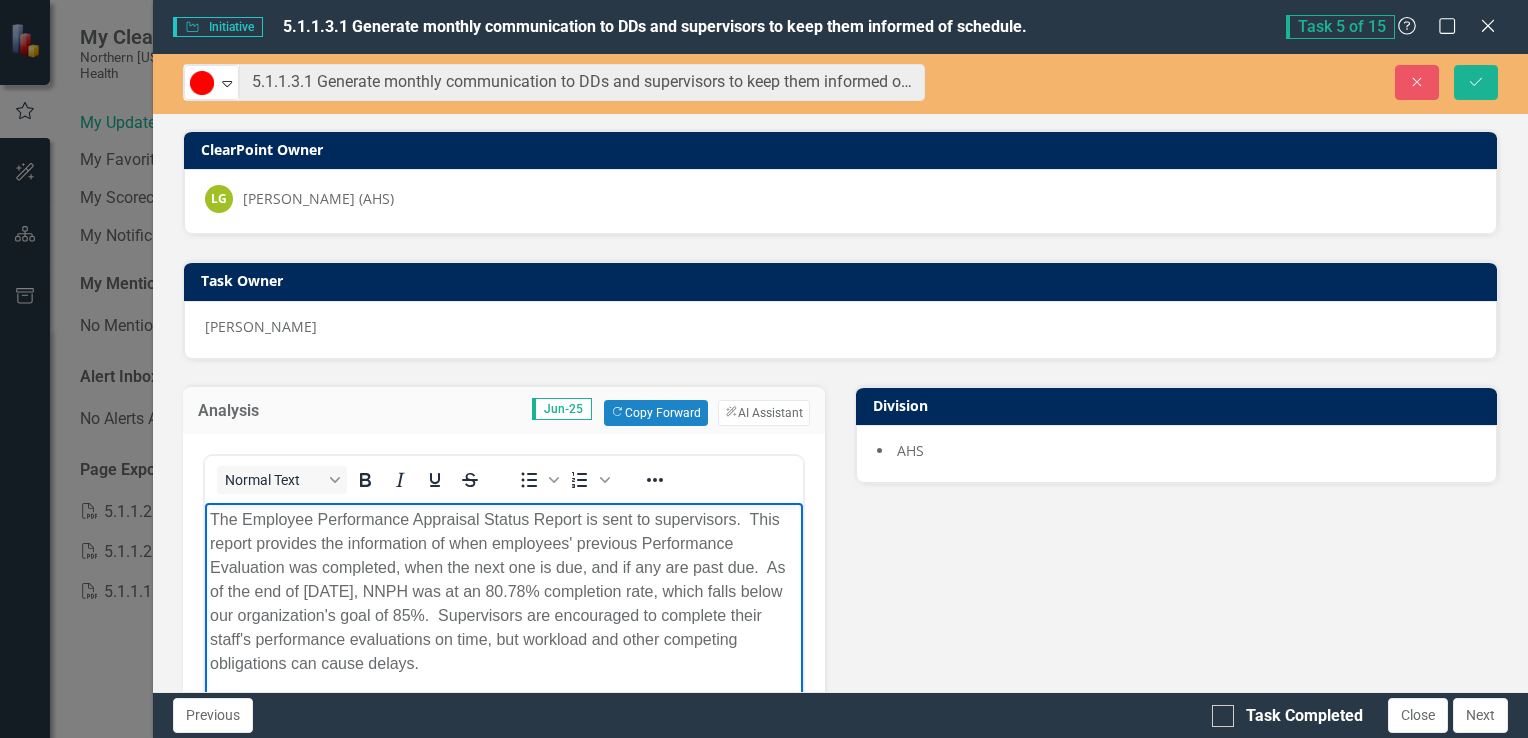click on "The Employee Performance Appraisal Status Report is sent to supervisors.  This report provides the information of when employees' previous Performance Evaluation was completed, when the next one is due, and if any are past due.  As of the end of June 2025, NNPH was at an 80.78% completion rate, which falls below our organization's goal of 85%.  Supervisors are encouraged to complete their staff's performance evaluations on time, but workload and other competing obligations can cause delays." at bounding box center [503, 591] 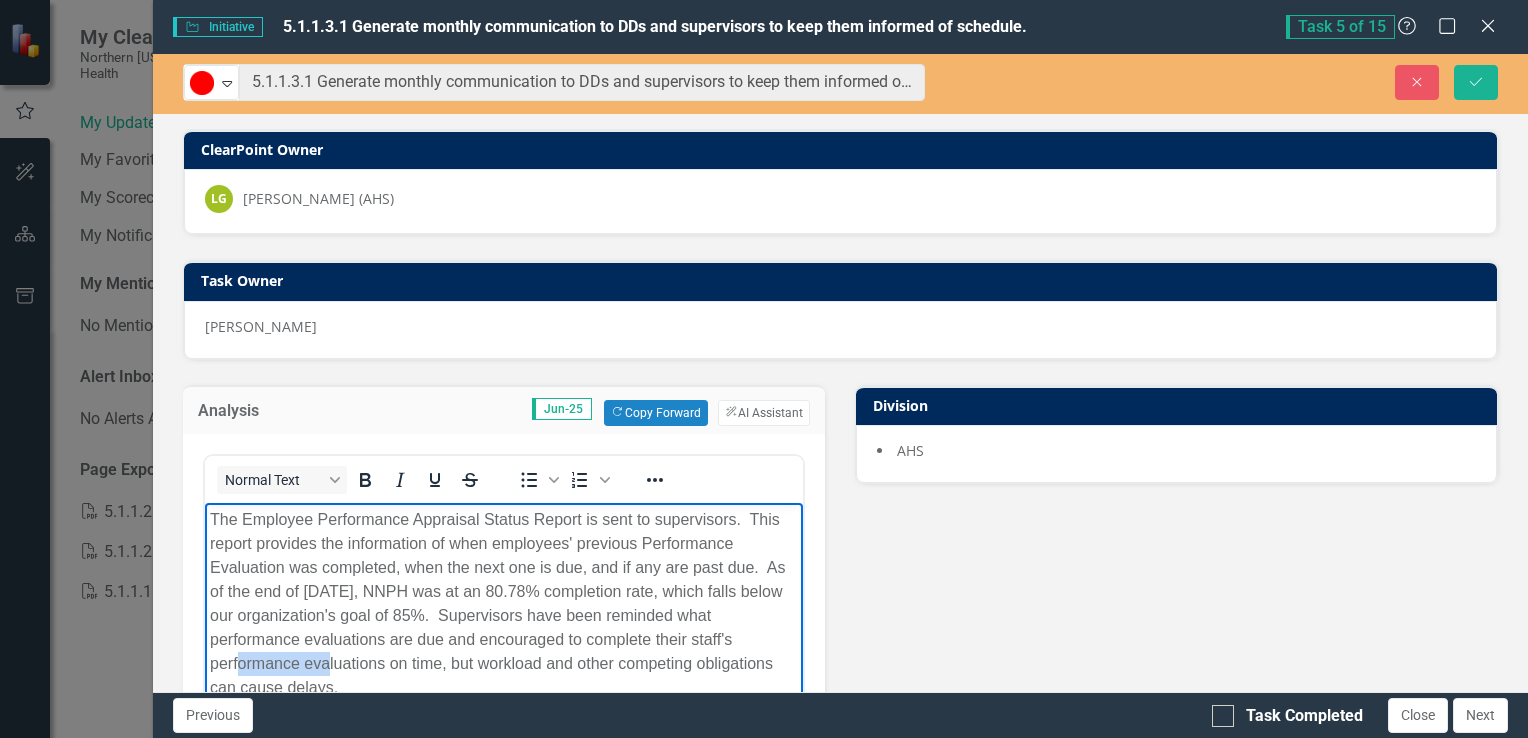 drag, startPoint x: 303, startPoint y: 664, endPoint x: 214, endPoint y: 669, distance: 89.140335 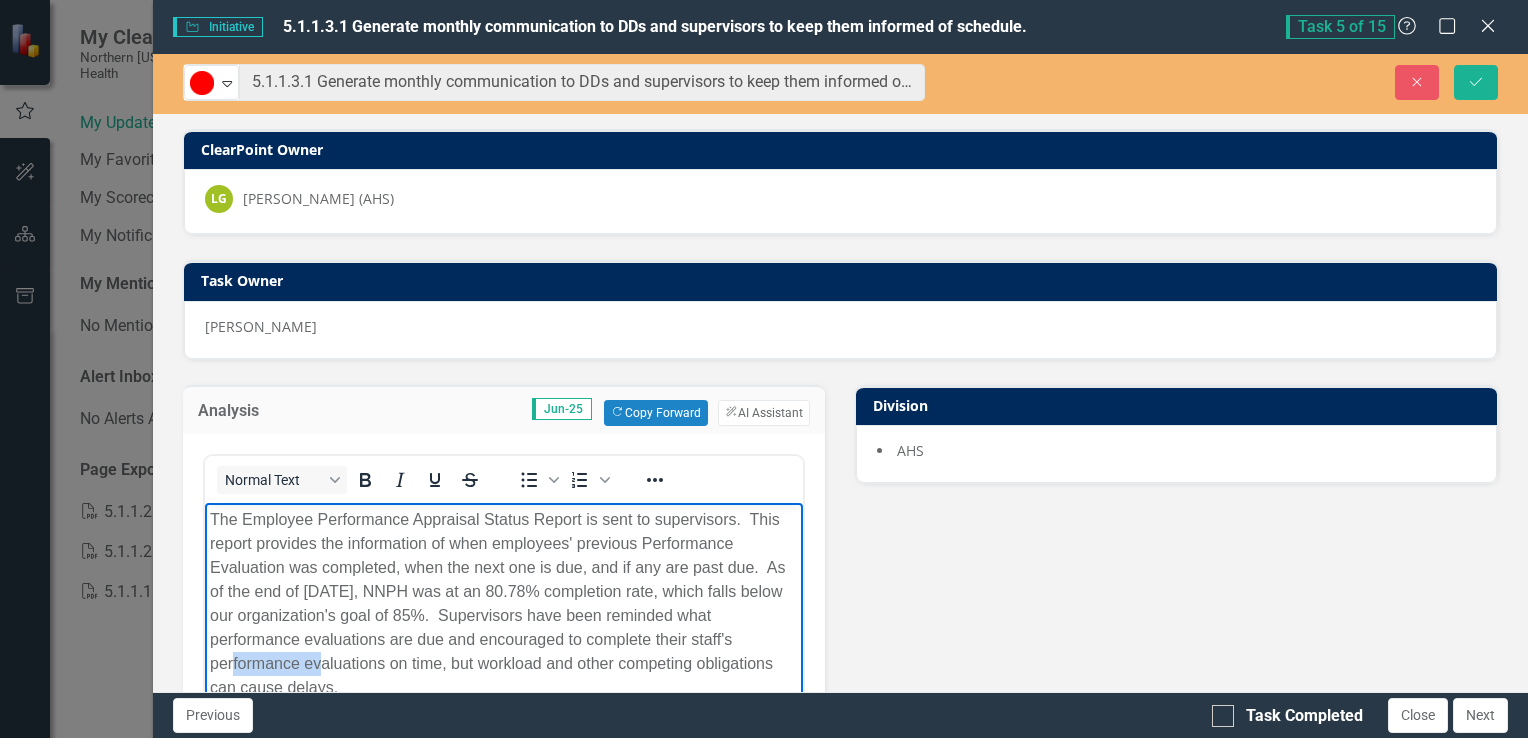 drag, startPoint x: 300, startPoint y: 660, endPoint x: 399, endPoint y: 1163, distance: 512.64996 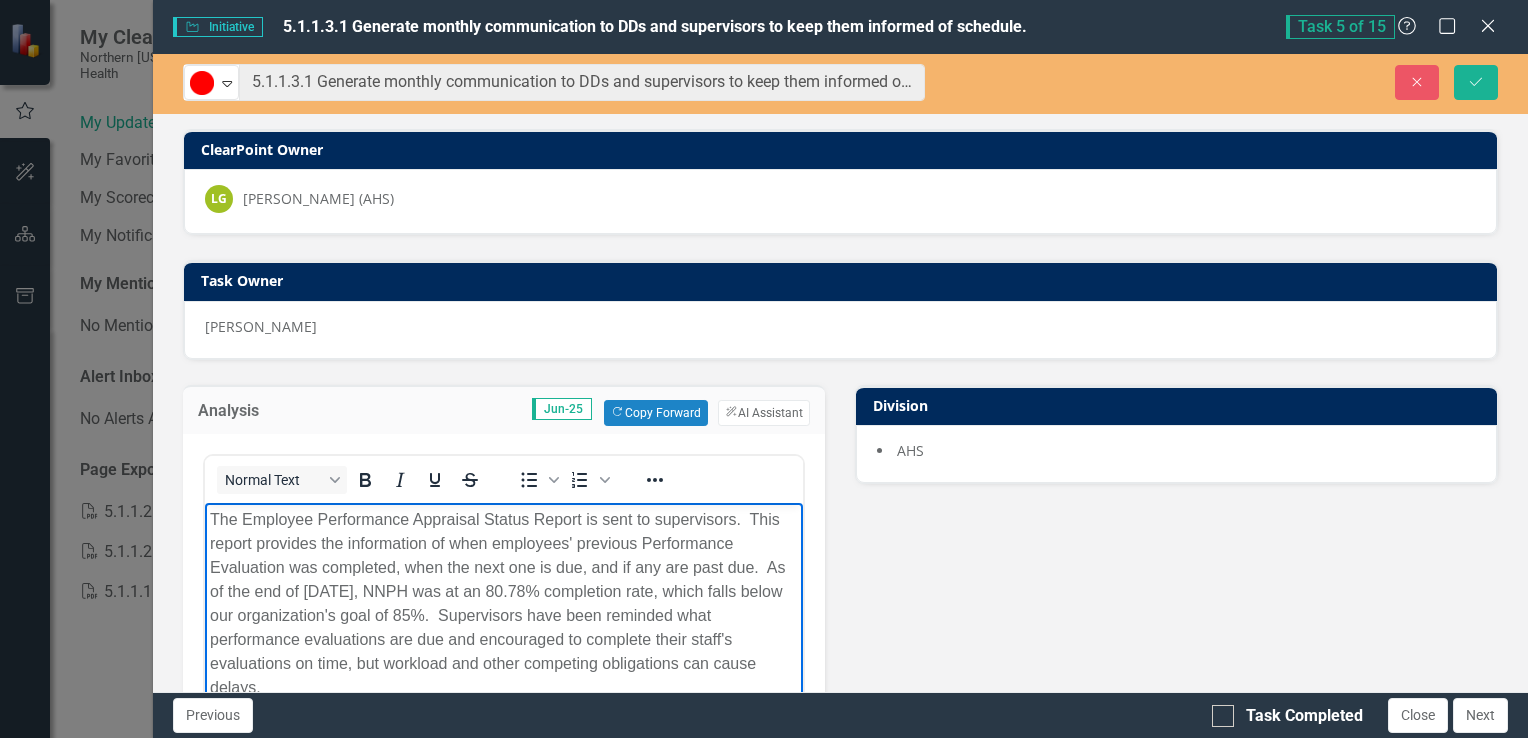 drag, startPoint x: 267, startPoint y: 661, endPoint x: 390, endPoint y: 667, distance: 123.146255 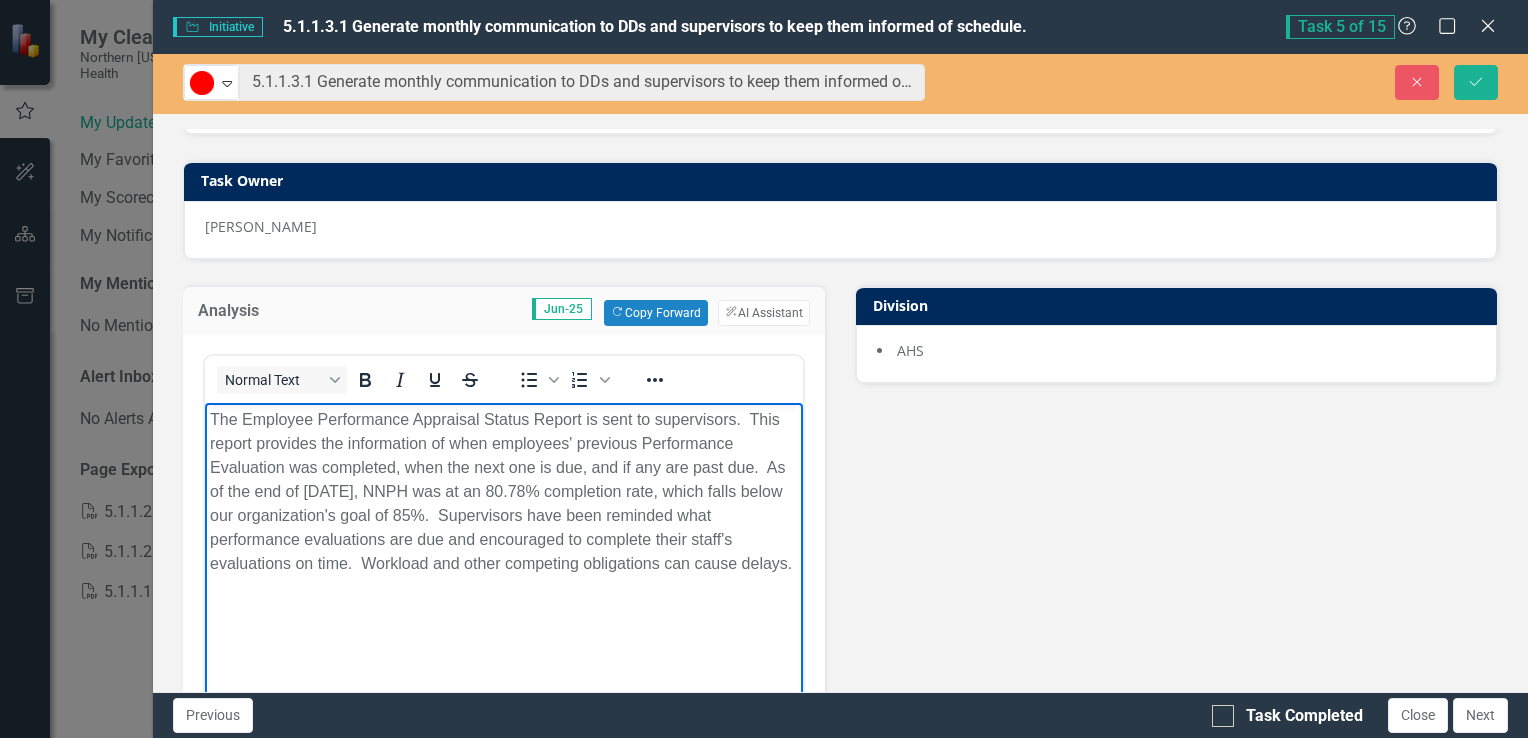 scroll, scrollTop: 200, scrollLeft: 0, axis: vertical 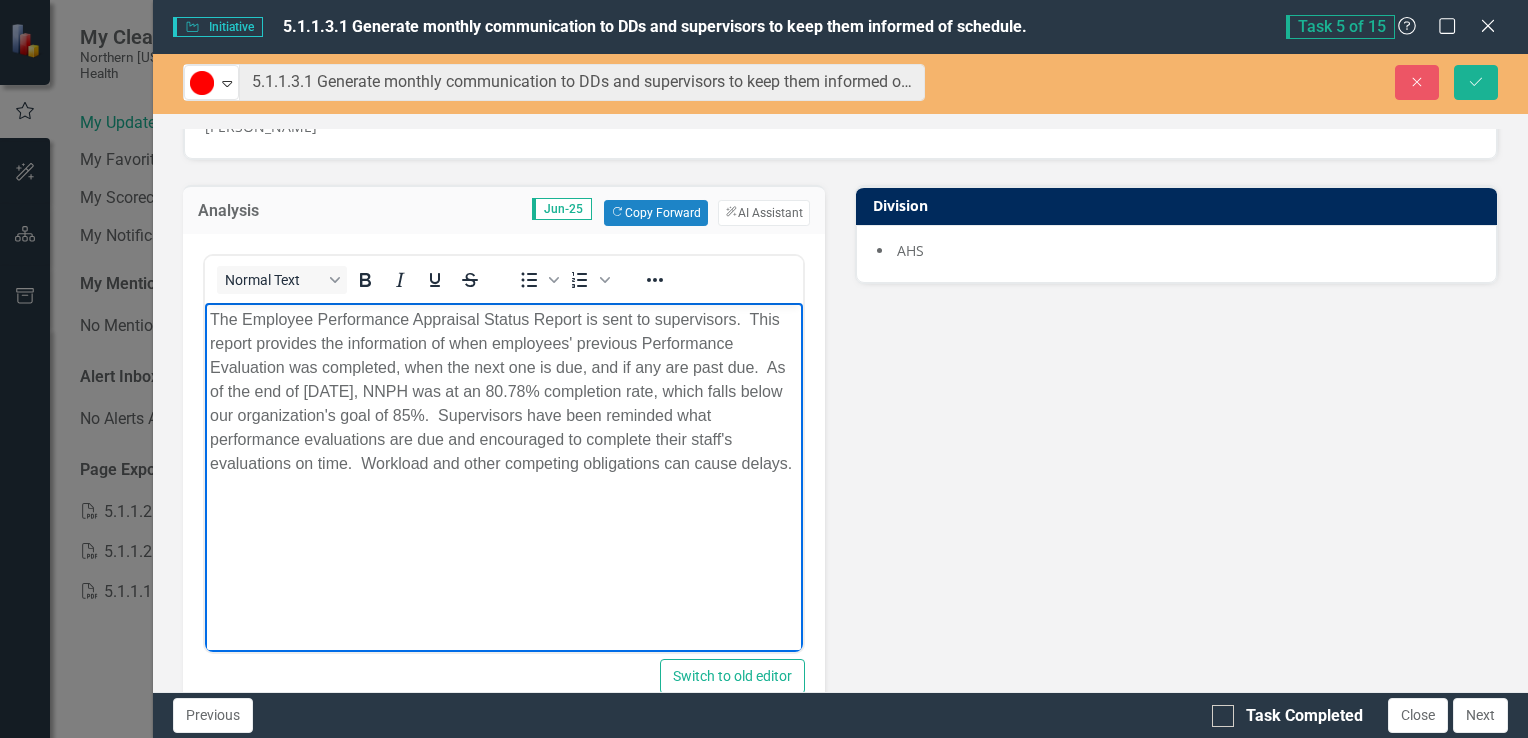 click on "The Employee Performance Appraisal Status Report is sent to supervisors.  This report provides the information of when employees' previous Performance Evaluation was completed, when the next one is due, and if any are past due.  As of the end of June 2025, NNPH was at an 80.78% completion rate, which falls below our organization's goal of 85%.  Supervisors have been reminded what performance evaluations are due and encouraged to complete their staff's evaluations on time.  Workload and other competing obligations can cause delays." at bounding box center (503, 452) 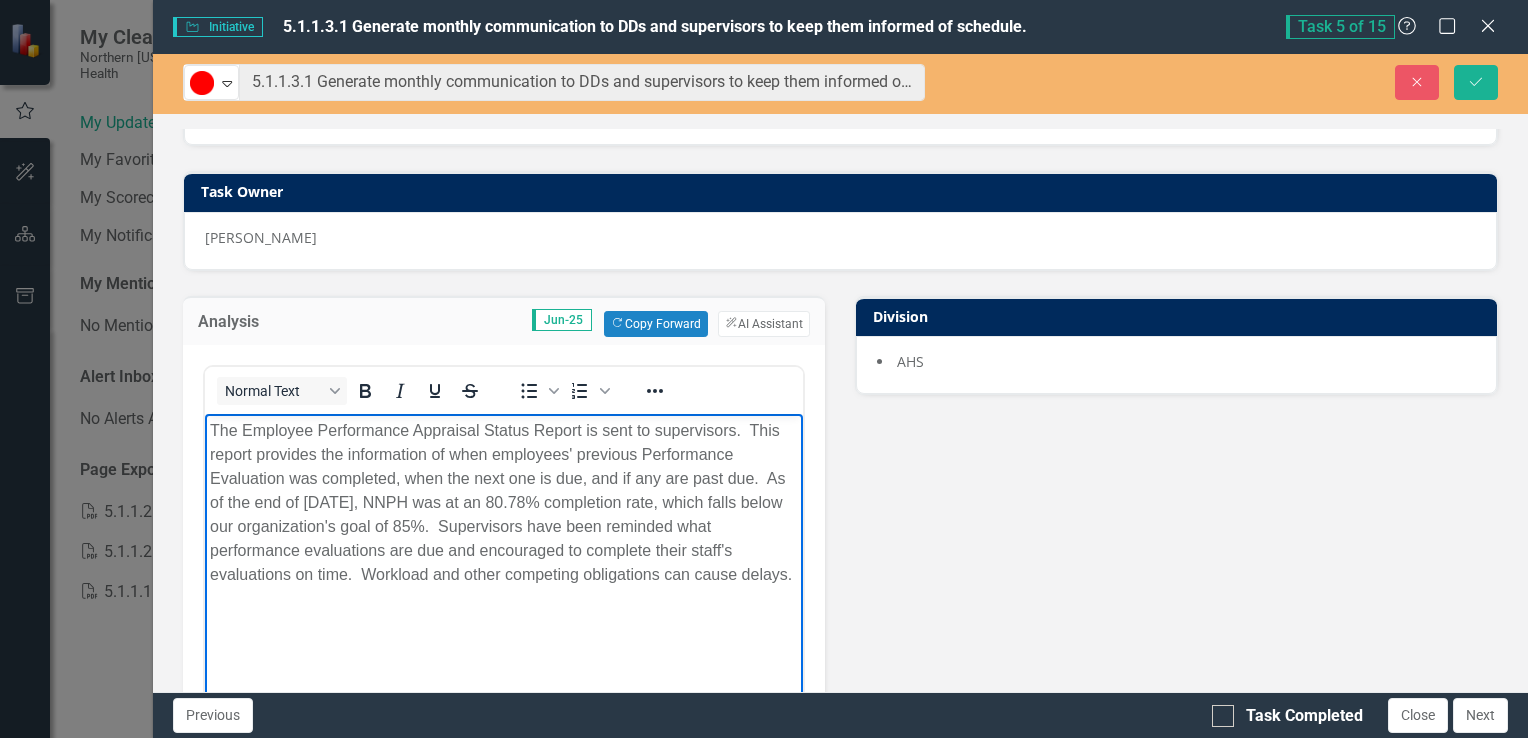 scroll, scrollTop: 0, scrollLeft: 0, axis: both 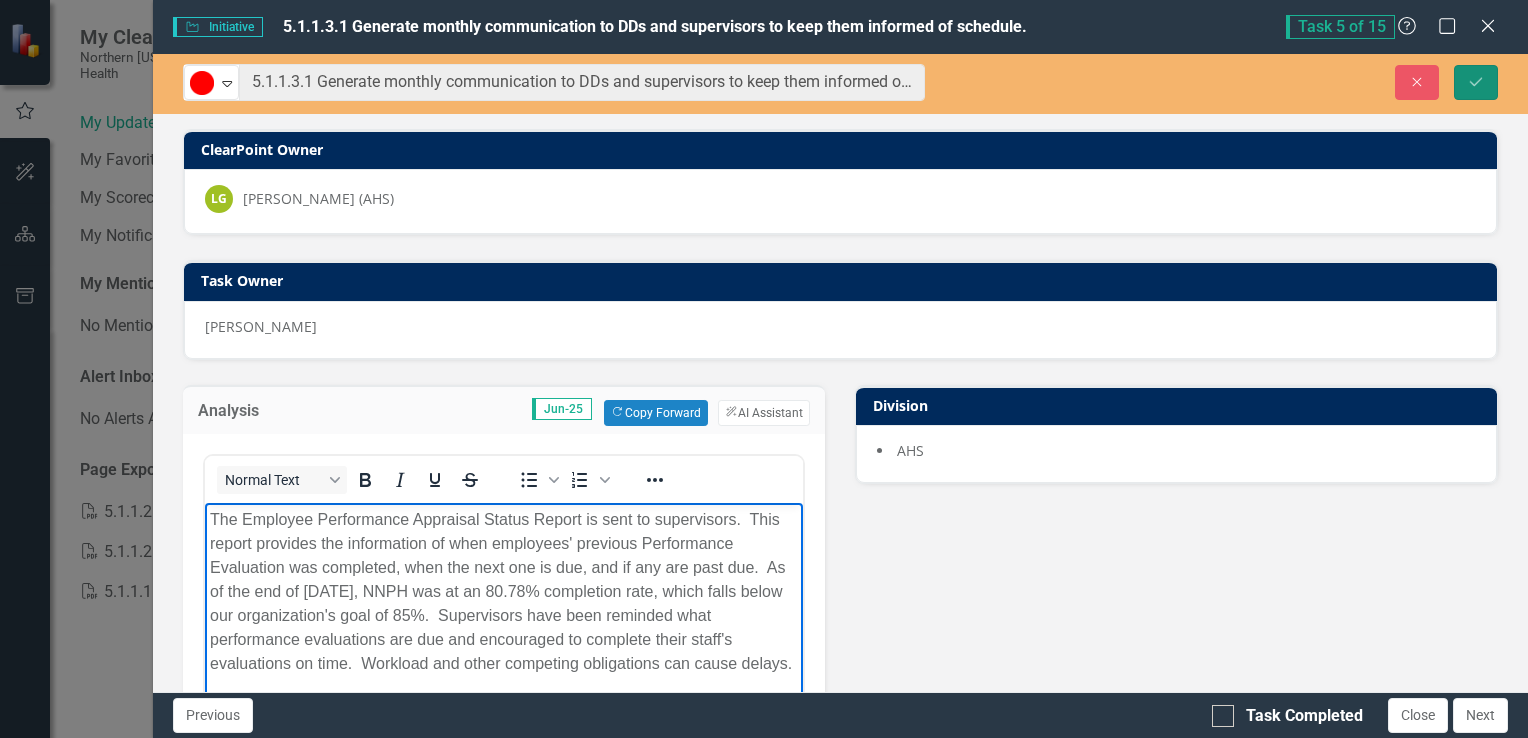 click on "Save" 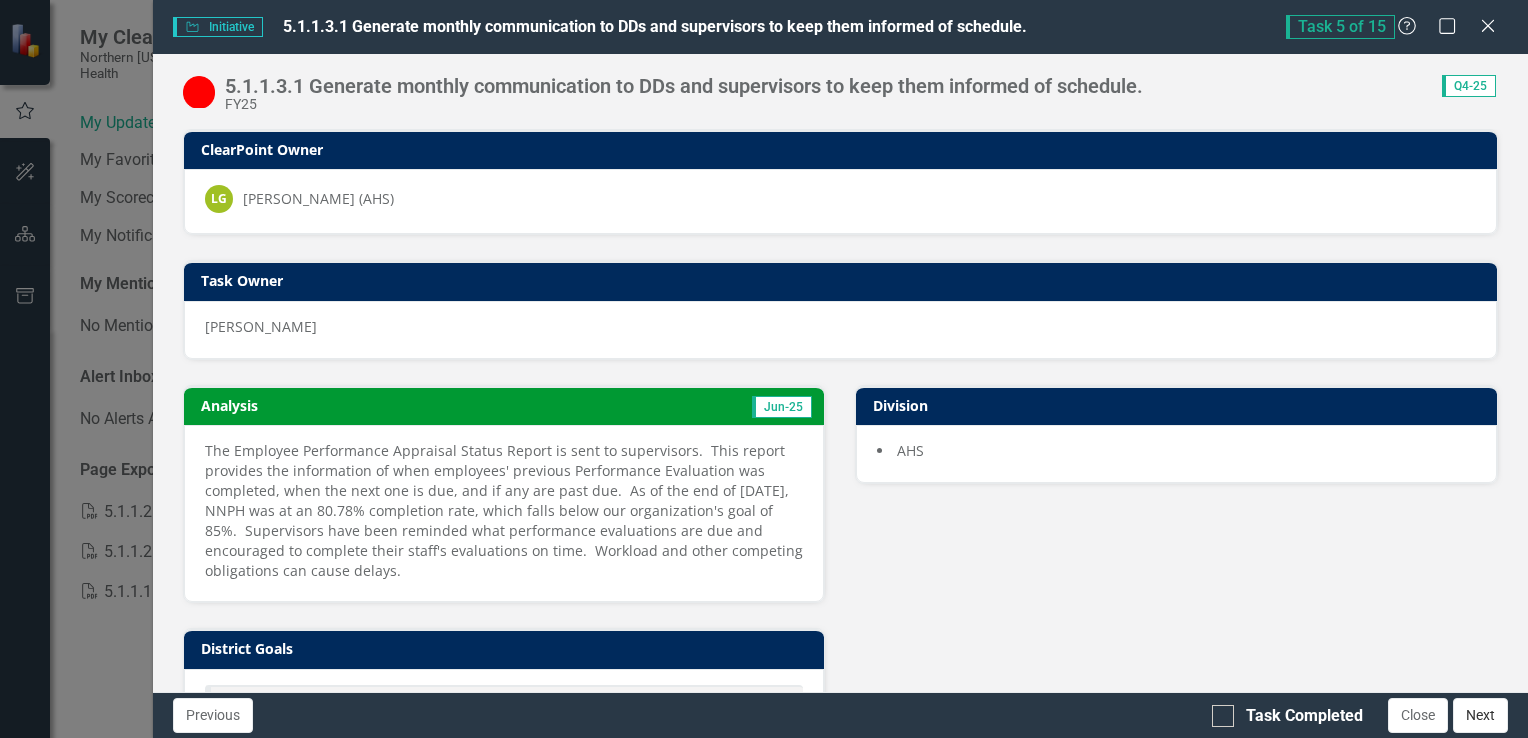 click on "Next" at bounding box center (1480, 715) 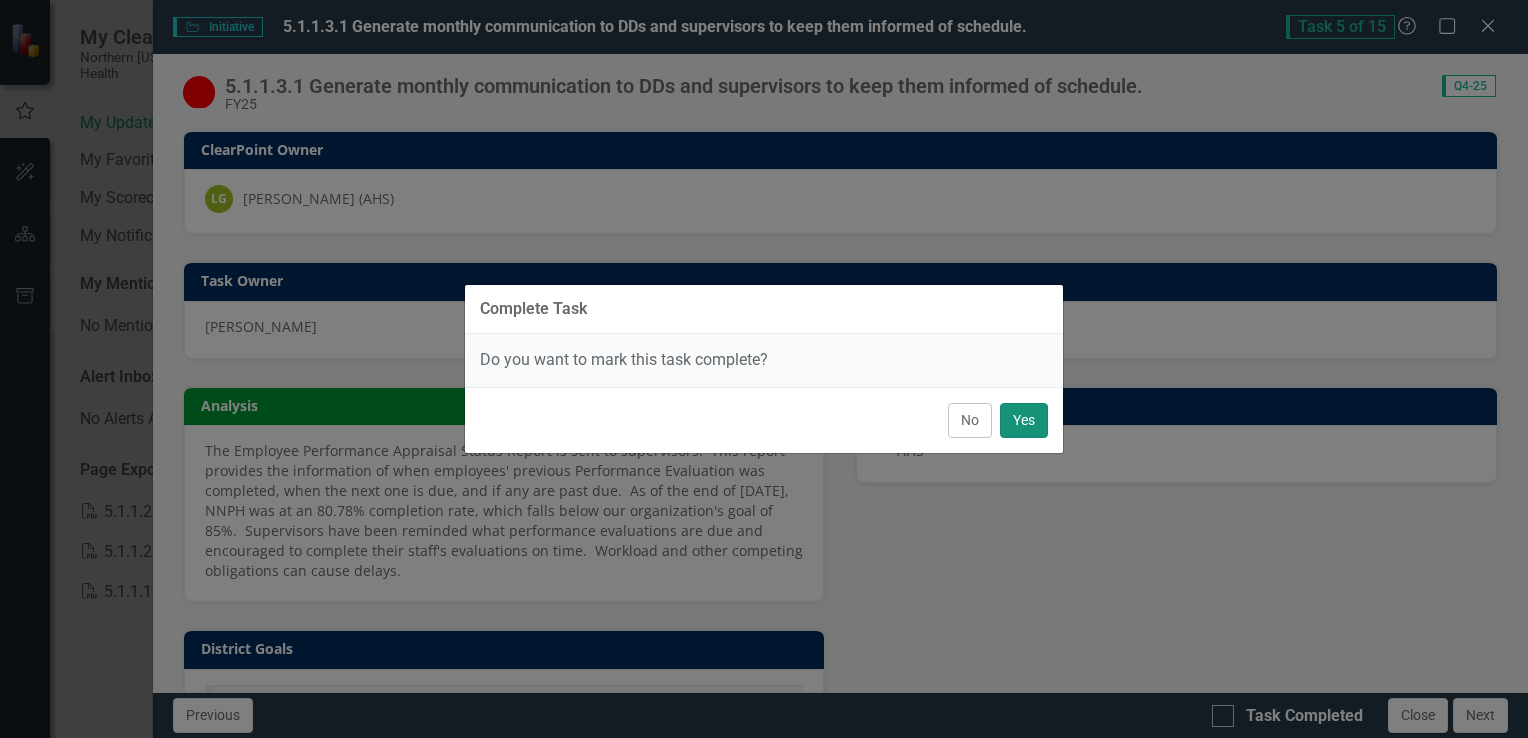 click on "Yes" at bounding box center (1024, 420) 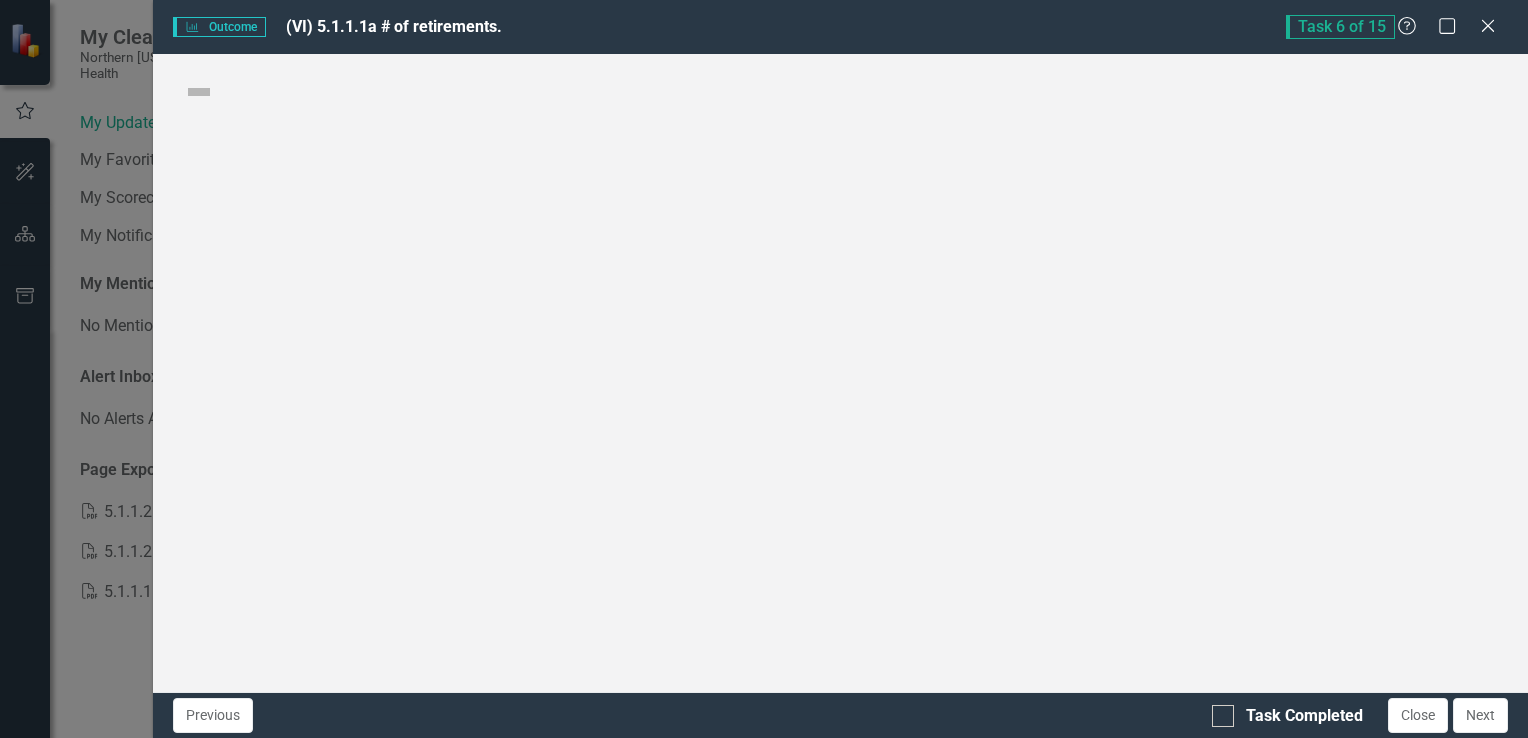 checkbox on "true" 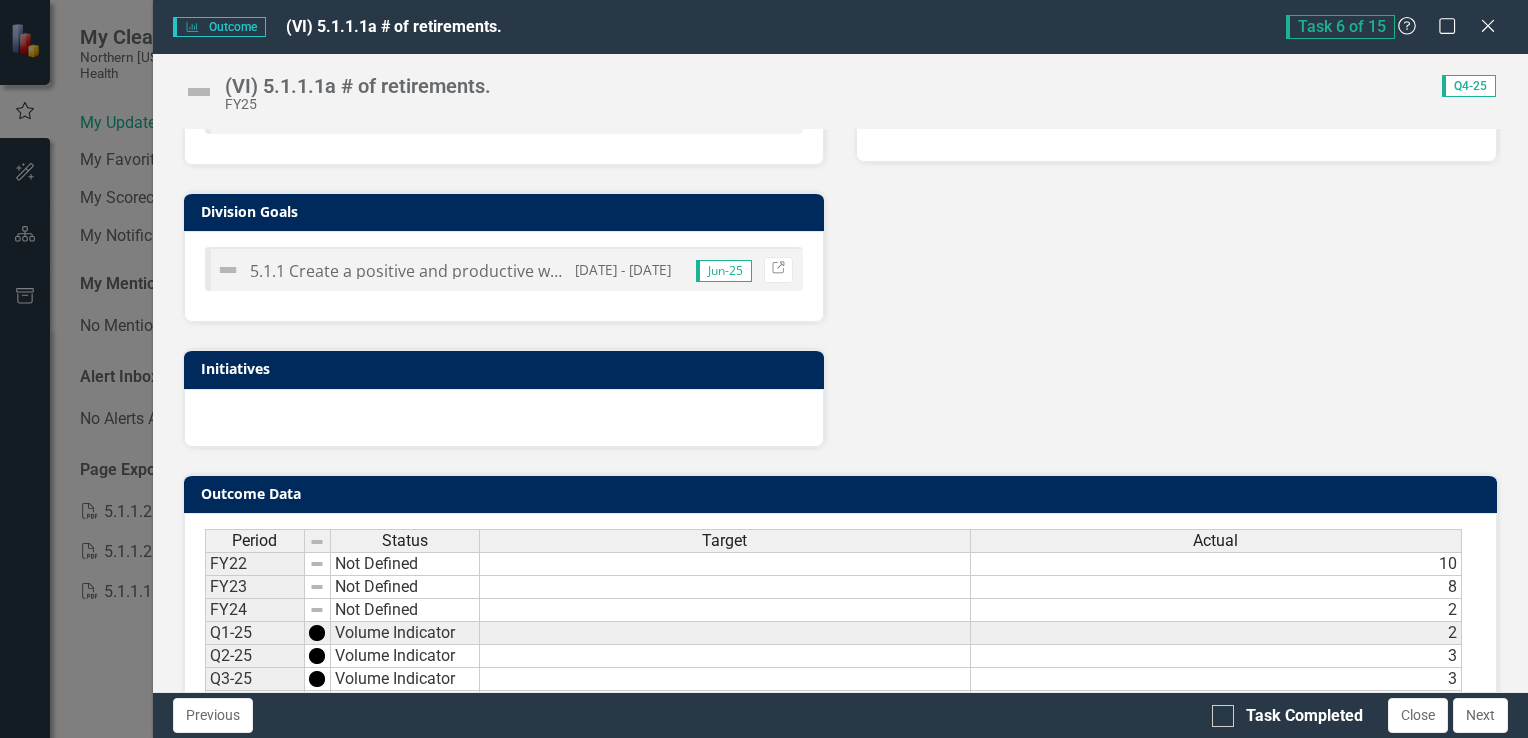 scroll, scrollTop: 679, scrollLeft: 0, axis: vertical 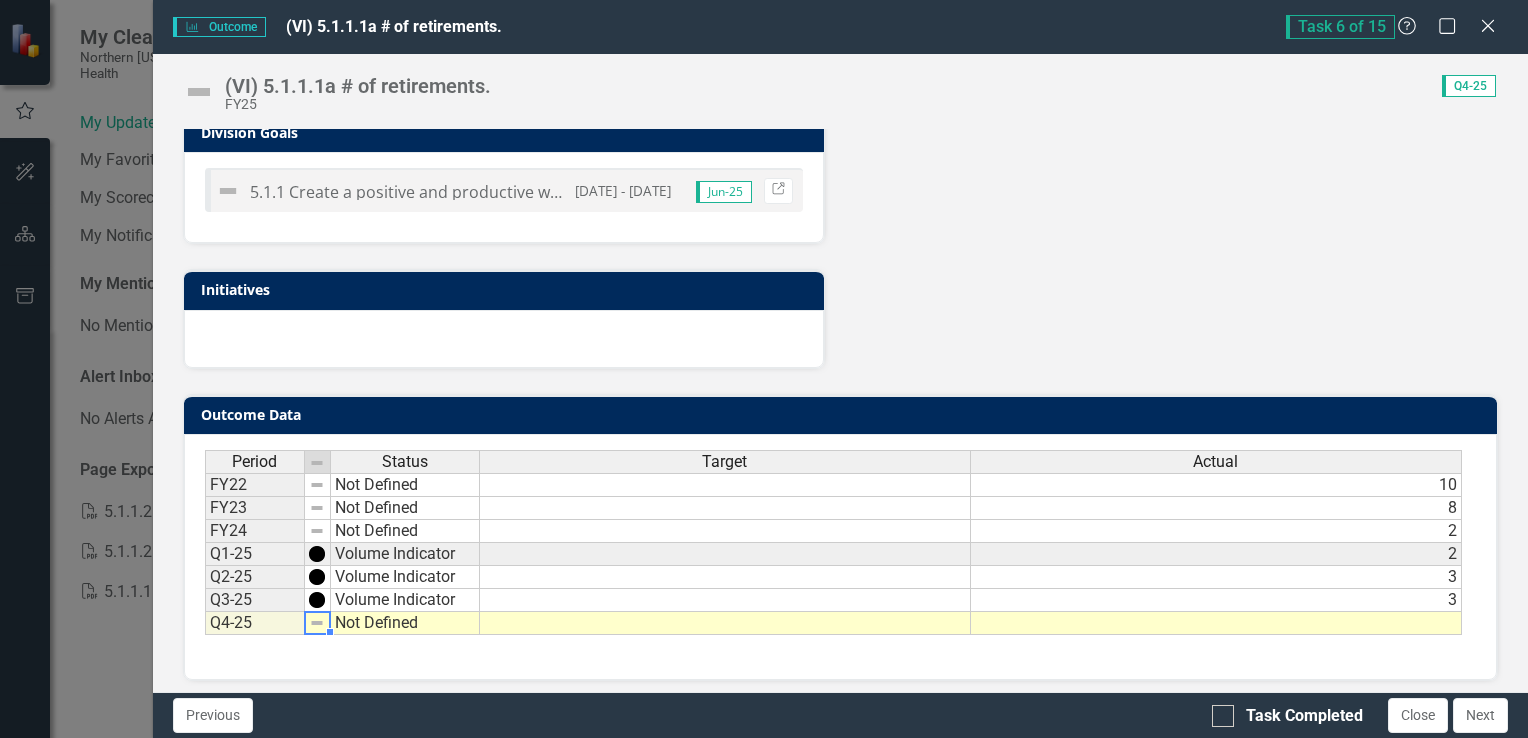 click at bounding box center [317, 623] 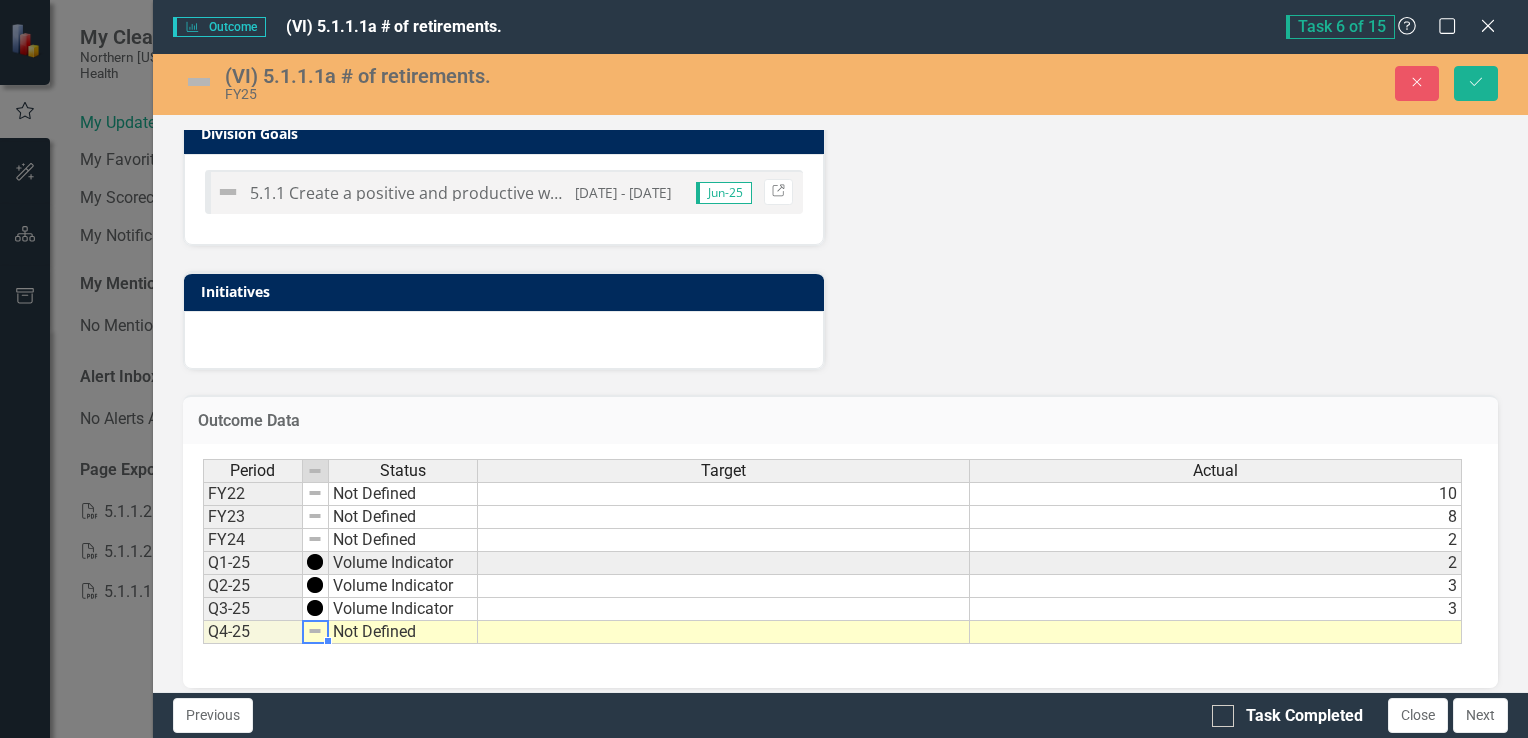 click on "Not Defined" at bounding box center (403, 632) 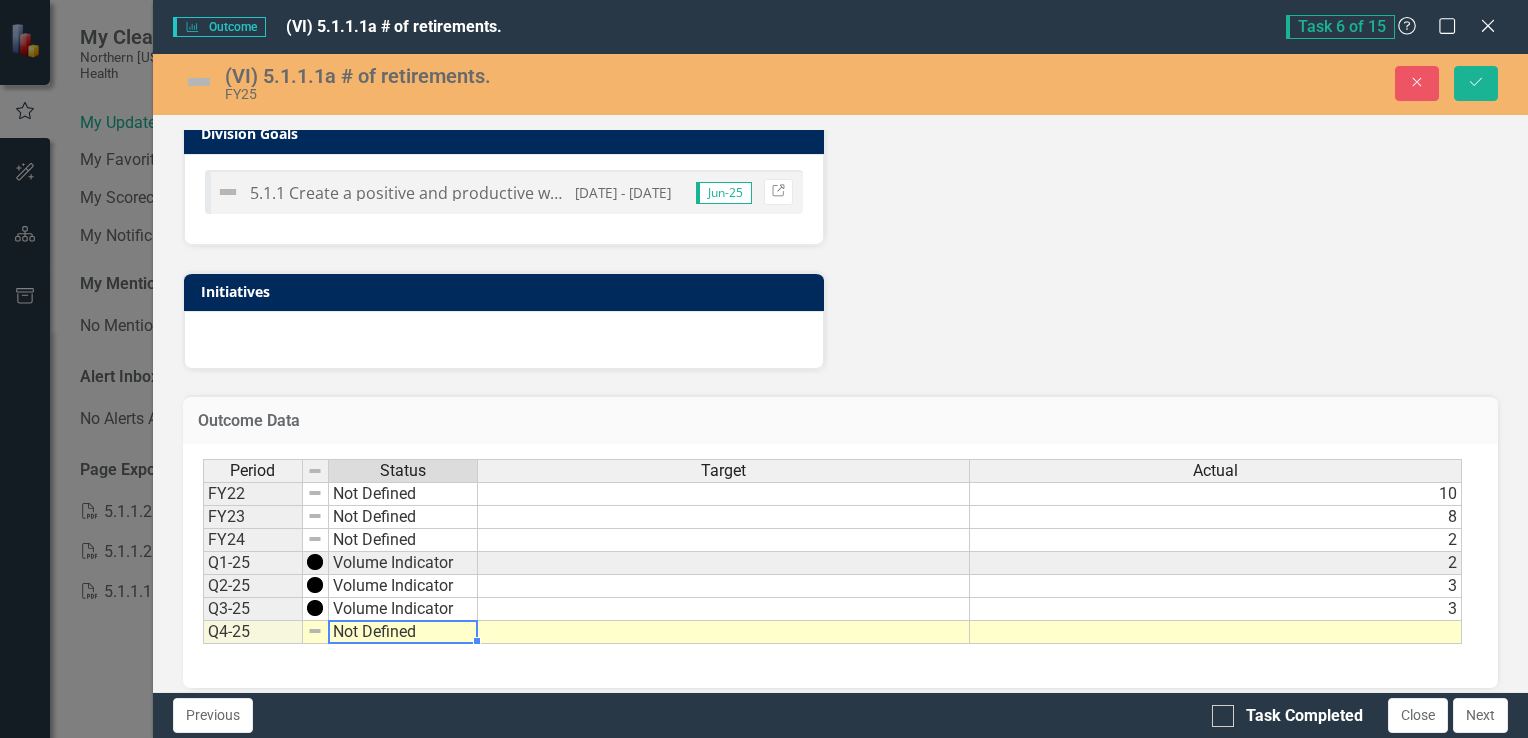 click at bounding box center [1216, 632] 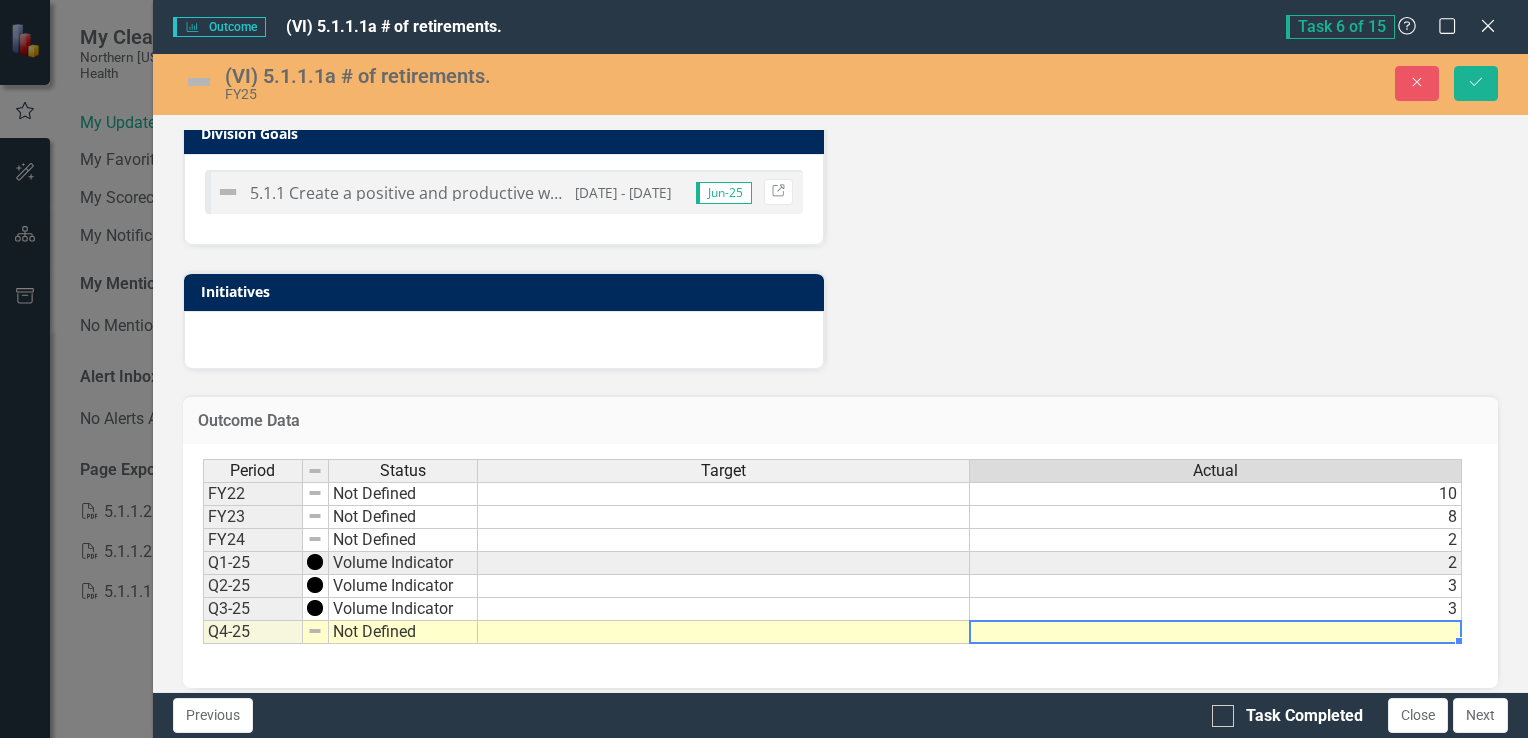 click at bounding box center [1216, 632] 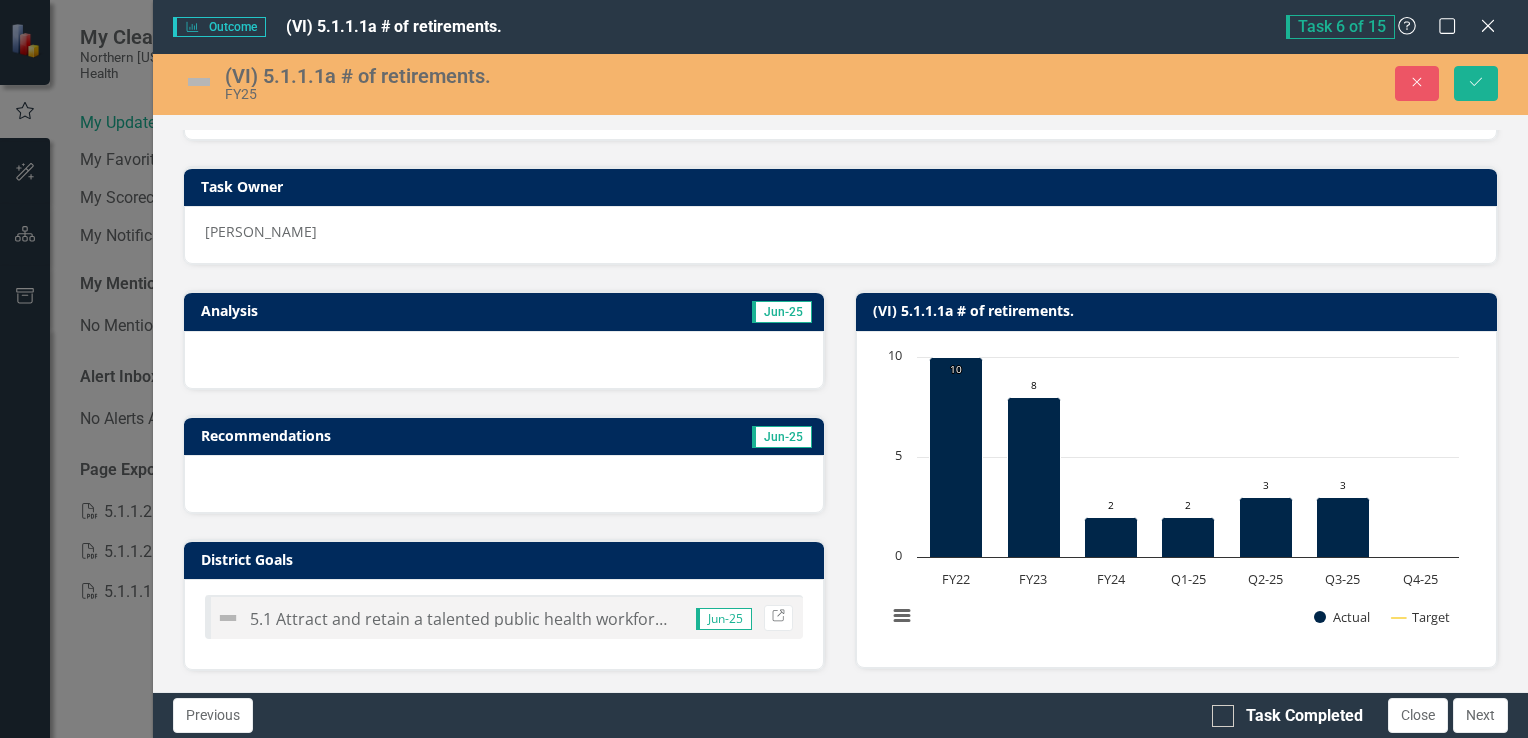 scroll, scrollTop: 79, scrollLeft: 0, axis: vertical 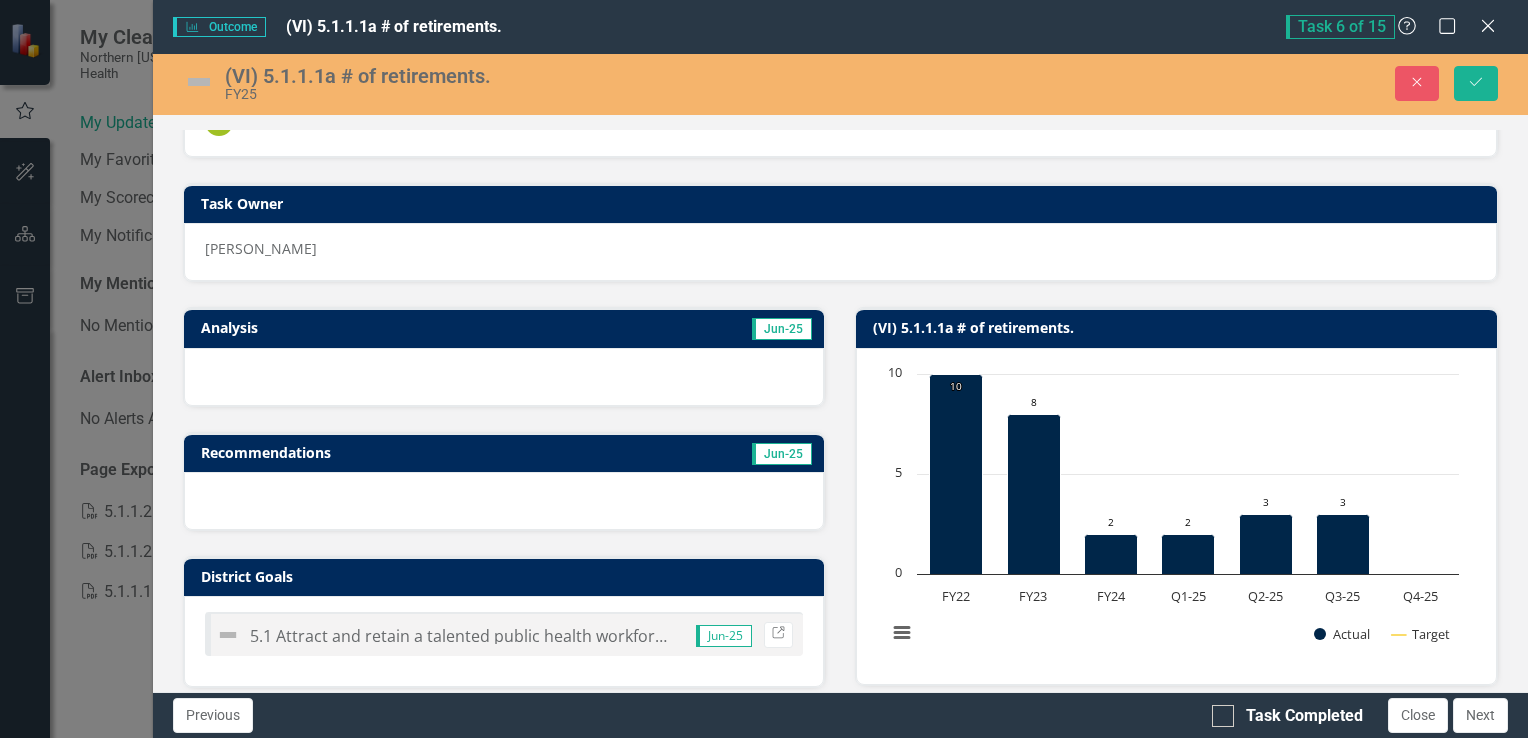 type on "0" 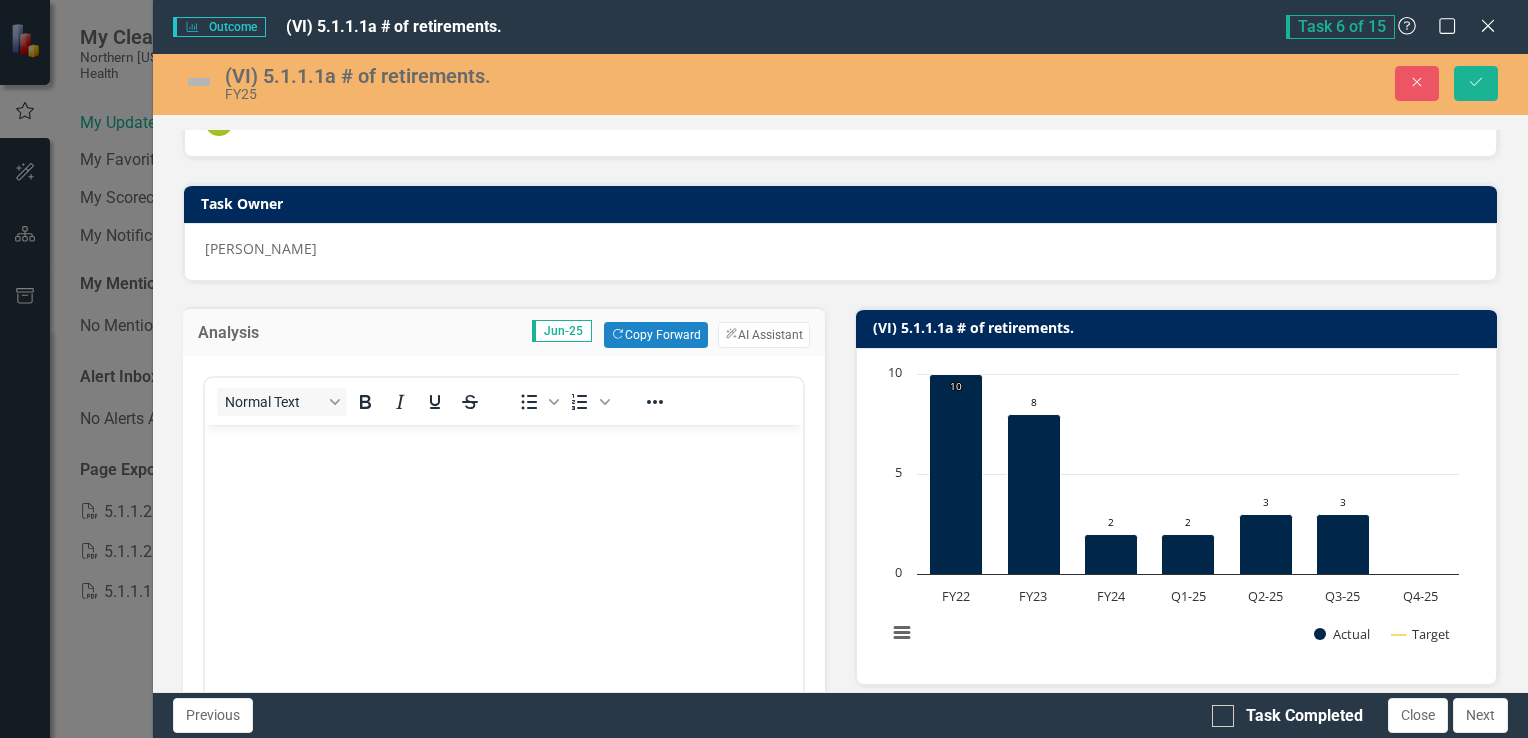 scroll, scrollTop: 0, scrollLeft: 0, axis: both 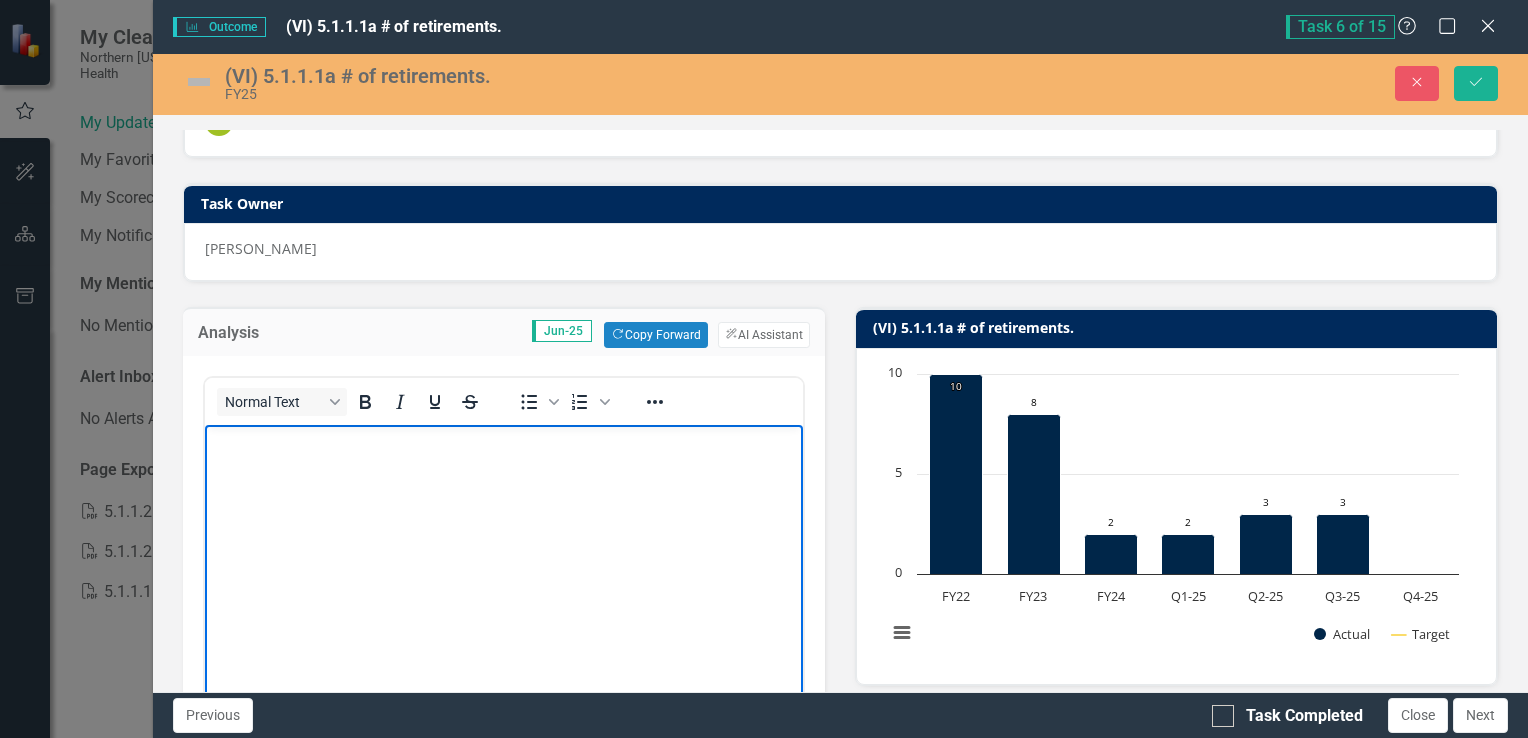 click at bounding box center [503, 442] 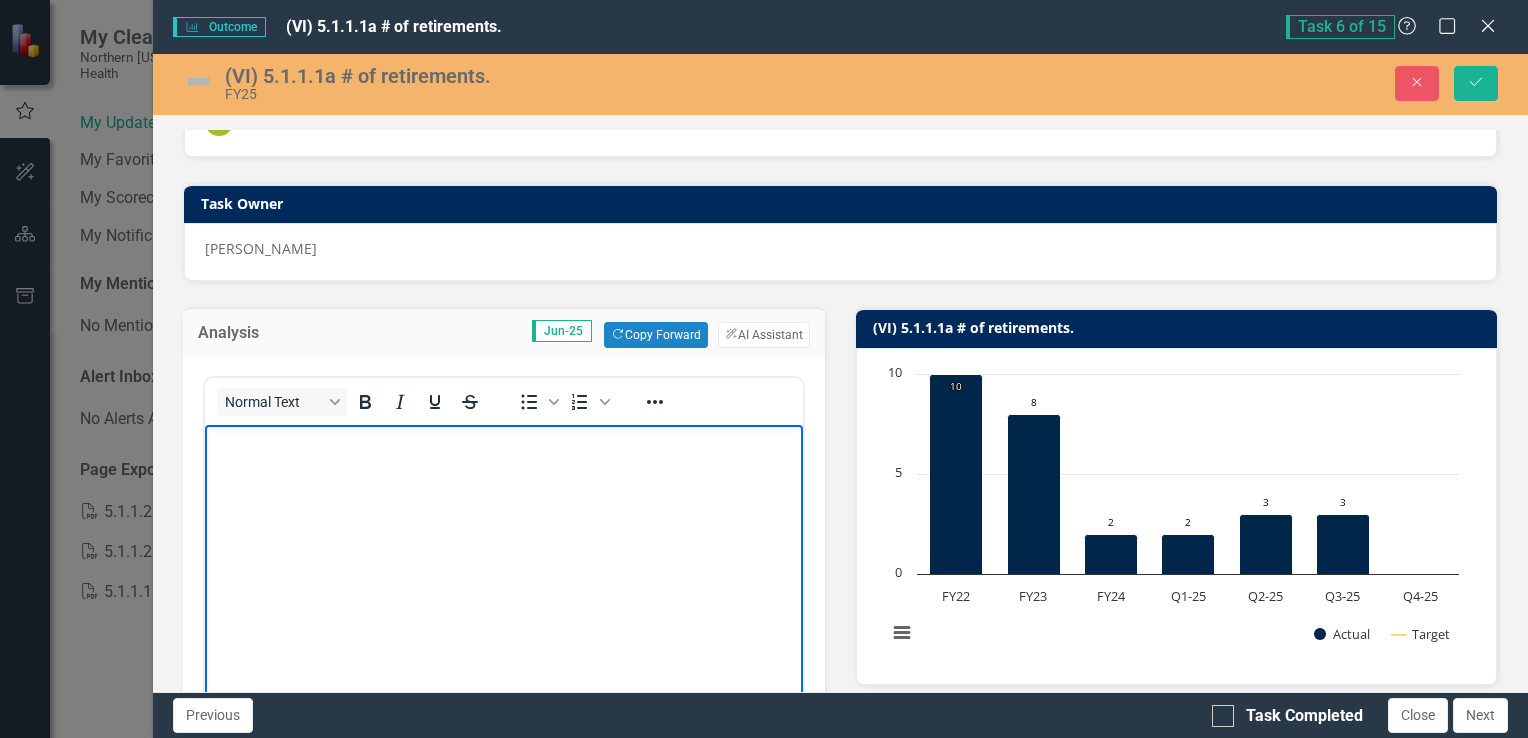 type 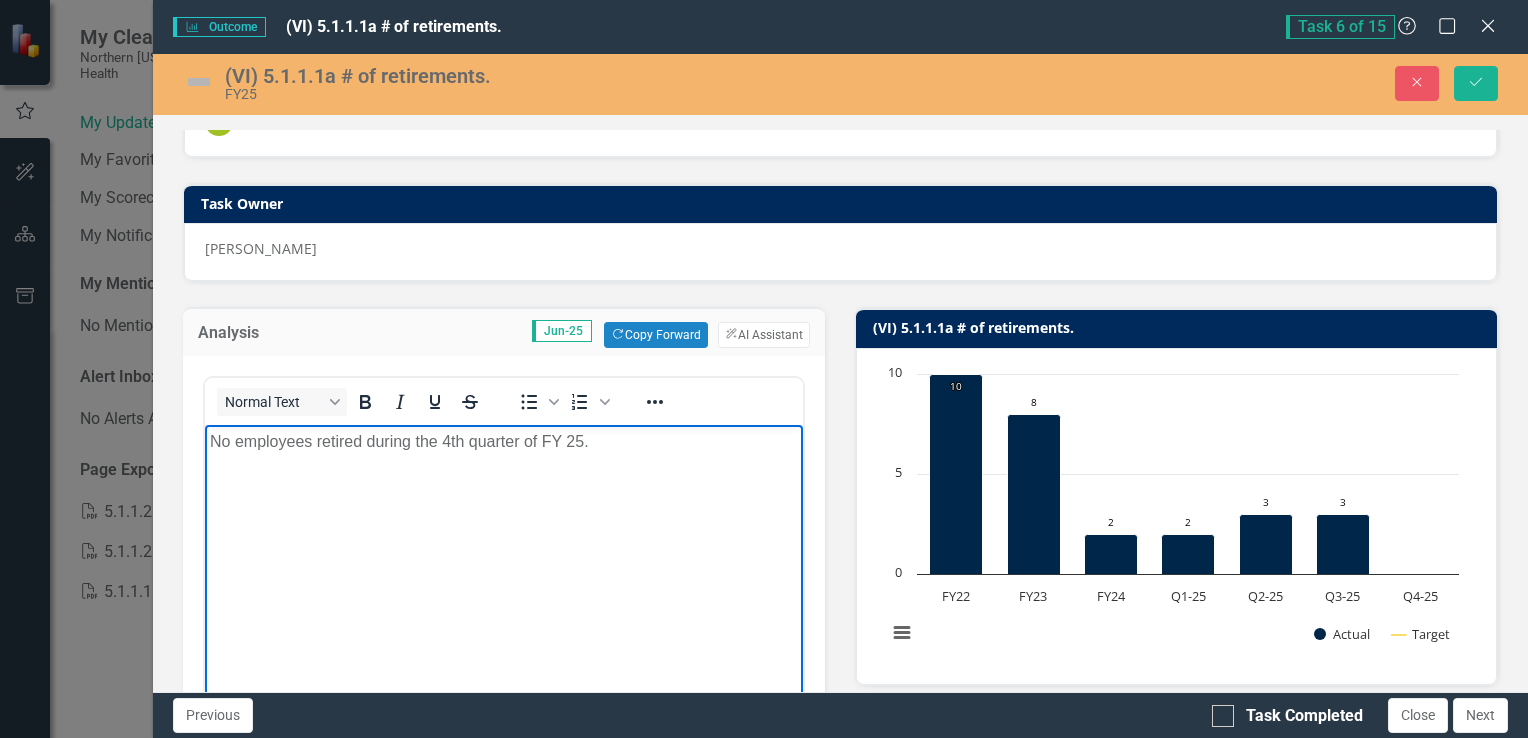 click on "No employees retired during the 4th quarter of FY 25." at bounding box center [503, 575] 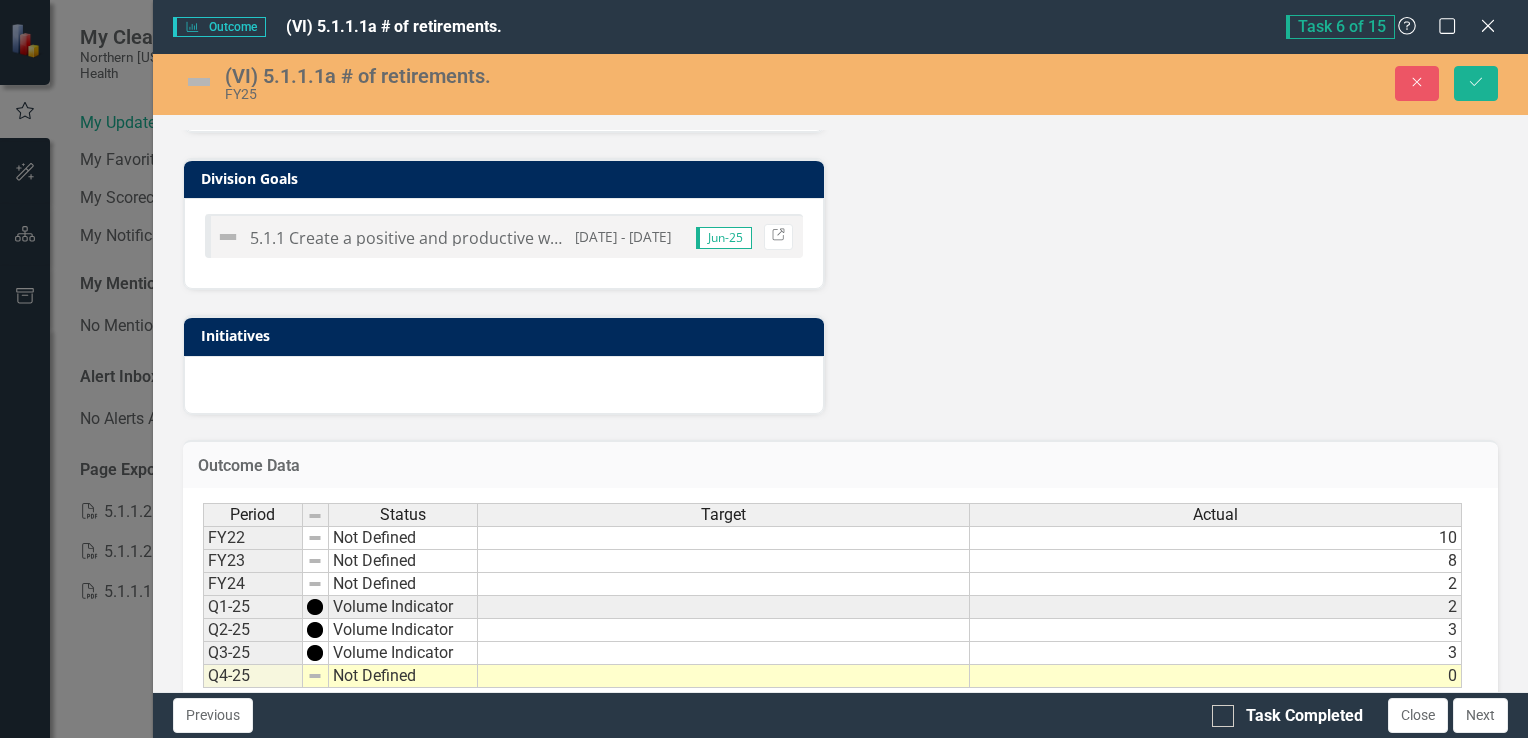 scroll, scrollTop: 1130, scrollLeft: 0, axis: vertical 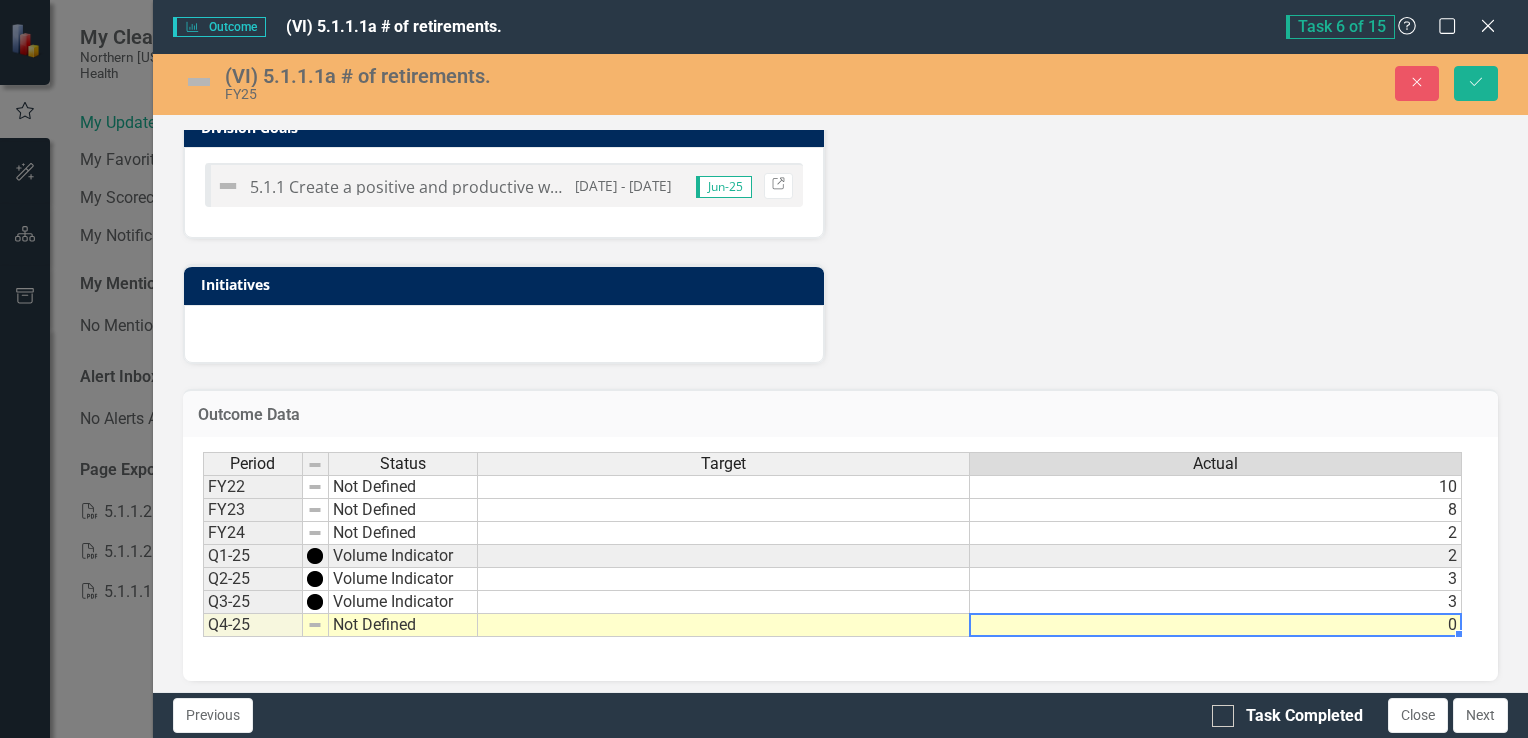 click on "0" at bounding box center (1216, 625) 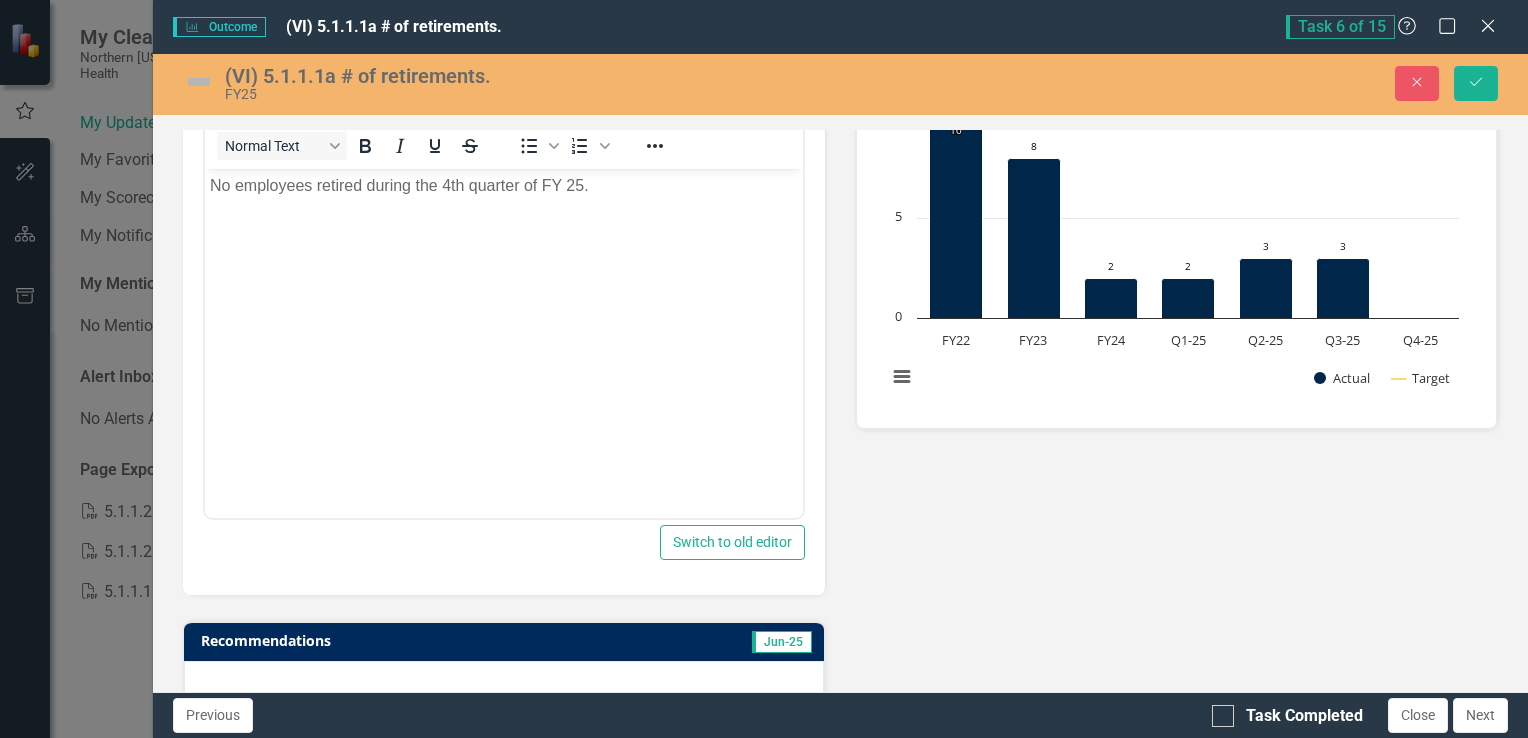 scroll, scrollTop: 330, scrollLeft: 0, axis: vertical 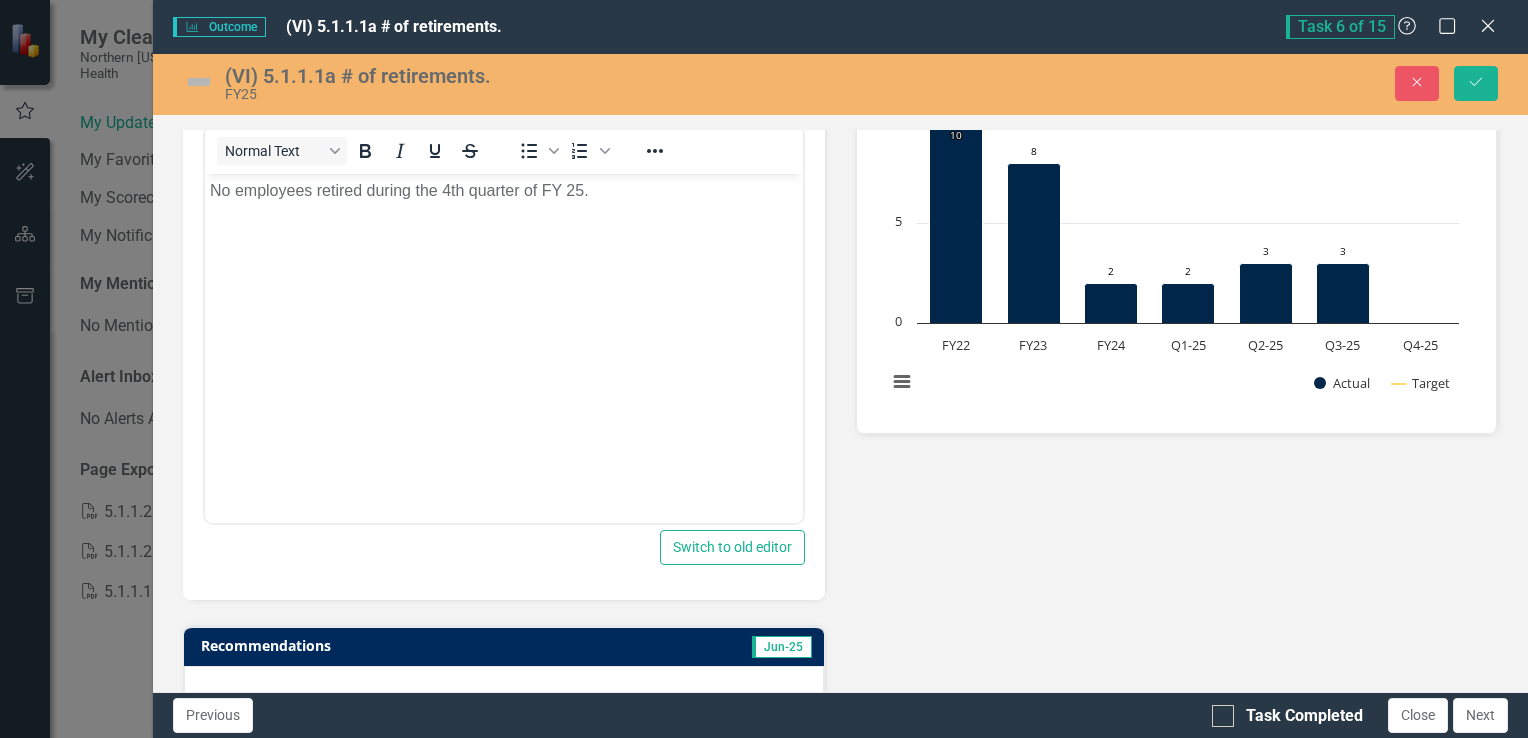 type on "3" 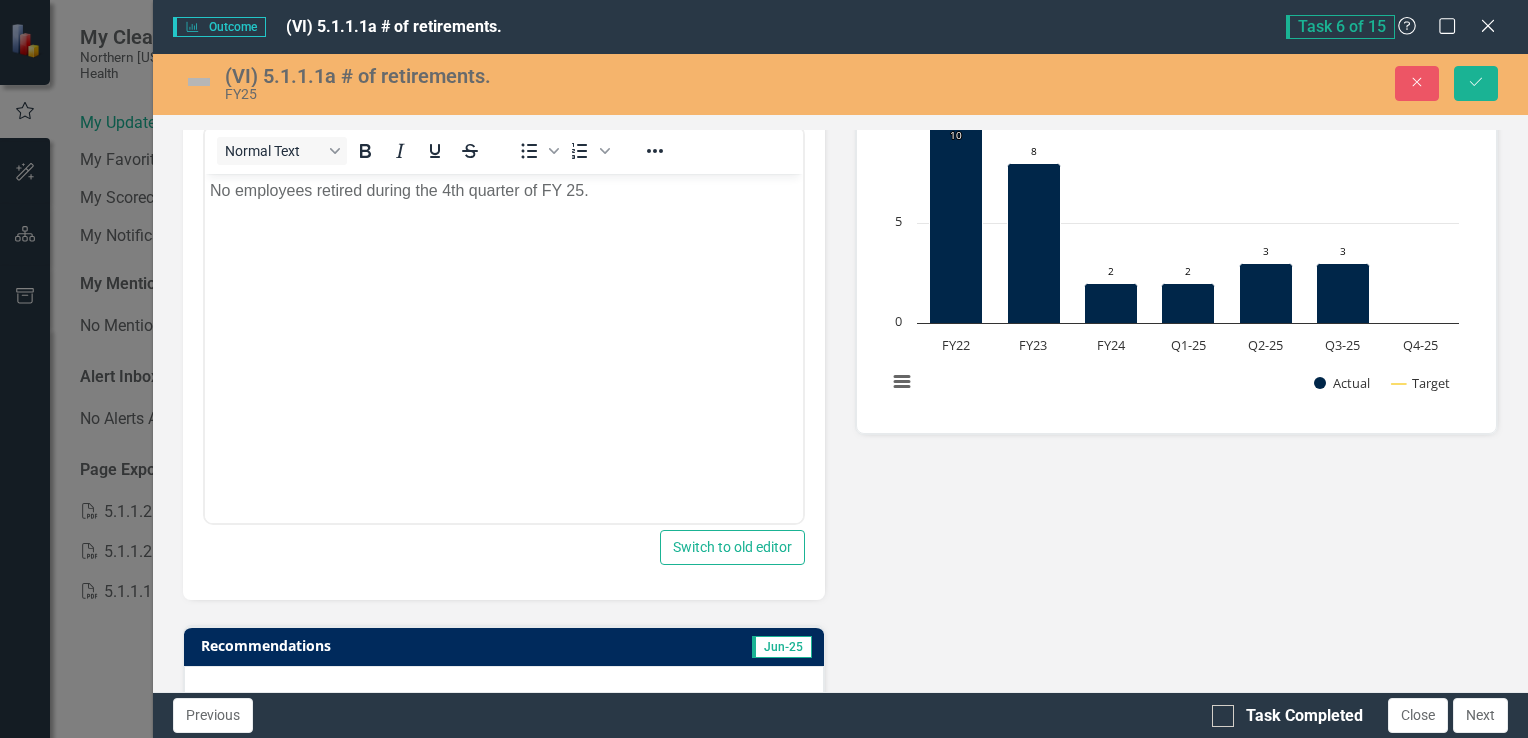 click on "No employees retired during the 4th quarter of FY 25." at bounding box center [503, 191] 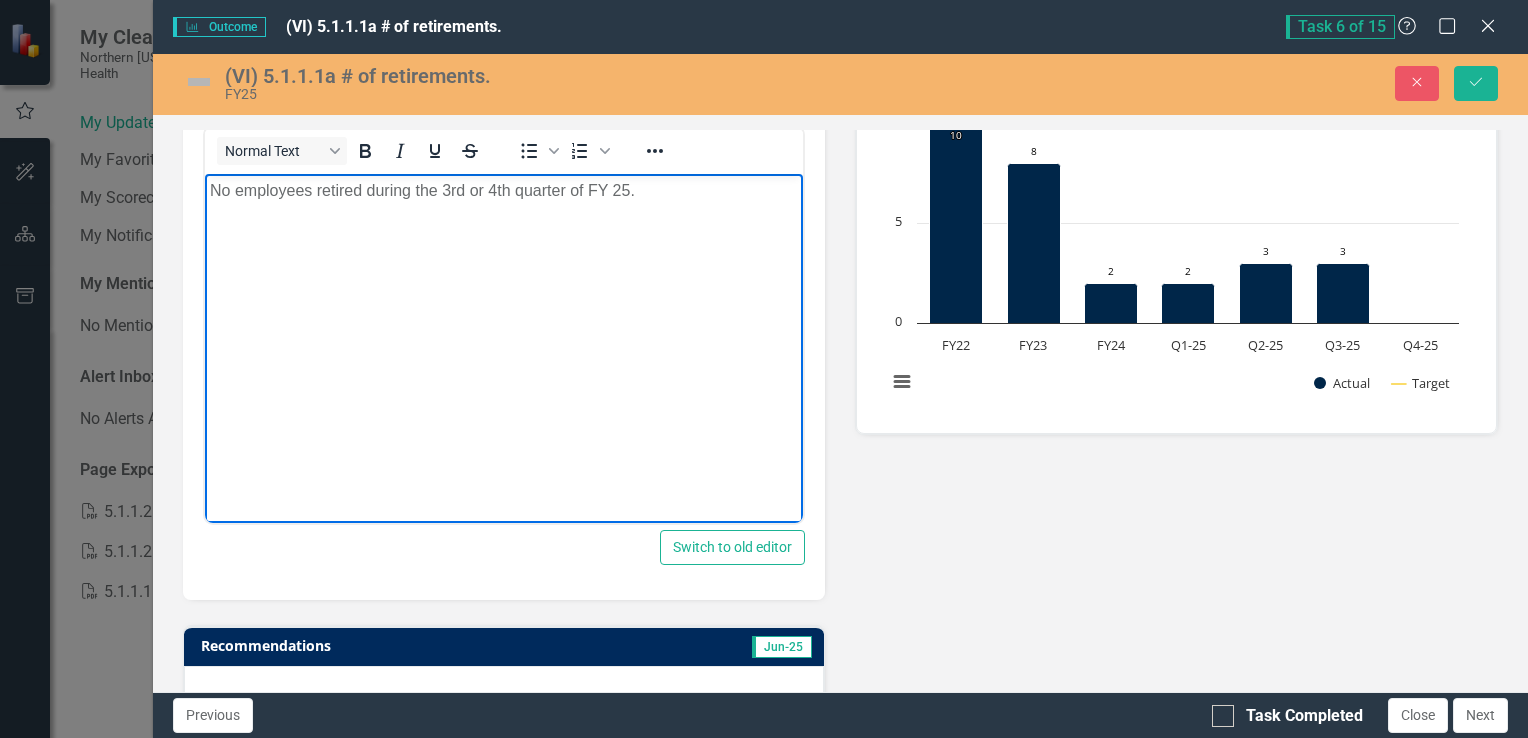 click on "No employees retired during the 3rd or 4th quarter of FY 25." at bounding box center [503, 191] 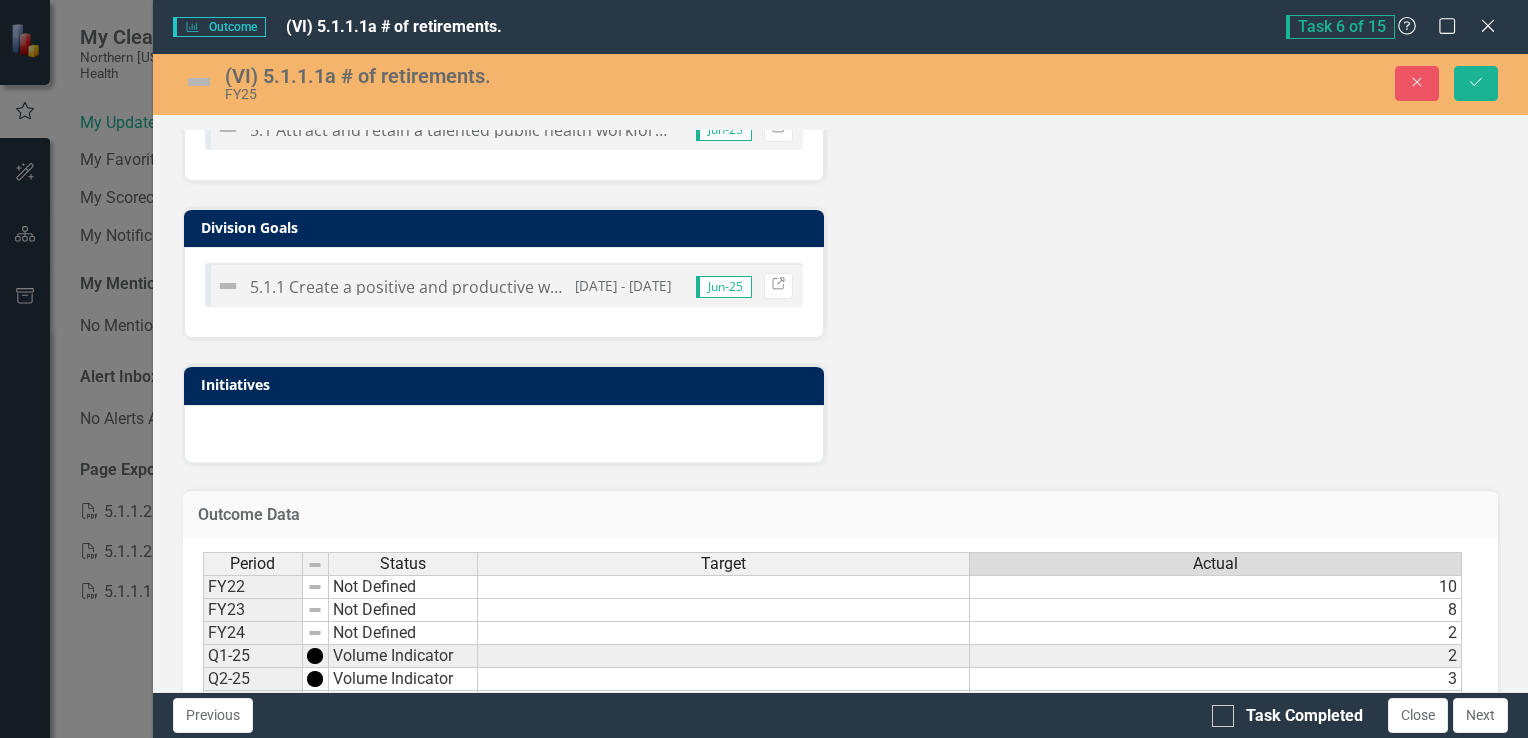 scroll, scrollTop: 1130, scrollLeft: 0, axis: vertical 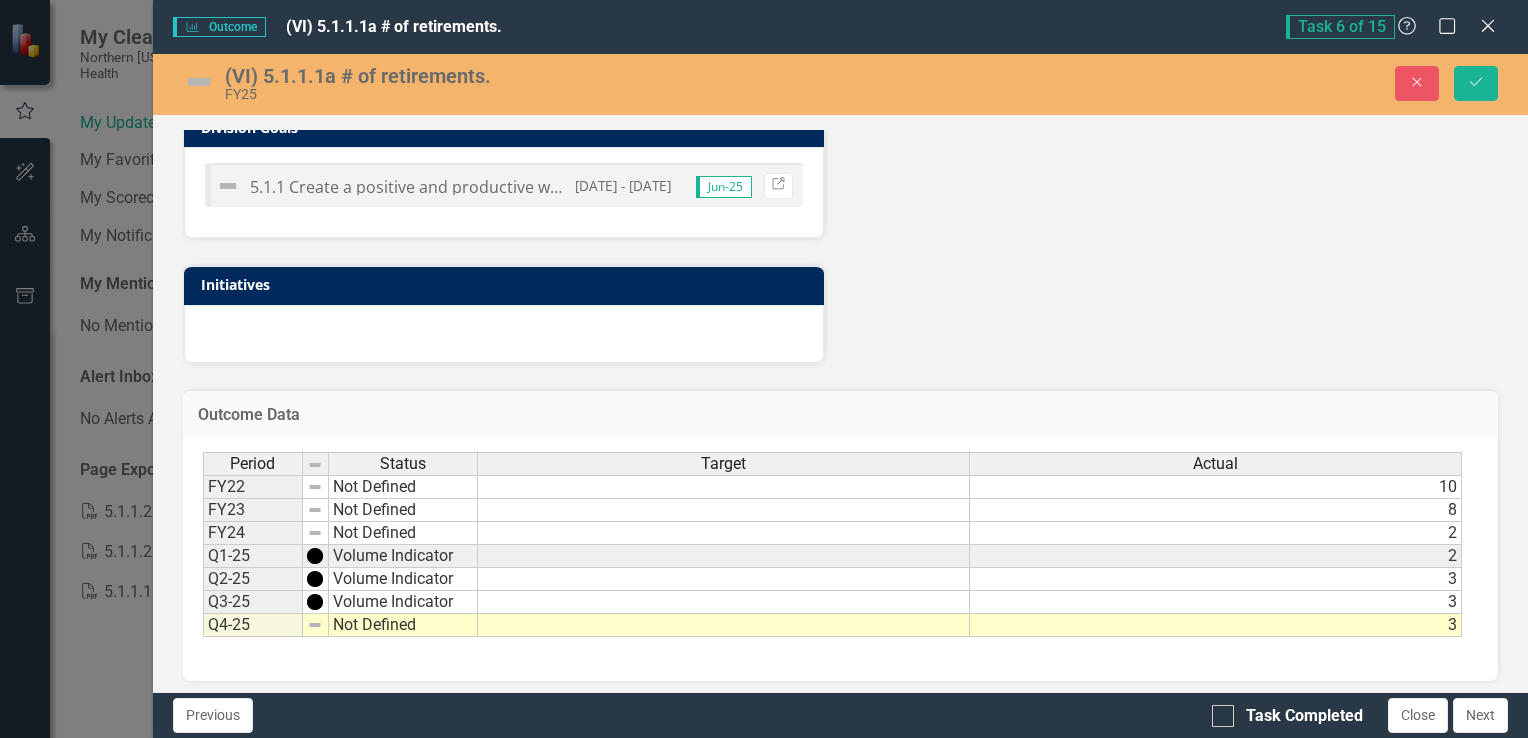 click at bounding box center [199, 82] 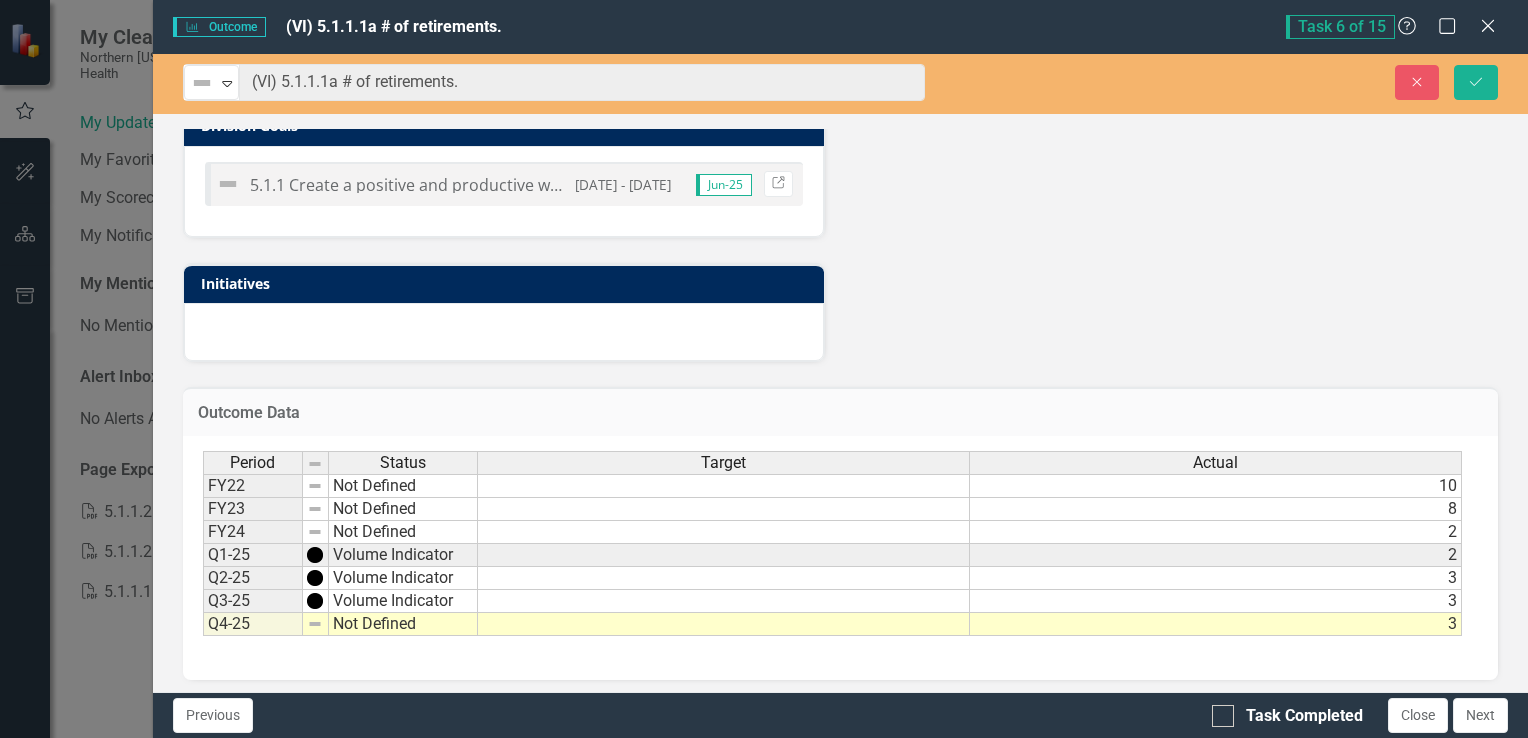 scroll, scrollTop: 1129, scrollLeft: 0, axis: vertical 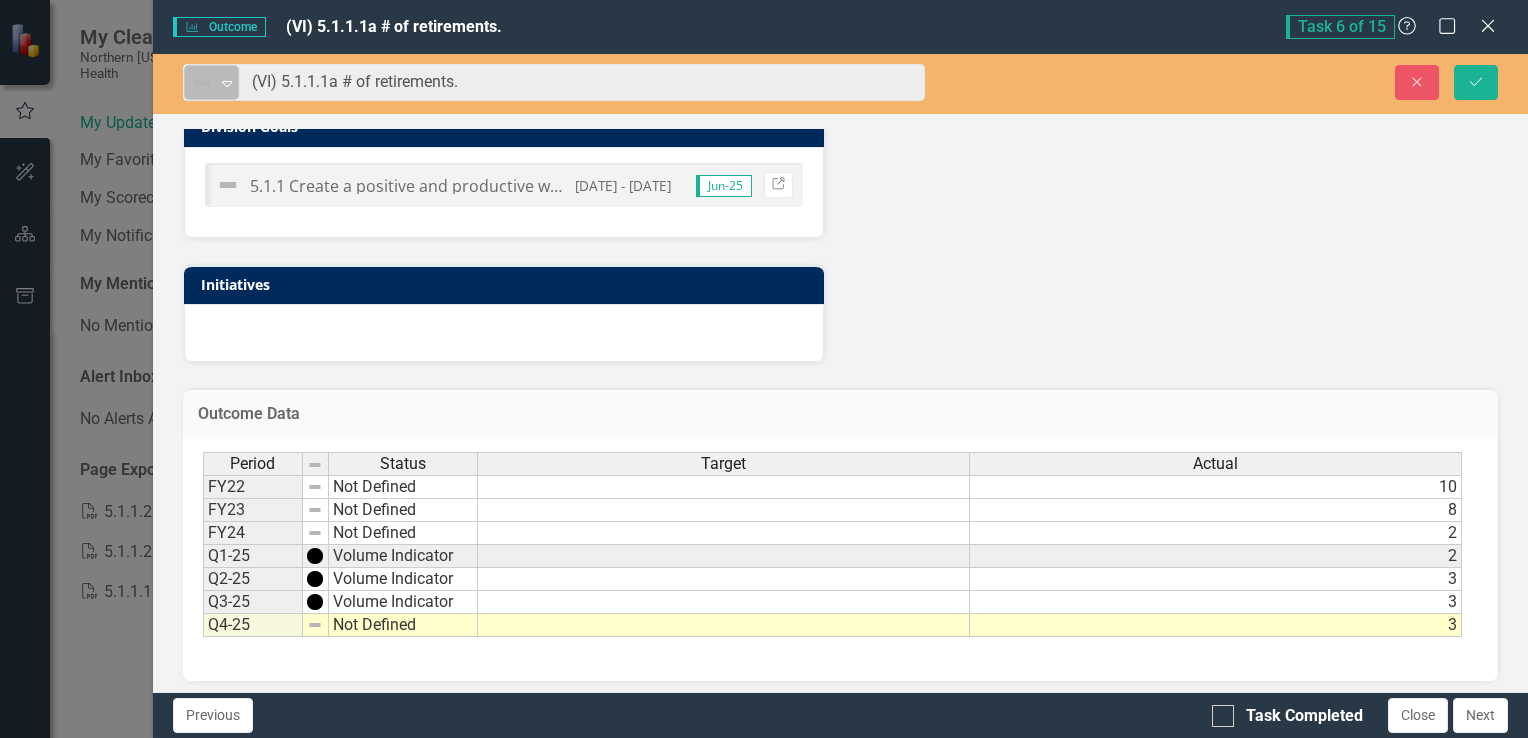 click 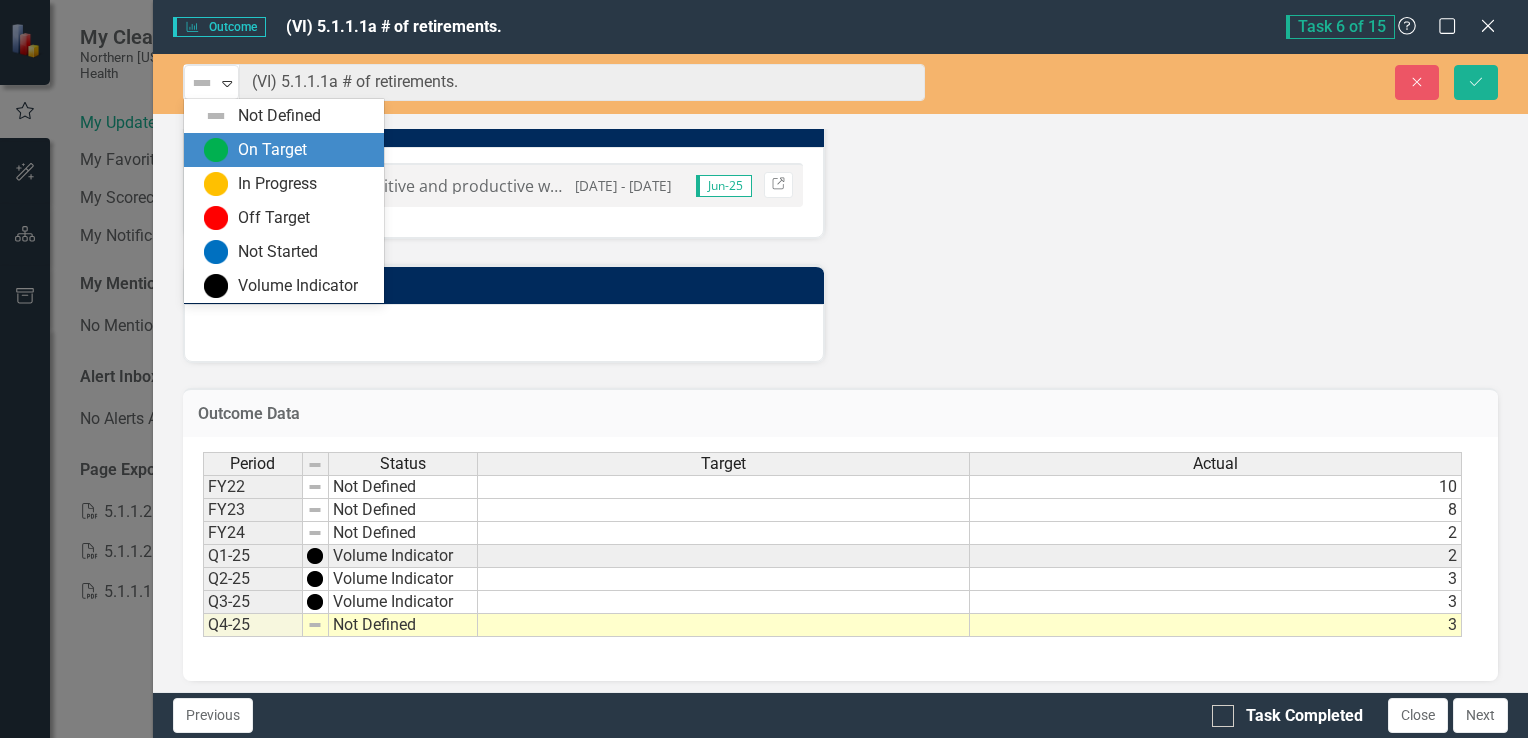 click on "On Target" at bounding box center [272, 150] 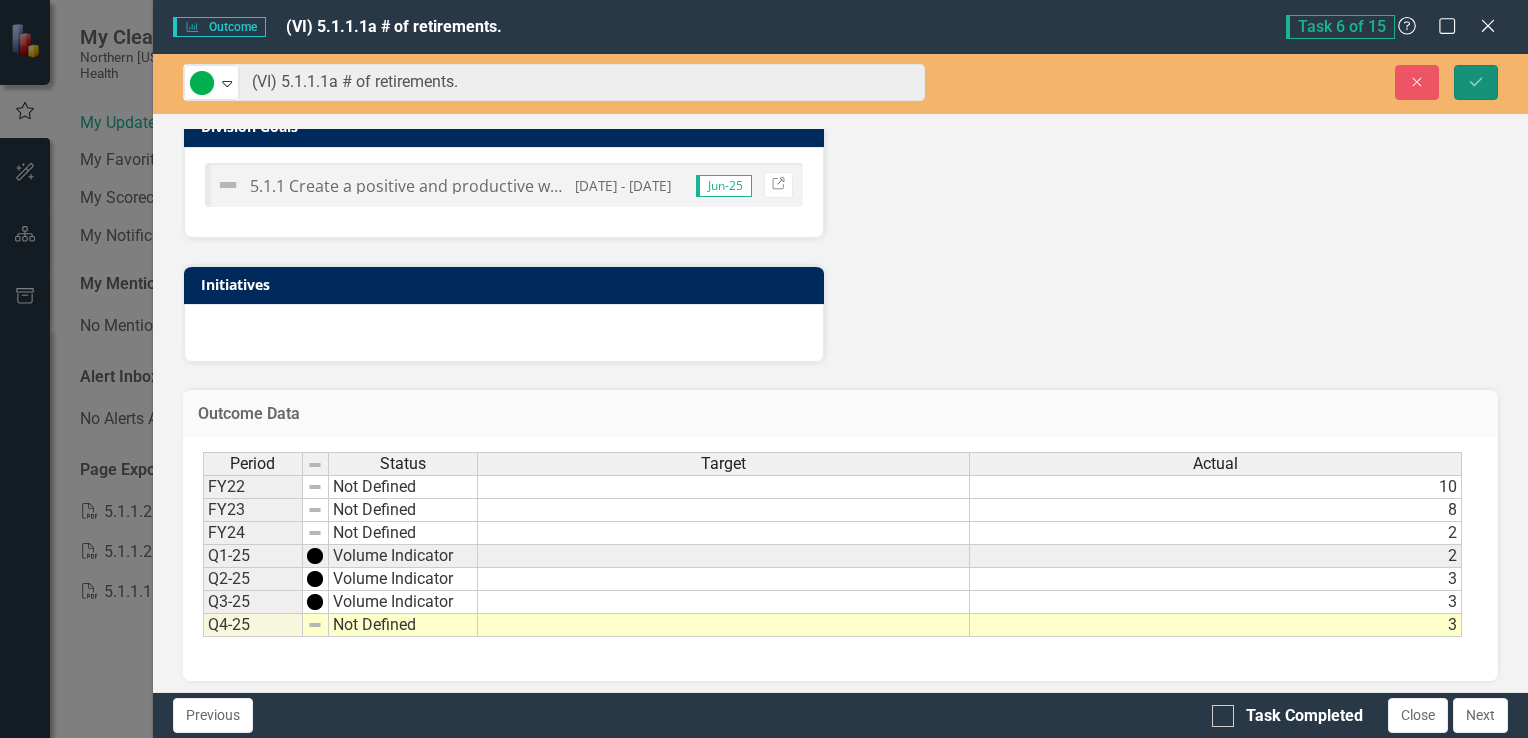 click on "Save" at bounding box center (1476, 82) 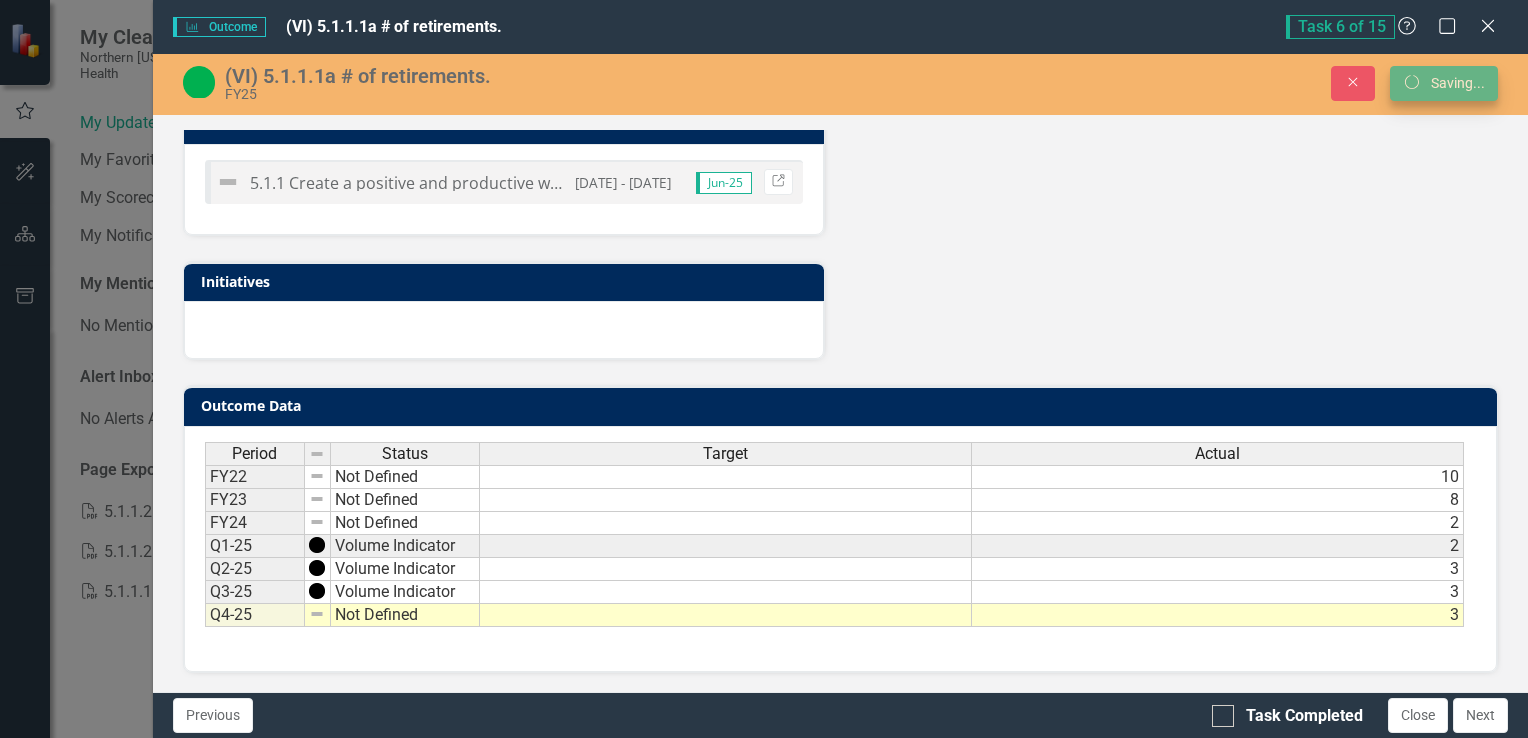 scroll, scrollTop: 699, scrollLeft: 0, axis: vertical 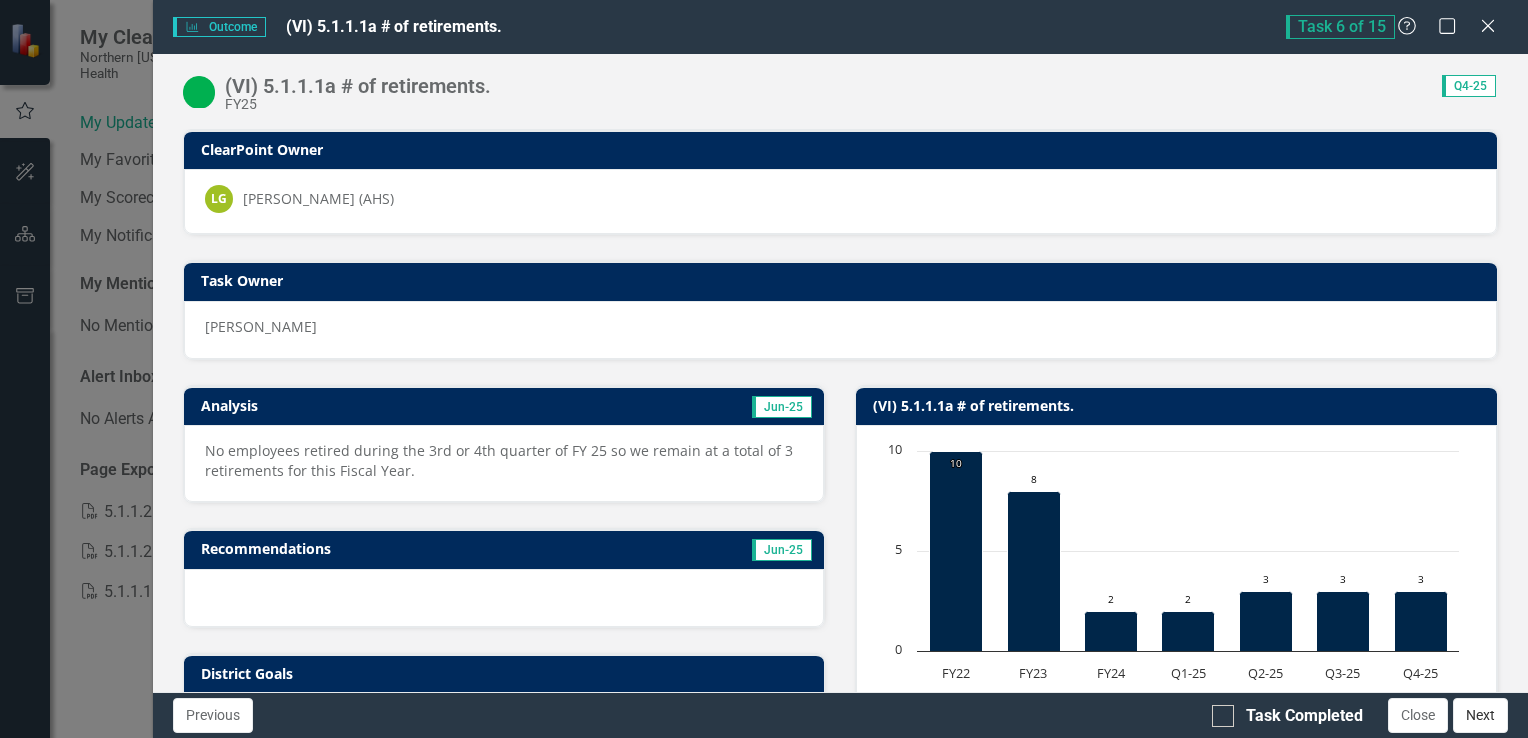 click on "Next" at bounding box center (1480, 715) 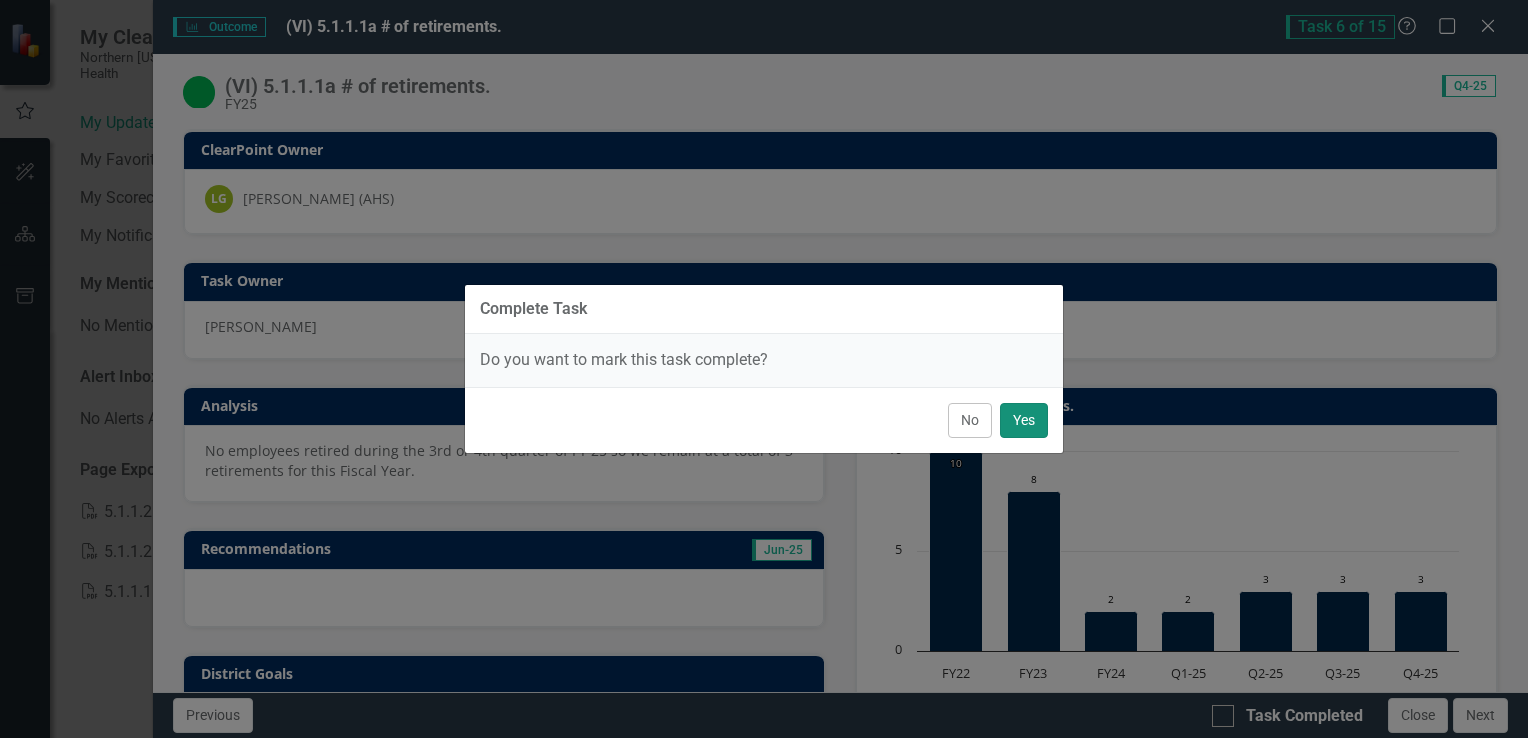 click on "Yes" at bounding box center [1024, 420] 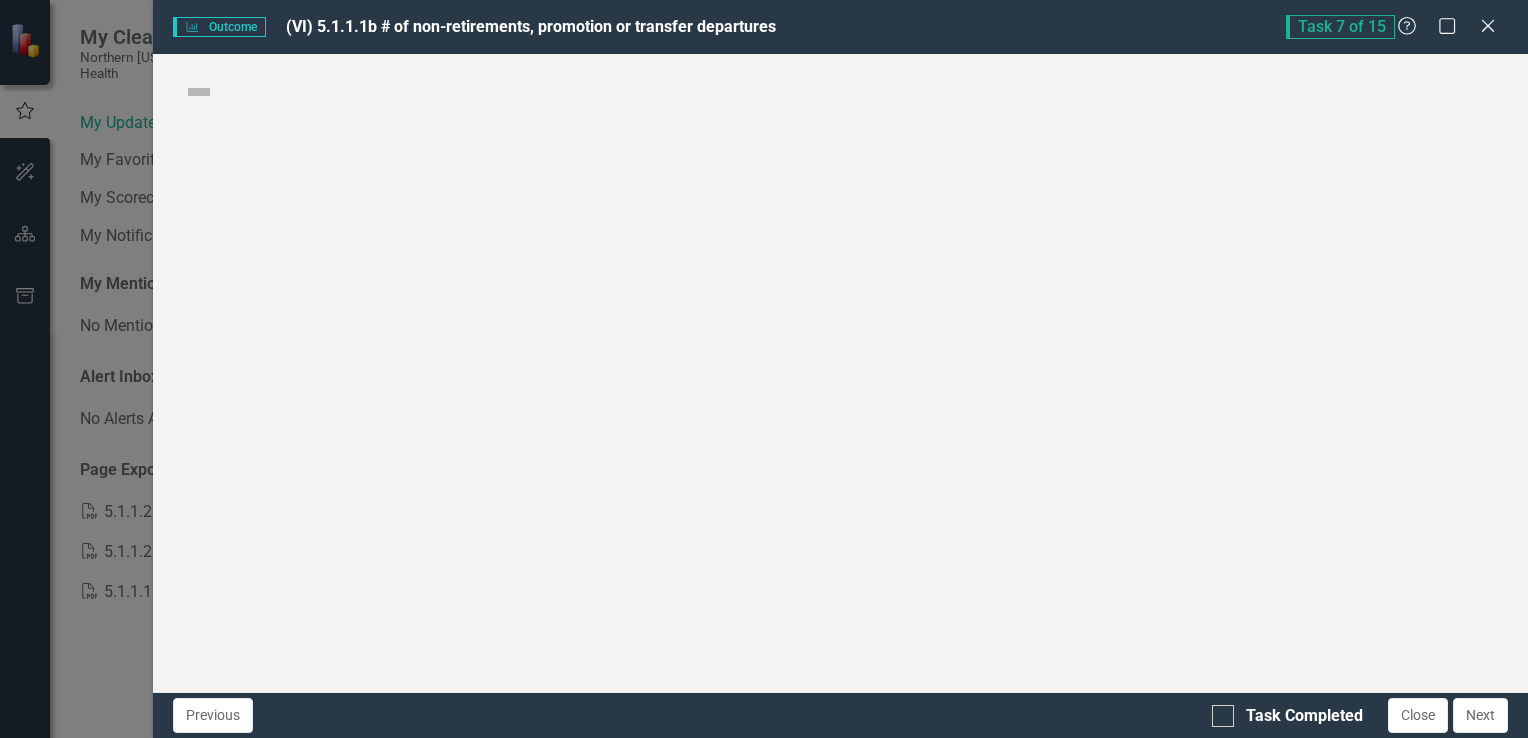 checkbox on "true" 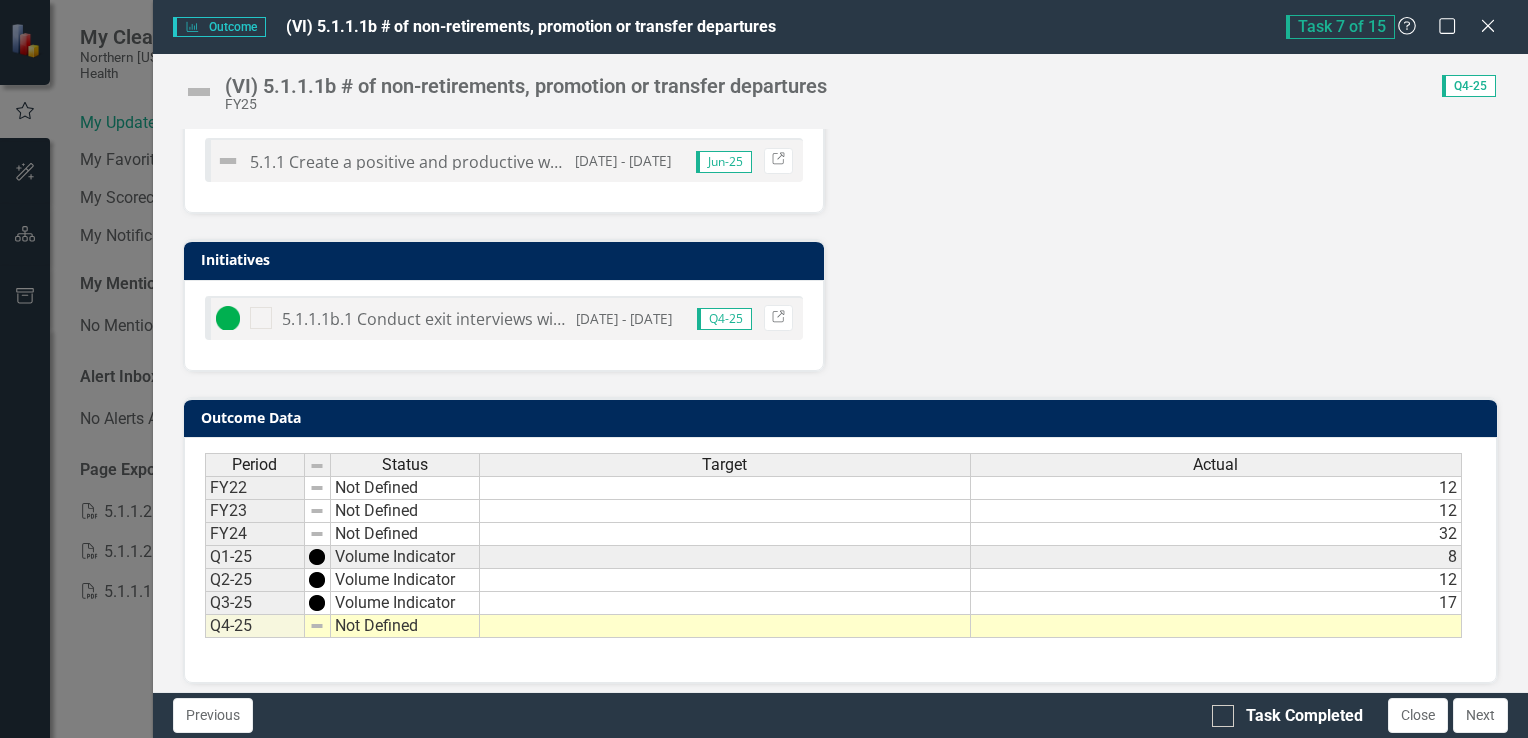 scroll, scrollTop: 712, scrollLeft: 0, axis: vertical 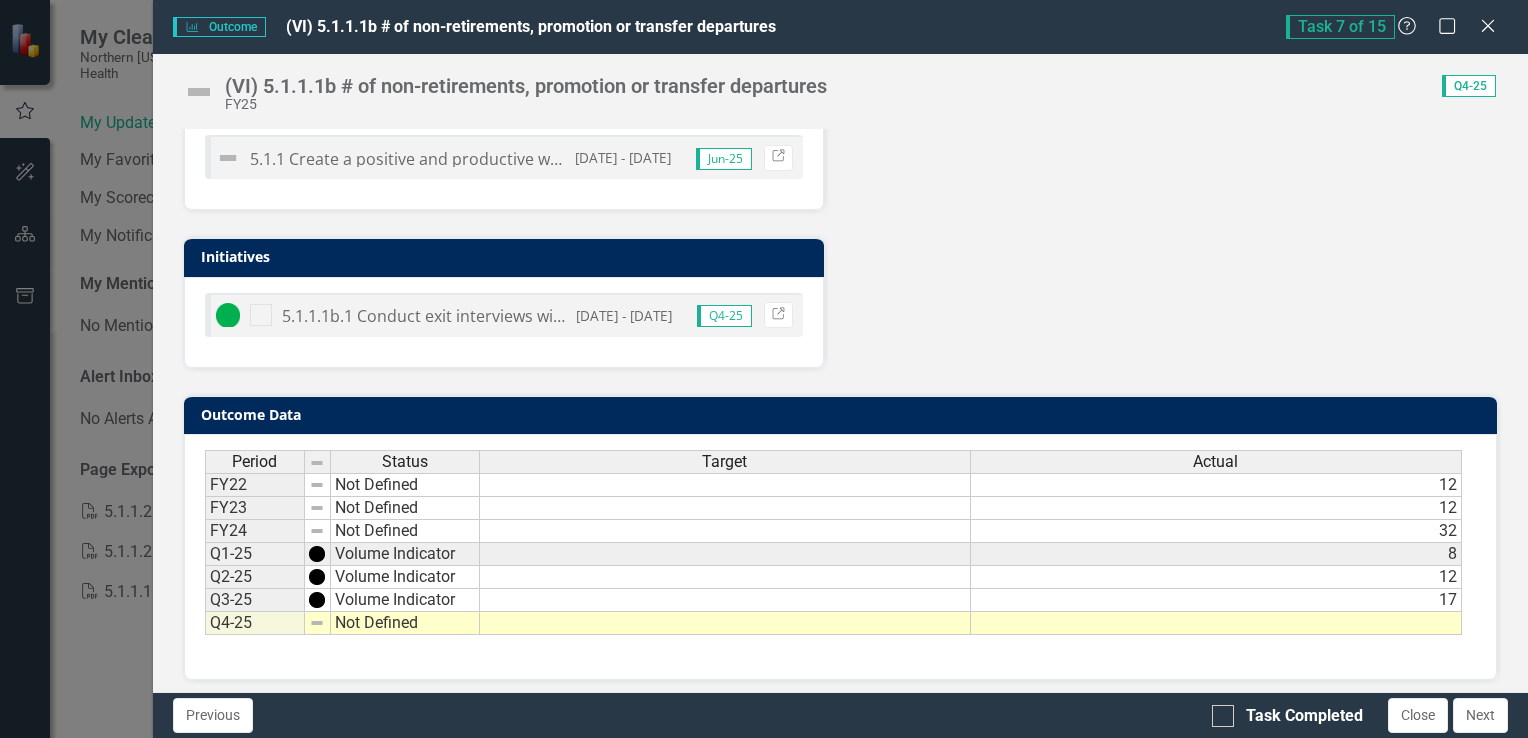 click at bounding box center (1216, 623) 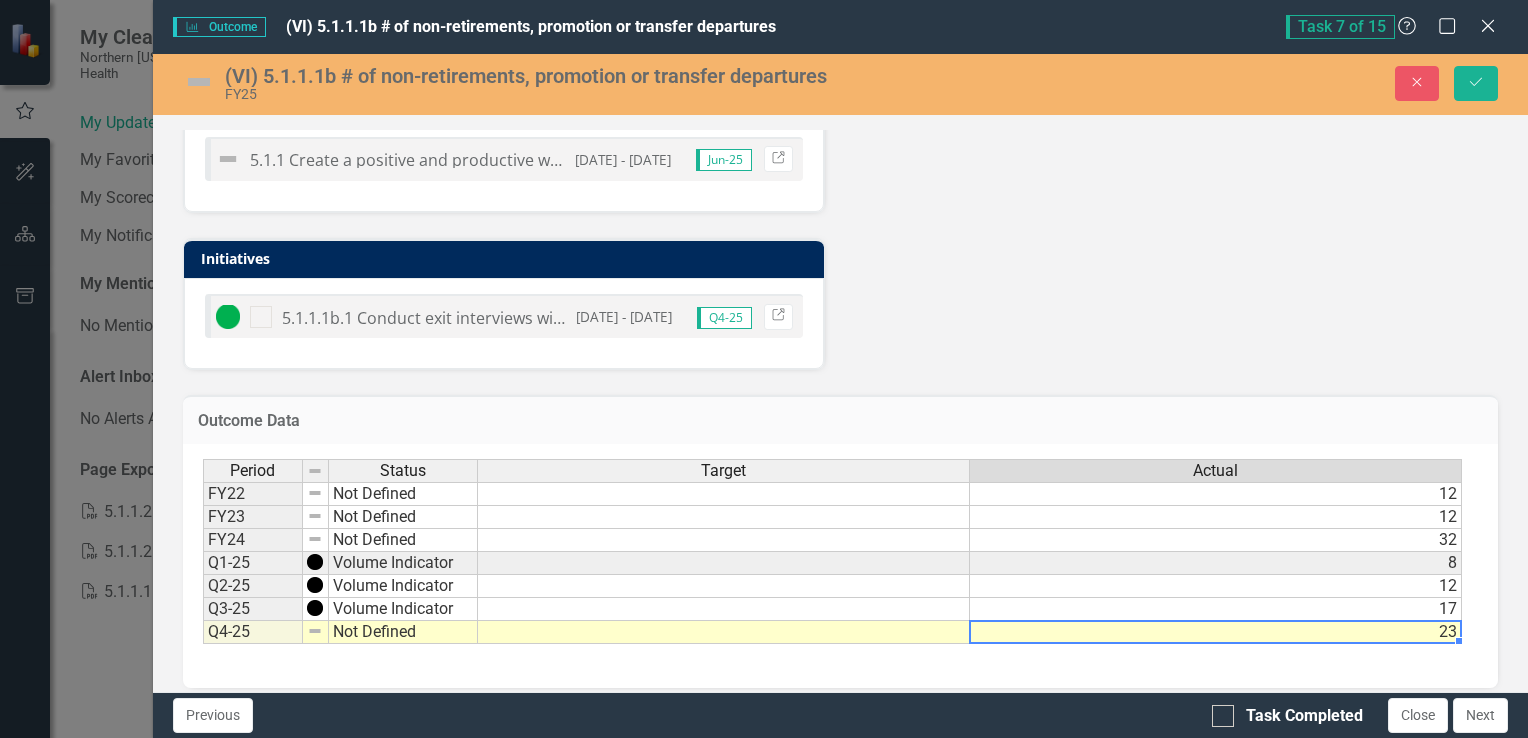 type on "23" 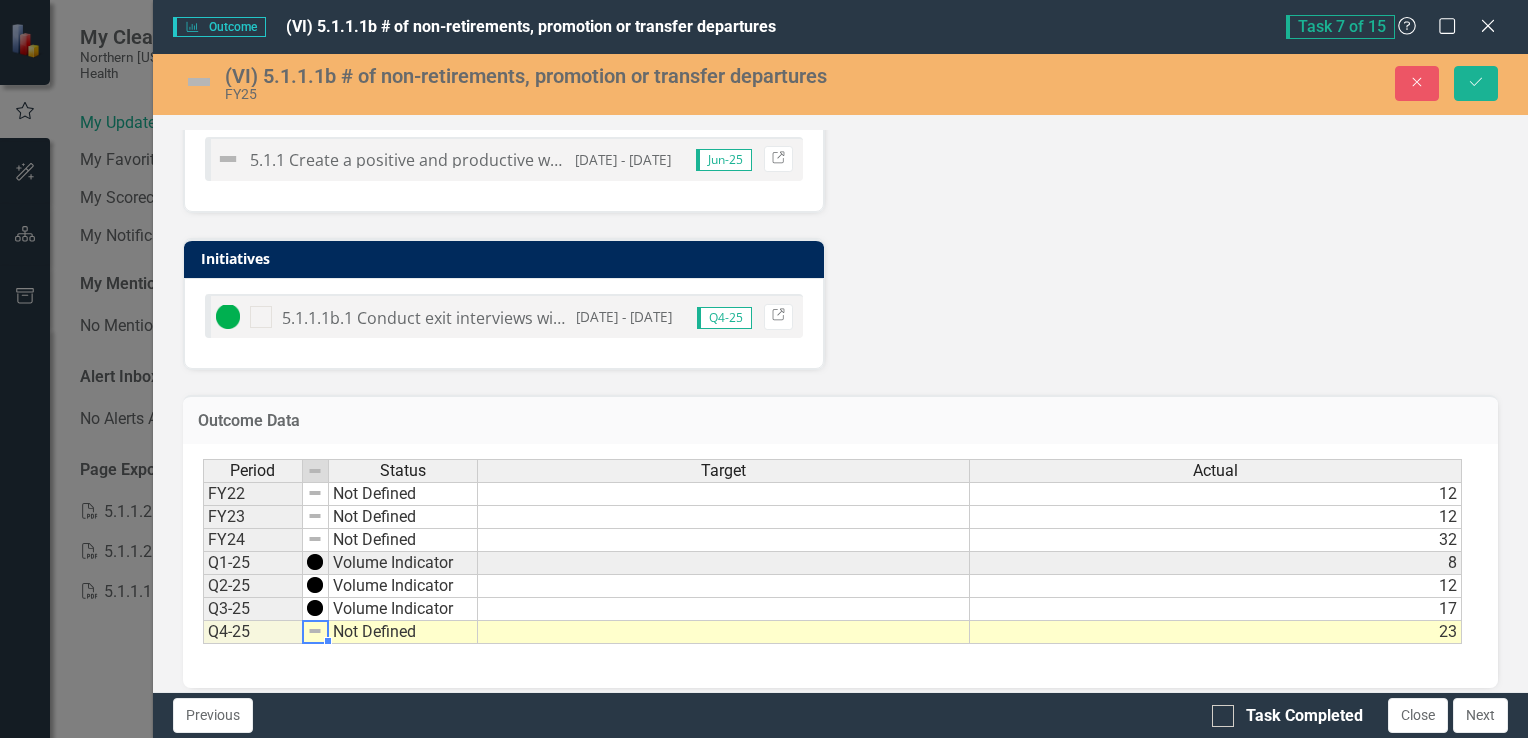 click at bounding box center [315, 631] 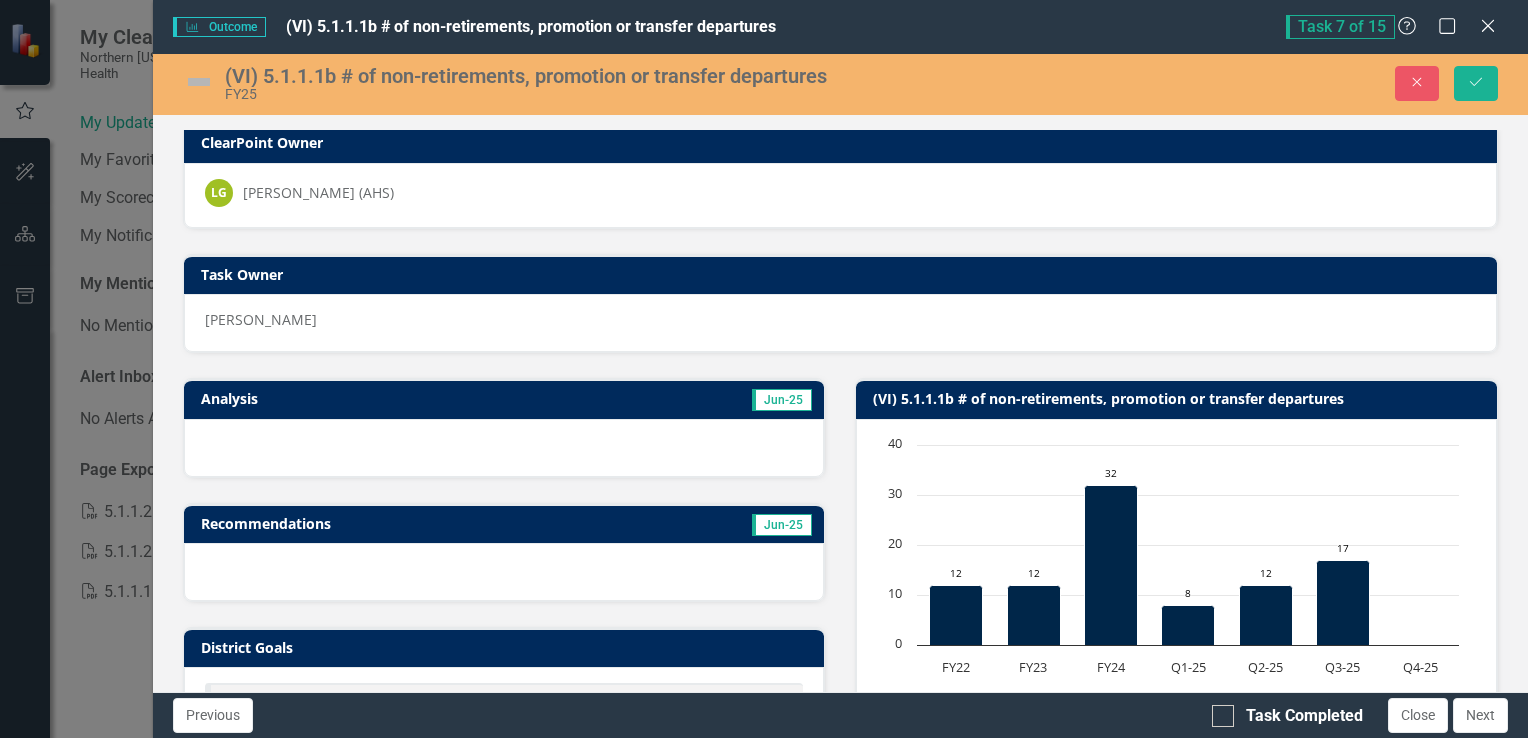scroll, scrollTop: 0, scrollLeft: 0, axis: both 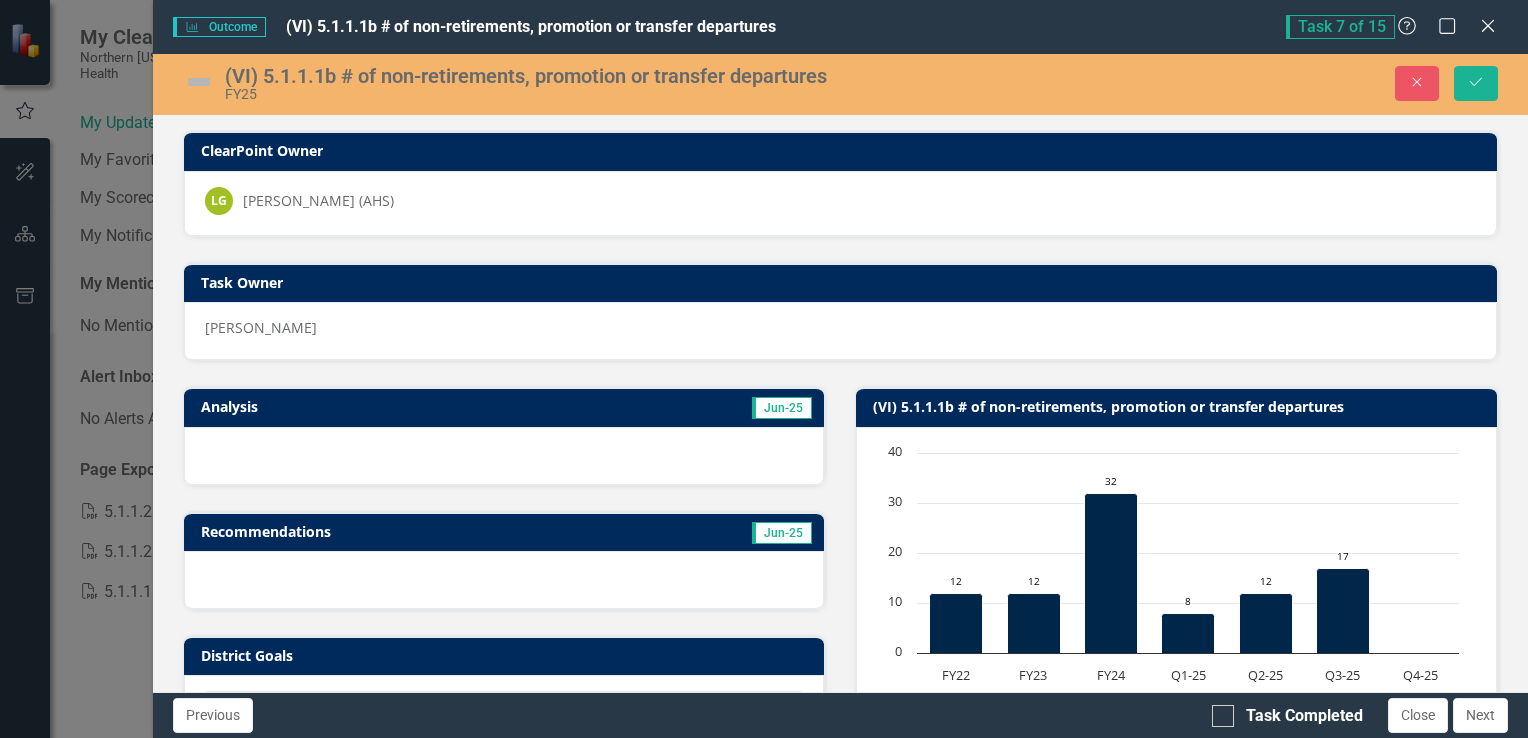 click at bounding box center [199, 82] 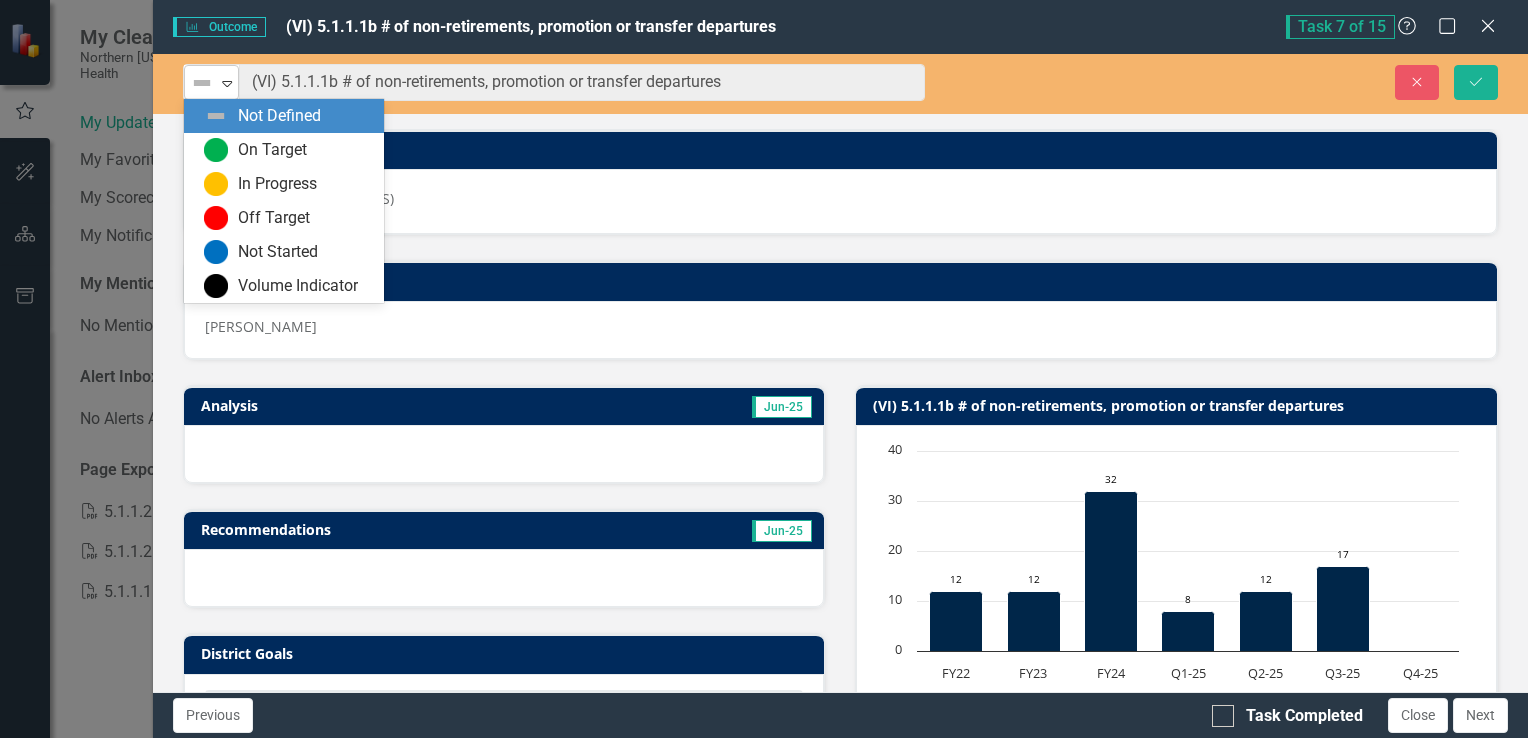 click on "Expand" 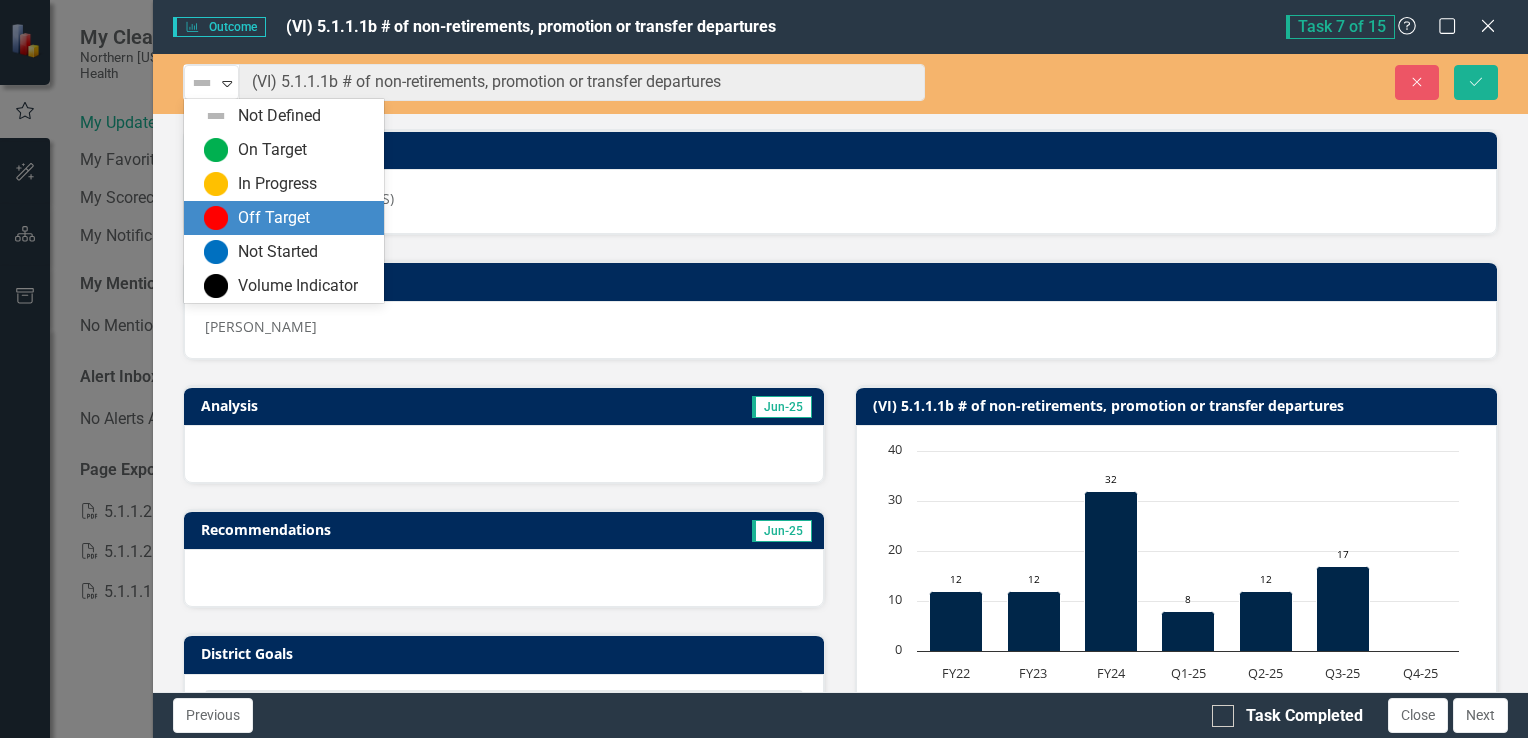 click at bounding box center [216, 218] 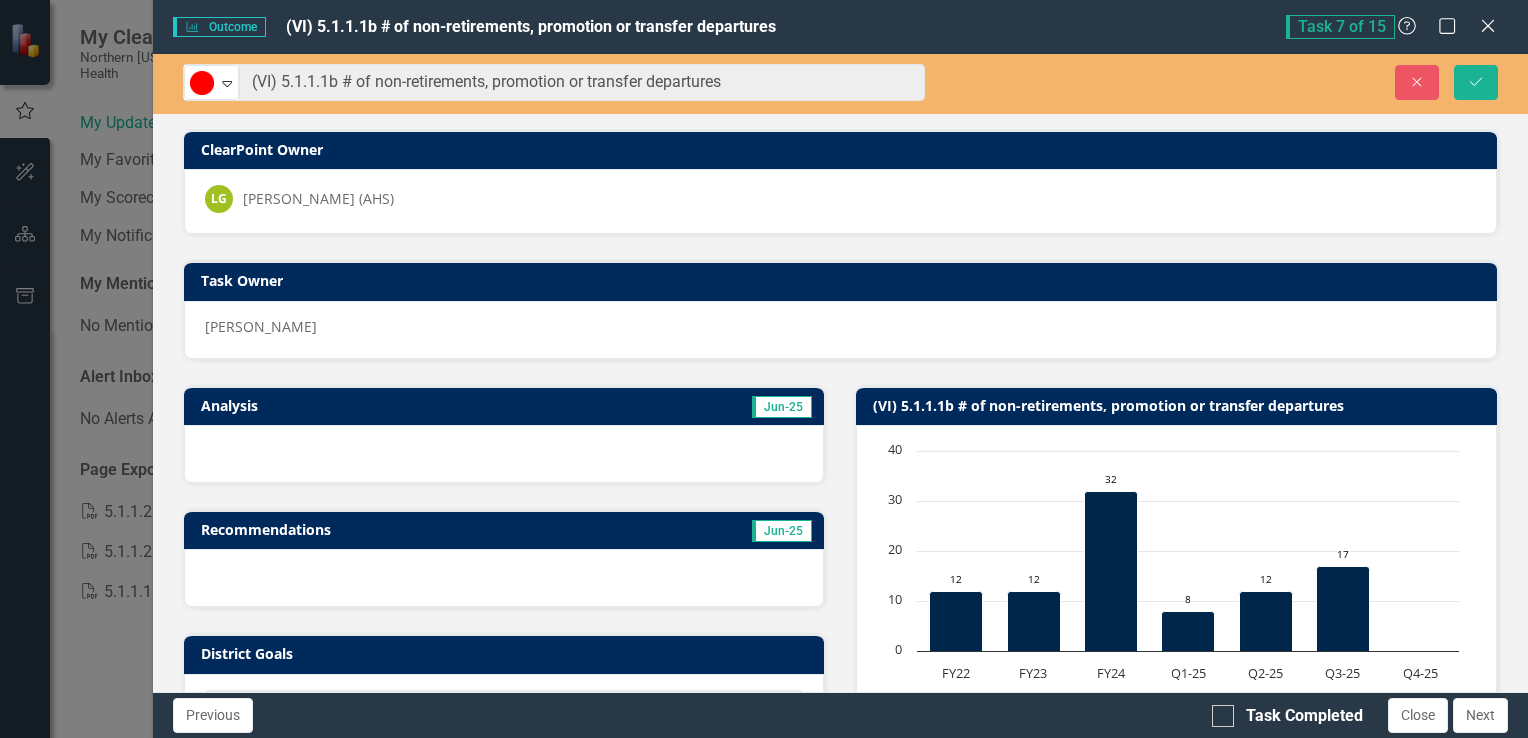 click at bounding box center (504, 454) 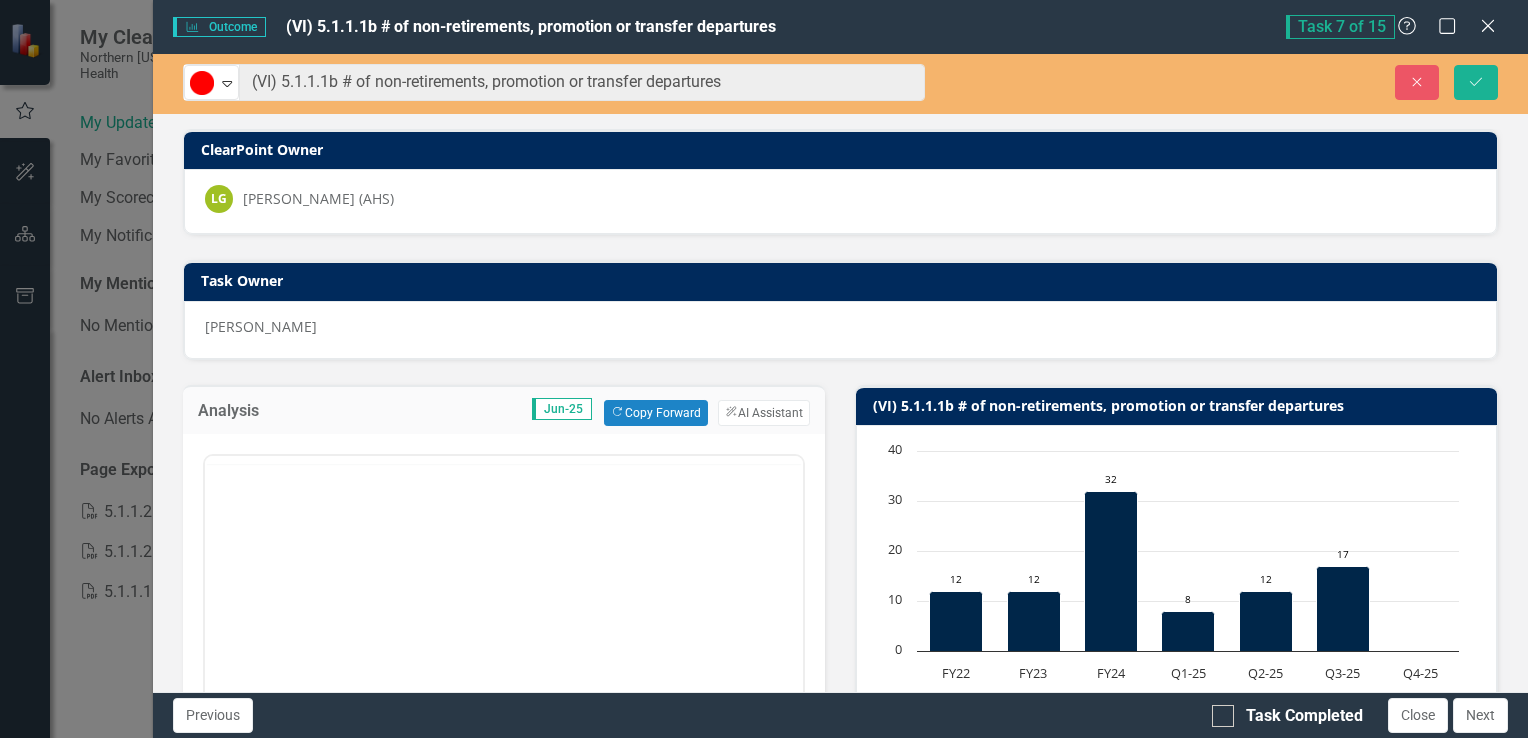 scroll, scrollTop: 0, scrollLeft: 0, axis: both 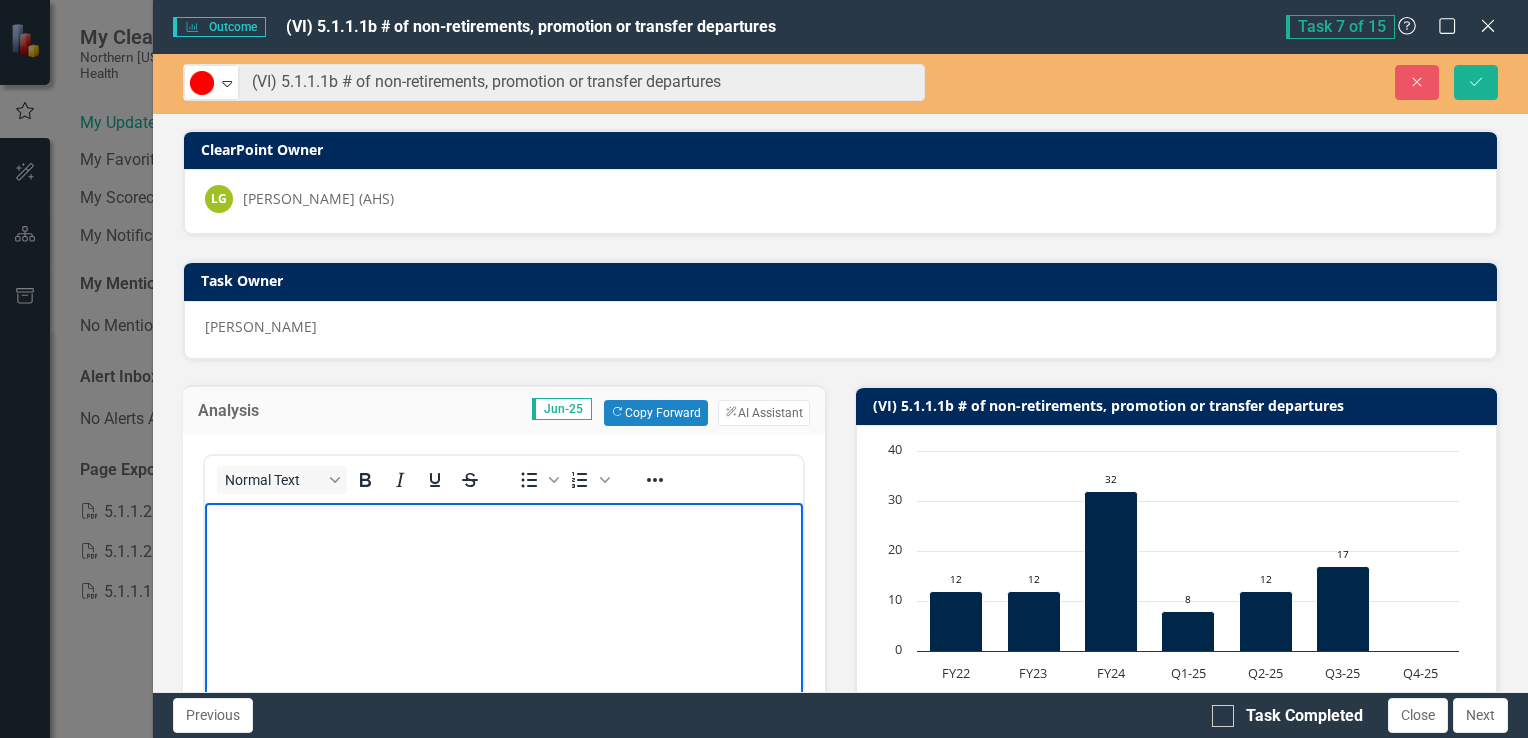 click at bounding box center [503, 519] 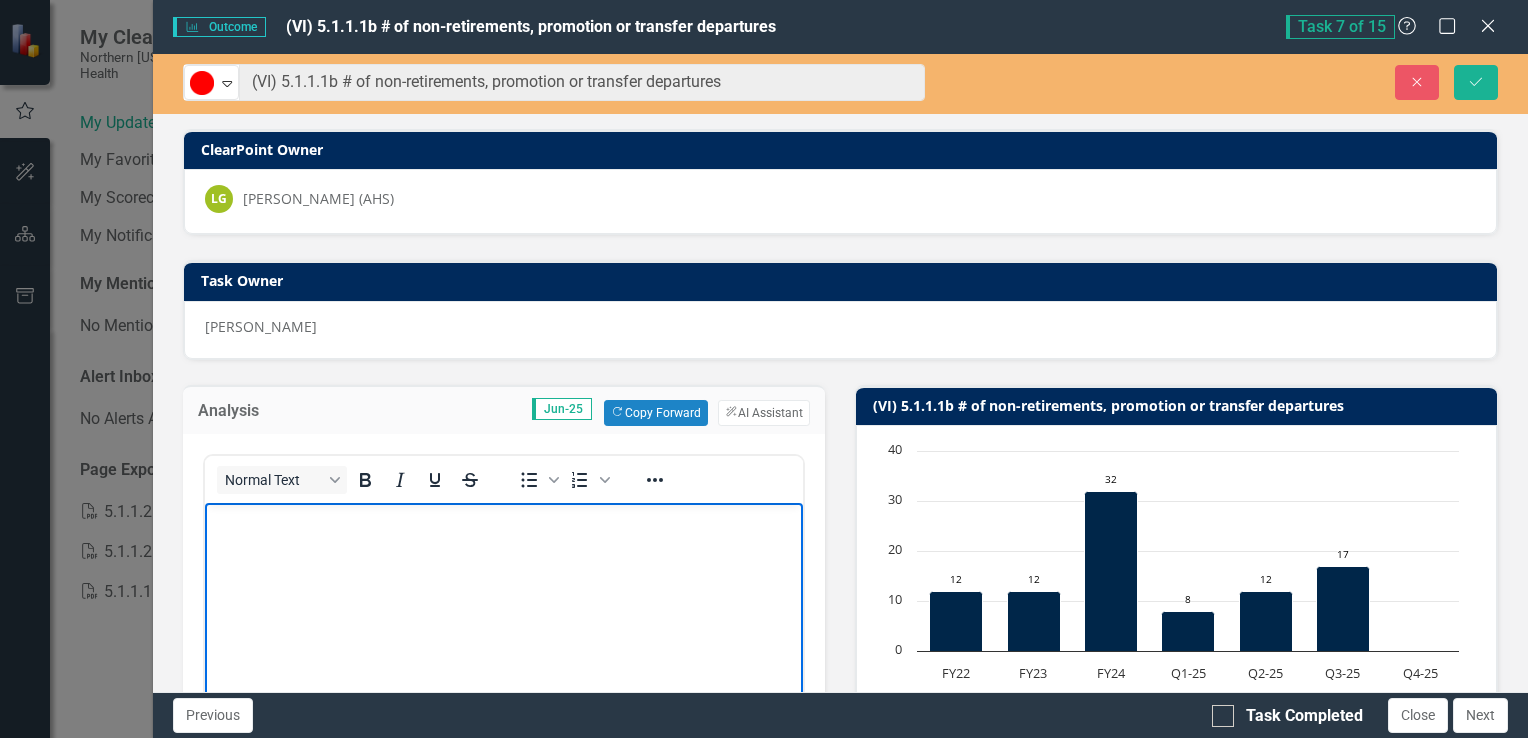 type 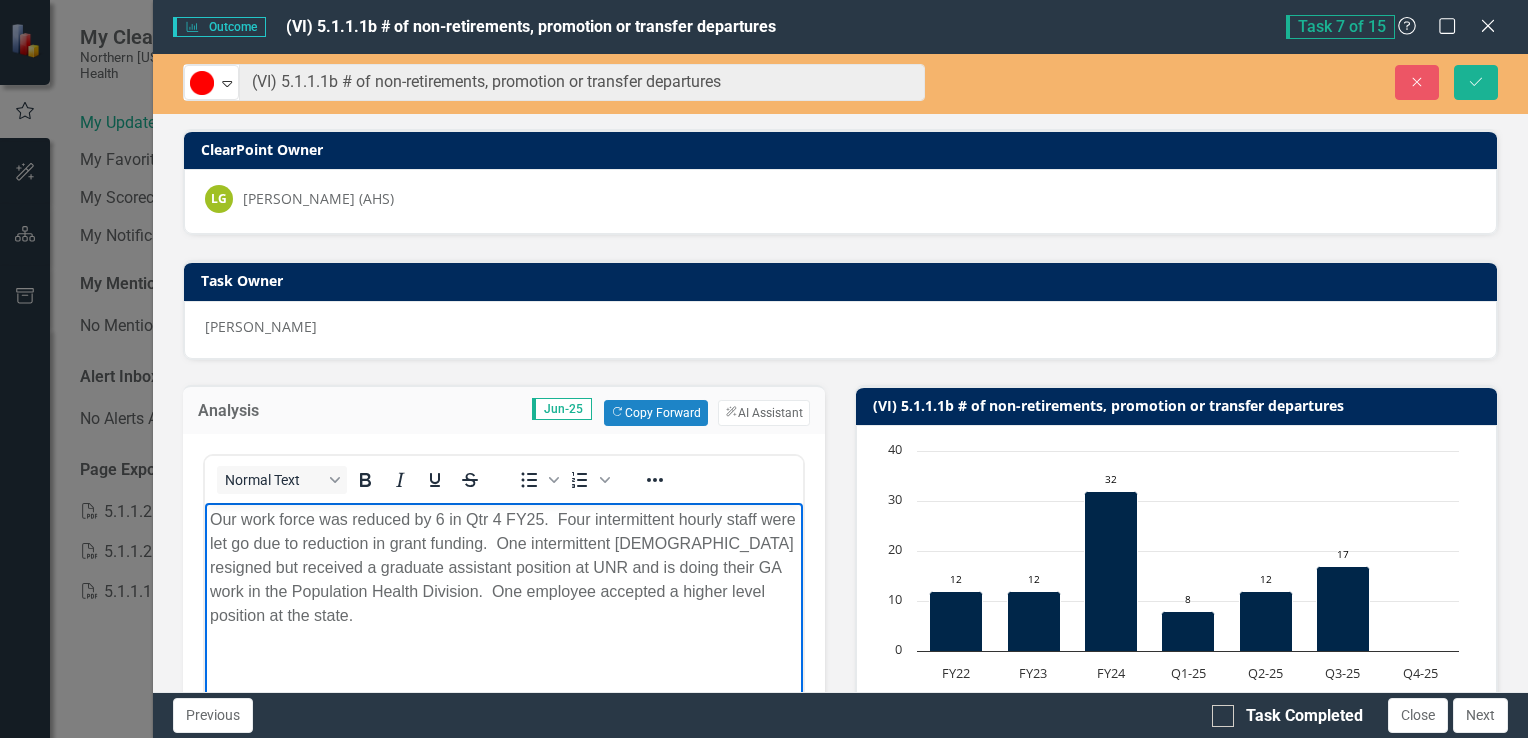 click on "Our work force was reduced by 6 in Qtr 4 FY25.  Four intermittent hourly staff were let go due to reduction in grant funding.  One intermittent hourly employee resigned but received a graduate assistant position at UNR and is doing their GA work in the Population Health Division.  One employee accepted a higher level position at the state." at bounding box center [503, 567] 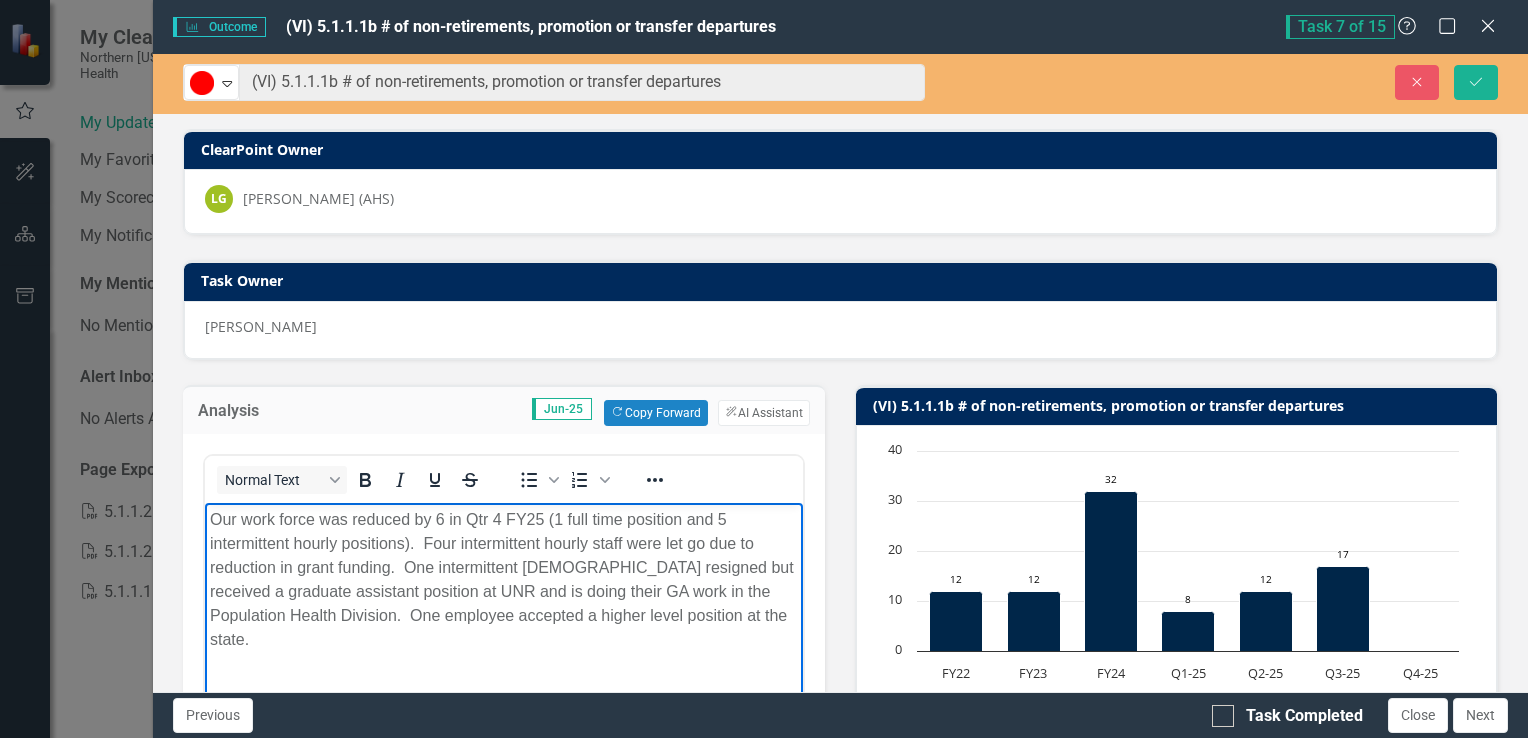 click on "Our work force was reduced by 6 in Qtr 4 FY25 (1 full time position and 5 intermittent hourly positions).  Four intermittent hourly staff were let go due to reduction in grant funding.  One intermittent hourly employee resigned but received a graduate assistant position at UNR and is doing their GA work in the Population Health Division.  One employee accepted a higher level position at the state." at bounding box center [503, 579] 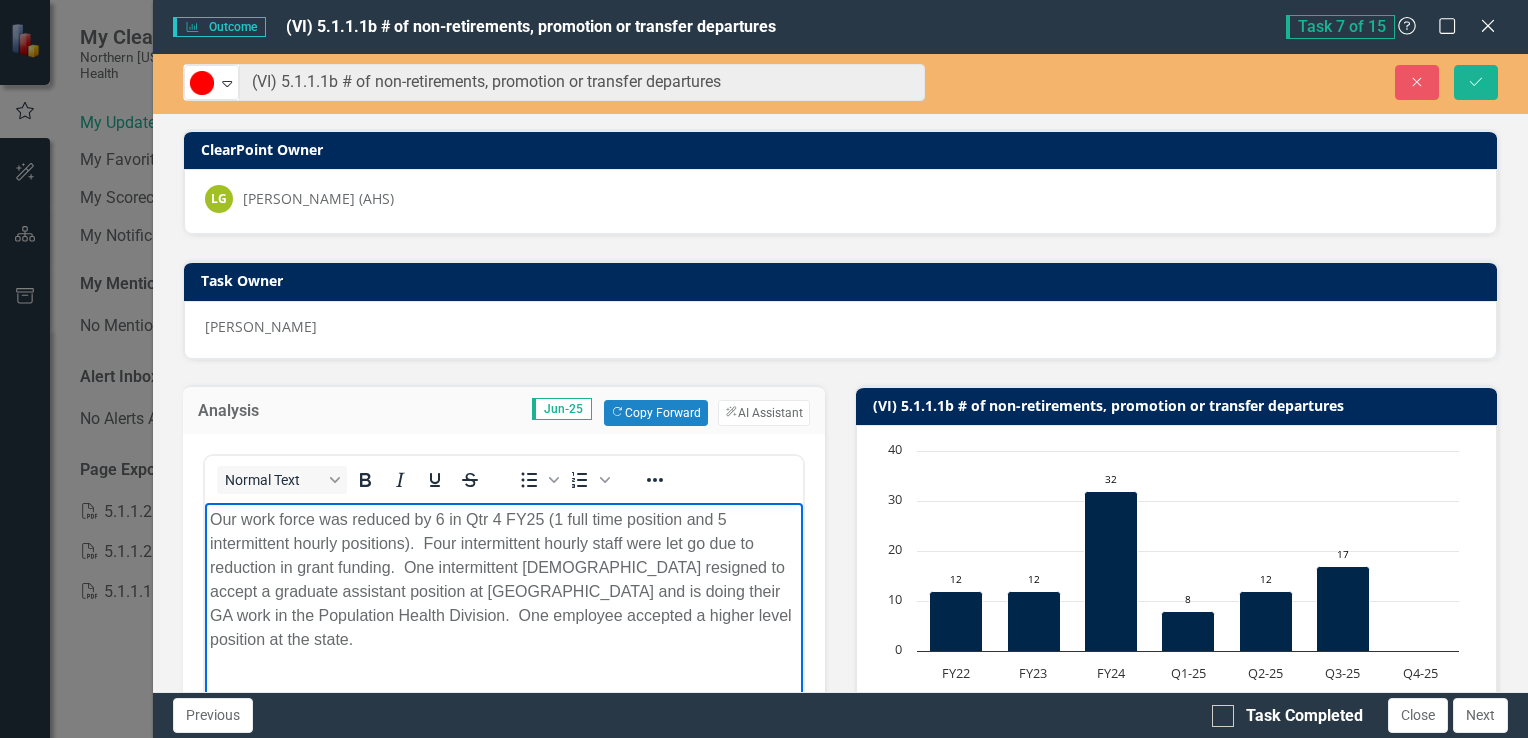 click on "Our work force was reduced by 6 in Qtr 4 FY25 (1 full time position and 5 intermittent hourly positions).  Four intermittent hourly staff were let go due to reduction in grant funding.  One intermittent hourly employee resigned to accept a graduate assistant position at UNR and is doing their GA work in the Population Health Division.  One employee accepted a higher level position at the state." at bounding box center (503, 579) 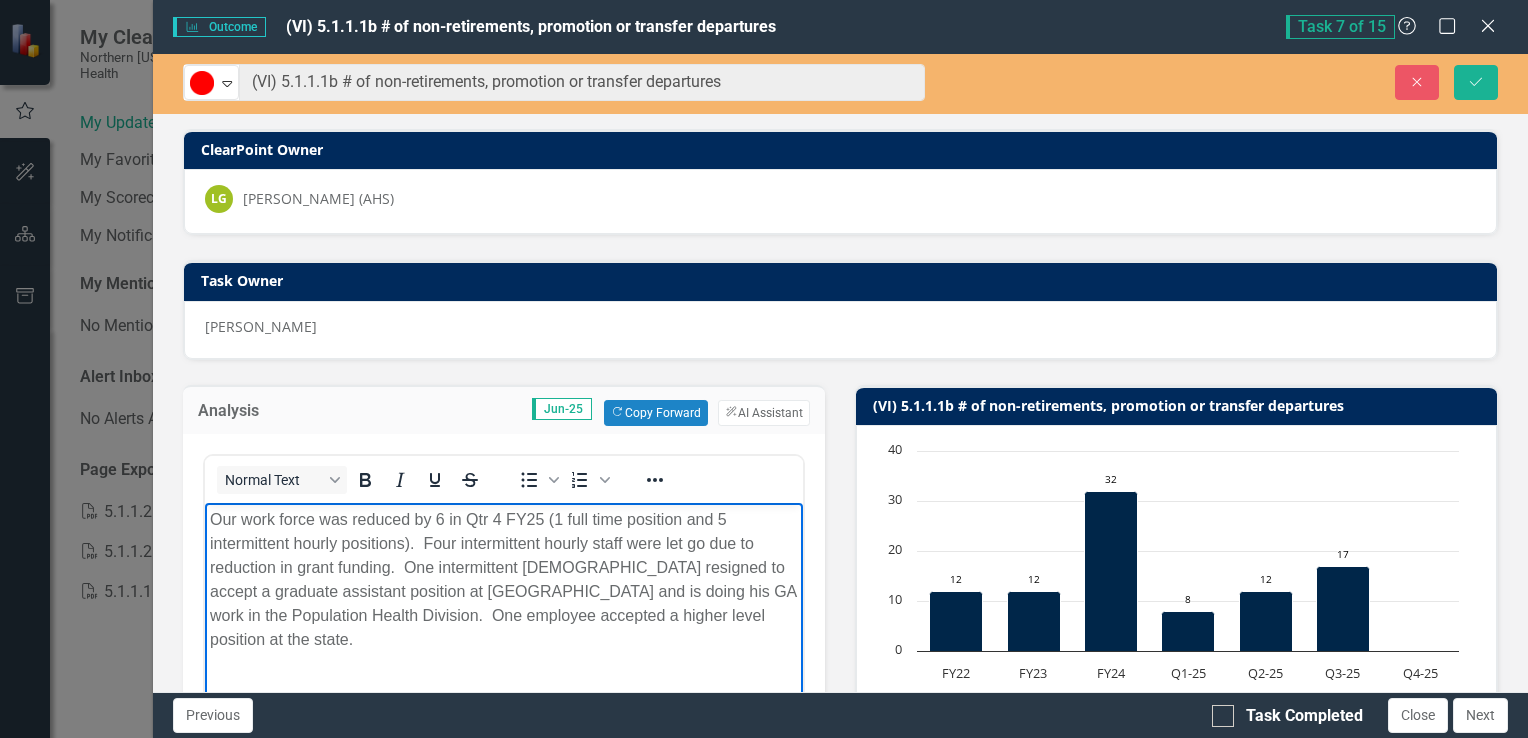 click on "Our work force was reduced by 6 in Qtr 4 FY25 (1 full time position and 5 intermittent hourly positions).  Four intermittent hourly staff were let go due to reduction in grant funding.  One intermittent hourly employee resigned to accept a graduate assistant position at UNR and is doing his GA work in the Population Health Division.  One employee accepted a higher level position at the state." at bounding box center (503, 579) 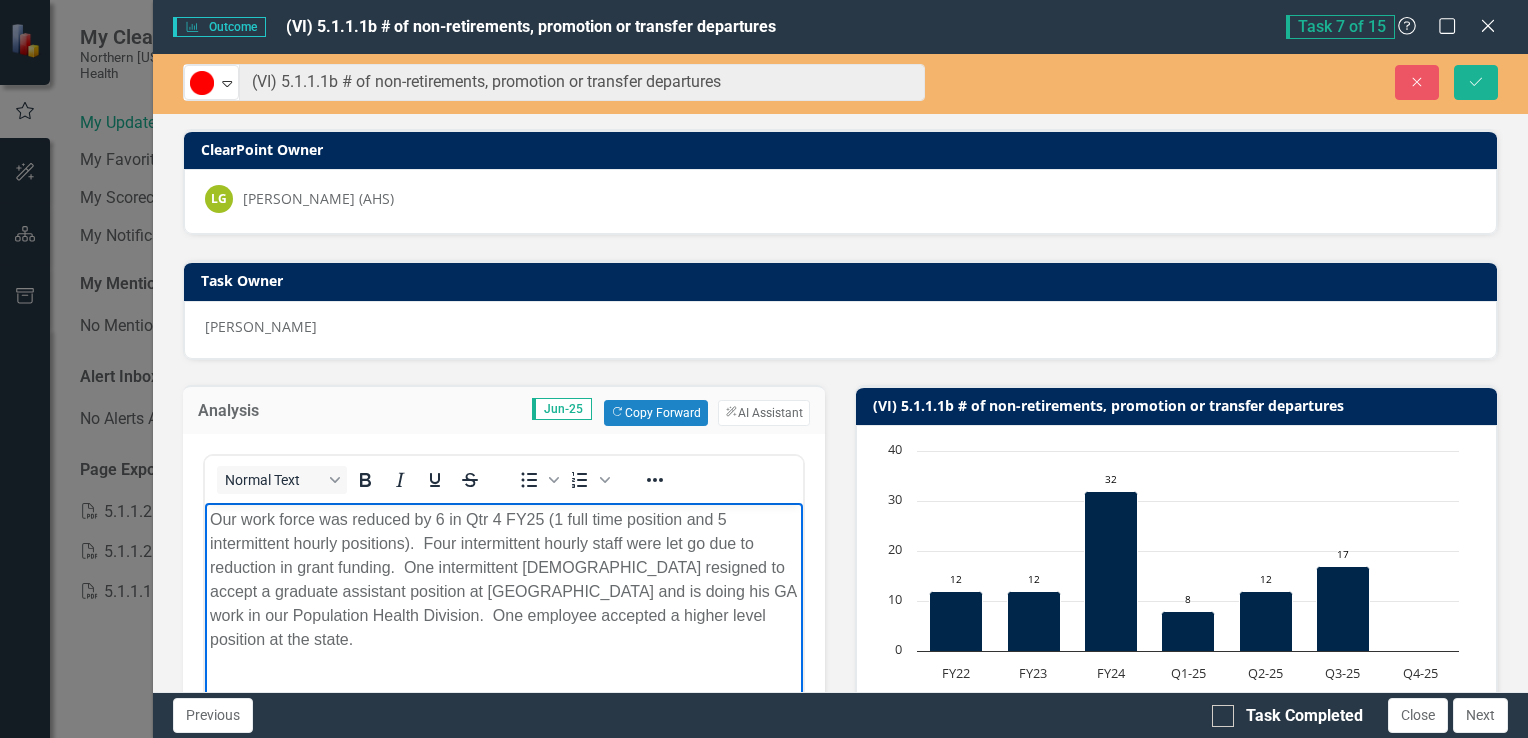 click on "Our work force was reduced by 6 in Qtr 4 FY25 (1 full time position and 5 intermittent hourly positions).  Four intermittent hourly staff were let go due to reduction in grant funding.  One intermittent hourly employee resigned to accept a graduate assistant position at UNR and is doing his GA work in our Population Health Division.  One employee accepted a higher level position at the state." at bounding box center [503, 652] 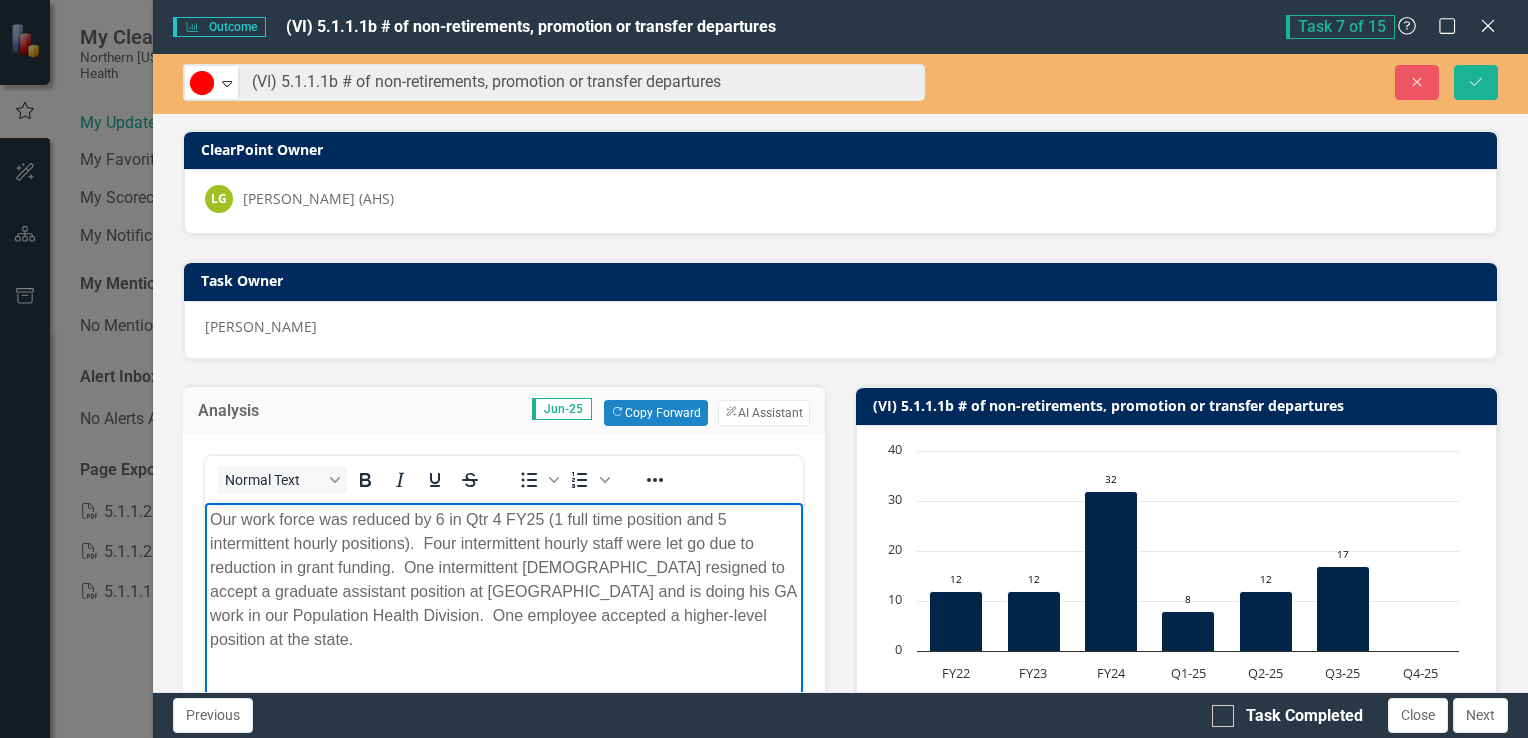click on "Our work force was reduced by 6 in Qtr 4 FY25 (1 full time position and 5 intermittent hourly positions).  Four intermittent hourly staff were let go due to reduction in grant funding.  One intermittent hourly employee resigned to accept a graduate assistant position at UNR and is doing his GA work in our Population Health Division.  One employee accepted a higher-level position at the state." at bounding box center [503, 579] 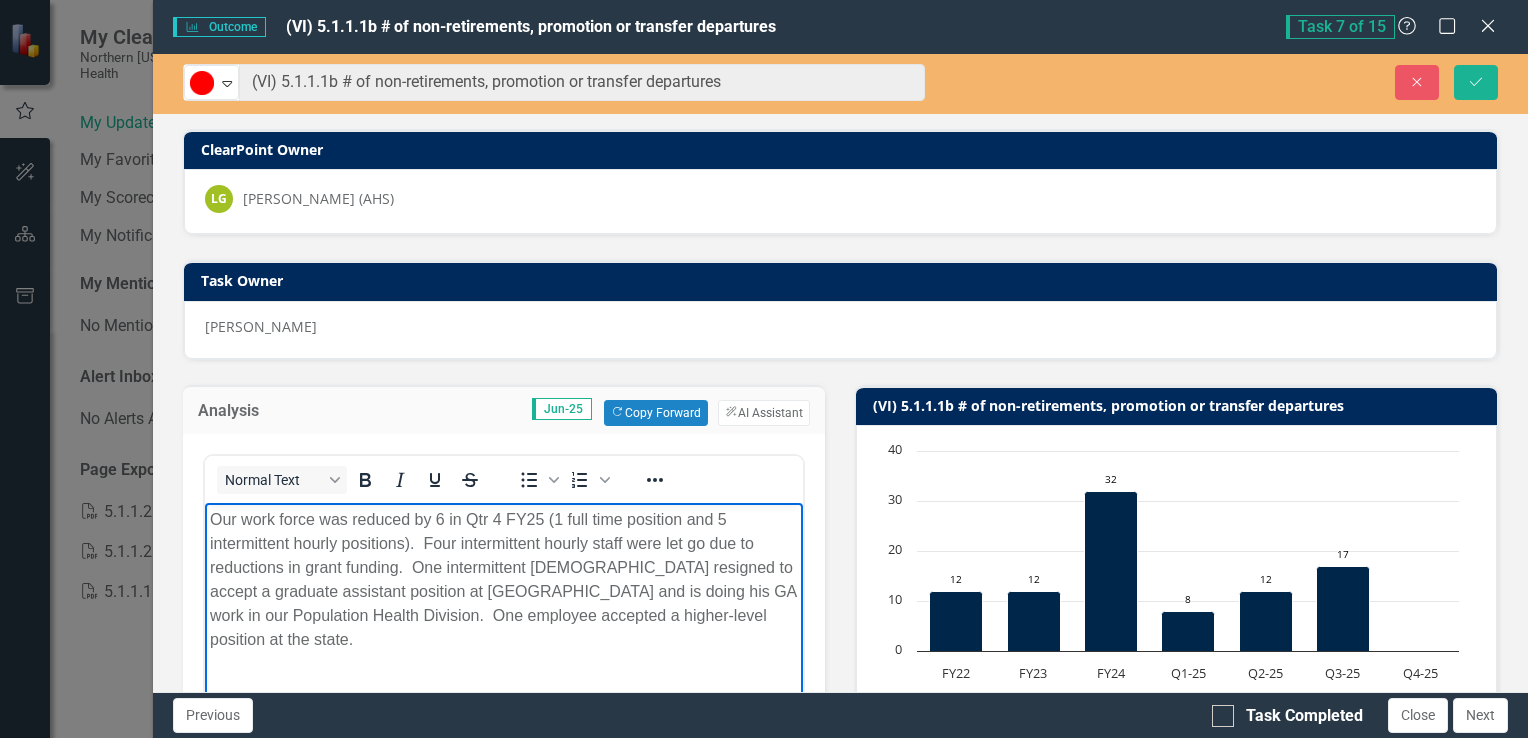 click on "Our work force was reduced by 6 in Qtr 4 FY25 (1 full time position and 5 intermittent hourly positions).  Four intermittent hourly staff were let go due to reductions in grant funding.  One intermittent hourly employee resigned to accept a graduate assistant position at UNR and is doing his GA work in our Population Health Division.  One employee accepted a higher-level position at the state." at bounding box center [503, 579] 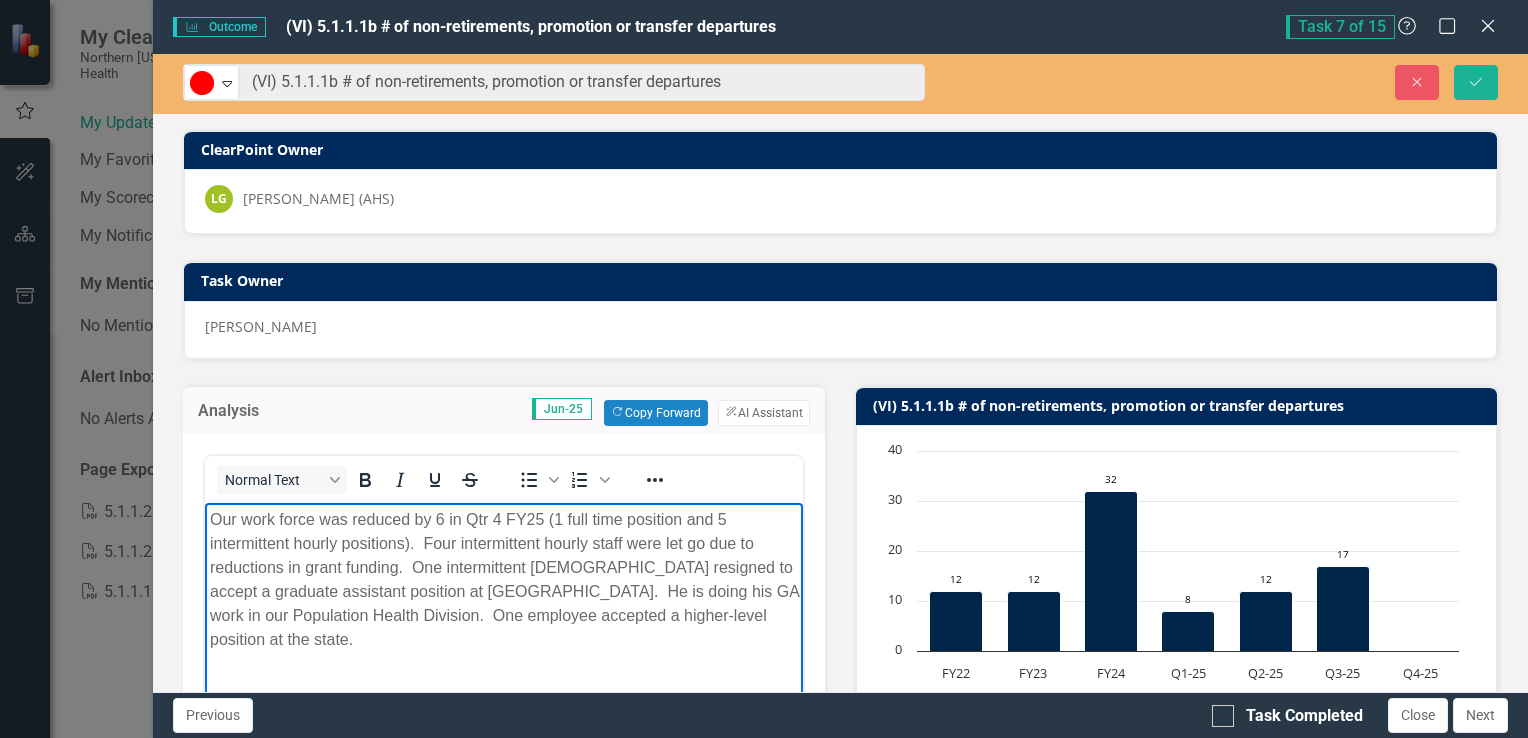 click on "Our work force was reduced by 6 in Qtr 4 FY25 (1 full time position and 5 intermittent hourly positions).  Four intermittent hourly staff were let go due to reductions in grant funding.  One intermittent hourly employee resigned to accept a graduate assistant position at UNR.  He is doing his GA work in our Population Health Division.  One employee accepted a higher-level position at the state." at bounding box center (503, 579) 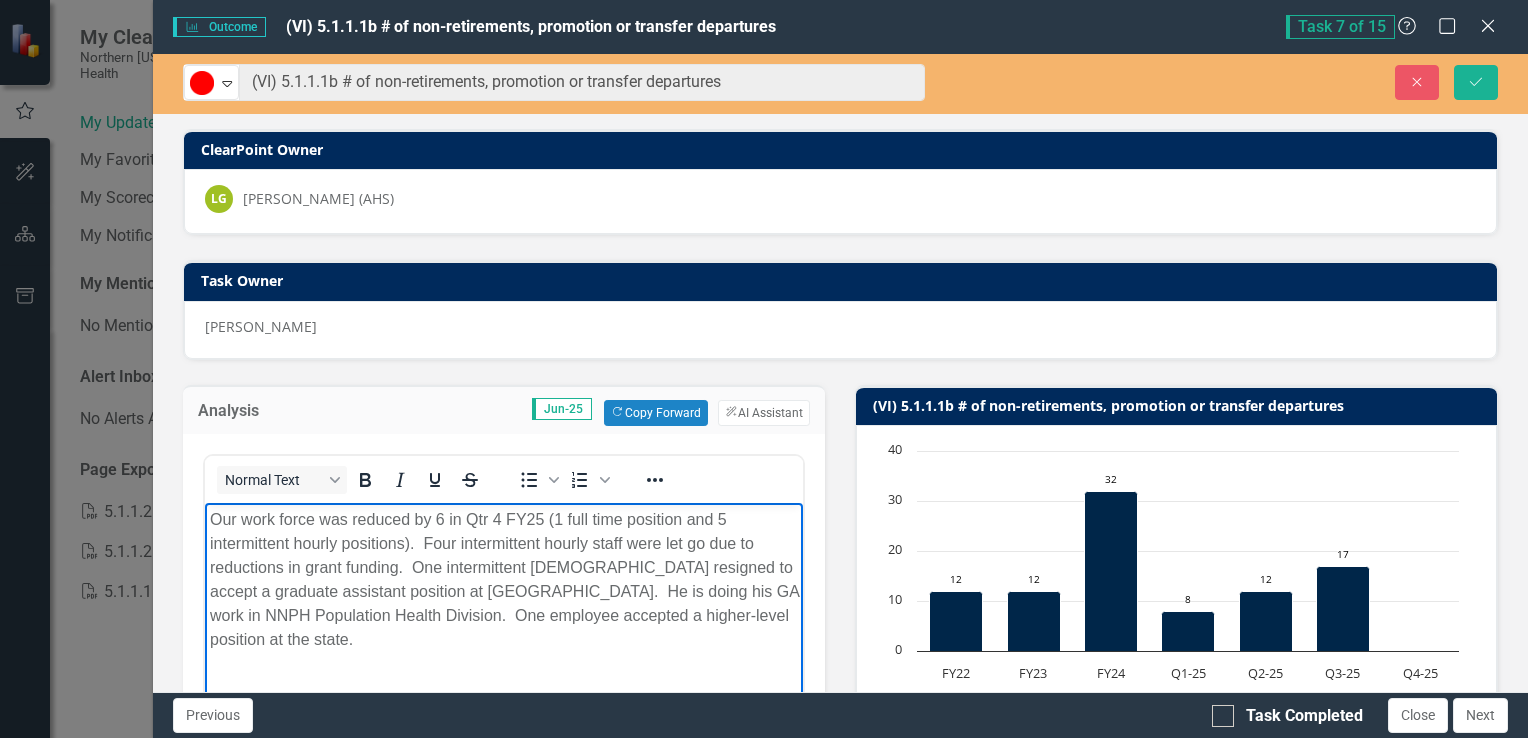 click on "Our work force was reduced by 6 in Qtr 4 FY25 (1 full time position and 5 intermittent hourly positions).  Four intermittent hourly staff were let go due to reductions in grant funding.  One intermittent hourly employee resigned to accept a graduate assistant position at UNR.  He is doing his GA work in NNPH Population Health Division.  One employee accepted a higher-level position at the state." at bounding box center (503, 579) 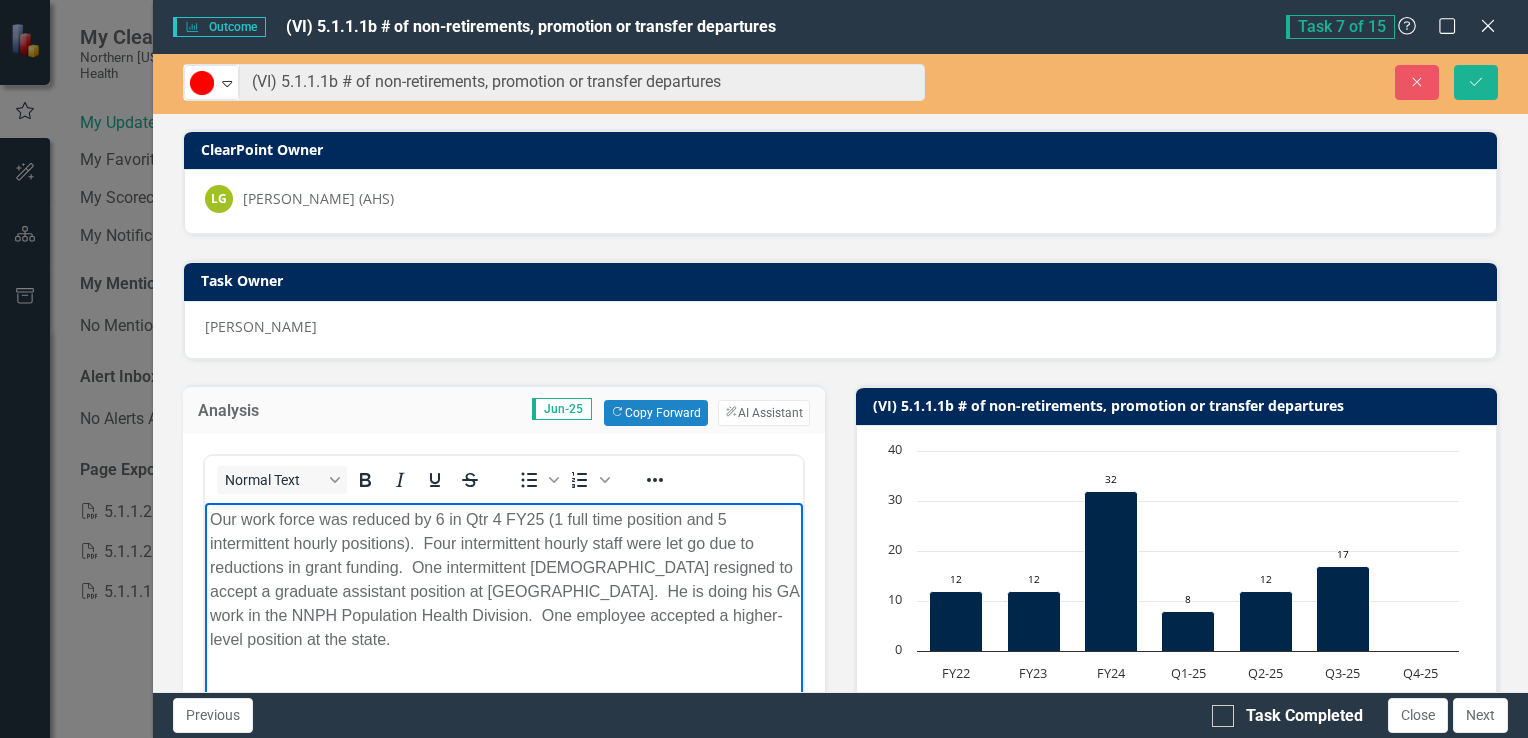 click on "Our work force was reduced by 6 in Qtr 4 FY25 (1 full time position and 5 intermittent hourly positions).  Four intermittent hourly staff were let go due to reductions in grant funding.  One intermittent hourly employee resigned to accept a graduate assistant position at UNR.  He is doing his GA work in the NNPH Population Health Division.  One employee accepted a higher-level position at the state." at bounding box center [503, 579] 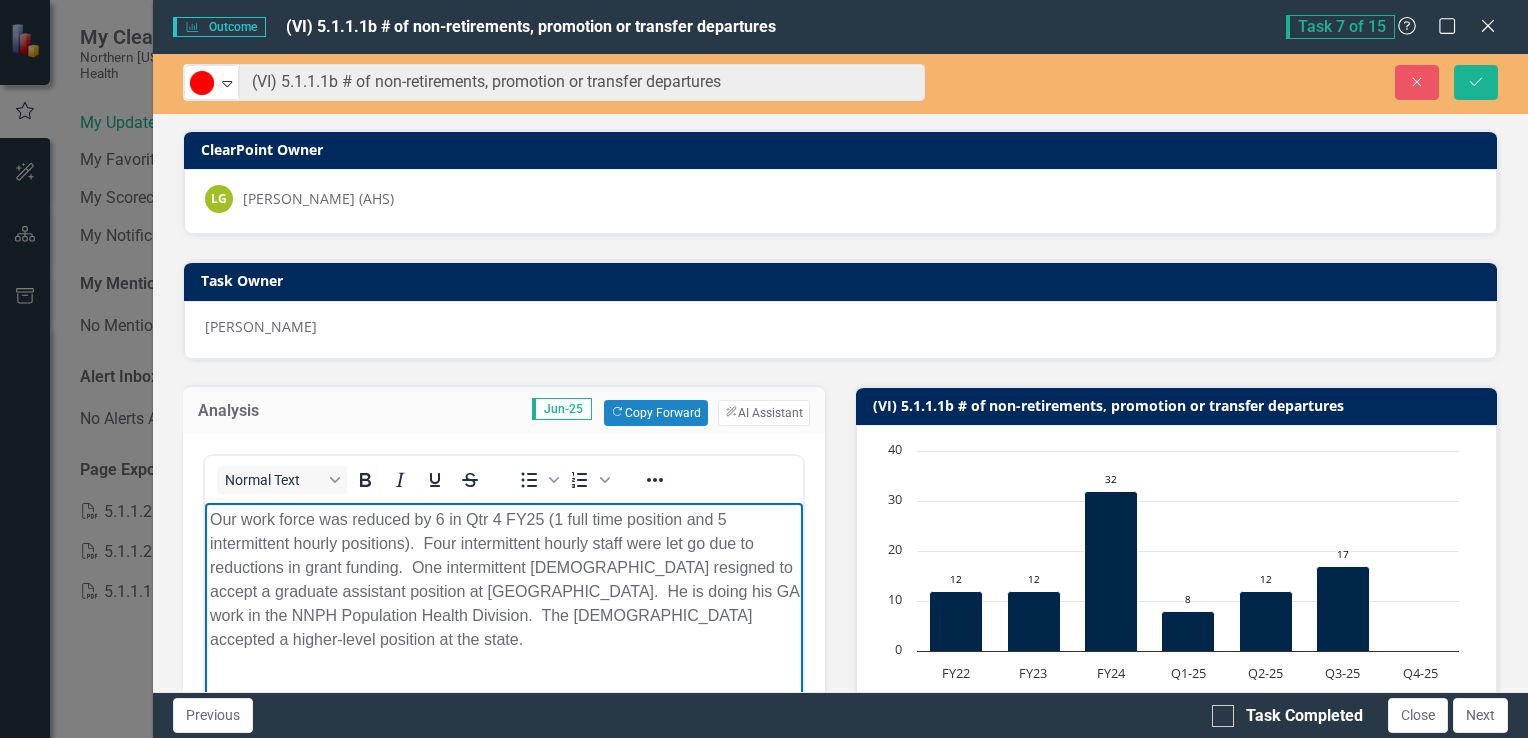click on "Our work force was reduced by 6 in Qtr 4 FY25 (1 full time position and 5 intermittent hourly positions).  Four intermittent hourly staff were let go due to reductions in grant funding.  One intermittent hourly employee resigned to accept a graduate assistant position at UNR.  He is doing his GA work in the NNPH Population Health Division.  The full-time employee accepted a higher-level position at the state." at bounding box center [503, 579] 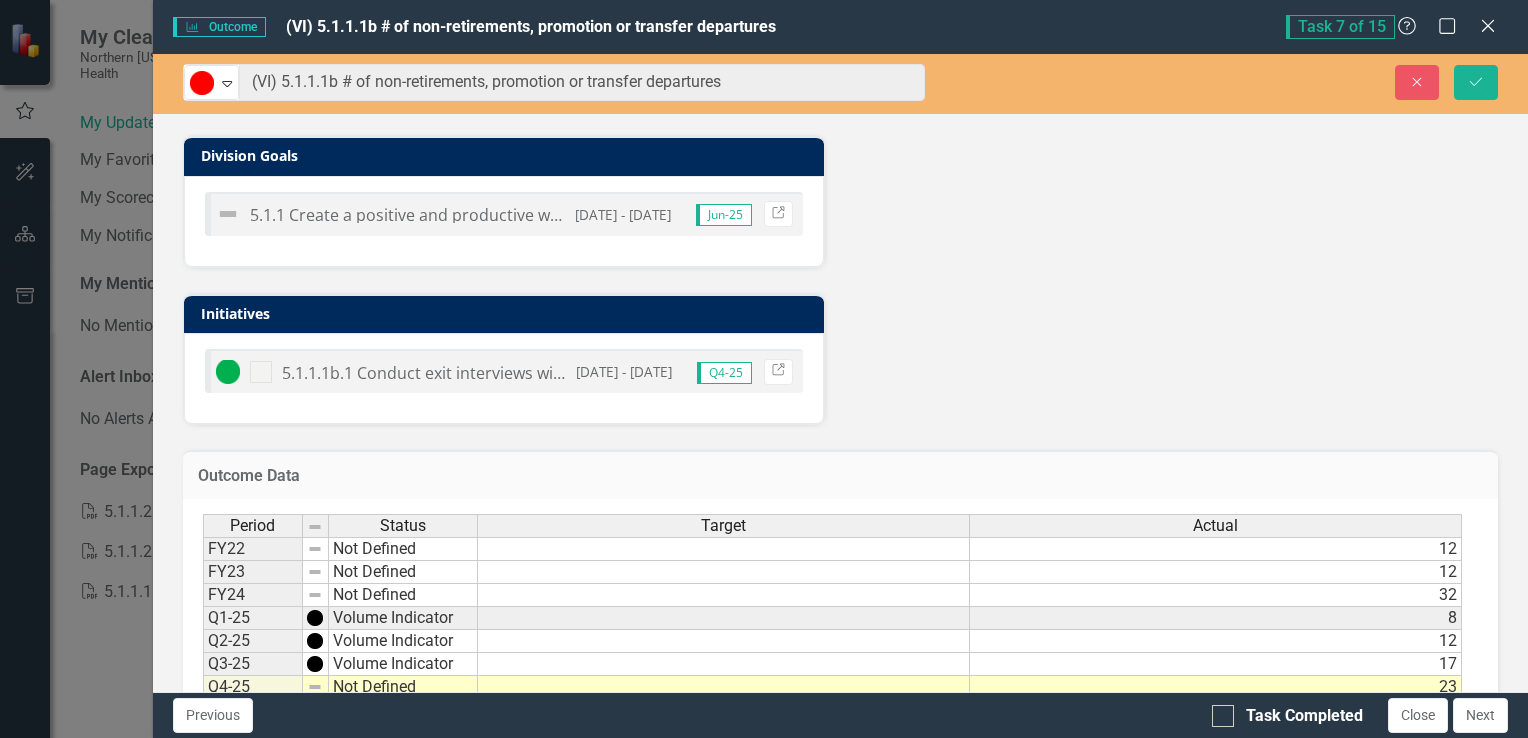 scroll, scrollTop: 1161, scrollLeft: 0, axis: vertical 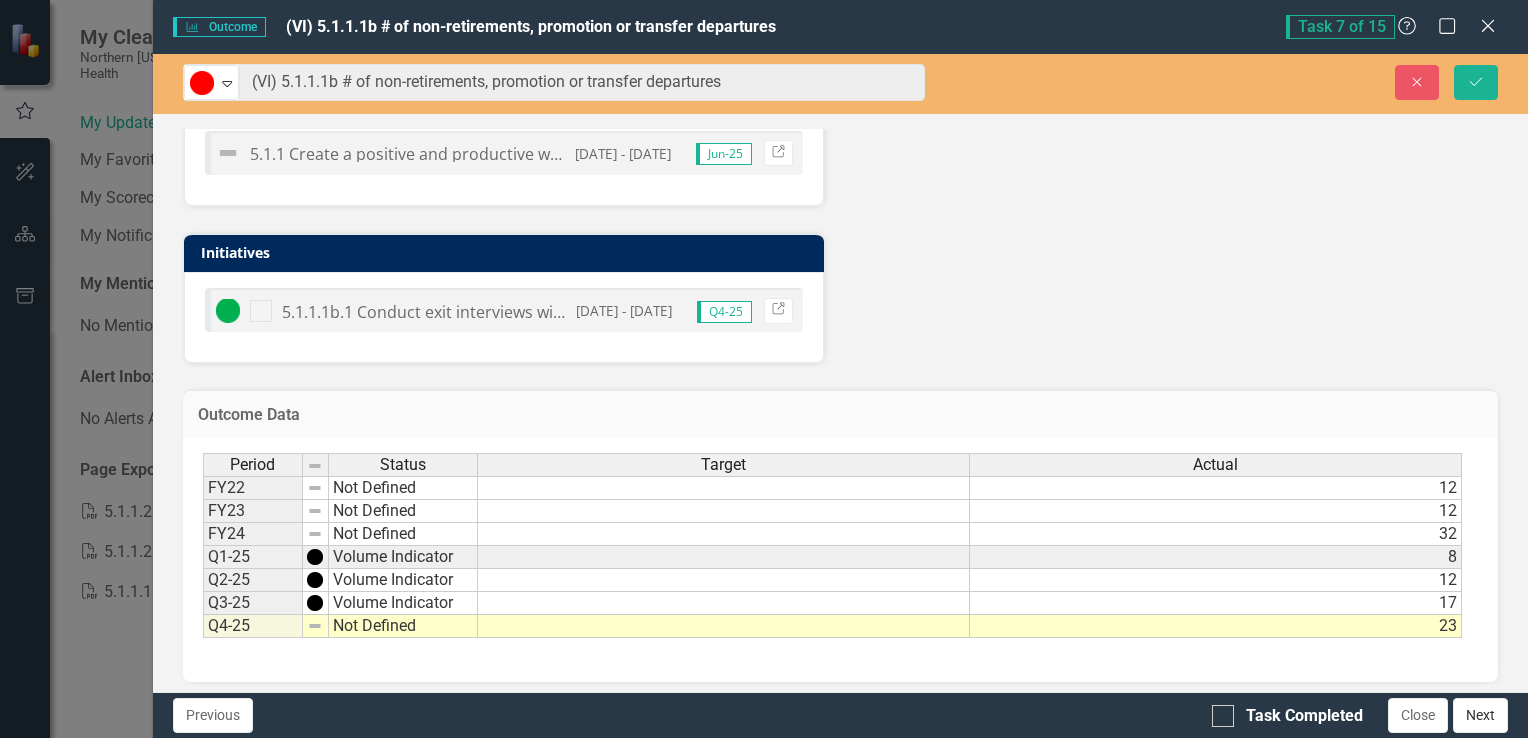 click on "Next" at bounding box center (1480, 715) 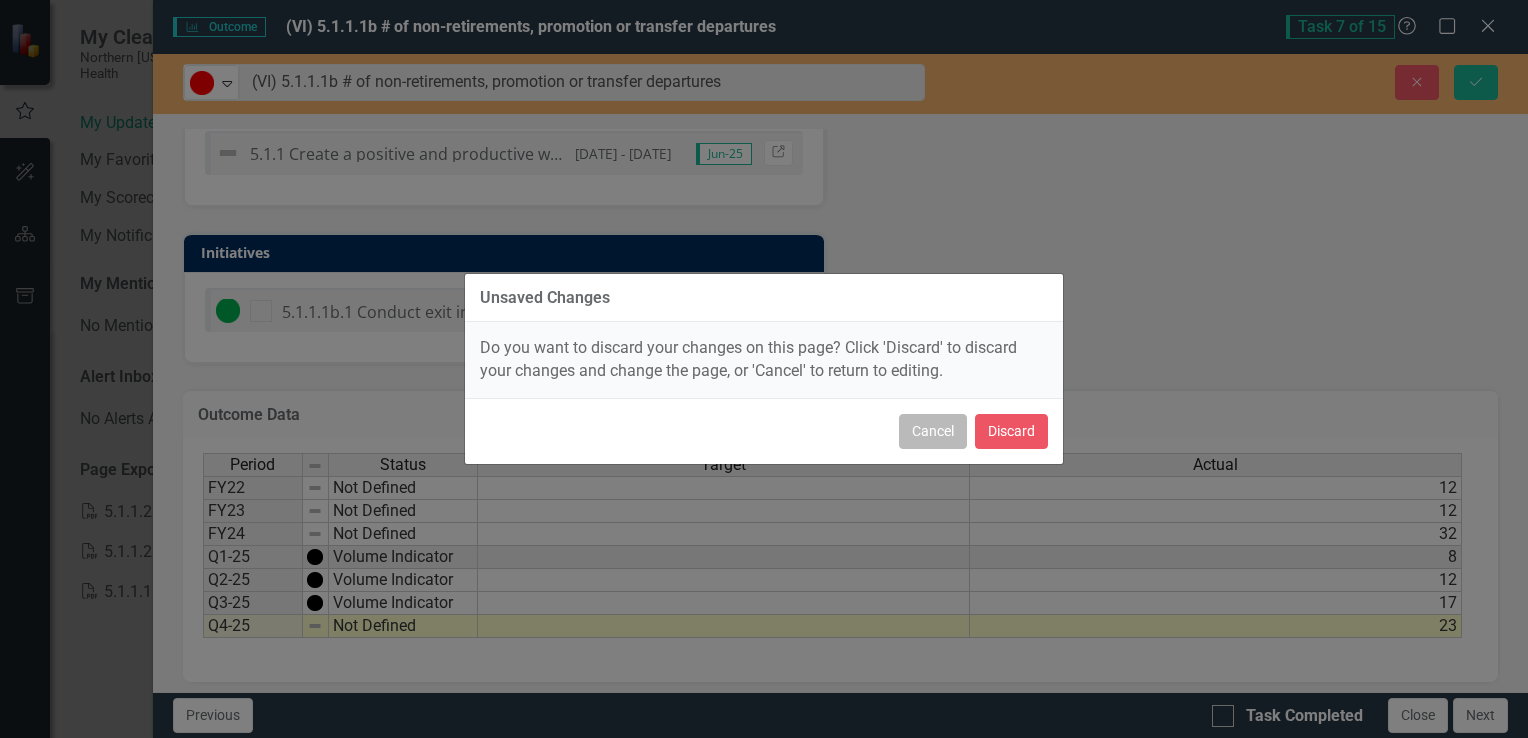 click on "Cancel" at bounding box center (933, 431) 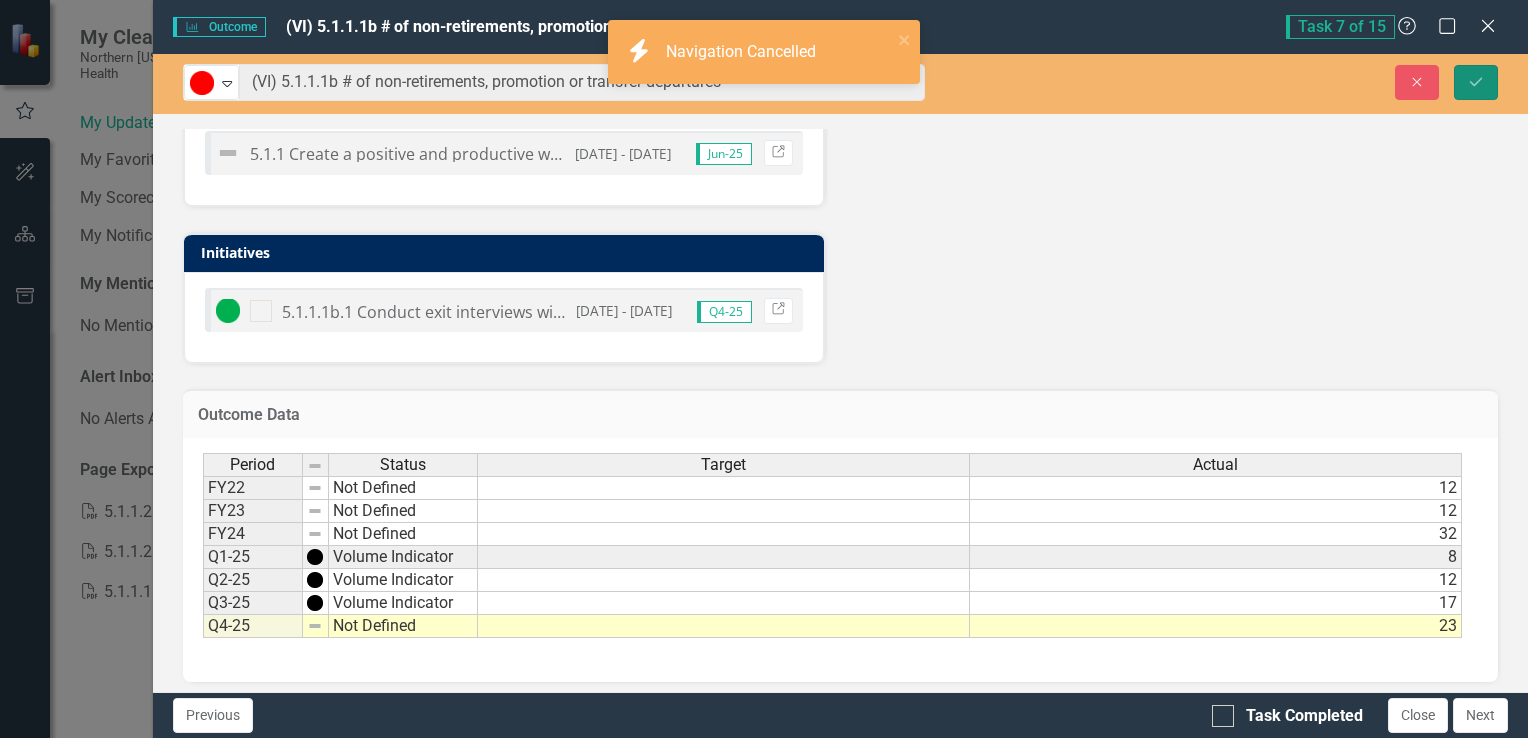 drag, startPoint x: 1480, startPoint y: 77, endPoint x: 1465, endPoint y: 94, distance: 22.671568 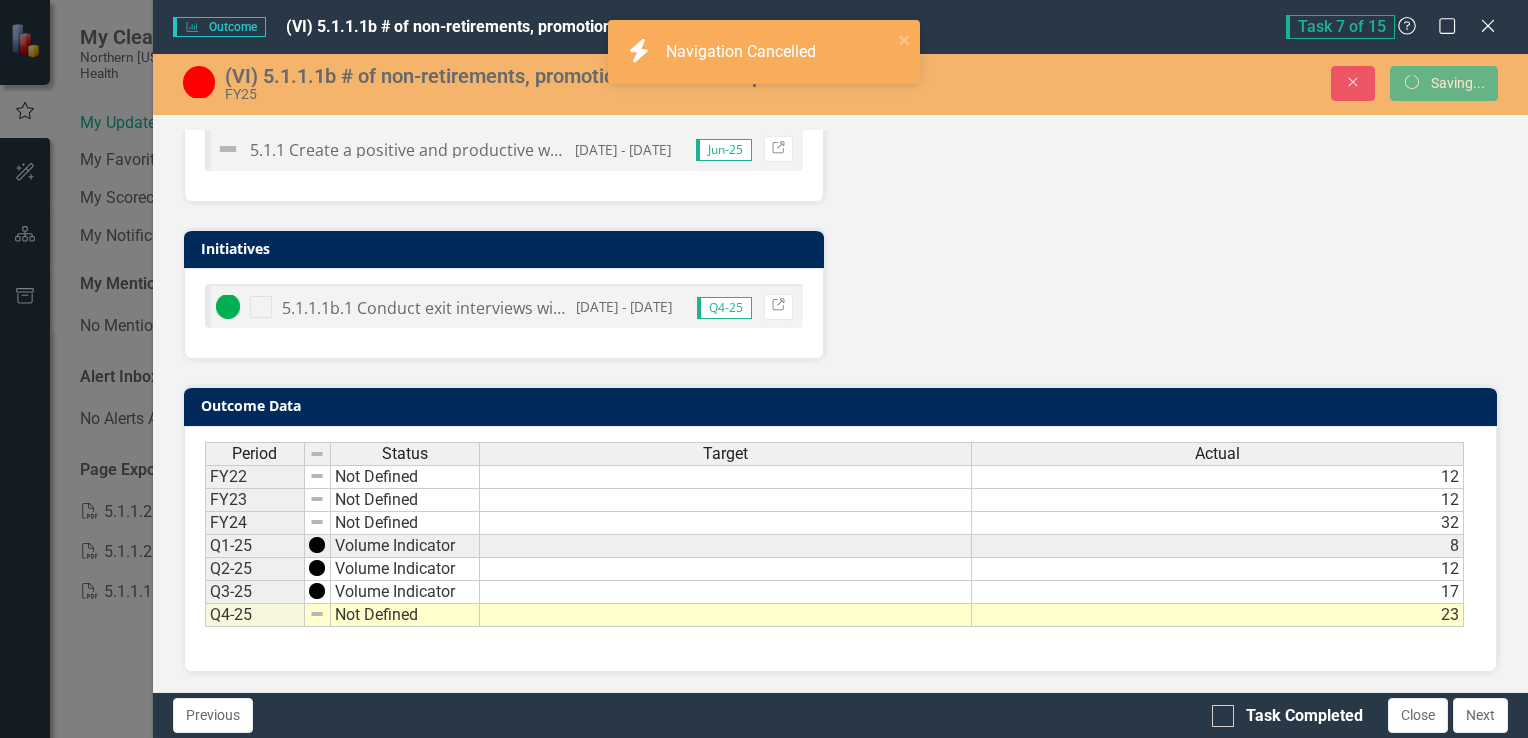 scroll, scrollTop: 792, scrollLeft: 0, axis: vertical 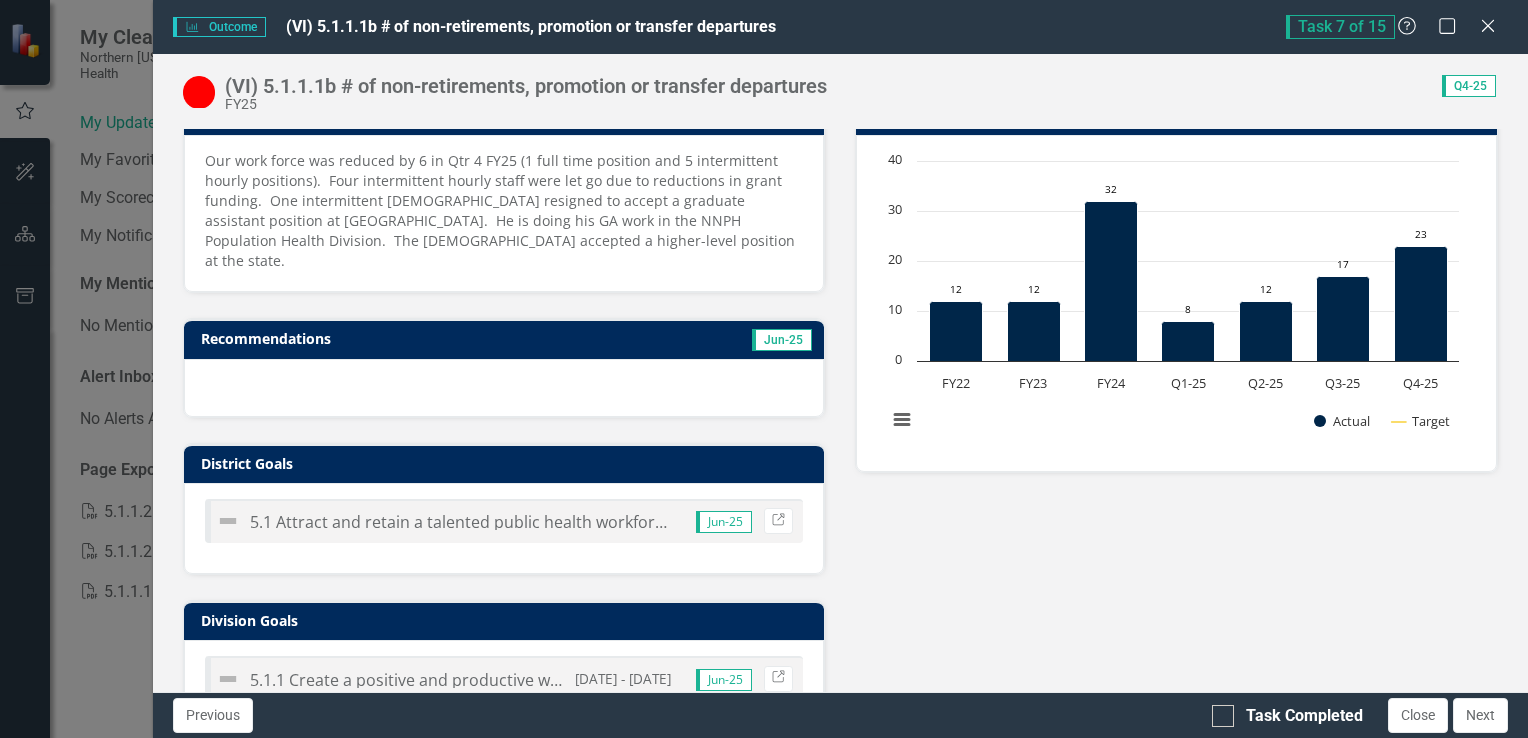 click at bounding box center [199, 92] 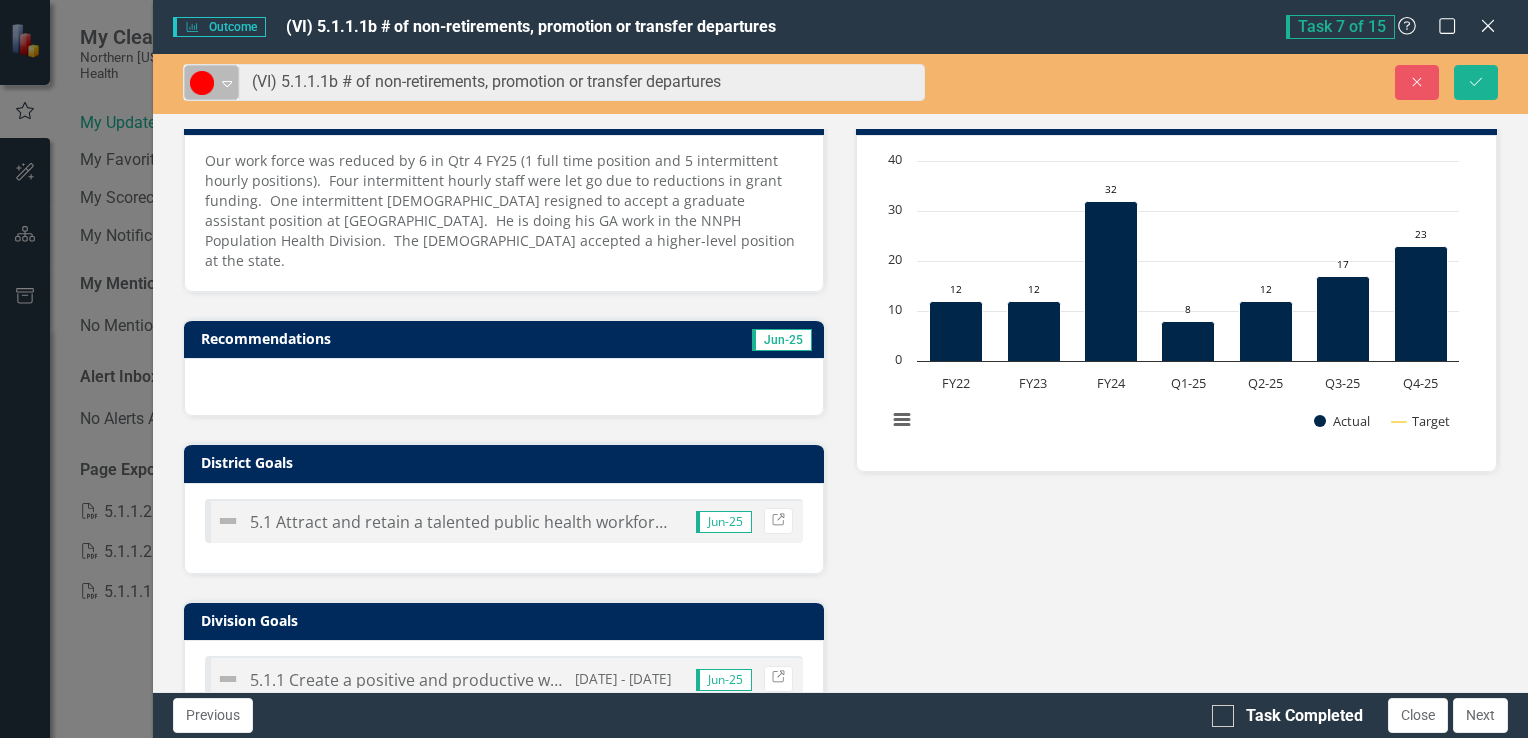 click on "Expand" 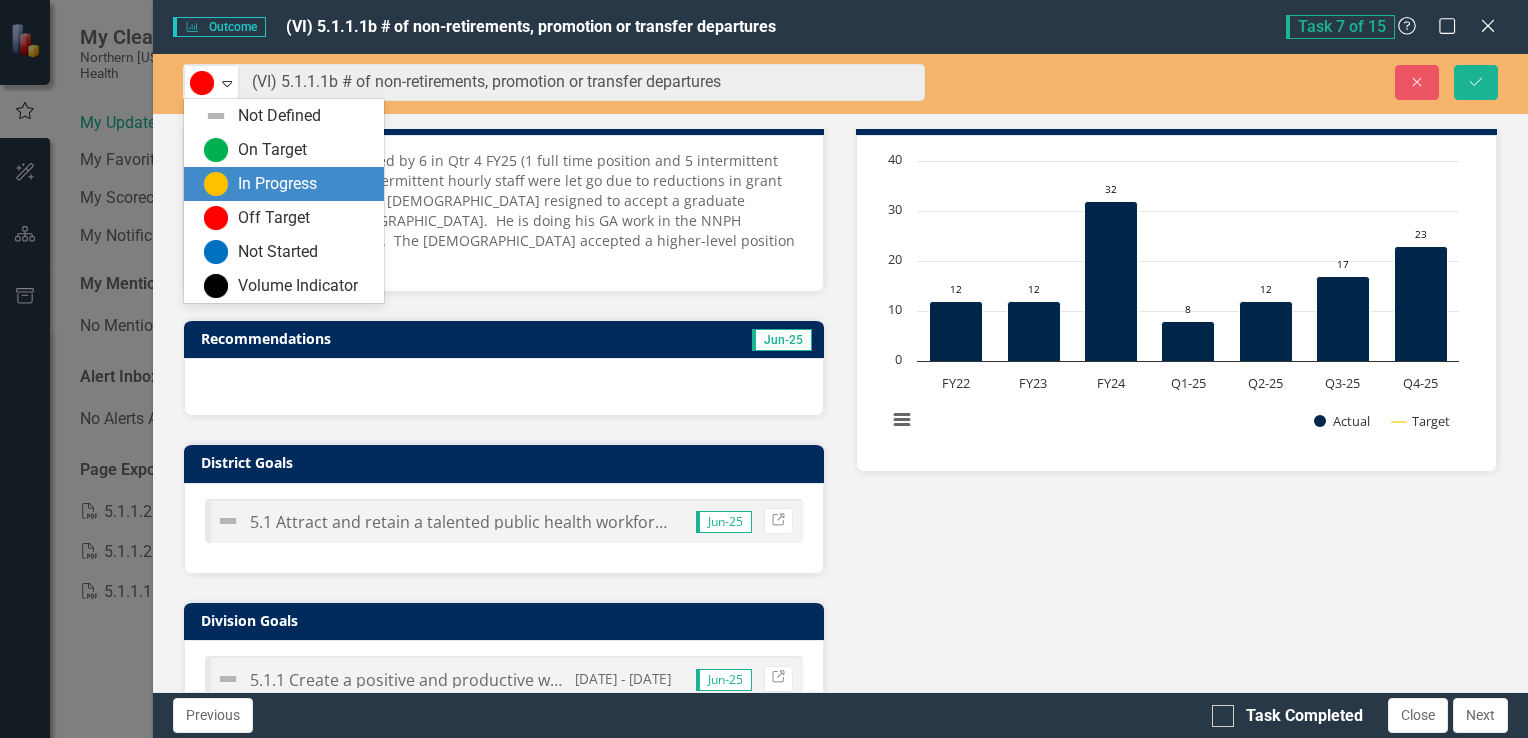 click at bounding box center [216, 184] 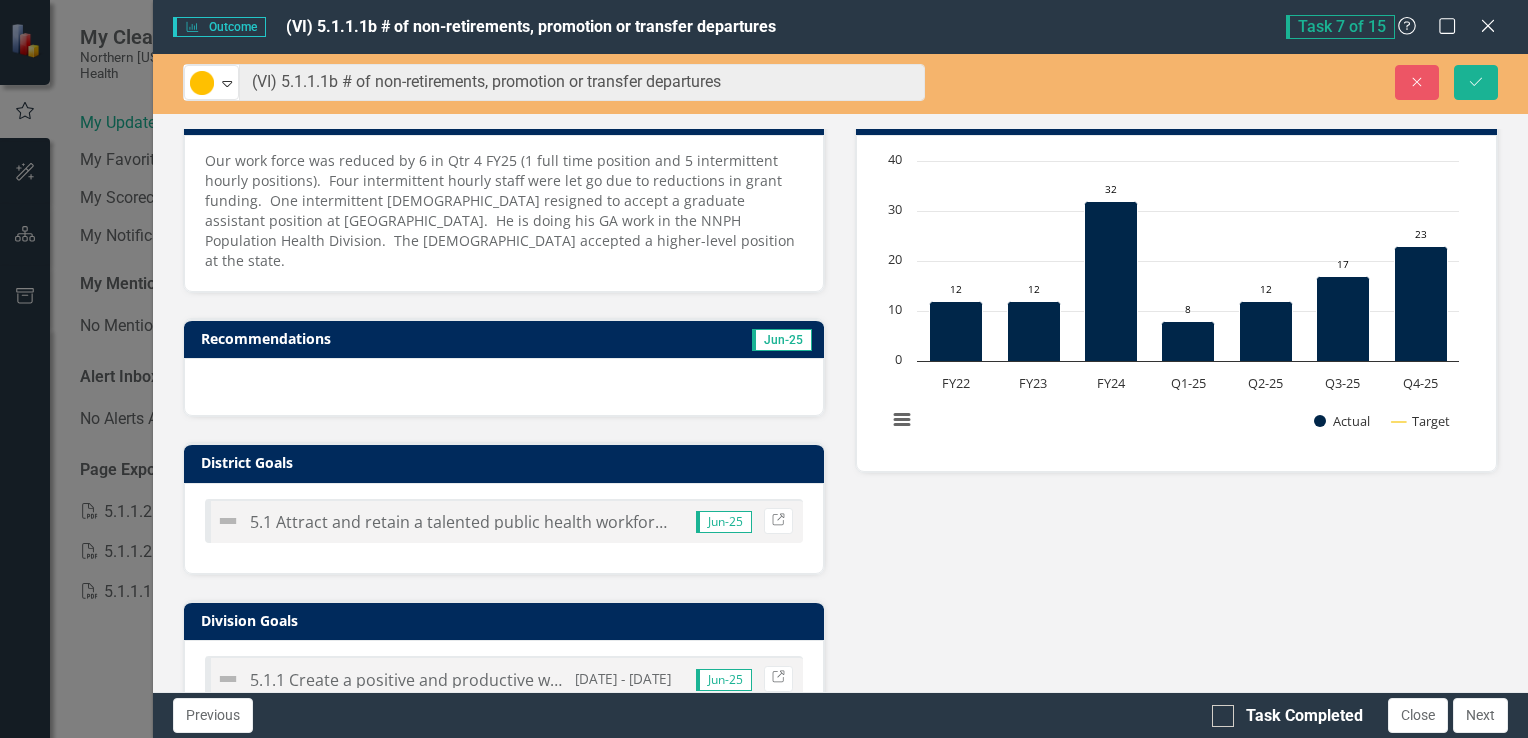 click on "Close Save" at bounding box center (1241, 82) 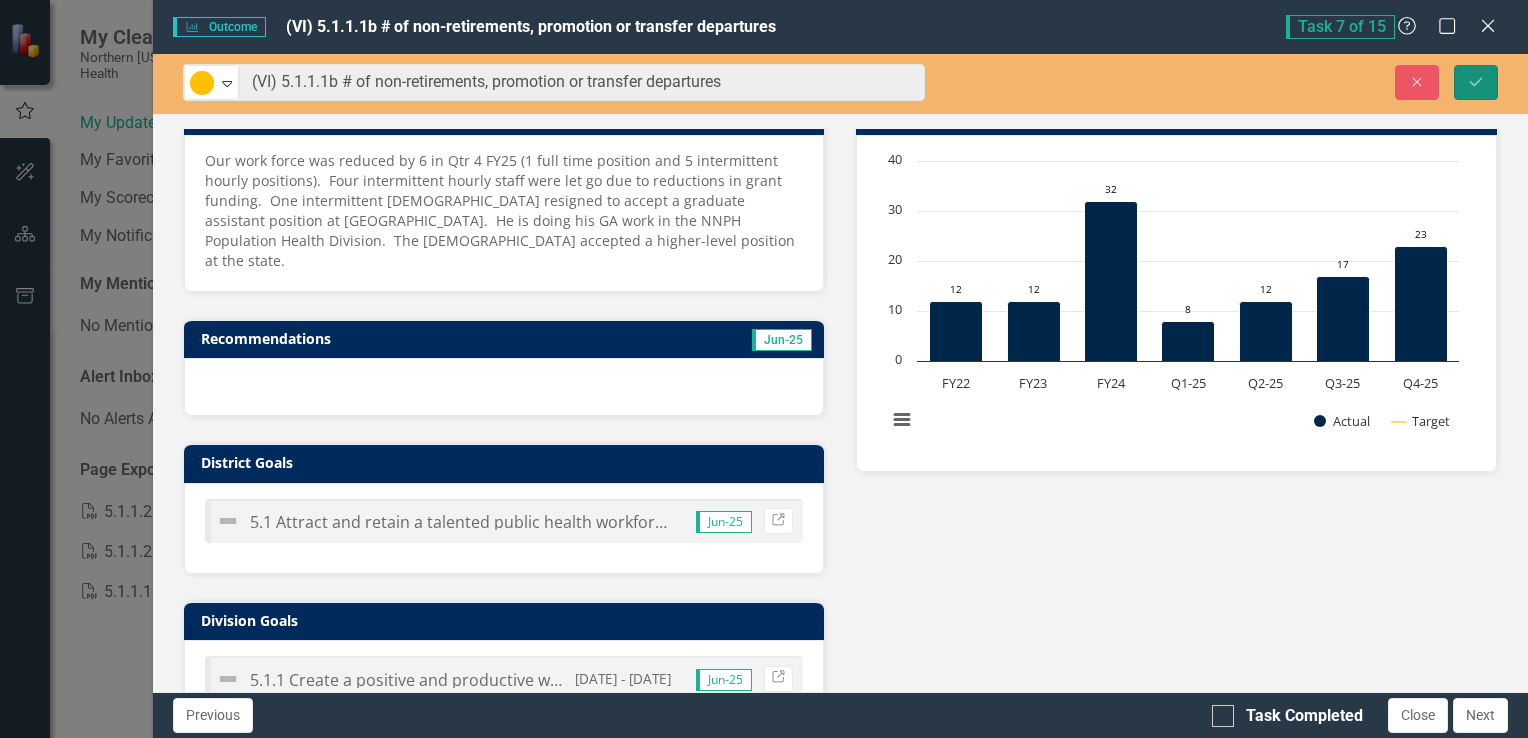click on "Save" 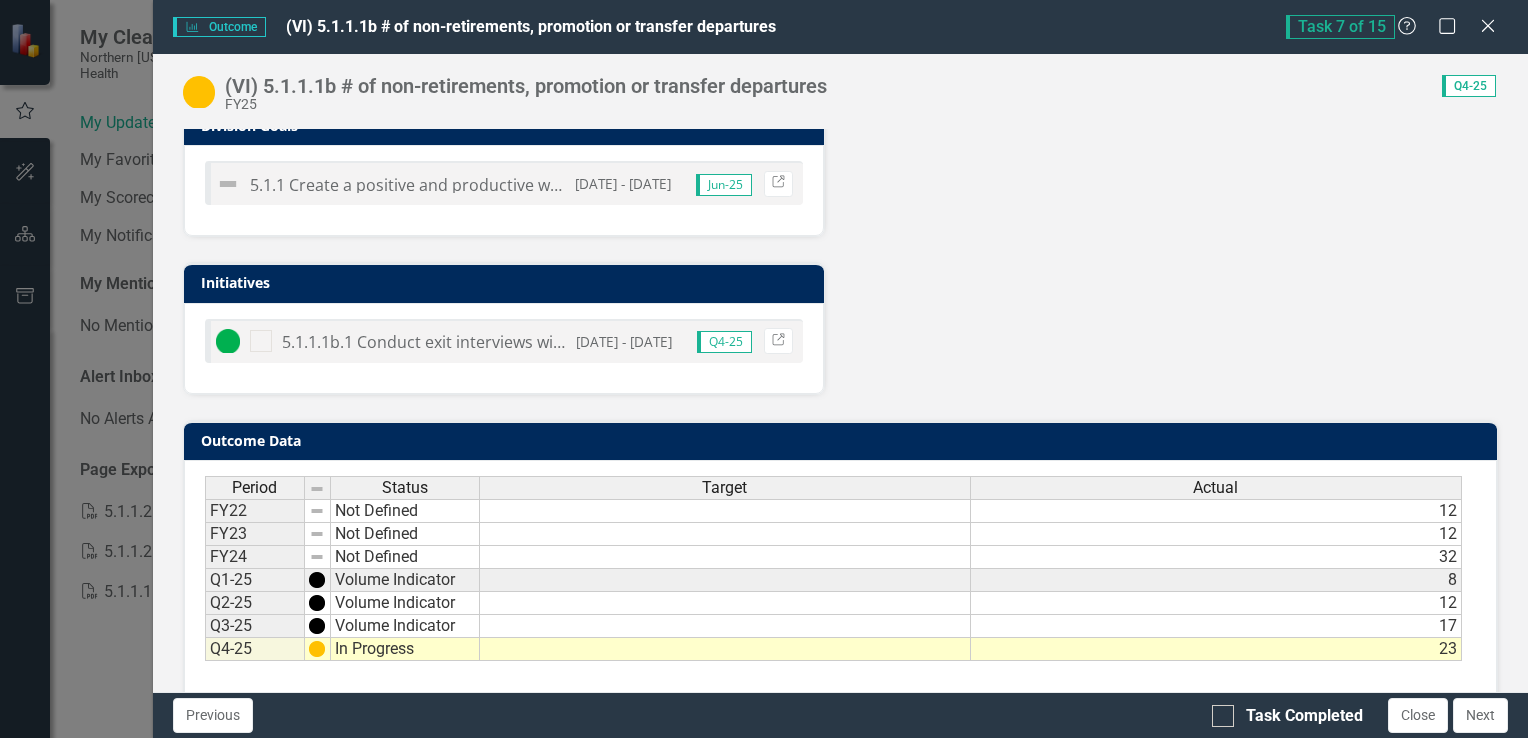 scroll, scrollTop: 790, scrollLeft: 0, axis: vertical 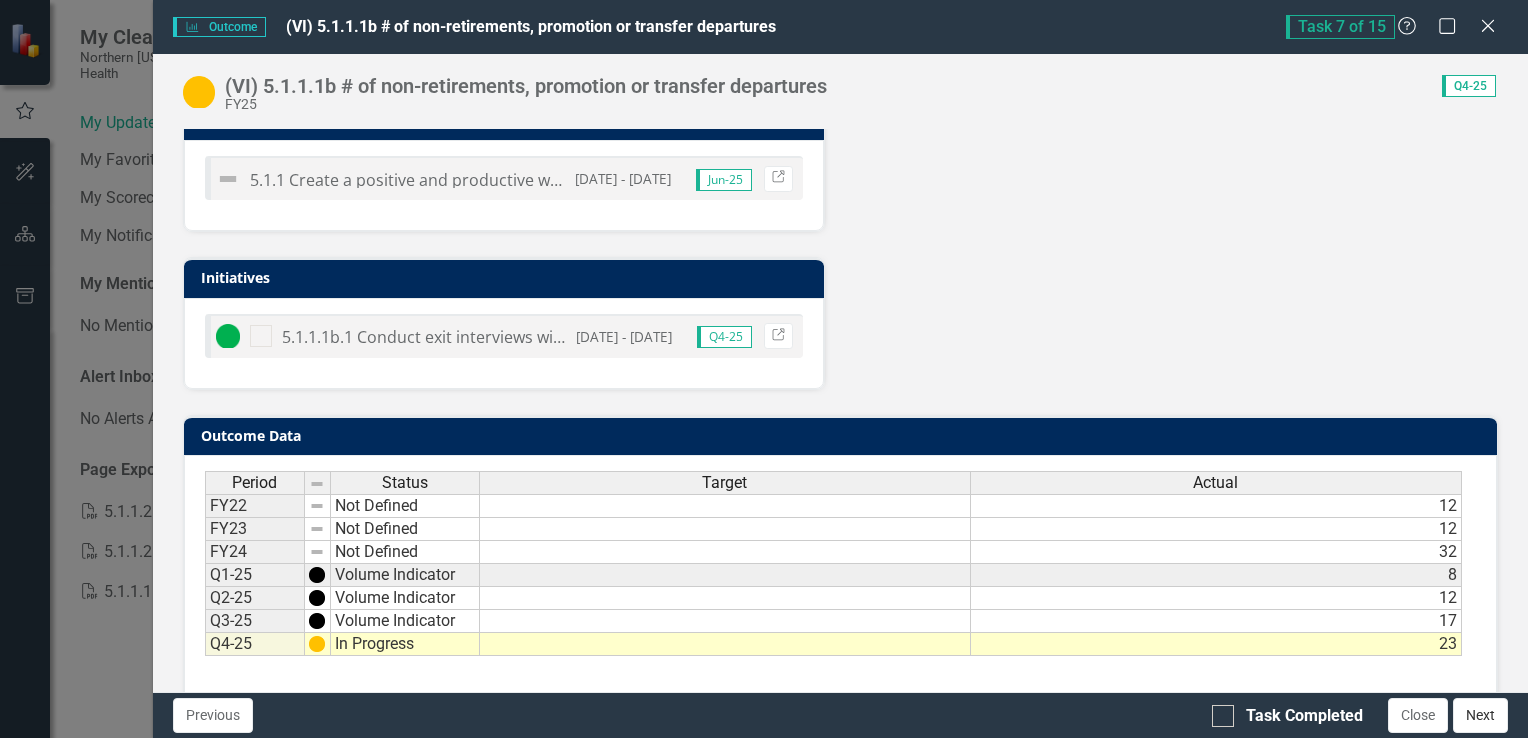 click on "Next" at bounding box center (1480, 715) 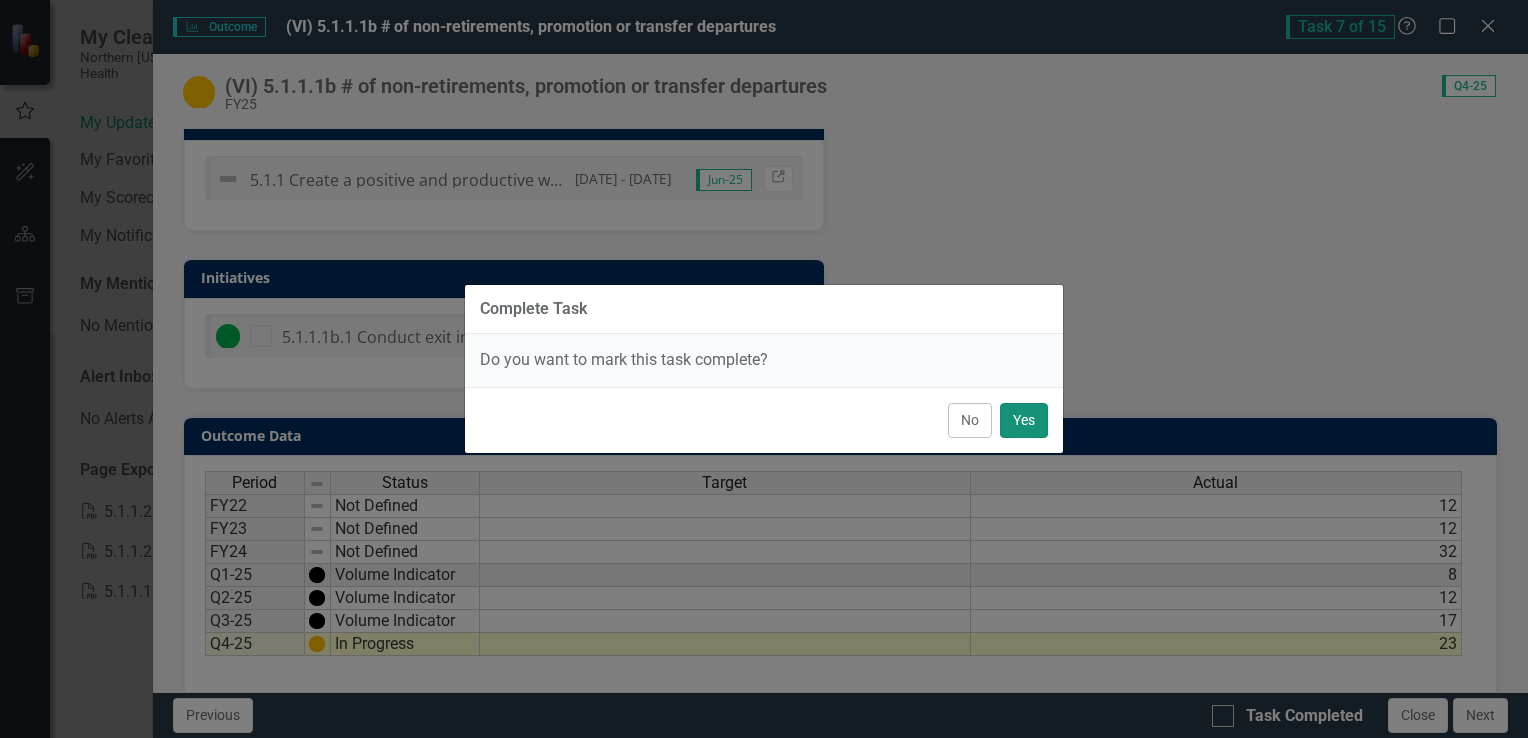 click on "Yes" at bounding box center (1024, 420) 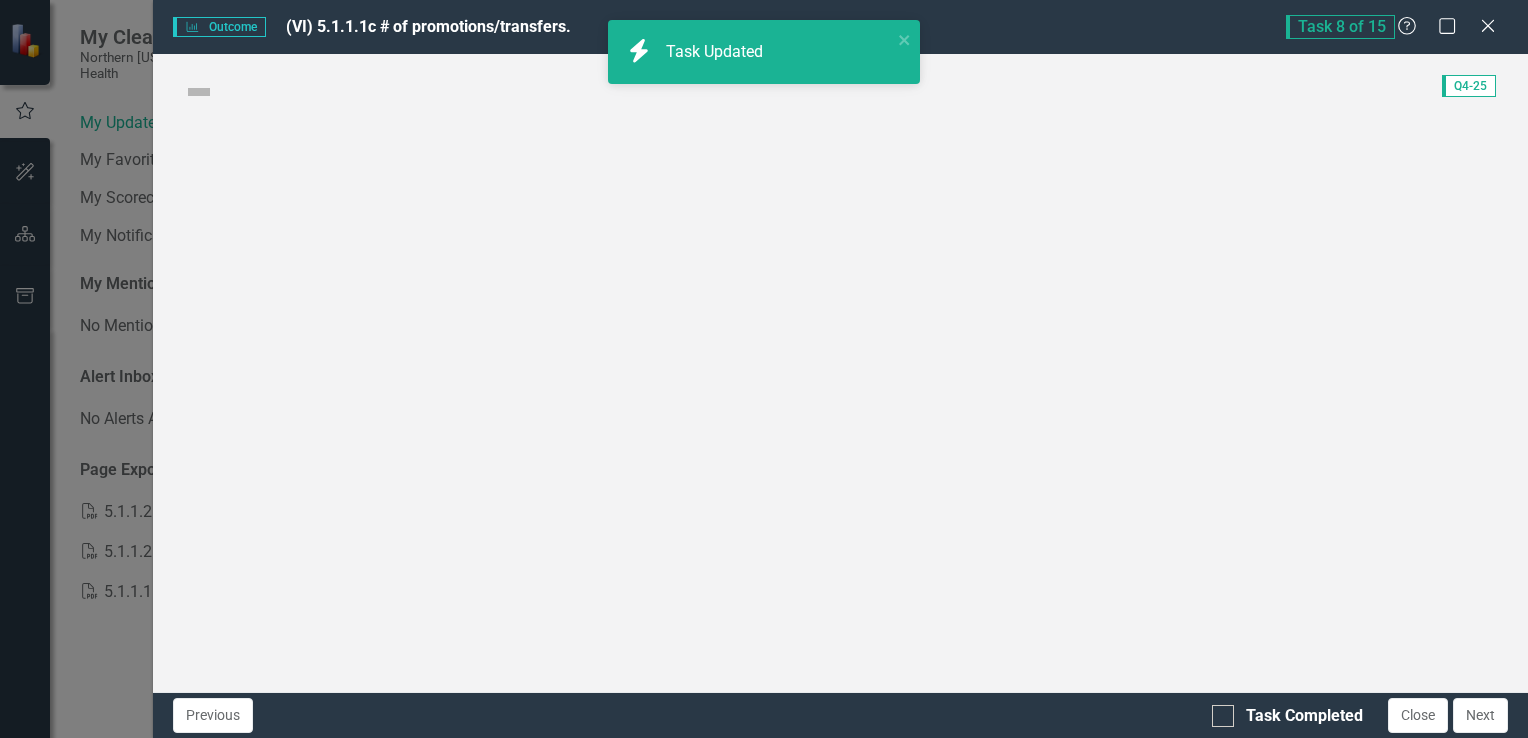 checkbox on "true" 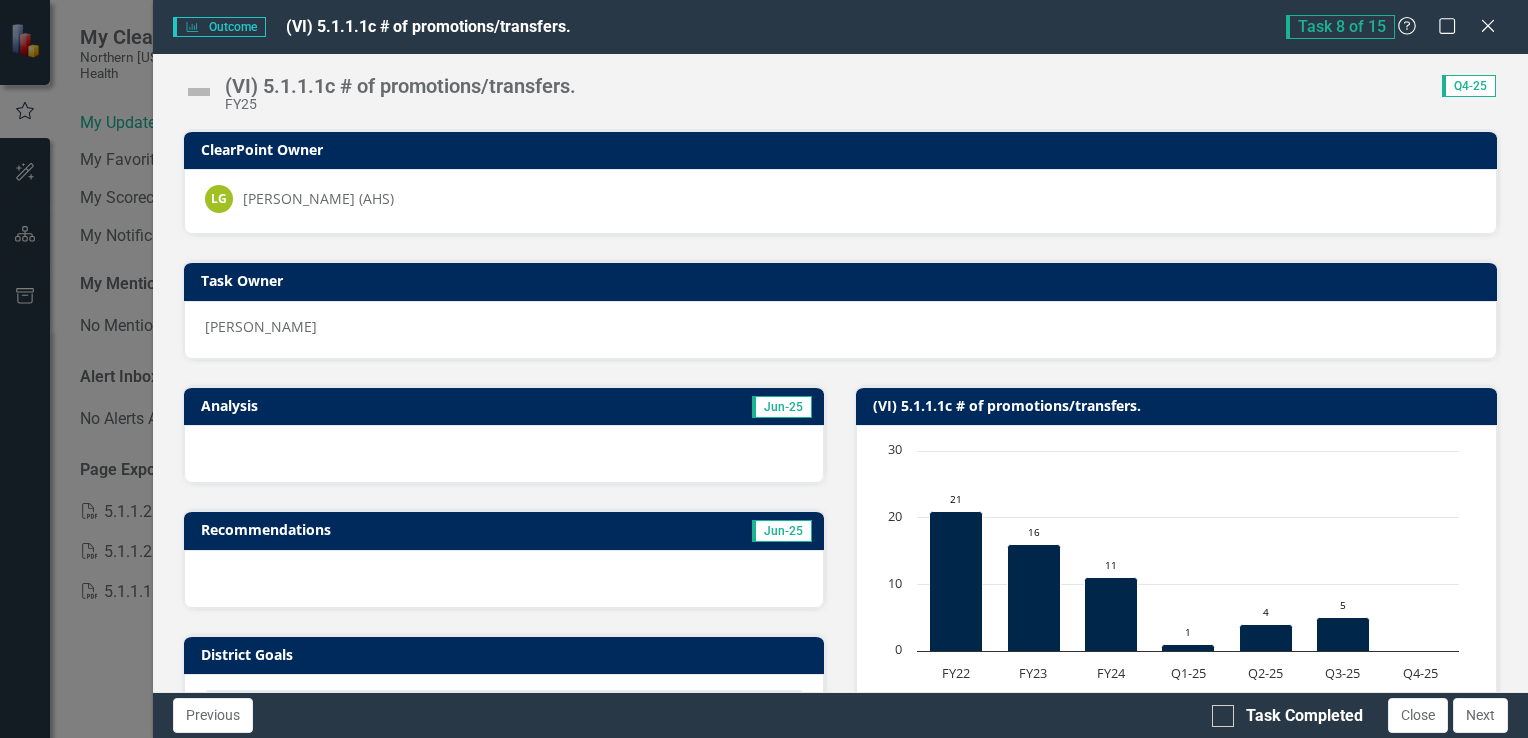 click at bounding box center (199, 92) 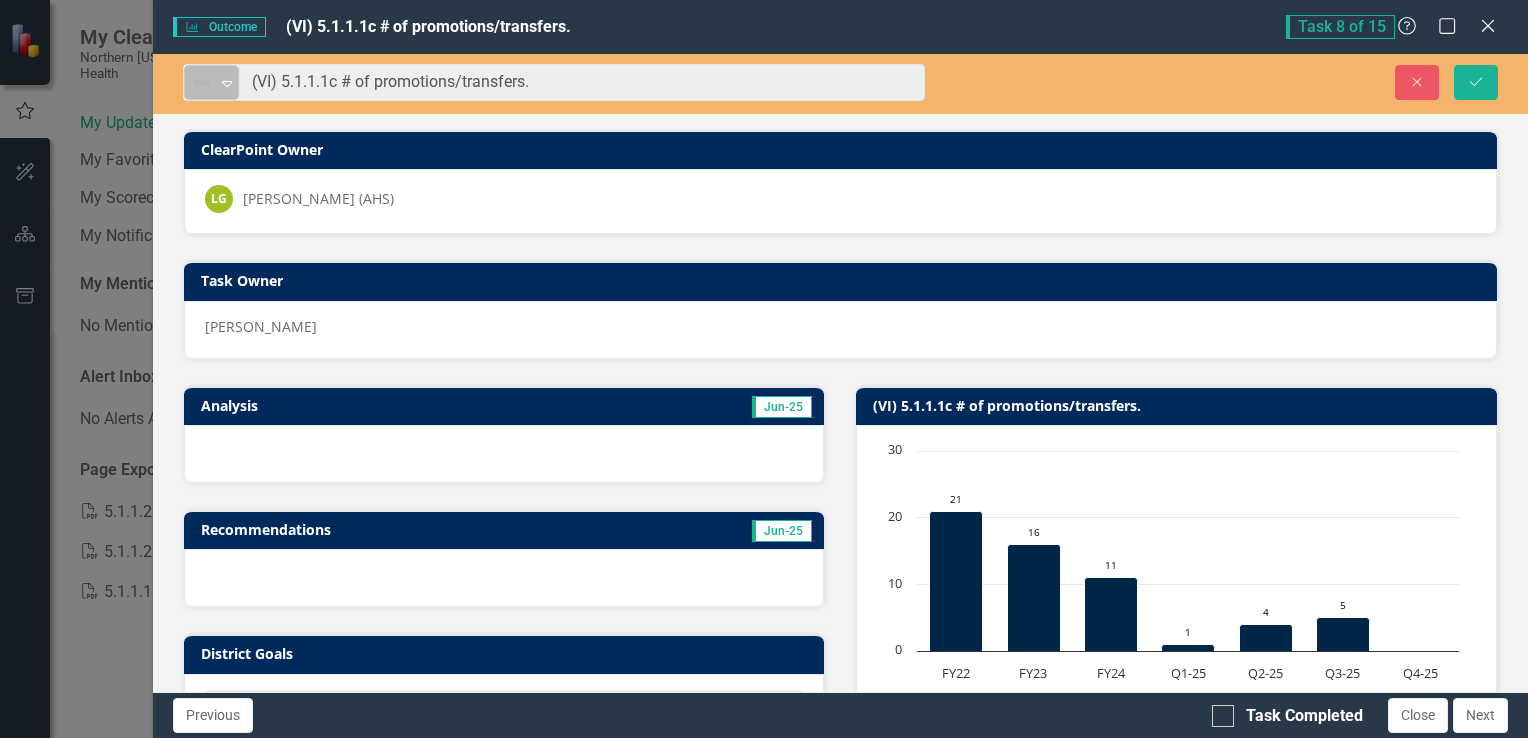 click on "Expand" 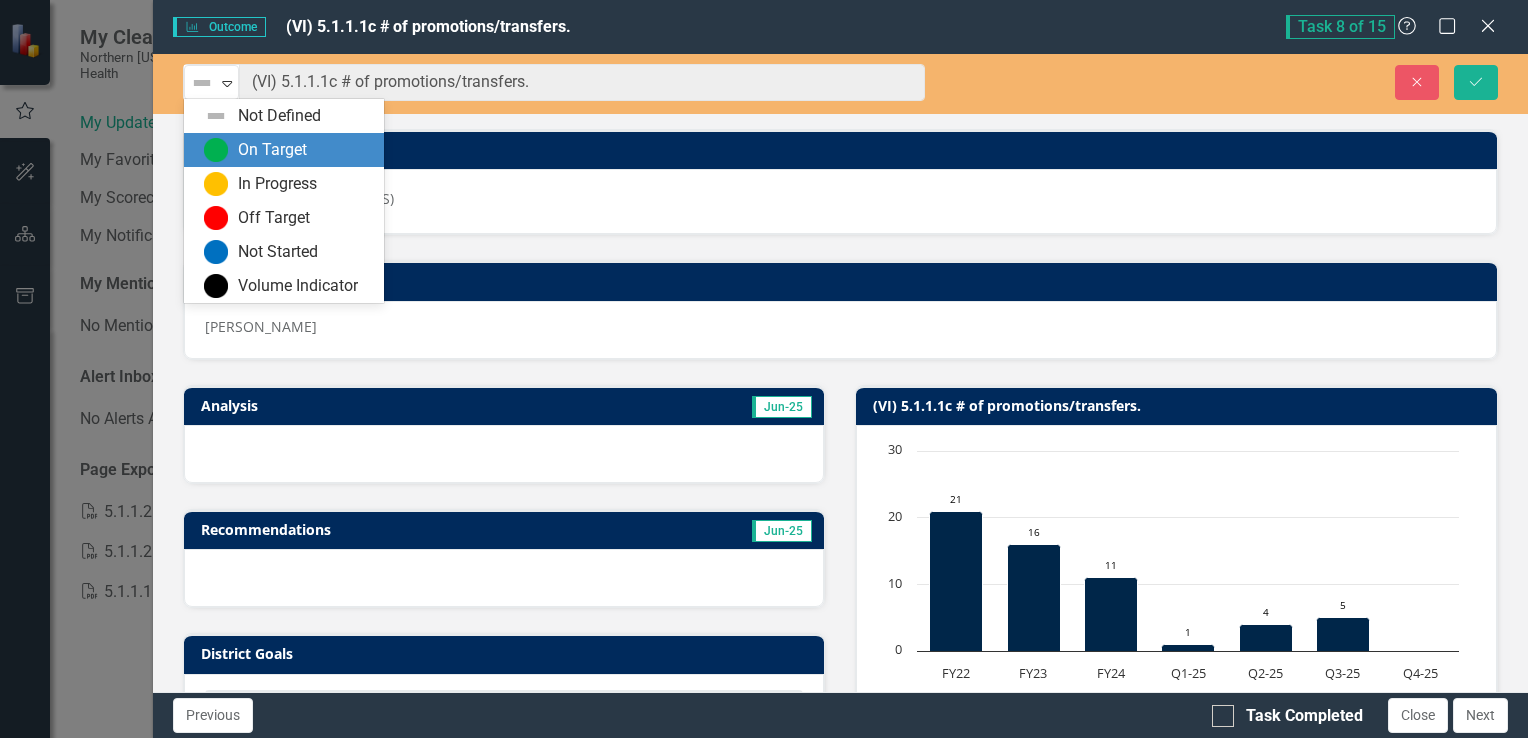 click at bounding box center (216, 150) 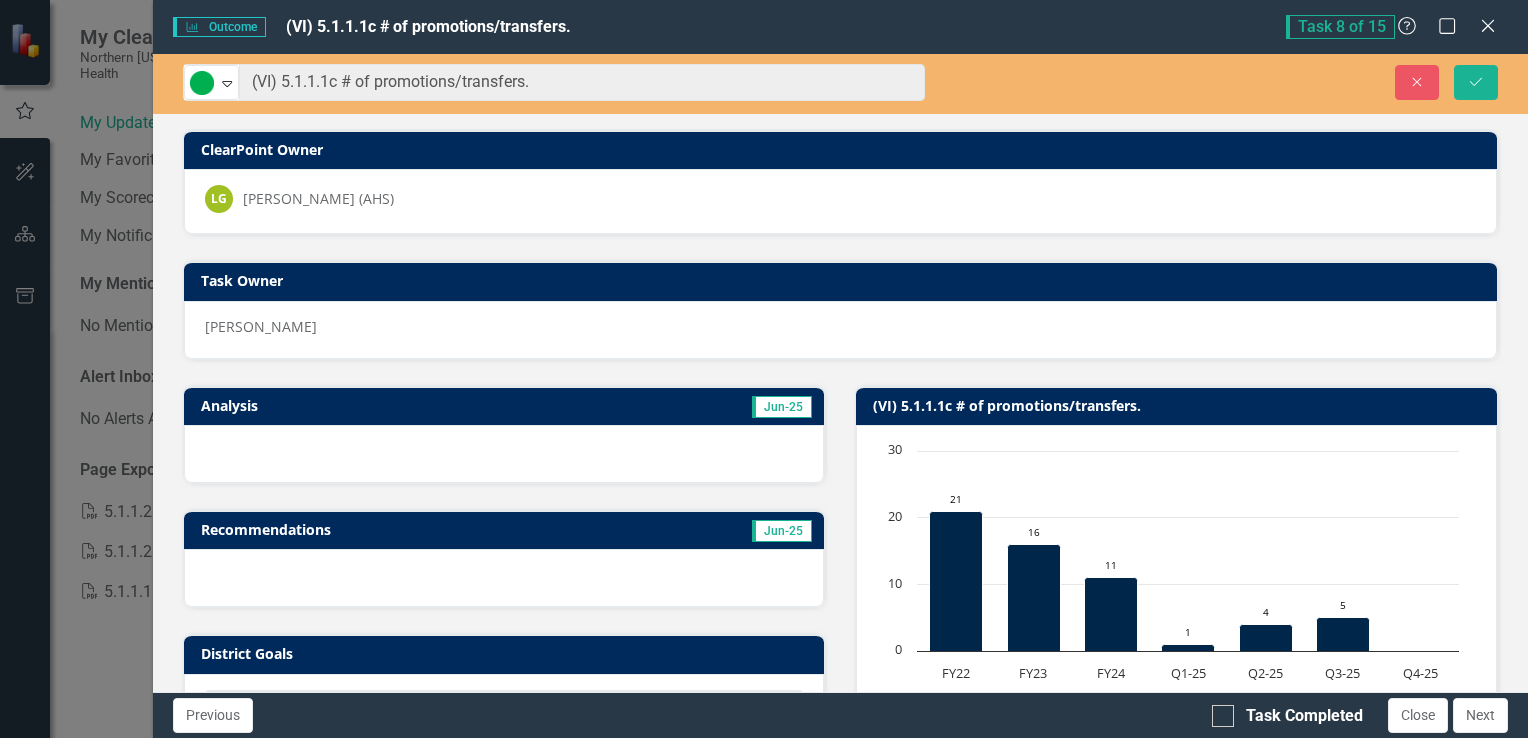 click at bounding box center [504, 454] 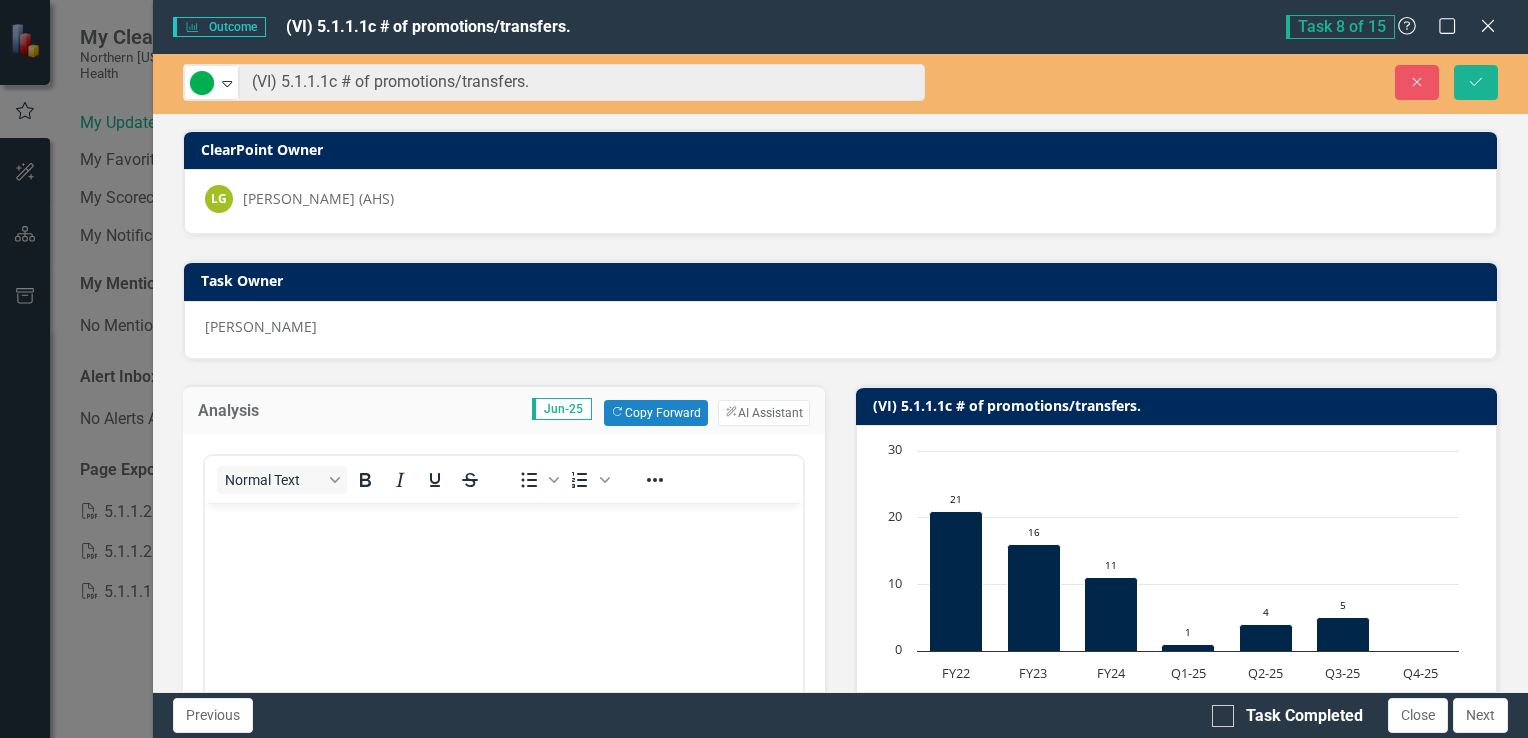 scroll, scrollTop: 0, scrollLeft: 0, axis: both 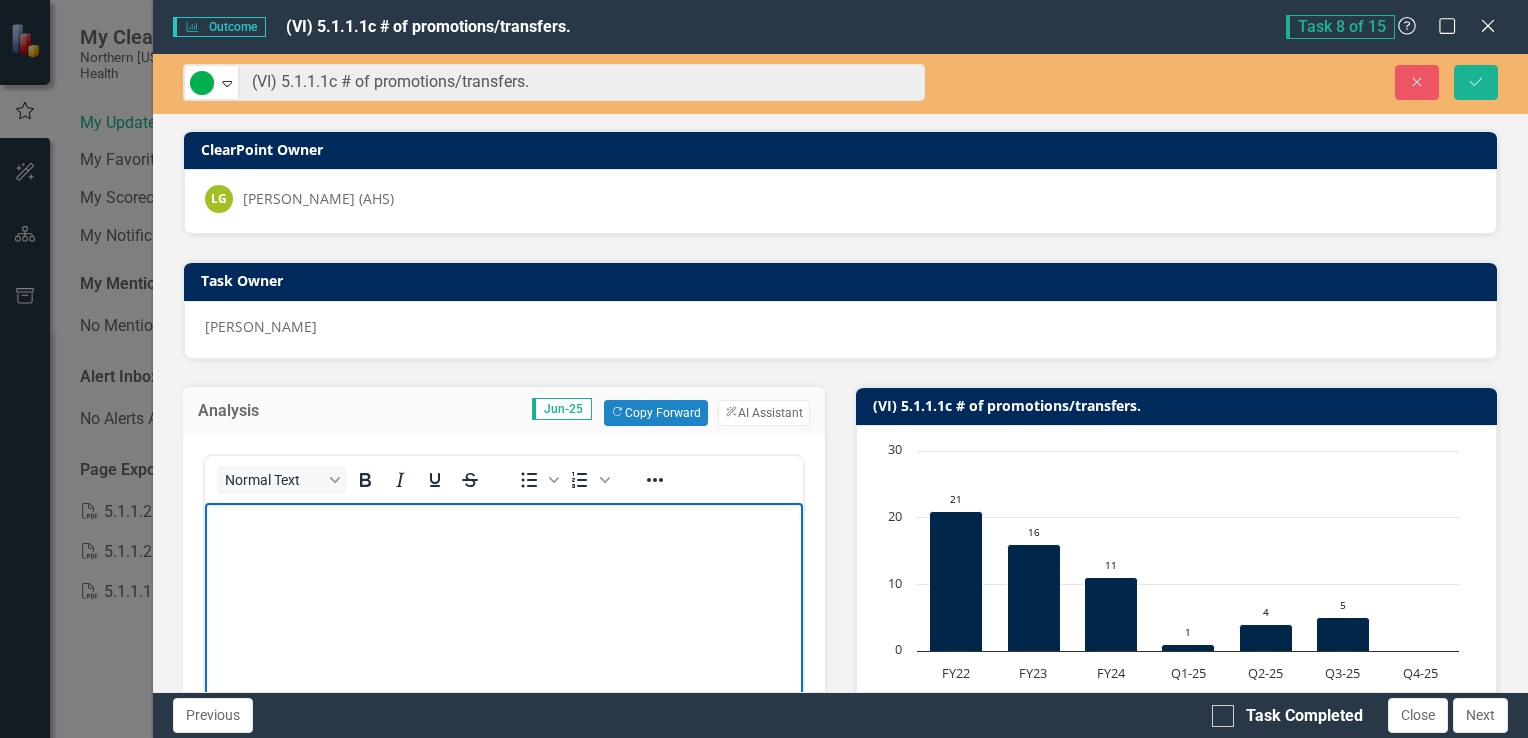type 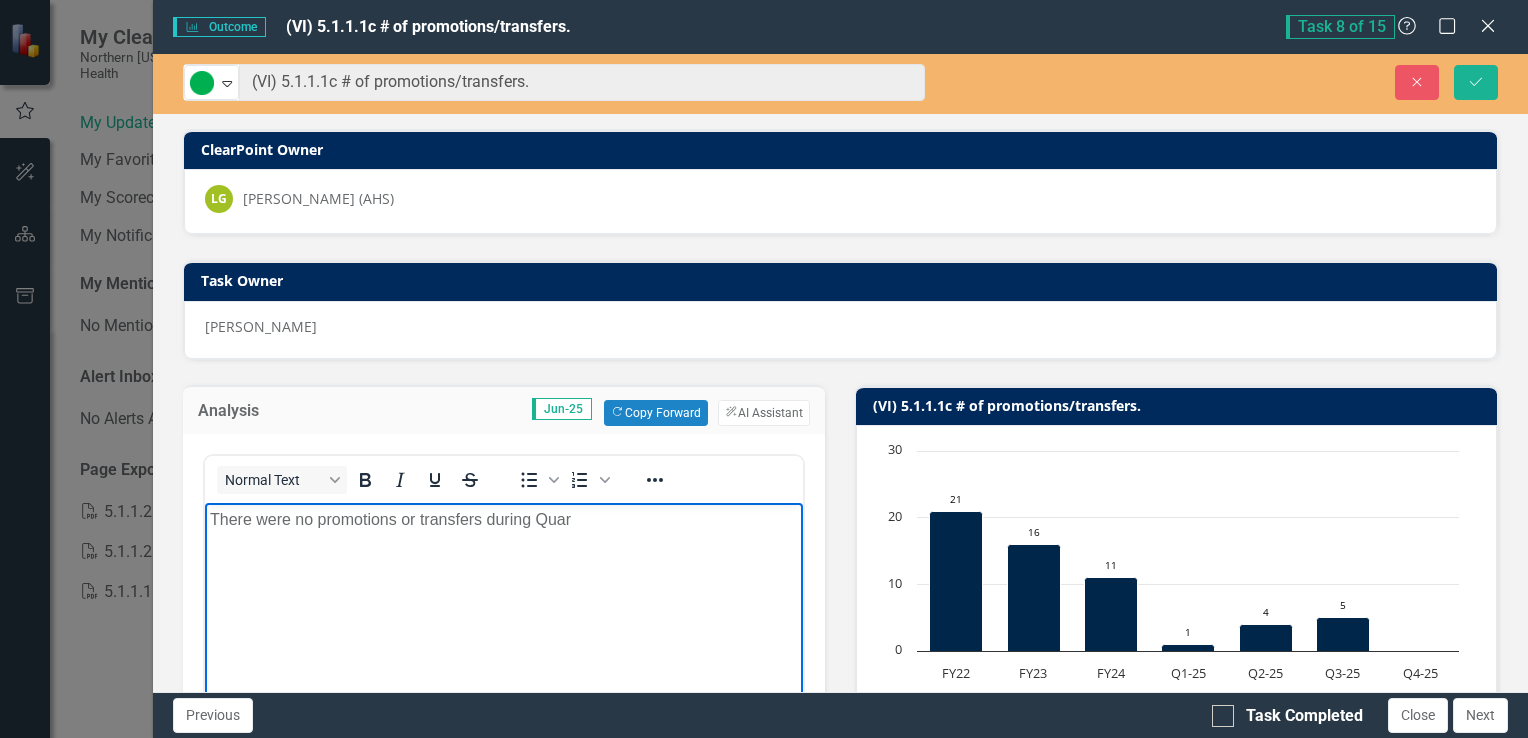 scroll, scrollTop: 0, scrollLeft: 0, axis: both 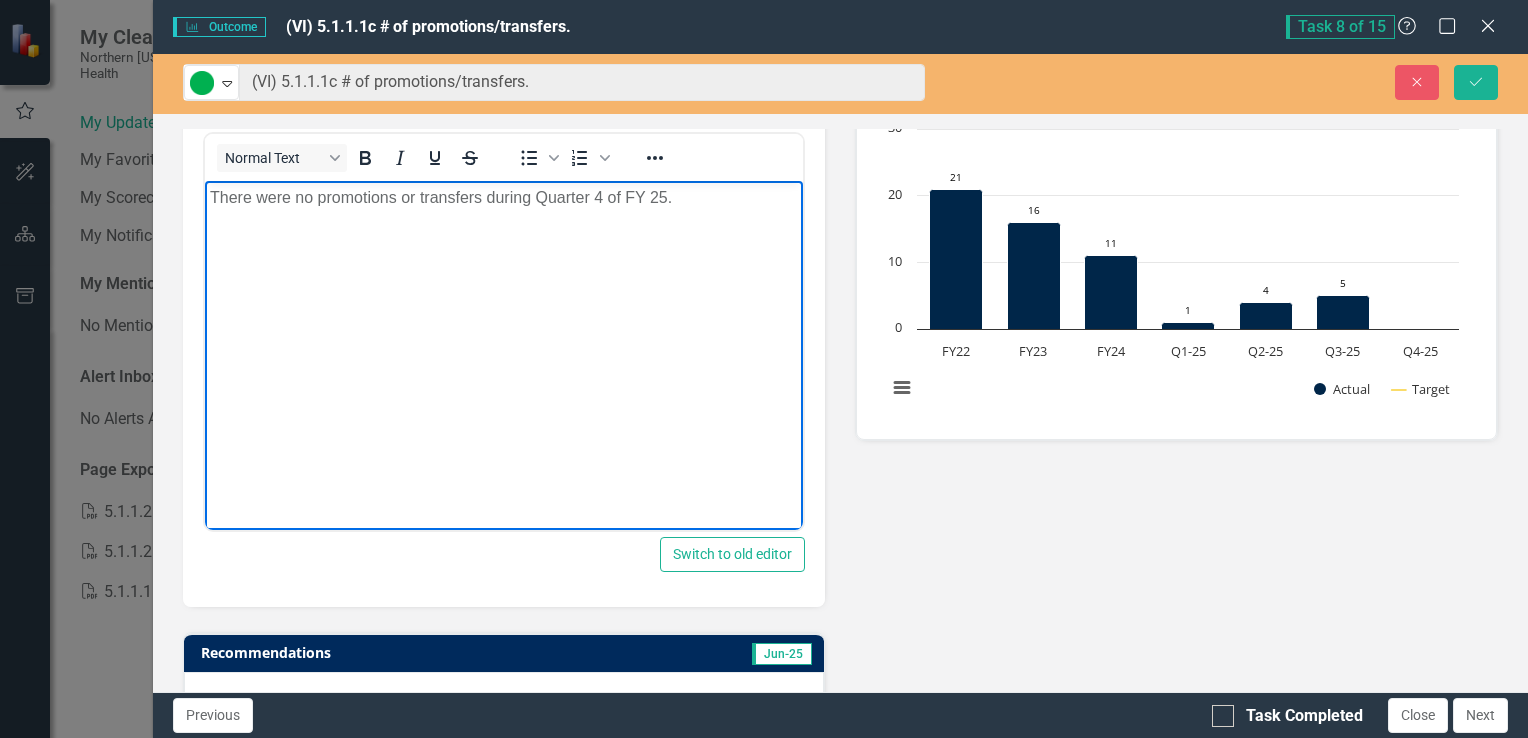 click on "There were no promotions or transfers during Quarter 4 of FY 25." at bounding box center [503, 197] 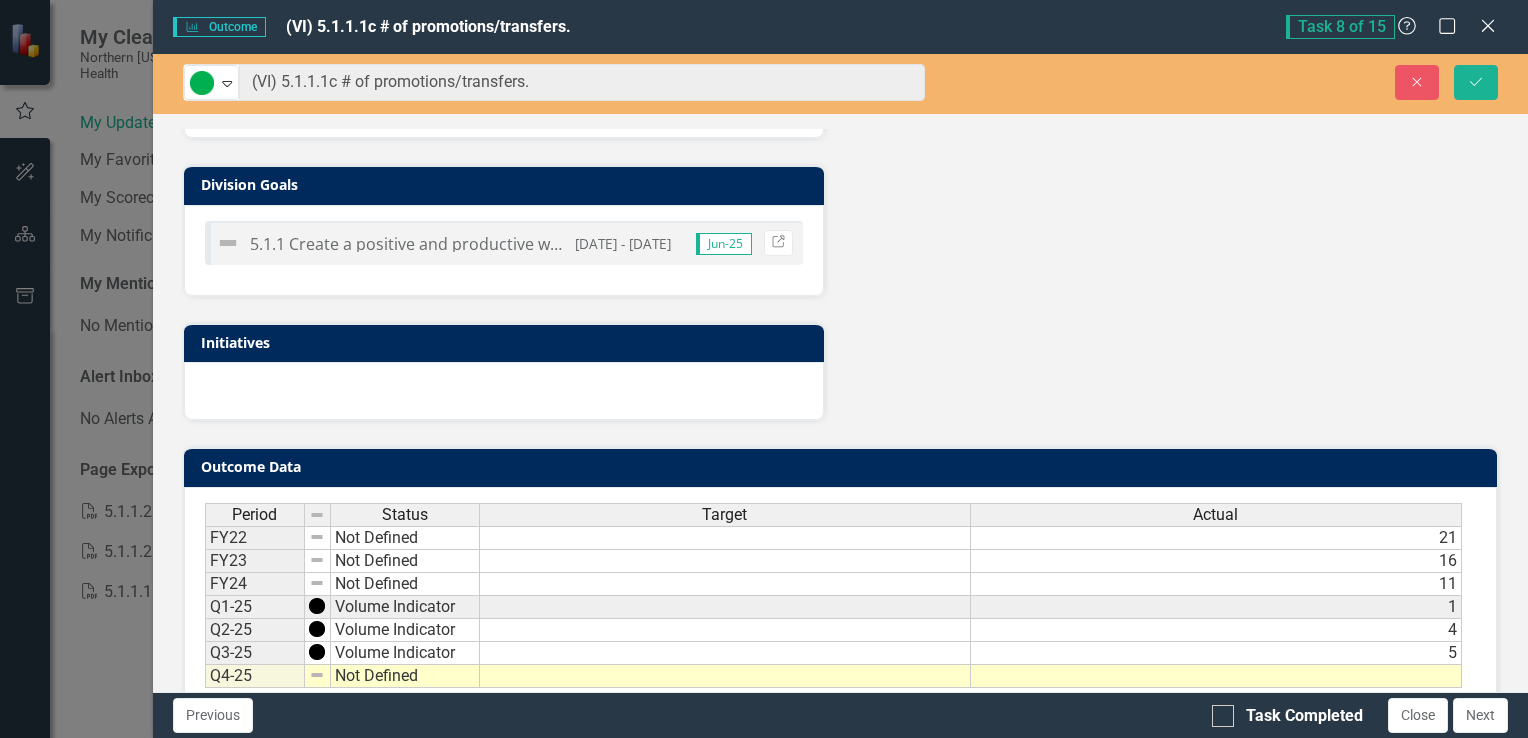 scroll, scrollTop: 1122, scrollLeft: 0, axis: vertical 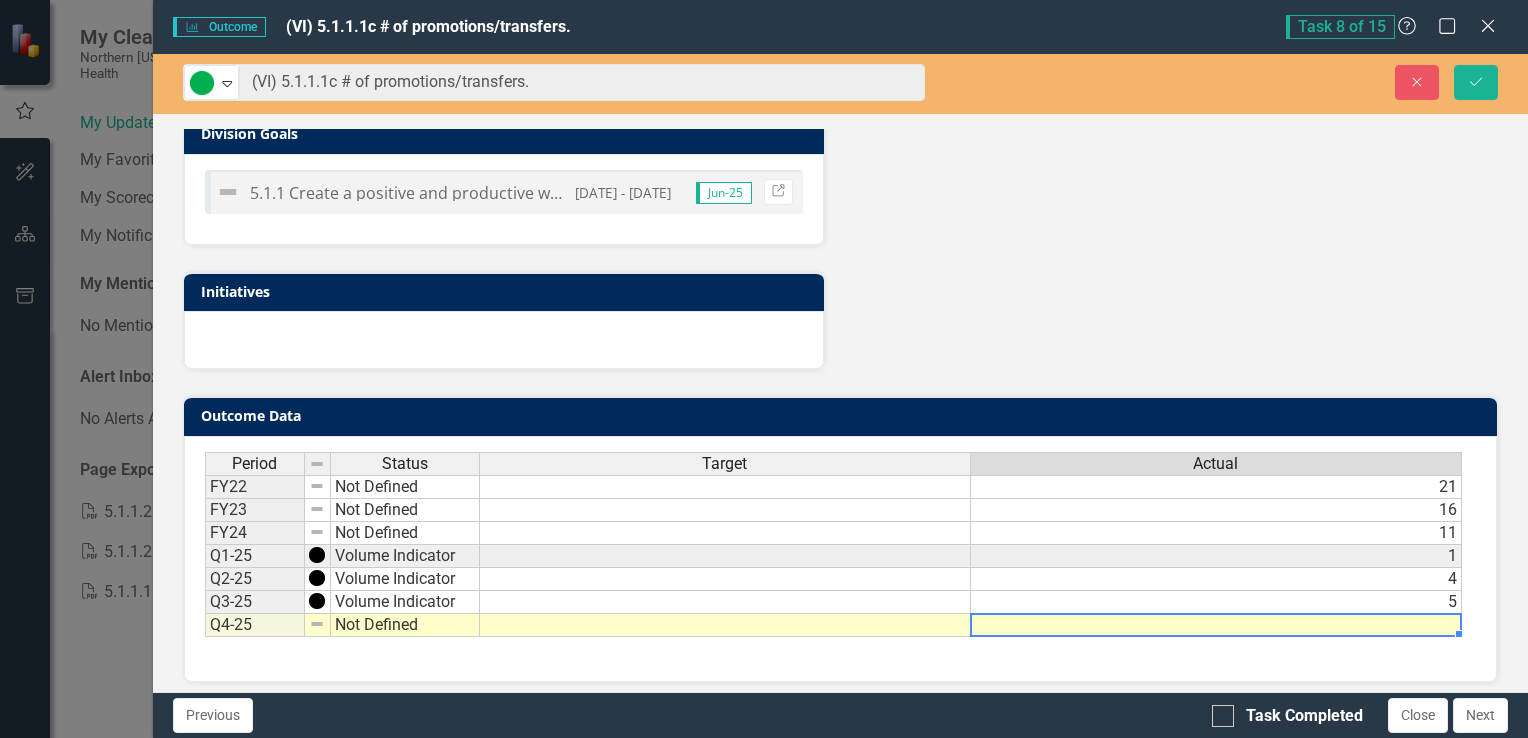 click at bounding box center (1216, 625) 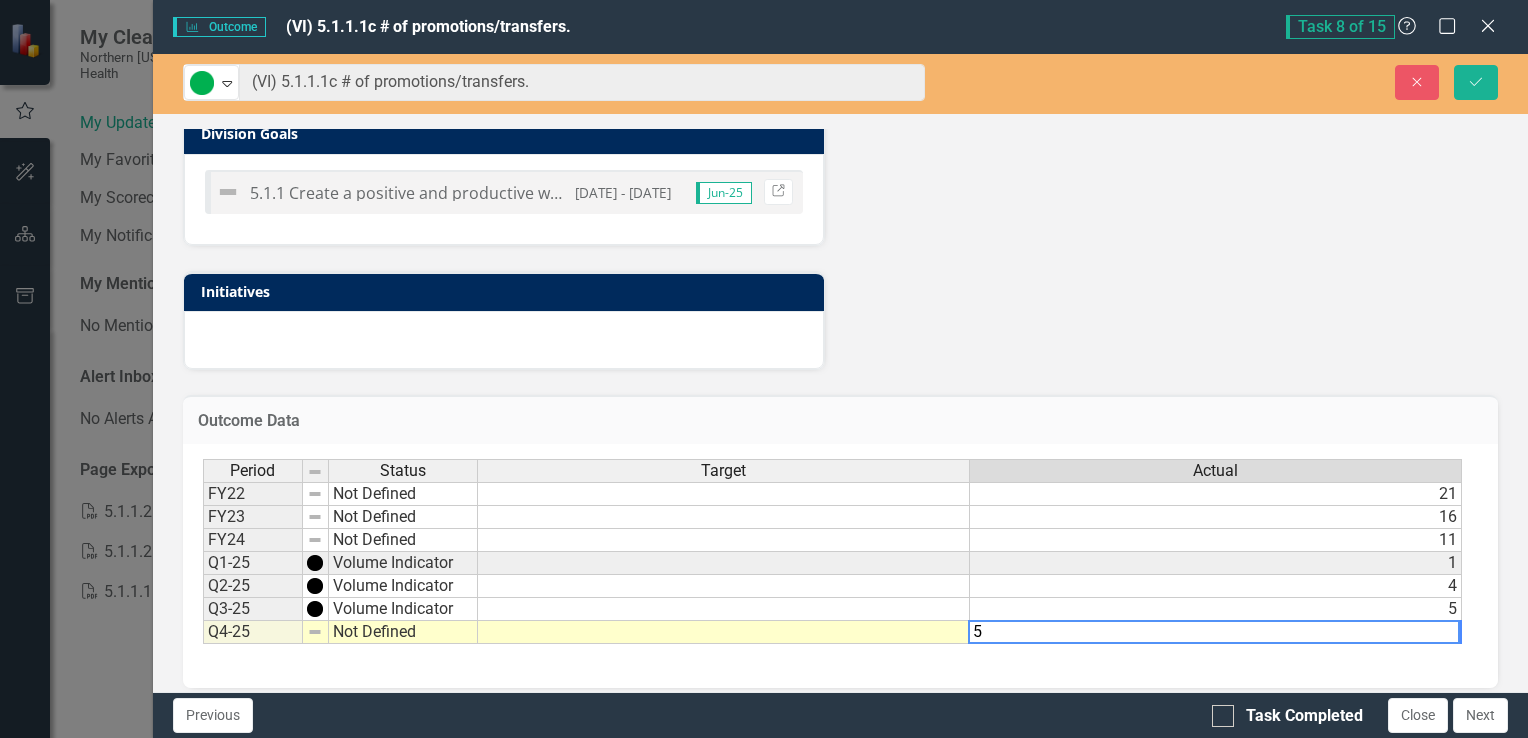 type on "4" 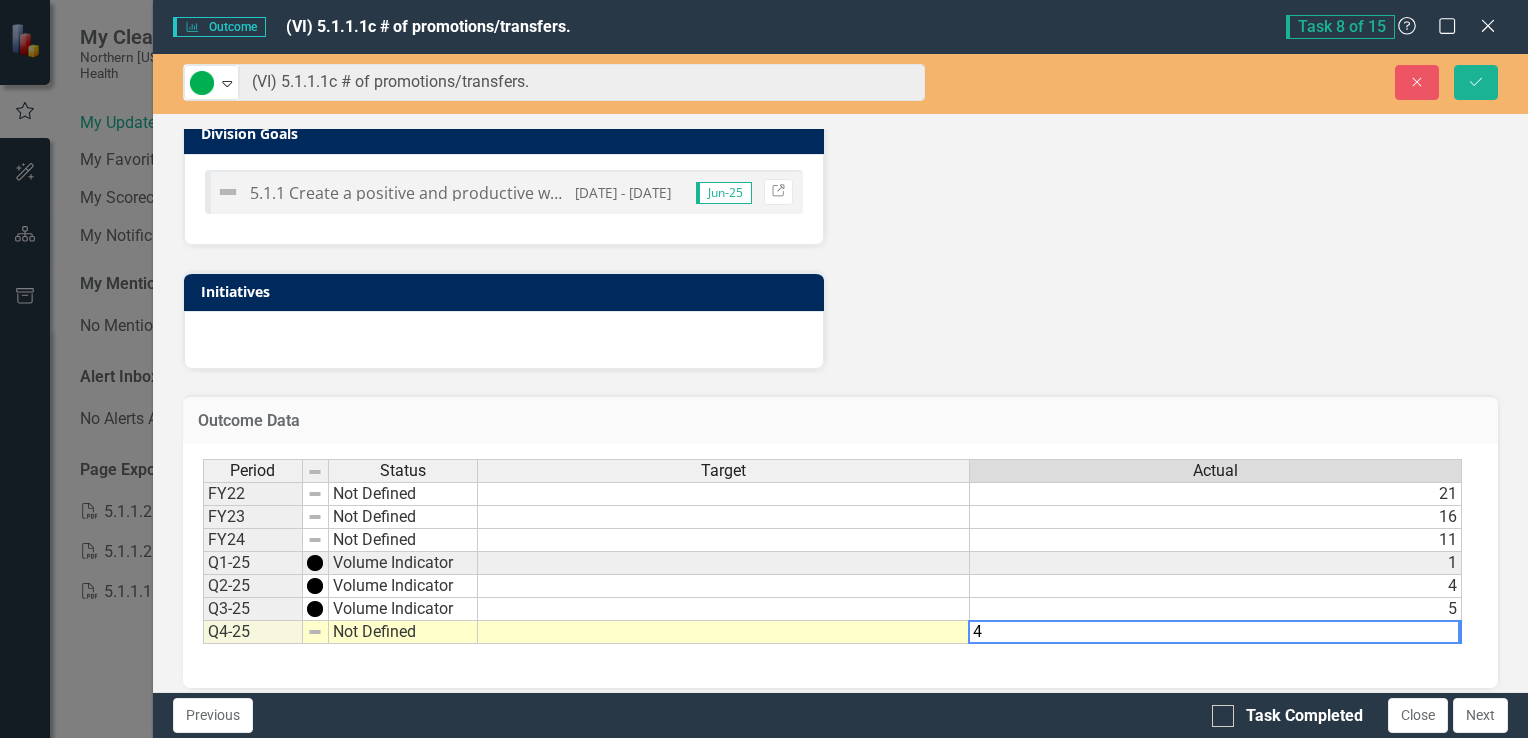 click on "Period Status Target Actual FY22 Not Defined 21 FY23 Not Defined 16 FY24 Not Defined 11 Q1-25 Volume Indicator 1 Q2-25 Volume Indicator 4 Q3-25 Volume Indicator 5 Q4-25 Not Defined" at bounding box center [203, 551] 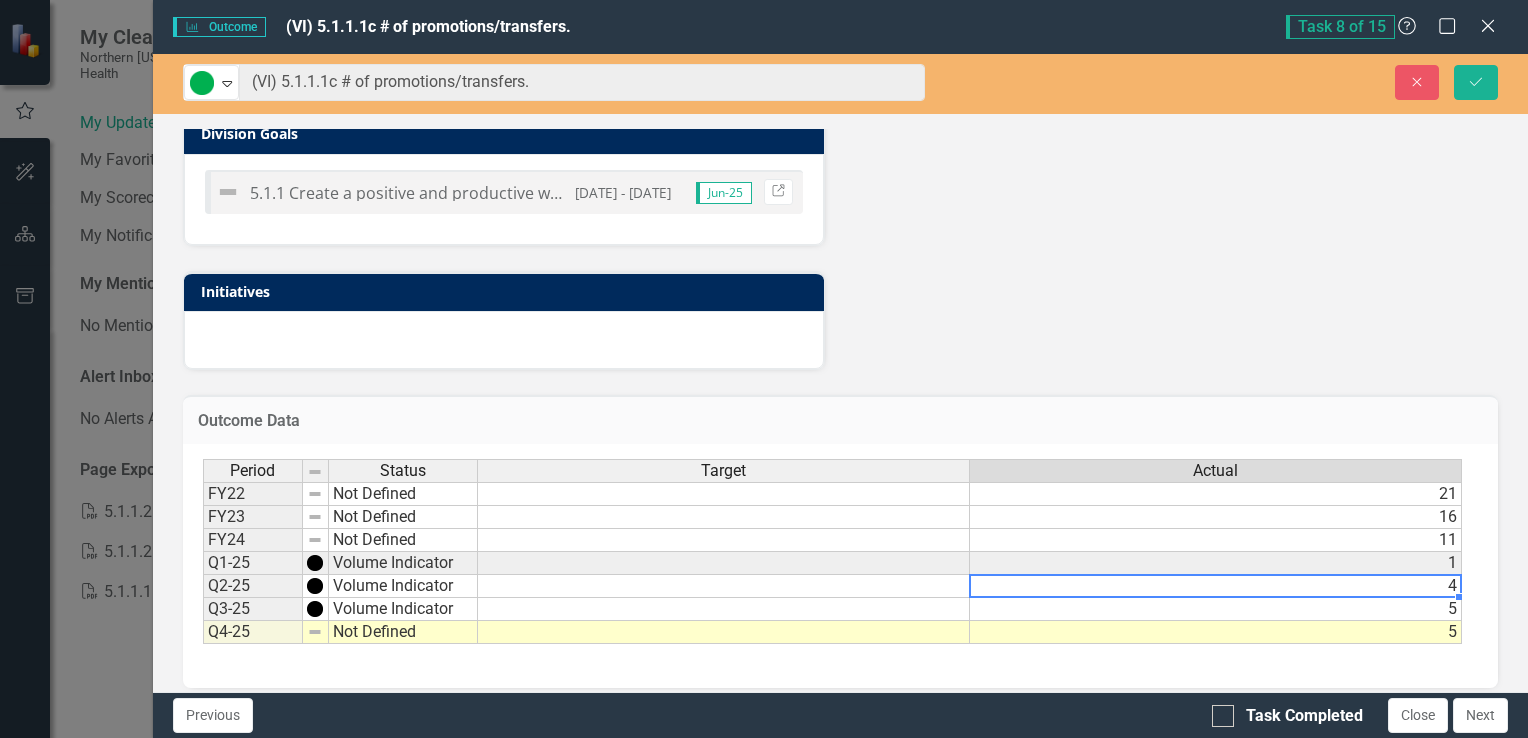 scroll, scrollTop: 1128, scrollLeft: 0, axis: vertical 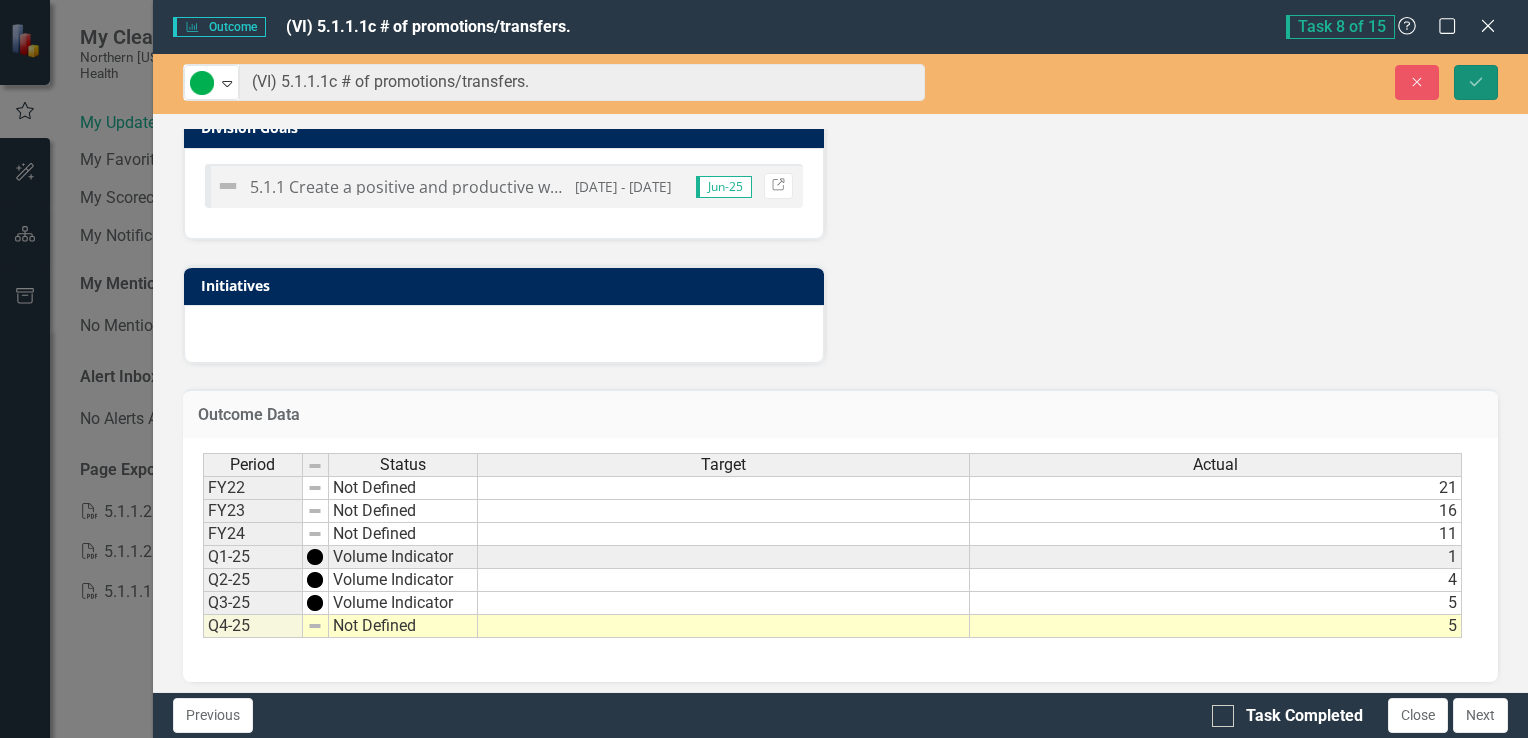 click on "Save" 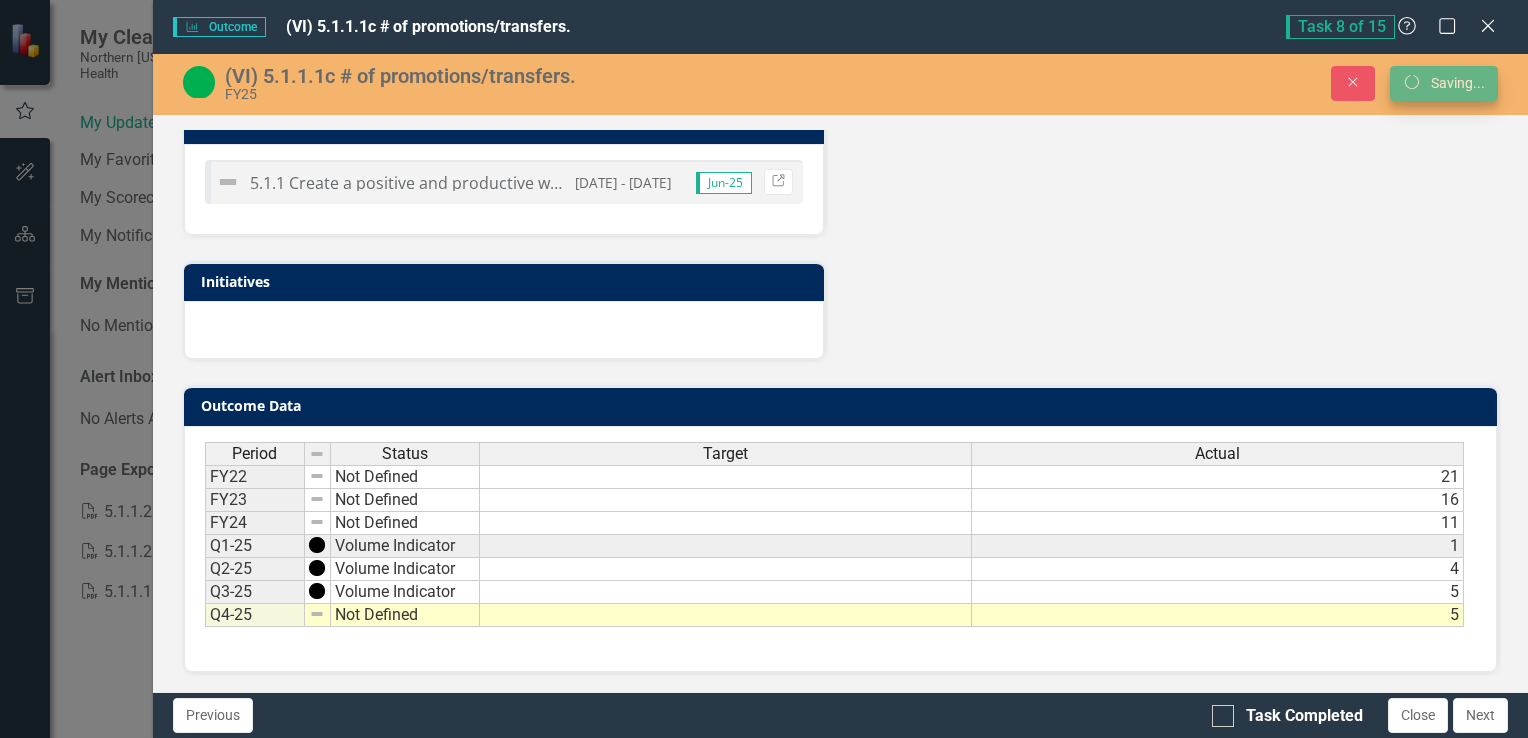 scroll, scrollTop: 699, scrollLeft: 0, axis: vertical 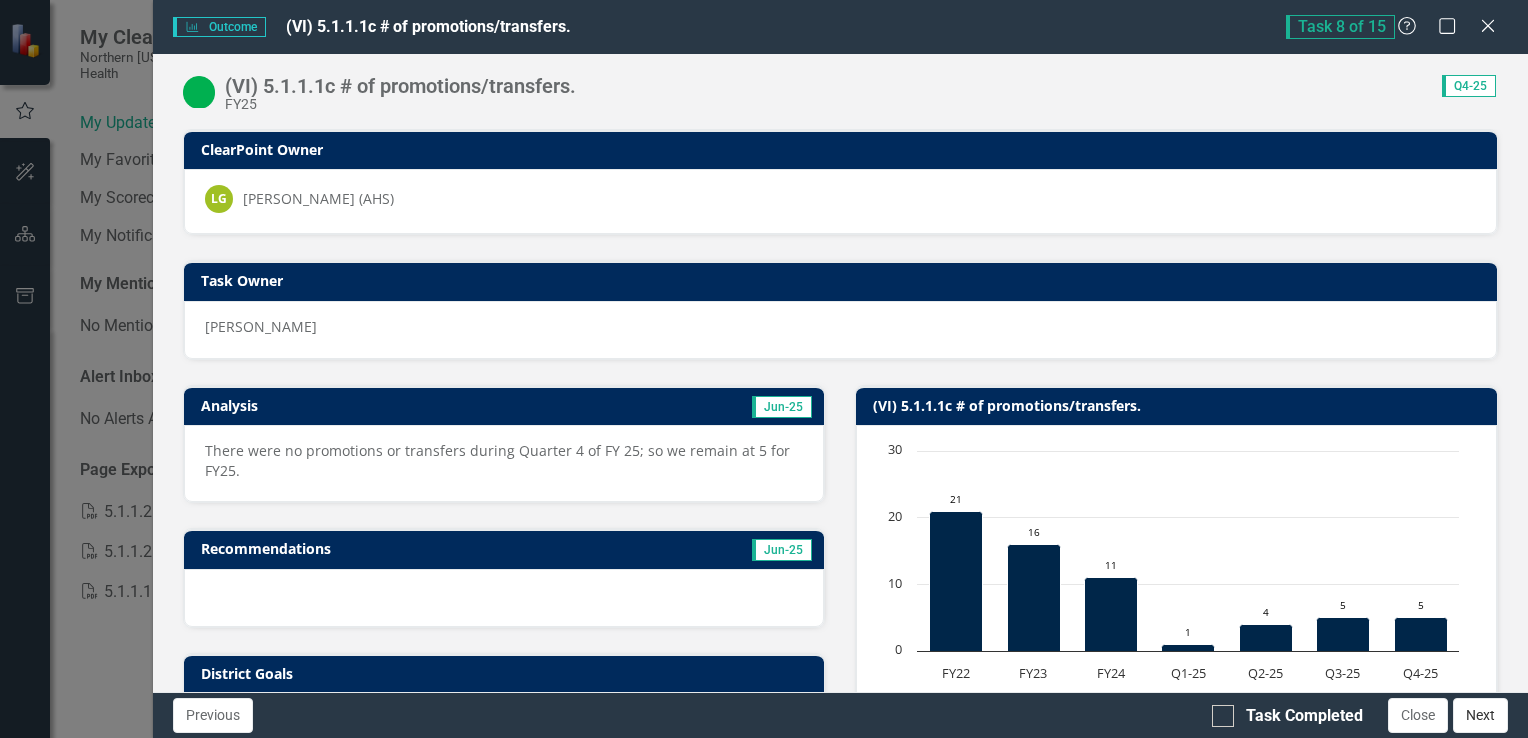 click on "Next" at bounding box center [1480, 715] 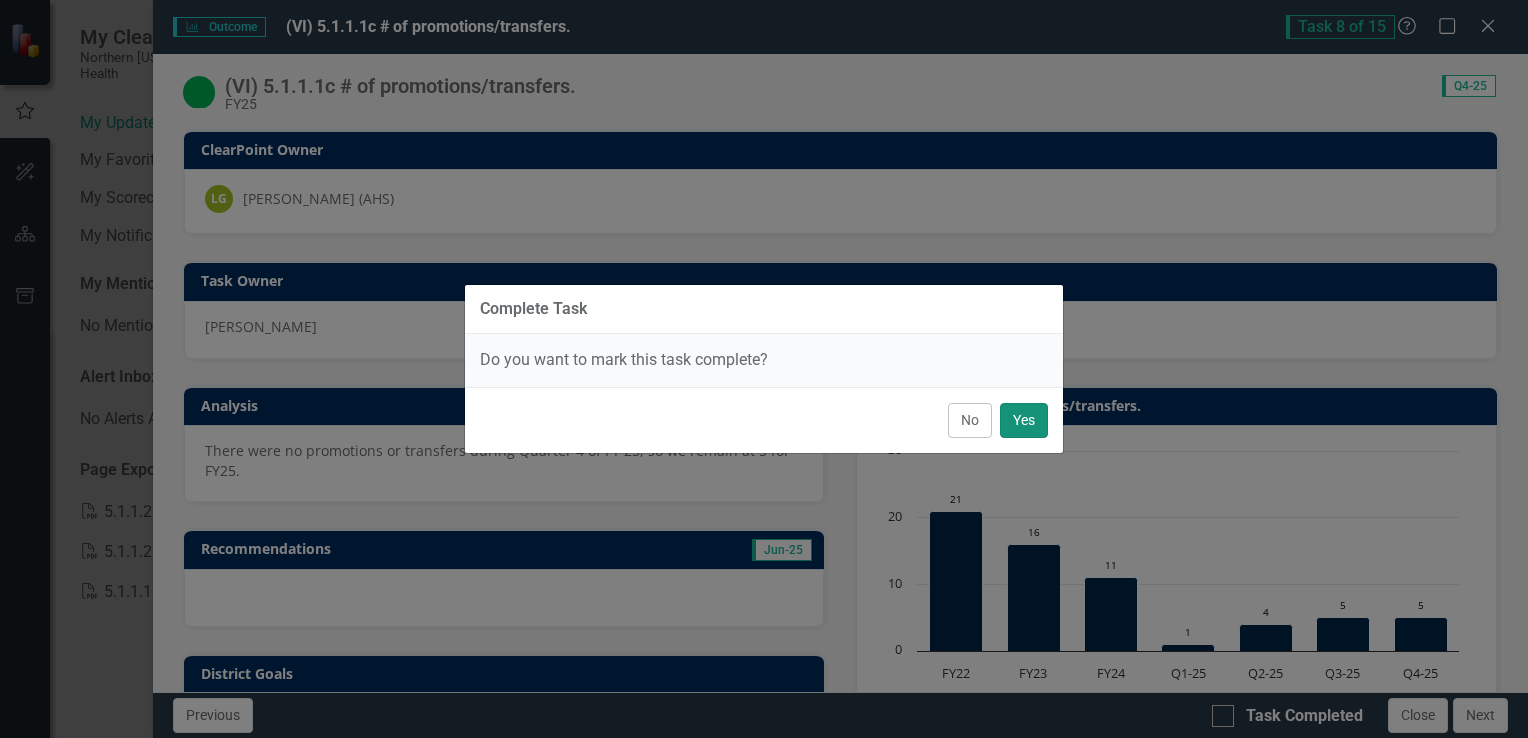 click on "Yes" at bounding box center [1024, 420] 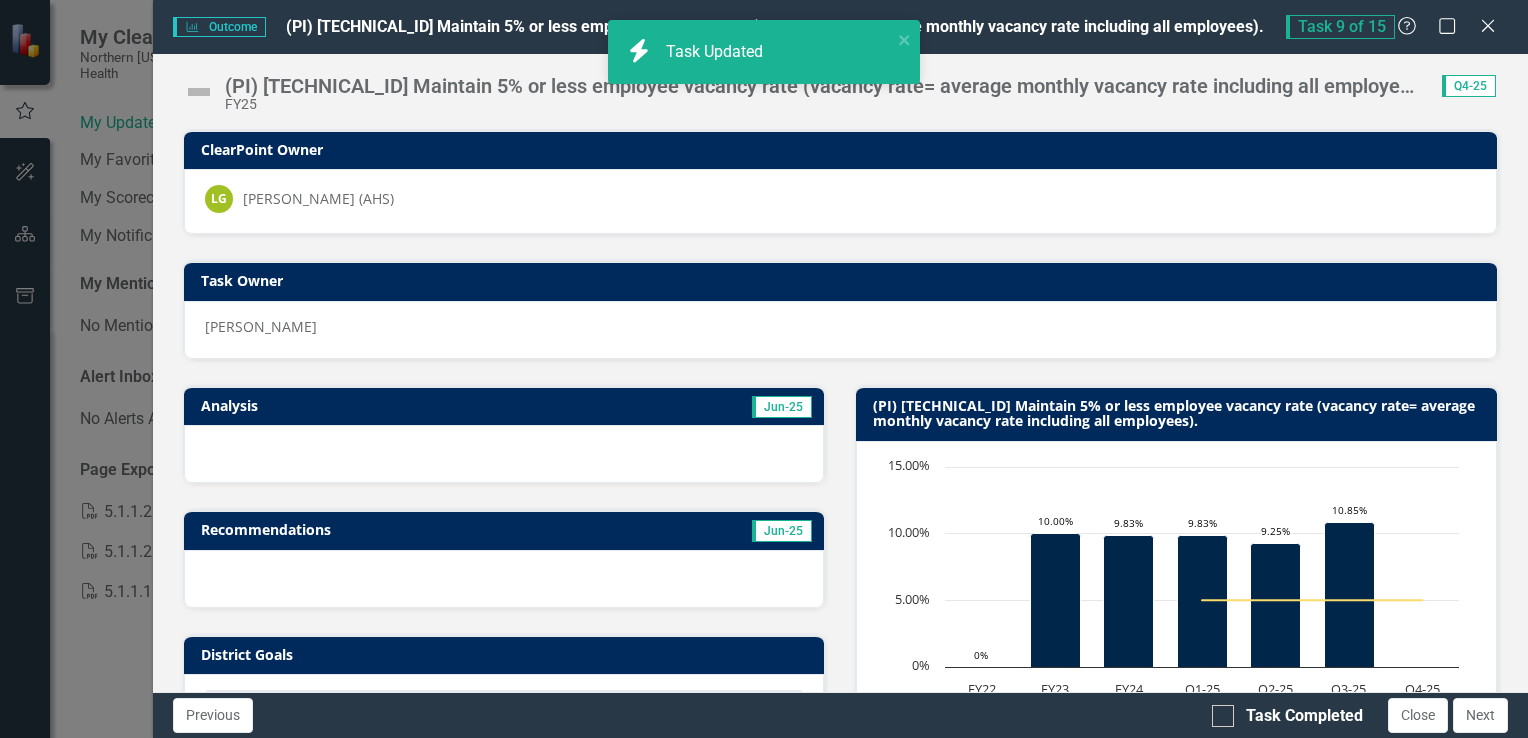checkbox on "true" 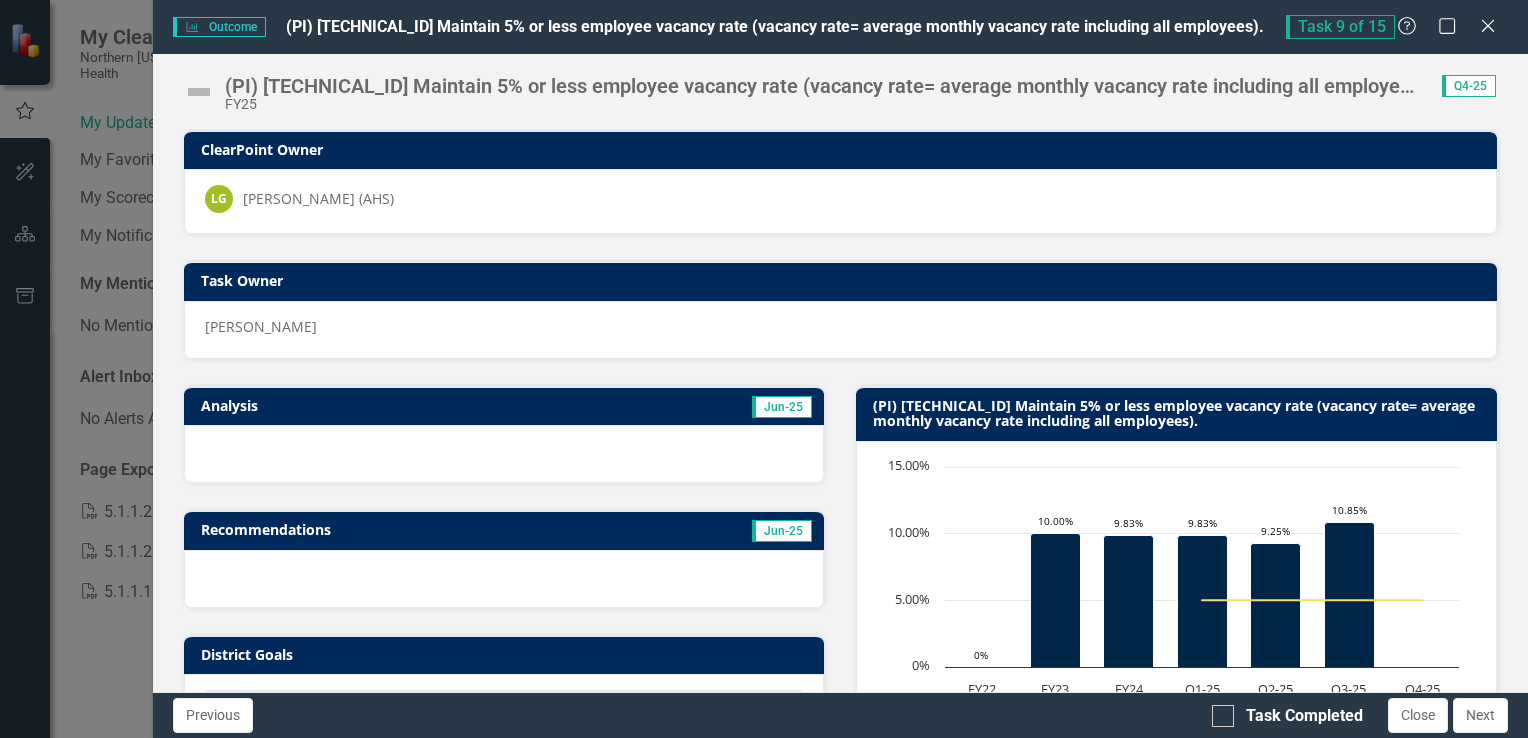 click at bounding box center (199, 92) 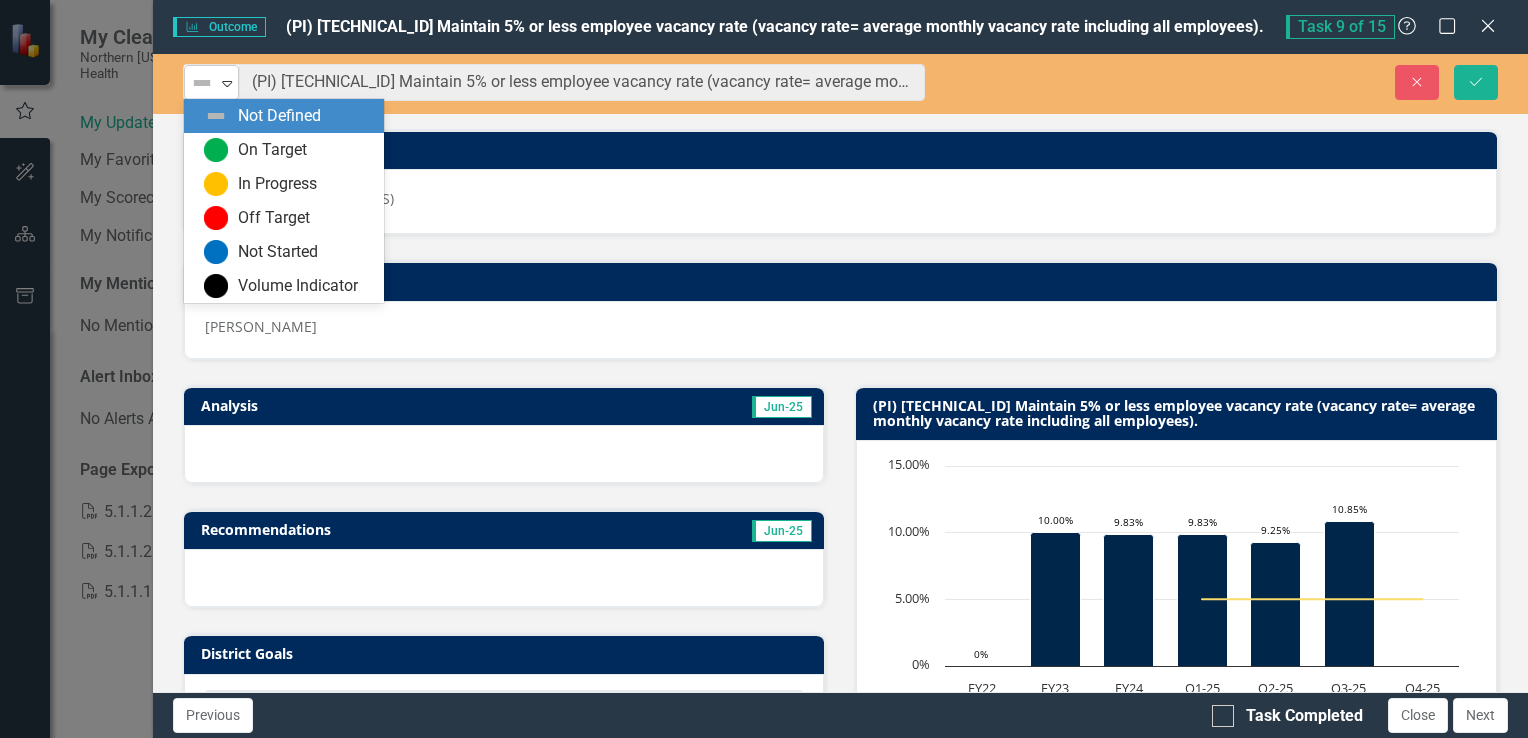 click on "Expand" 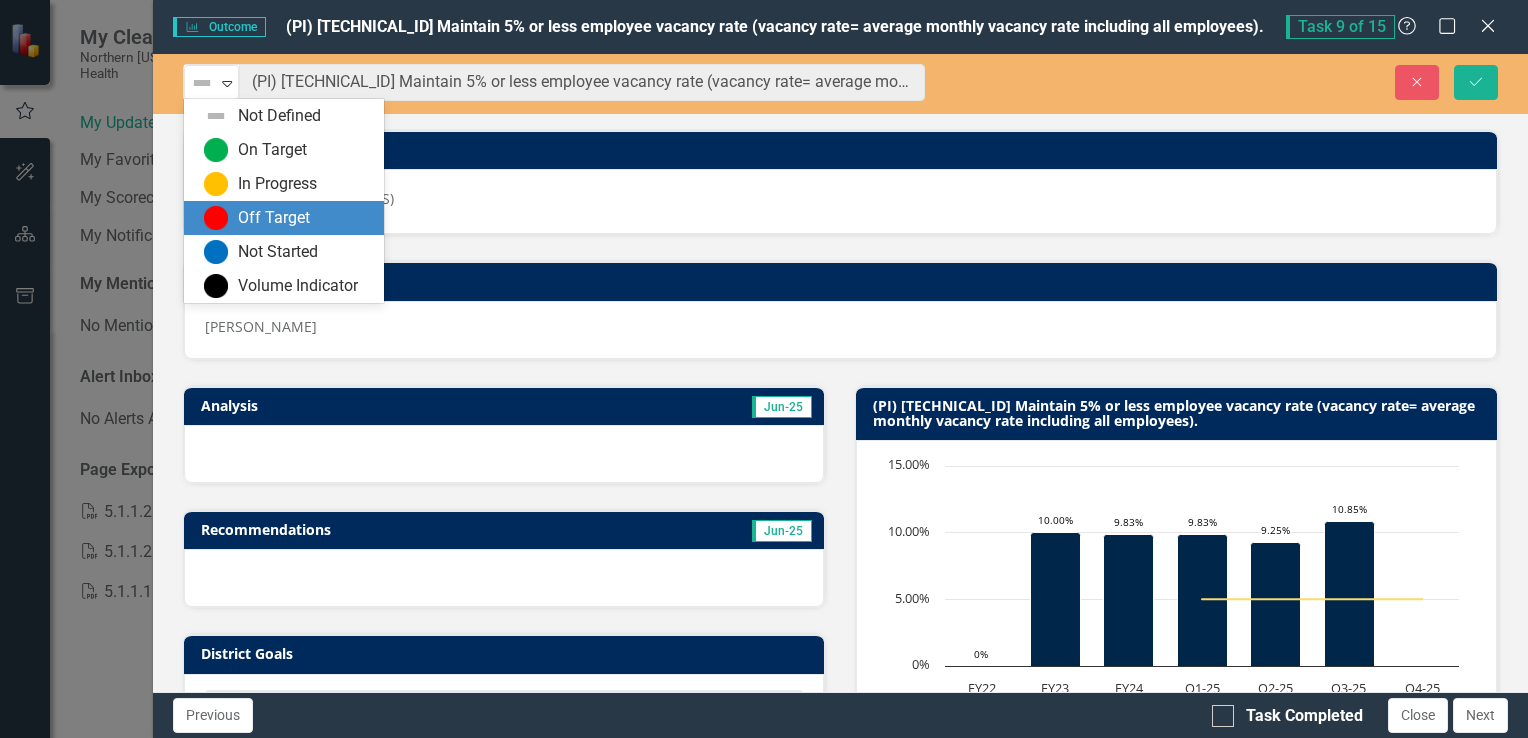 click at bounding box center [216, 218] 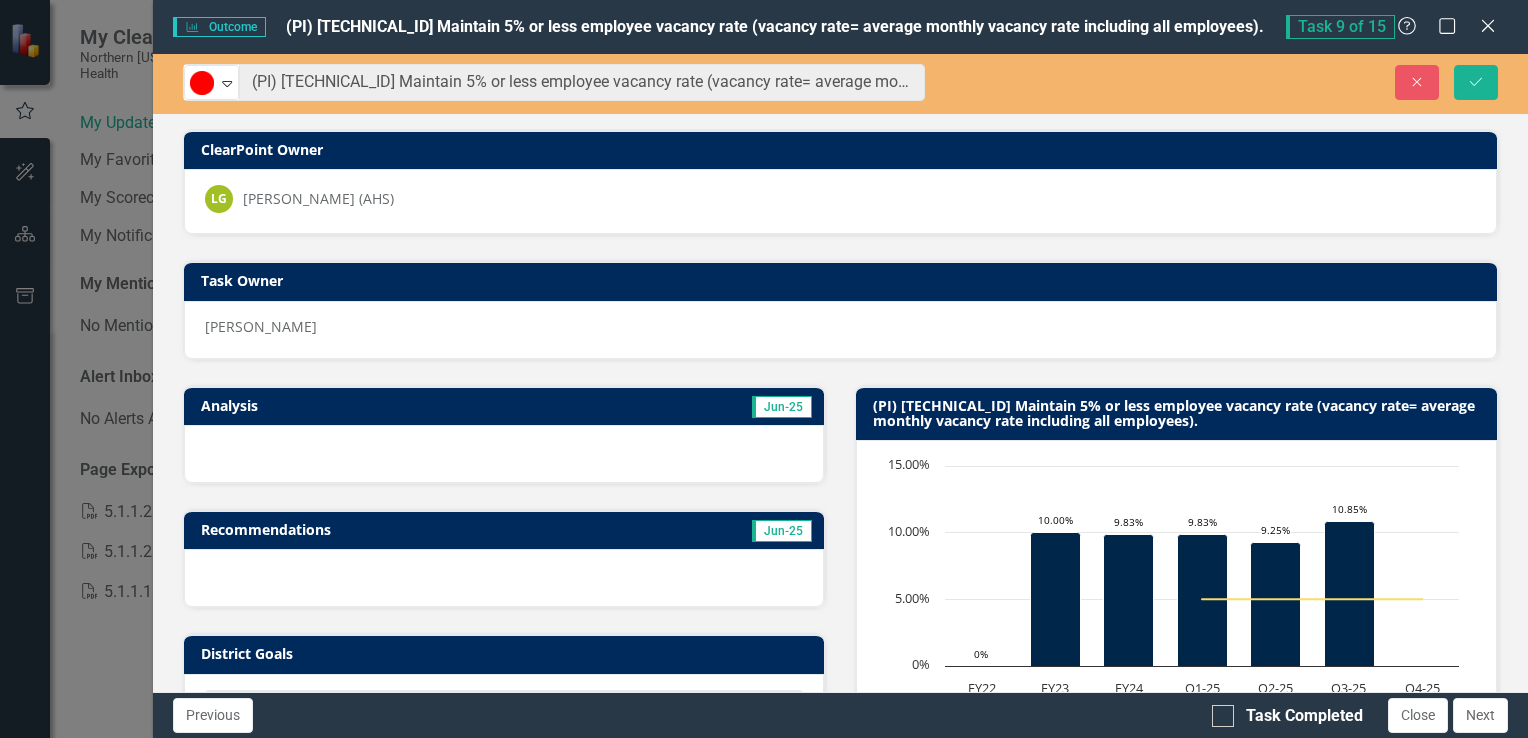 click on "Analysis" at bounding box center (348, 405) 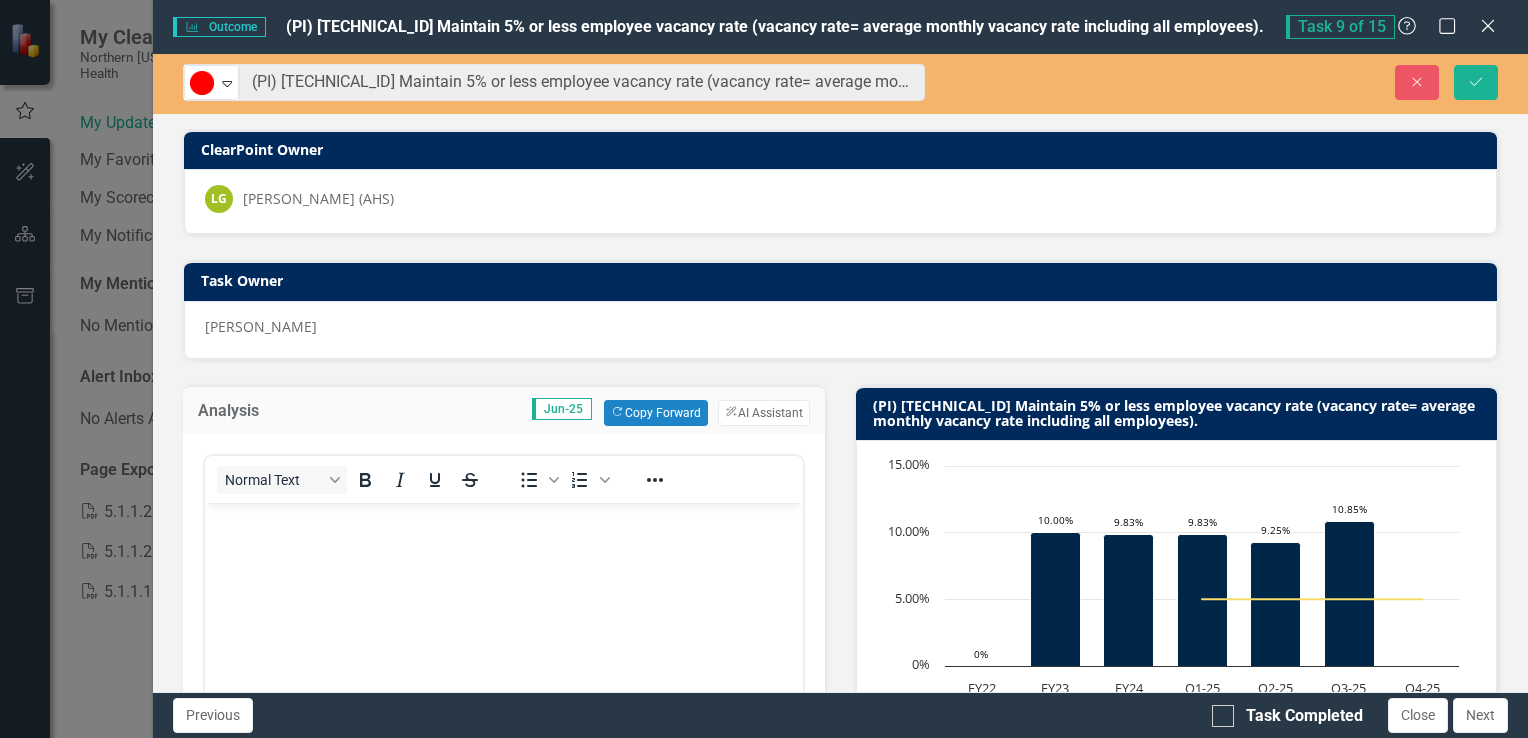 scroll, scrollTop: 0, scrollLeft: 0, axis: both 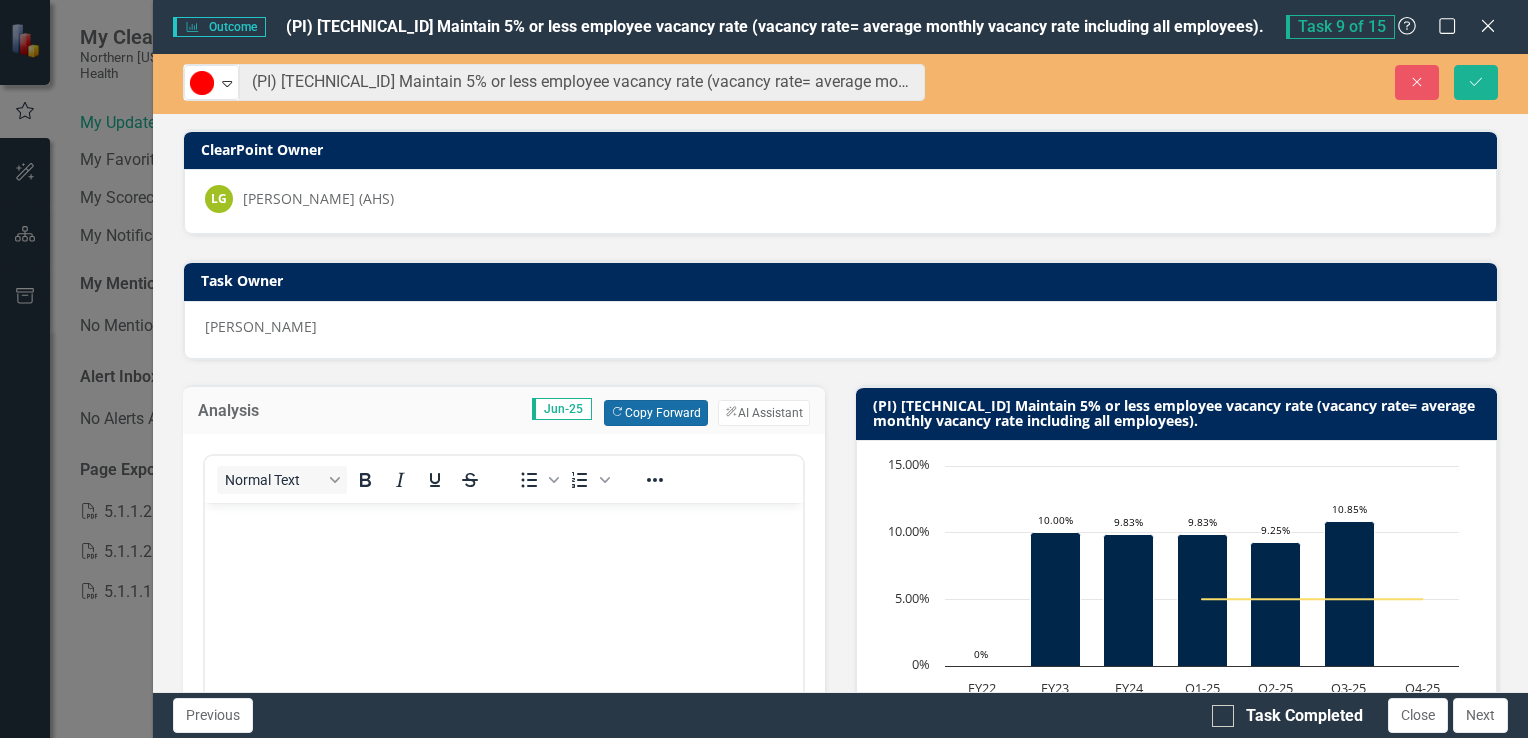 click on "Copy Forward  Copy Forward" at bounding box center [655, 413] 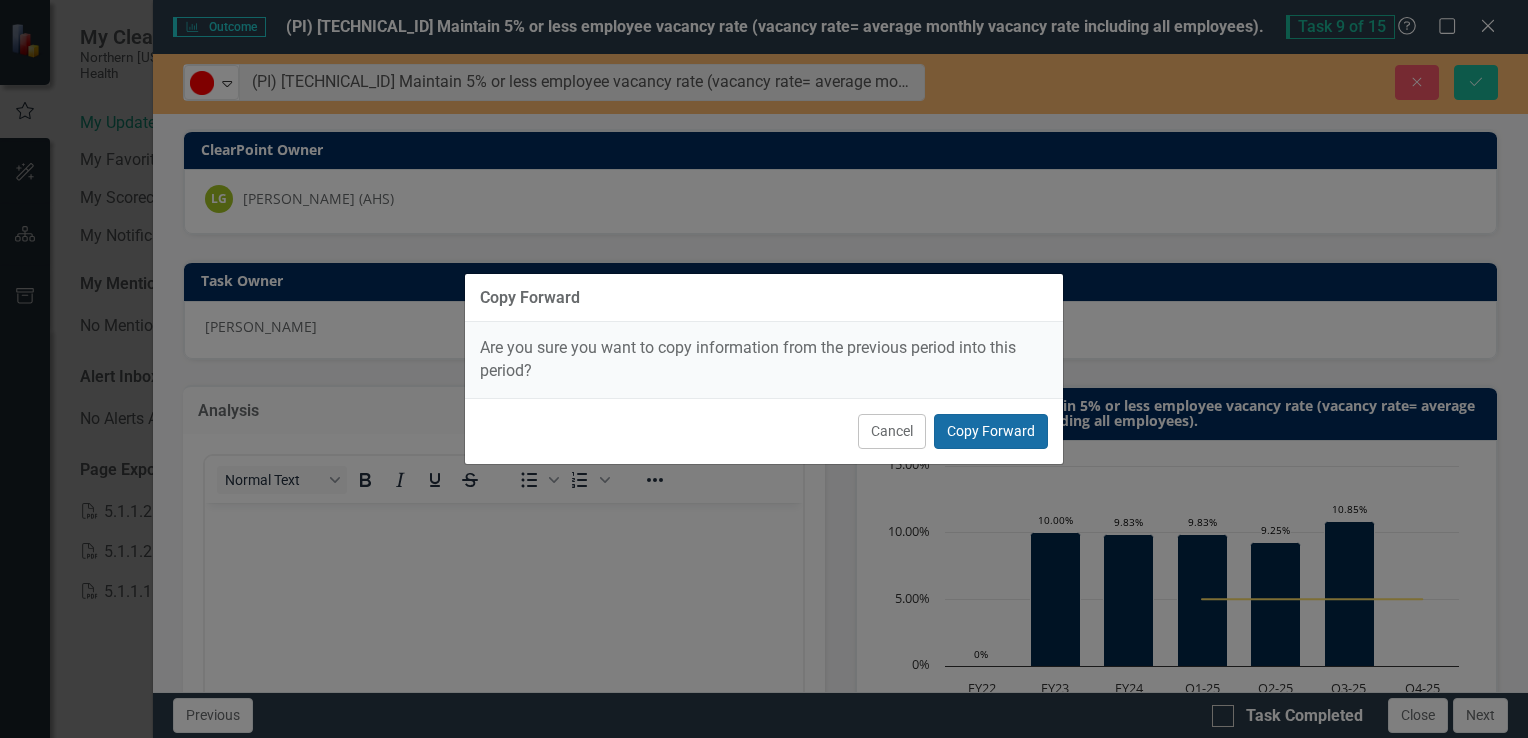 click on "Copy Forward" at bounding box center (991, 431) 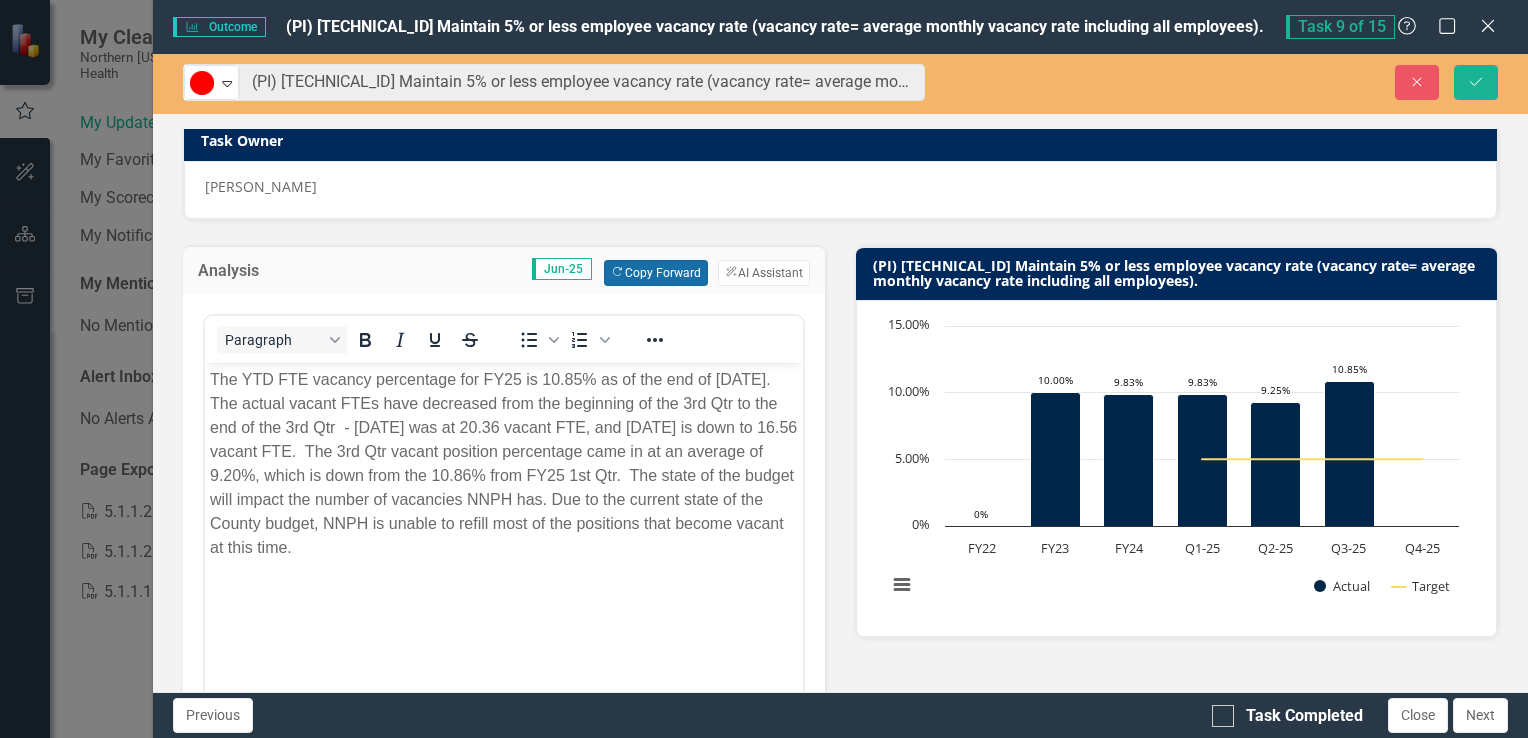 scroll, scrollTop: 200, scrollLeft: 0, axis: vertical 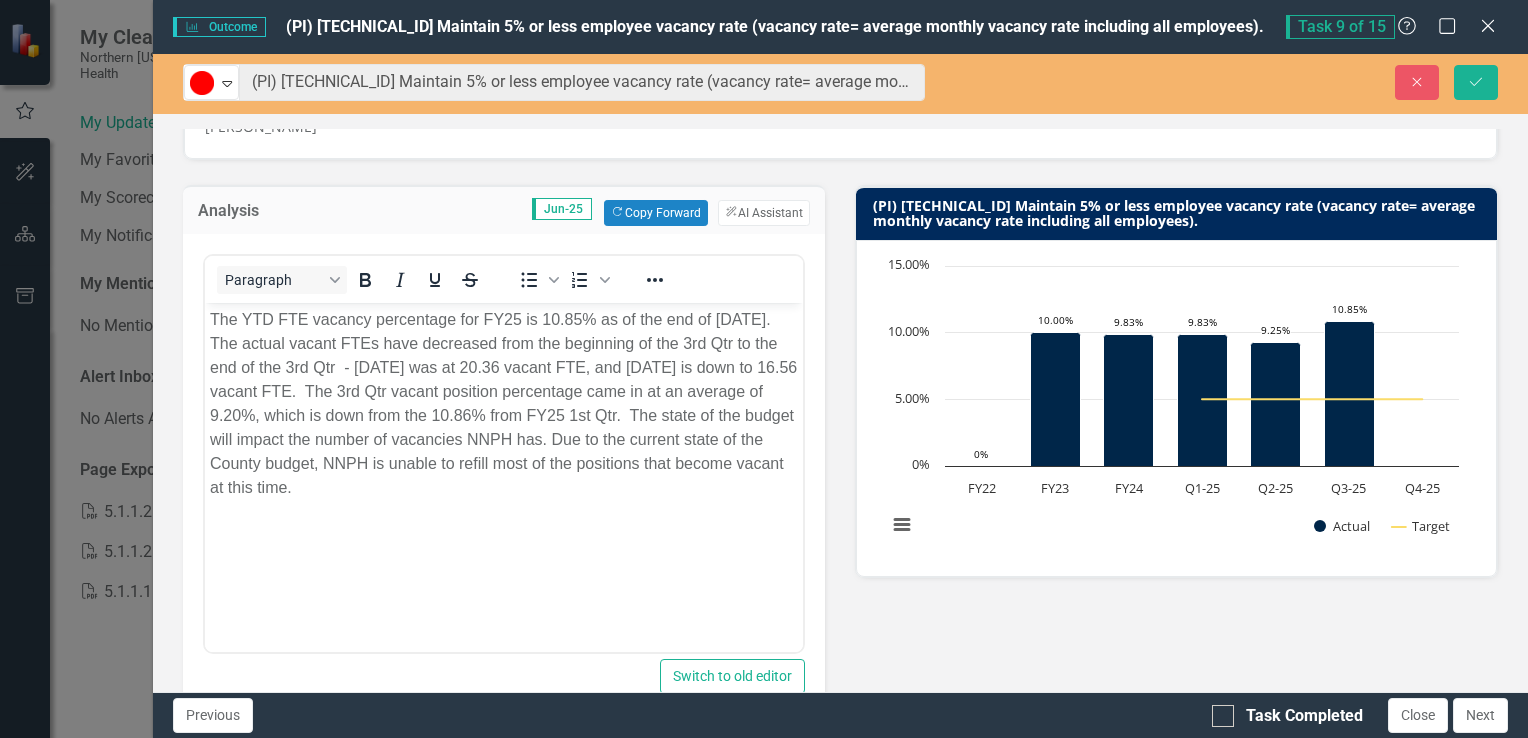 click on "The YTD FTE vacancy percentage for FY25 is 10.85% as of the end of March 2025. The actual vacant FTEs have decreased from the beginning of the 3rd Qtr to the end of the 3rd Qtr  - January 2025 was at 20.36 vacant FTE, and March 2025 is down to 16.56 vacant FTE.  The 3rd Qtr vacant position percentage came in at an average of 9.20%, which is down from the 10.86% from FY25 1st Qtr.  The state of the budget will impact the number of vacancies NNPH has. Due to the current state of the County budget, NNPH is unable to refill most of the positions that become vacant at this time." at bounding box center (503, 403) 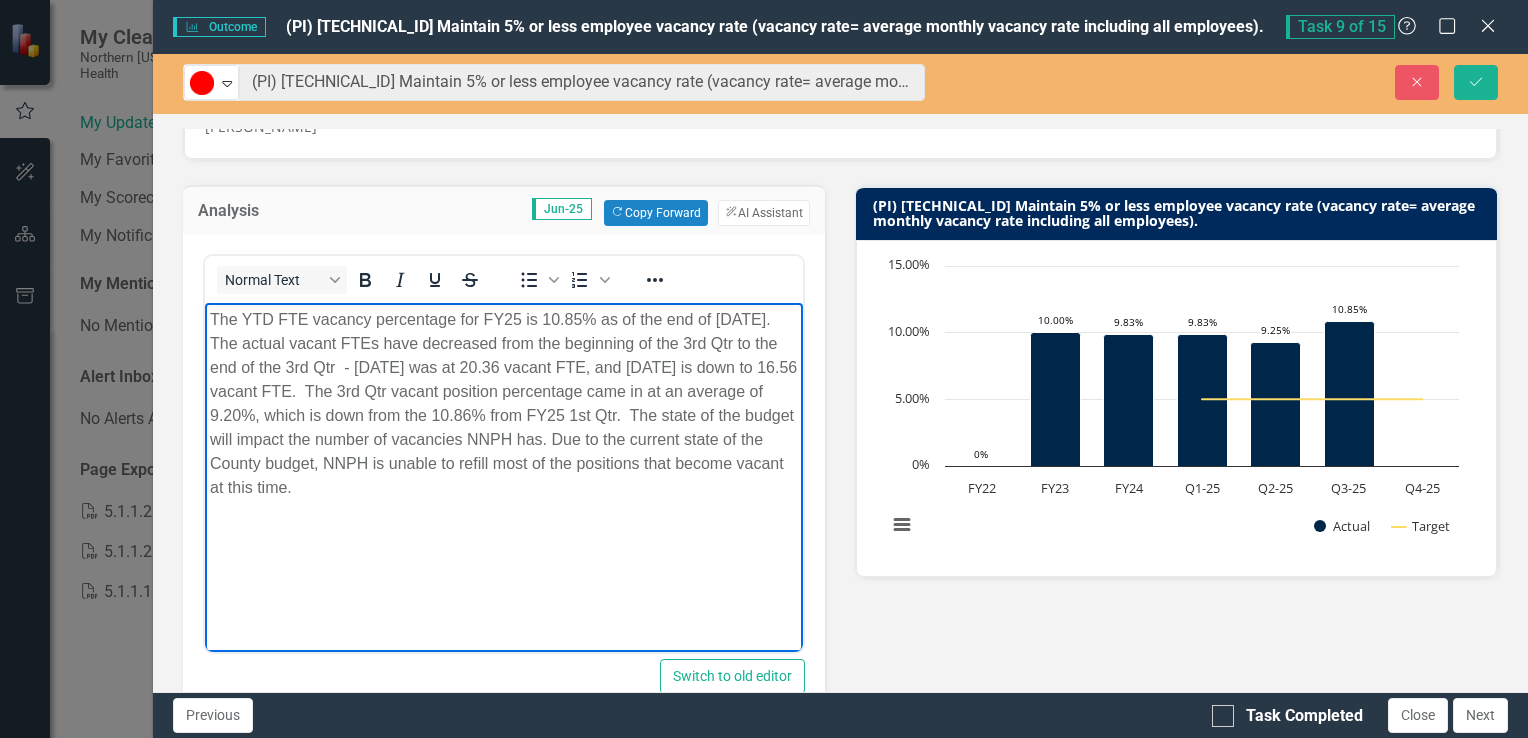 drag, startPoint x: 568, startPoint y: 318, endPoint x: 574, endPoint y: 334, distance: 17.088007 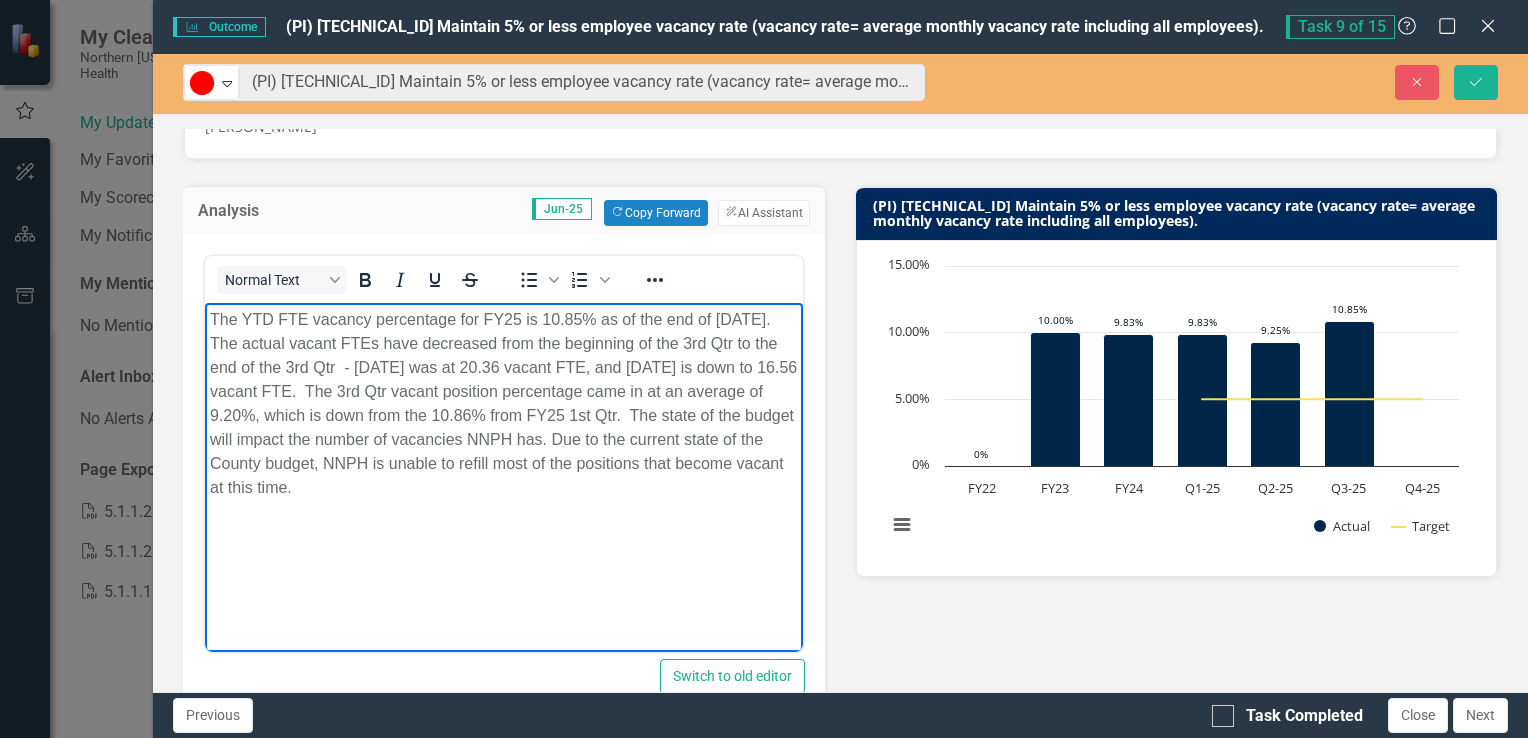 type 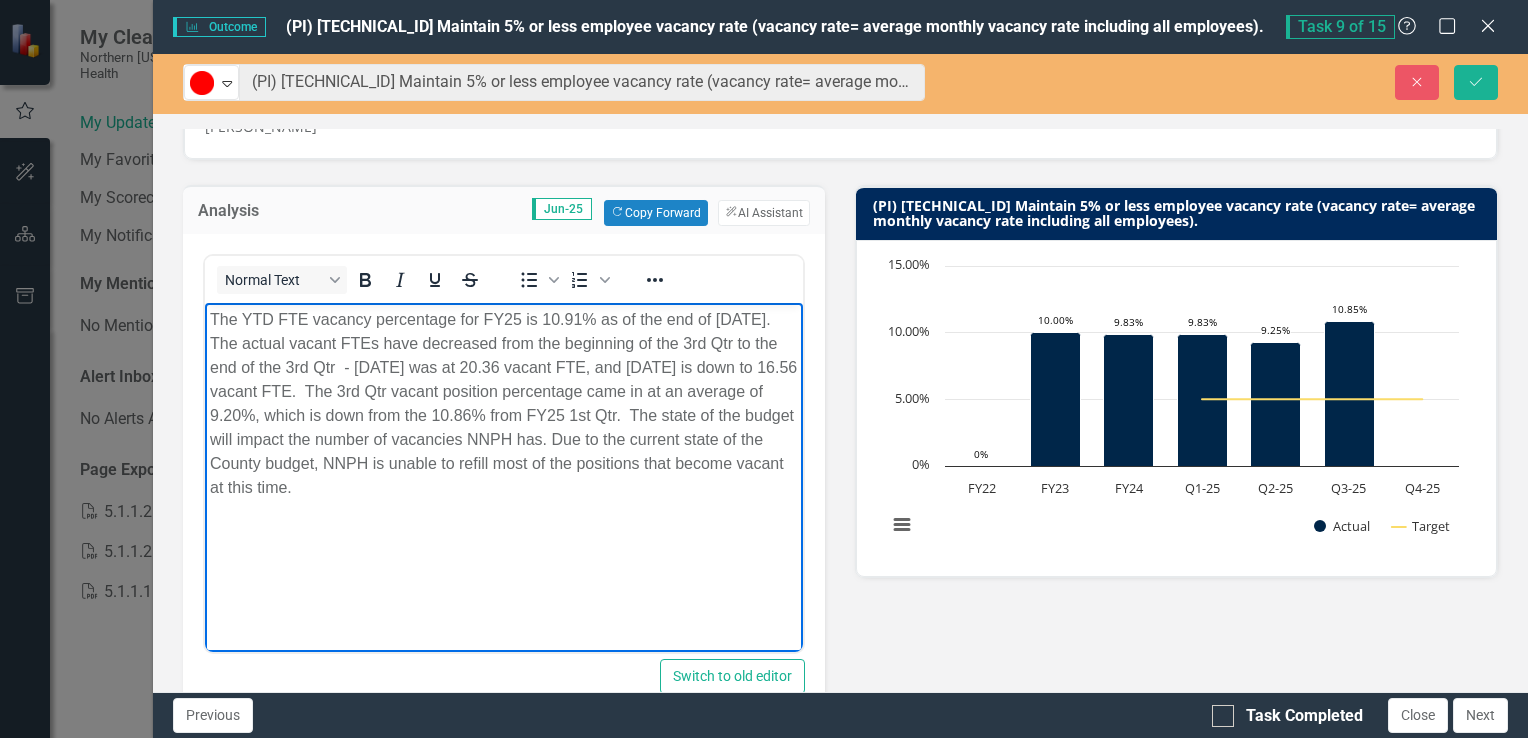 click on "The YTD FTE vacancy percentage for FY25 is 10.91% as of the end of March 2025. The actual vacant FTEs have decreased from the beginning of the 3rd Qtr to the end of the 3rd Qtr  - January 2025 was at 20.36 vacant FTE, and March 2025 is down to 16.56 vacant FTE.  The 3rd Qtr vacant position percentage came in at an average of 9.20%, which is down from the 10.86% from FY25 1st Qtr.  The state of the budget will impact the number of vacancies NNPH has. Due to the current state of the County budget, NNPH is unable to refill most of the positions that become vacant at this time." at bounding box center [503, 403] 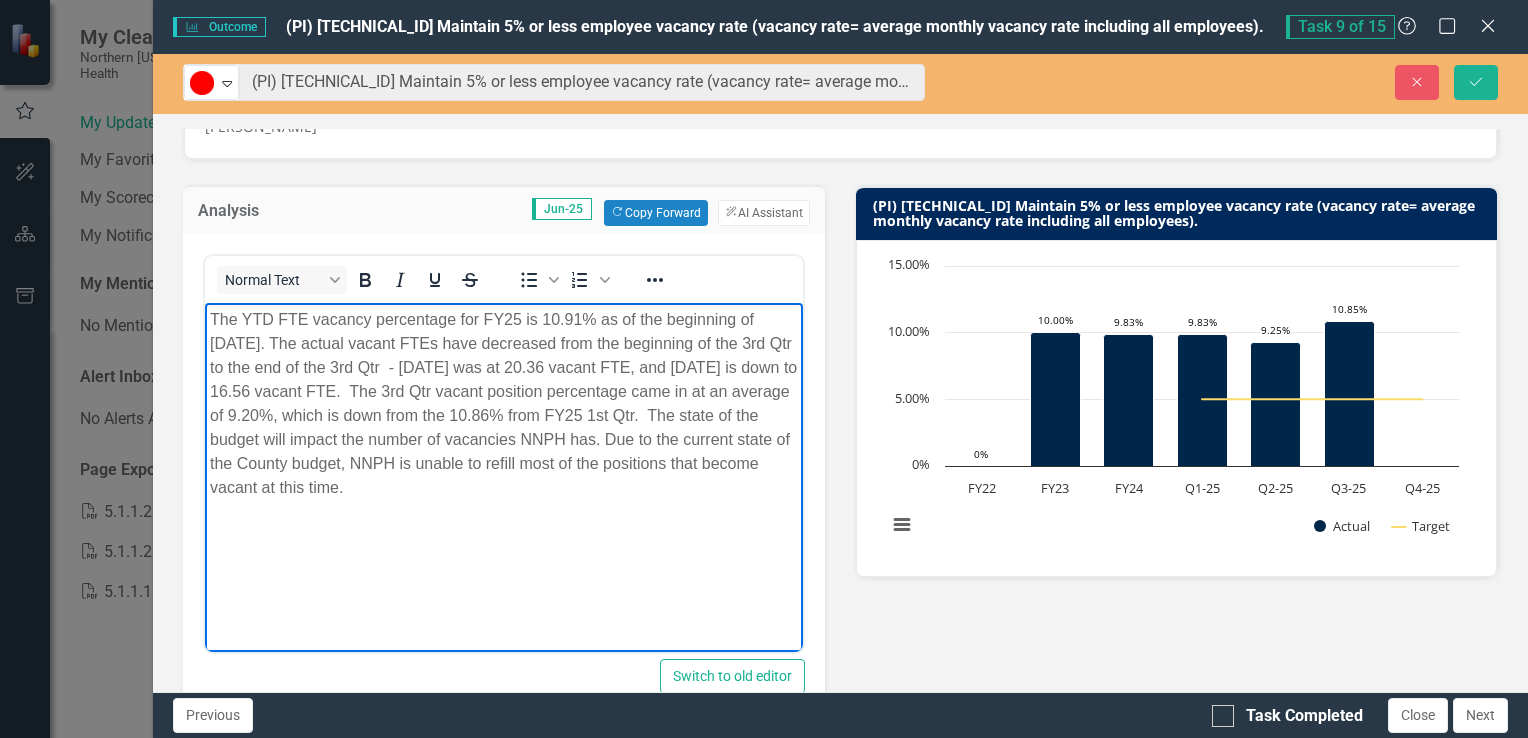 click on "The YTD FTE vacancy percentage for FY25 is 10.91% as of the beginning of June 2025. The actual vacant FTEs have decreased from the beginning of the 3rd Qtr to the end of the 3rd Qtr  - January 2025 was at 20.36 vacant FTE, and March 2025 is down to 16.56 vacant FTE.  The 3rd Qtr vacant position percentage came in at an average of 9.20%, which is down from the 10.86% from FY25 1st Qtr.  The state of the budget will impact the number of vacancies NNPH has. Due to the current state of the County budget, NNPH is unable to refill most of the positions that become vacant at this time." at bounding box center [503, 403] 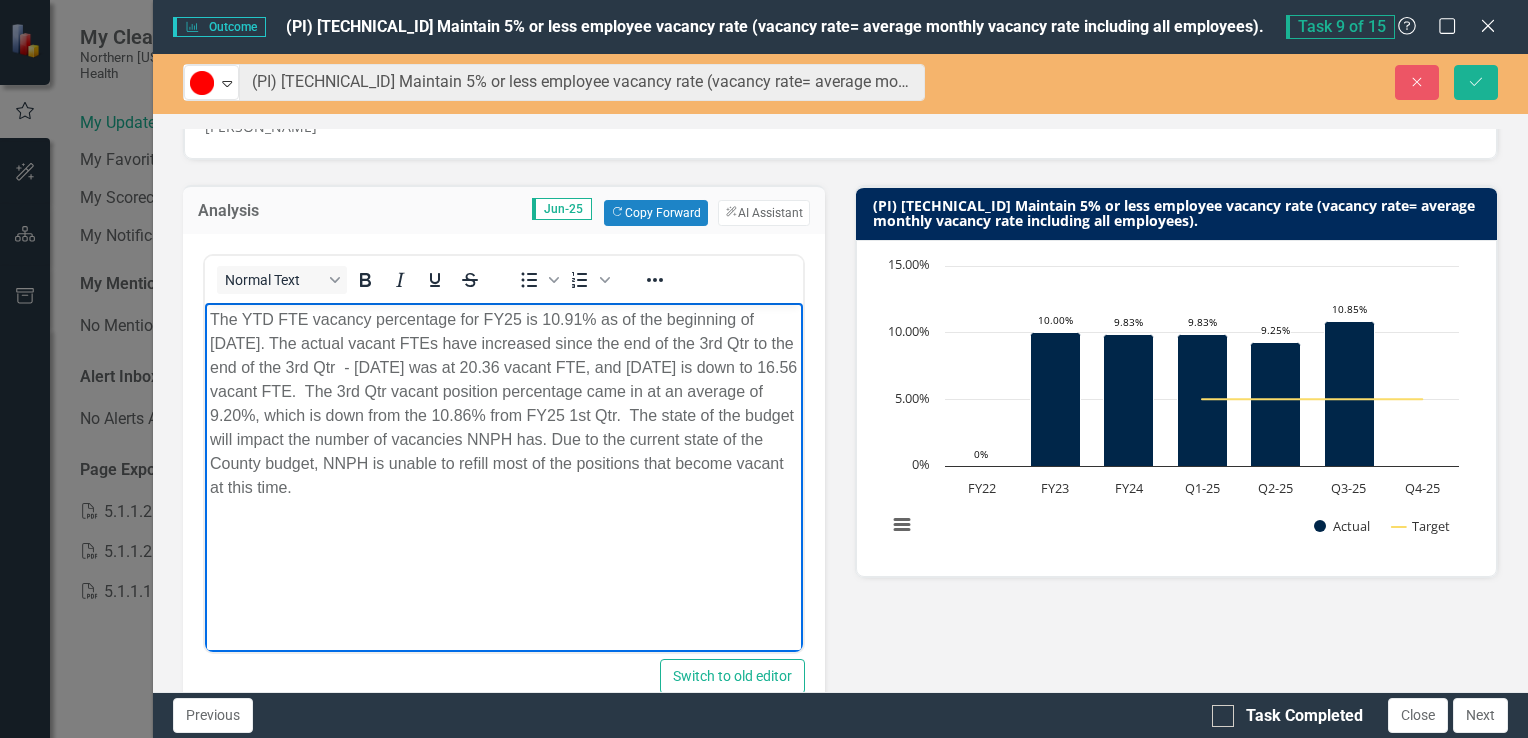 click on "The YTD FTE vacancy percentage for FY25 is 10.91% as of the beginning of June 2025. The actual vacant FTEs have increased since the end of the 3rd Qtr to the end of the 3rd Qtr  - January 2025 was at 20.36 vacant FTE, and March 2025 is down to 16.56 vacant FTE.  The 3rd Qtr vacant position percentage came in at an average of 9.20%, which is down from the 10.86% from FY25 1st Qtr.  The state of the budget will impact the number of vacancies NNPH has. Due to the current state of the County budget, NNPH is unable to refill most of the positions that become vacant at this time." at bounding box center [503, 403] 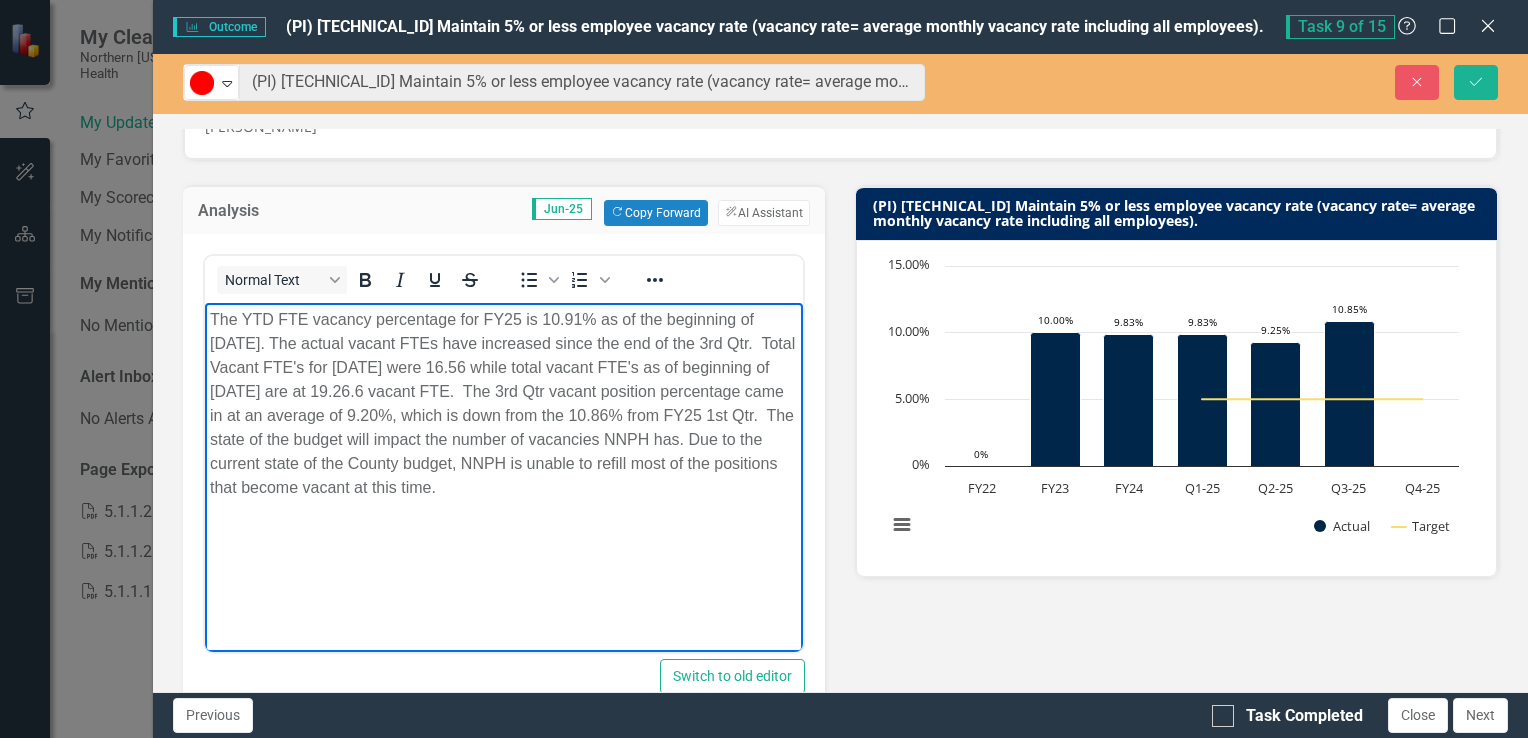 click on "The YTD FTE vacancy percentage for FY25 is 10.91% as of the beginning of June 2025. The actual vacant FTEs have increased since the end of the 3rd Qtr.  Total Vacant FTE's for March 2025 were 16.56 while total vacant FTE's as of beginning of June 2025 are at 19.26.6 vacant FTE.  The 3rd Qtr vacant position percentage came in at an average of 9.20%, which is down from the 10.86% from FY25 1st Qtr.  The state of the budget will impact the number of vacancies NNPH has. Due to the current state of the County budget, NNPH is unable to refill most of the positions that become vacant at this time." at bounding box center (503, 403) 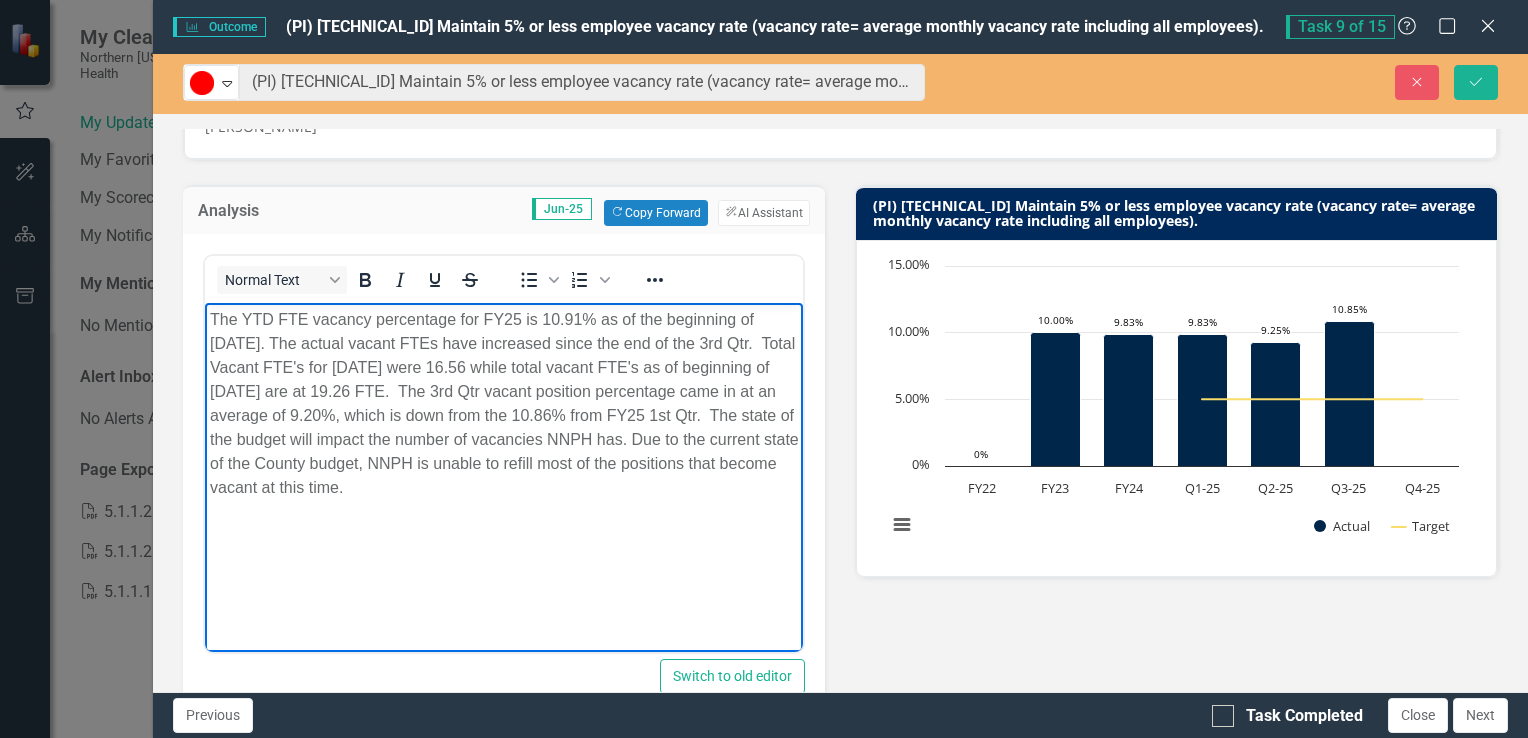click on "The YTD FTE vacancy percentage for FY25 is 10.91% as of the beginning of June 2025. The actual vacant FTEs have increased since the end of the 3rd Qtr.  Total Vacant FTE's for March 2025 were 16.56 while total vacant FTE's as of beginning of June 2025 are at 19.26 FTE.  The 3rd Qtr vacant position percentage came in at an average of 9.20%, which is down from the 10.86% from FY25 1st Qtr.  The state of the budget will impact the number of vacancies NNPH has. Due to the current state of the County budget, NNPH is unable to refill most of the positions that become vacant at this time." at bounding box center (503, 403) 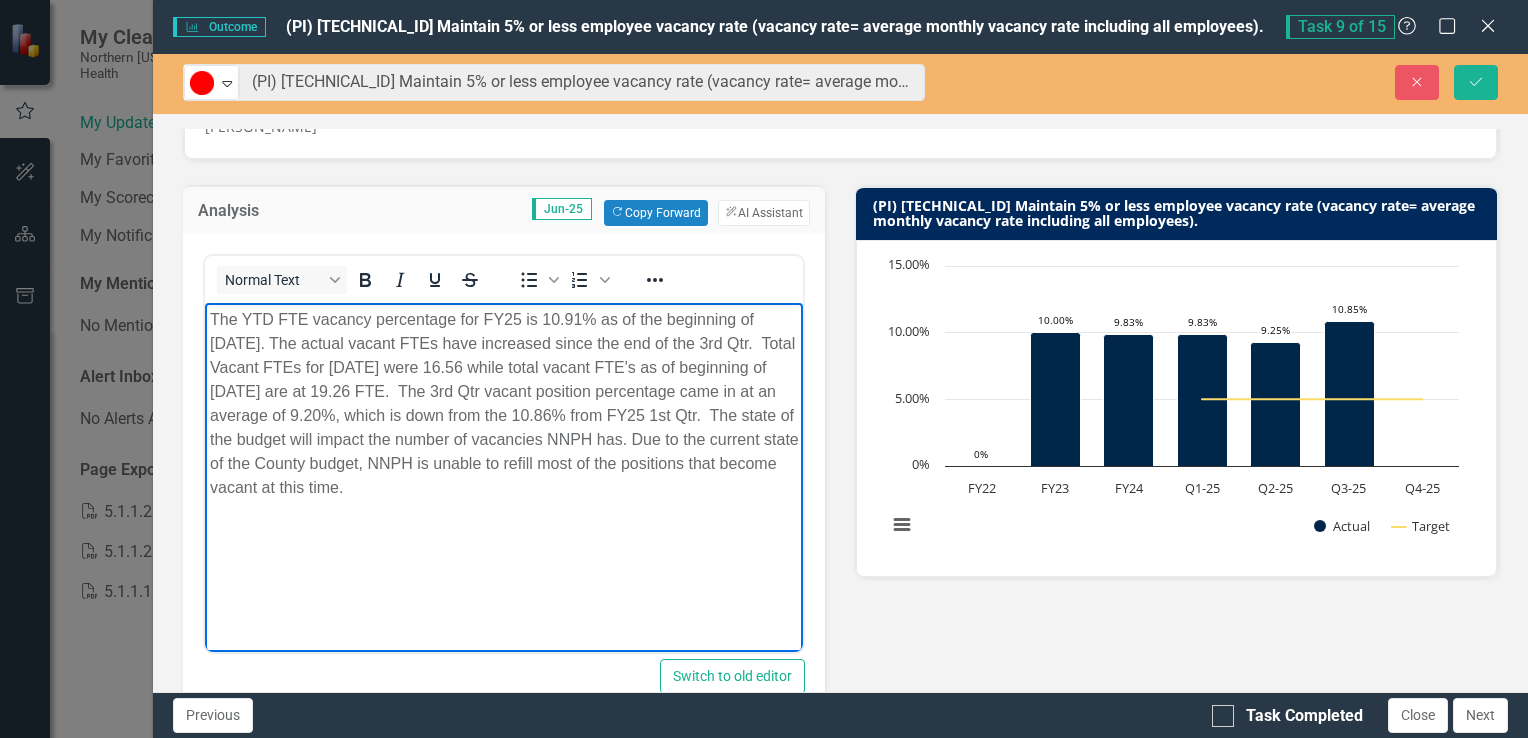 click on "The YTD FTE vacancy percentage for FY25 is 10.91% as of the beginning of June 2025. The actual vacant FTEs have increased since the end of the 3rd Qtr.  Total Vacant FTEs for March 2025 were 16.56 while total vacant FTE's as of beginning of June 2025 are at 19.26 FTE.  The 3rd Qtr vacant position percentage came in at an average of 9.20%, which is down from the 10.86% from FY25 1st Qtr.  The state of the budget will impact the number of vacancies NNPH has. Due to the current state of the County budget, NNPH is unable to refill most of the positions that become vacant at this time." at bounding box center (503, 403) 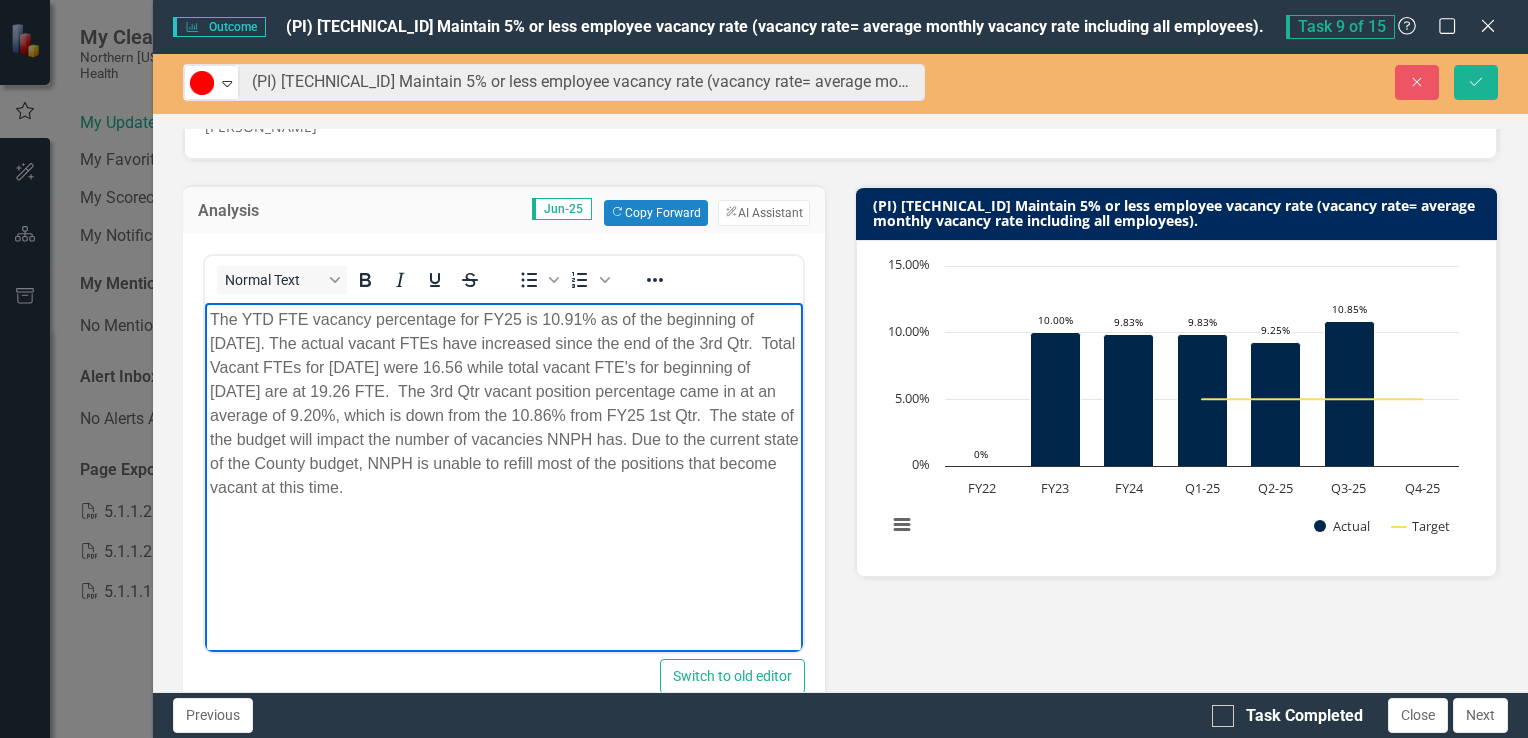 drag, startPoint x: 550, startPoint y: 385, endPoint x: 569, endPoint y: 419, distance: 38.948685 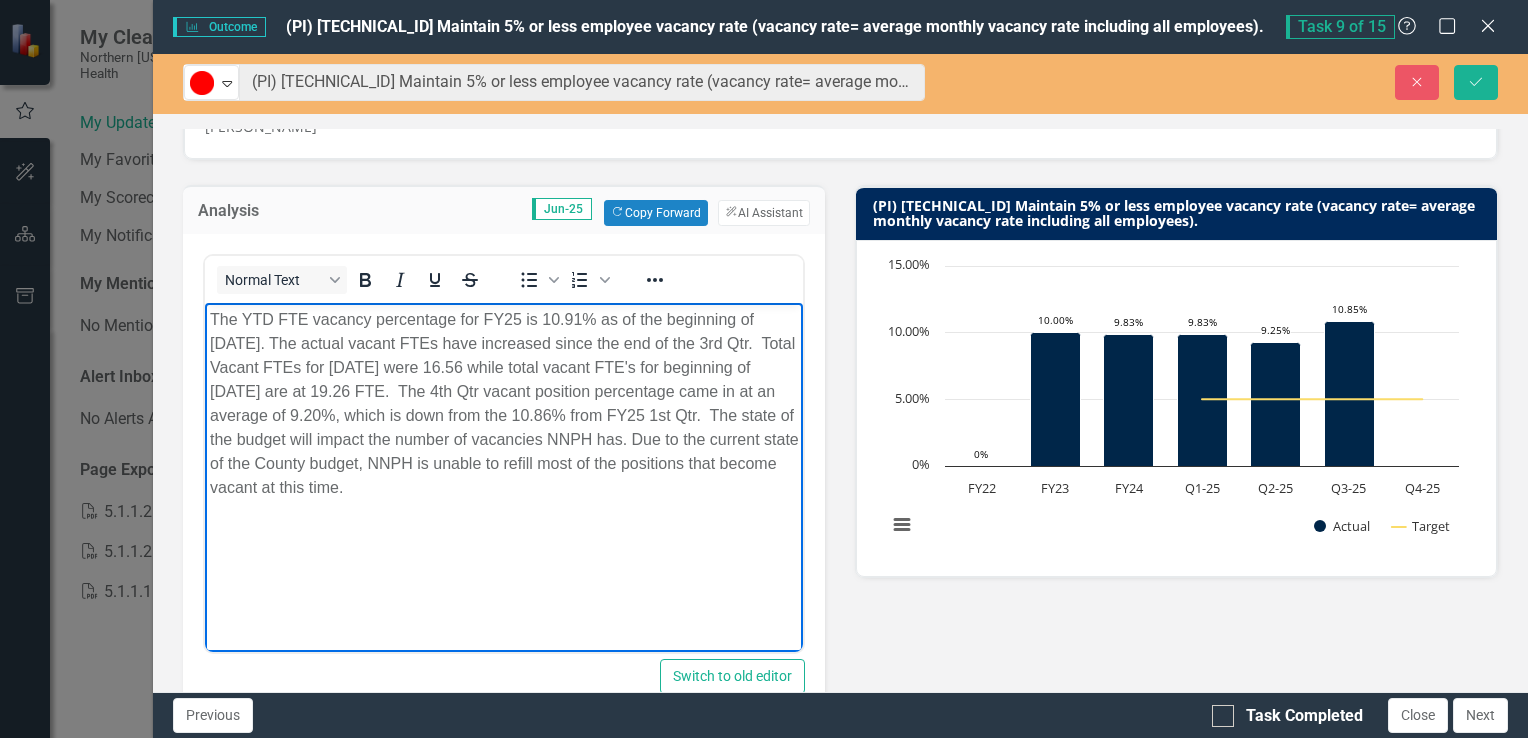 click on "The YTD FTE vacancy percentage for FY25 is 10.91% as of the beginning of June 2025. The actual vacant FTEs have increased since the end of the 3rd Qtr.  Total Vacant FTEs for March 2025 were 16.56 while total vacant FTE's for beginning of June 2025 are at 19.26 FTE.  The 4th Qtr vacant position percentage came in at an average of 9.20%, which is down from the 10.86% from FY25 1st Qtr.  The state of the budget will impact the number of vacancies NNPH has. Due to the current state of the County budget, NNPH is unable to refill most of the positions that become vacant at this time." at bounding box center (503, 403) 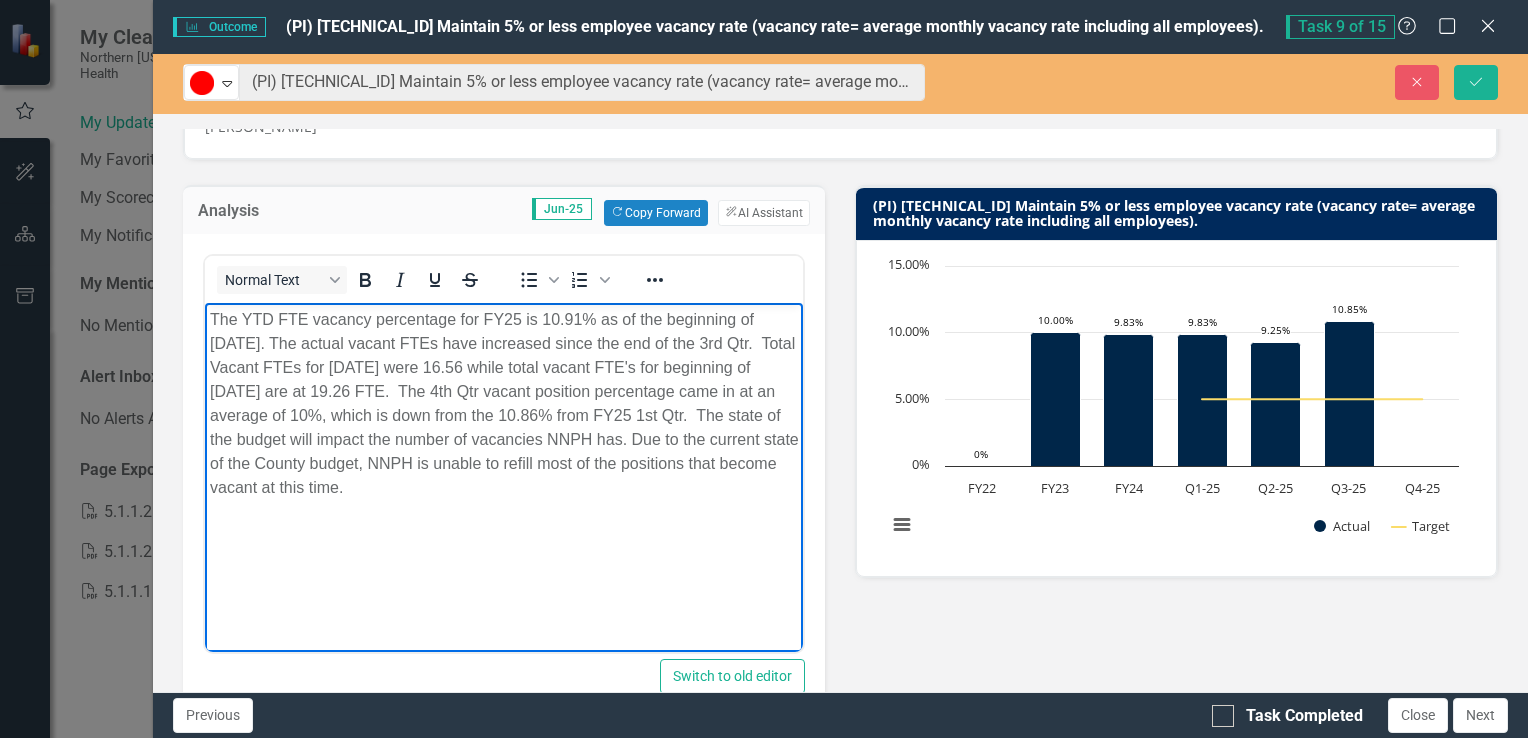 click on "The YTD FTE vacancy percentage for FY25 is 10.91% as of the beginning of June 2025. The actual vacant FTEs have increased since the end of the 3rd Qtr.  Total Vacant FTEs for March 2025 were 16.56 while total vacant FTE's for beginning of June 2025 are at 19.26 FTE.  The 4th Qtr vacant position percentage came in at an average of 10%, which is down from the 10.86% from FY25 1st Qtr.  The state of the budget will impact the number of vacancies NNPH has. Due to the current state of the County budget, NNPH is unable to refill most of the positions that become vacant at this time." at bounding box center [503, 403] 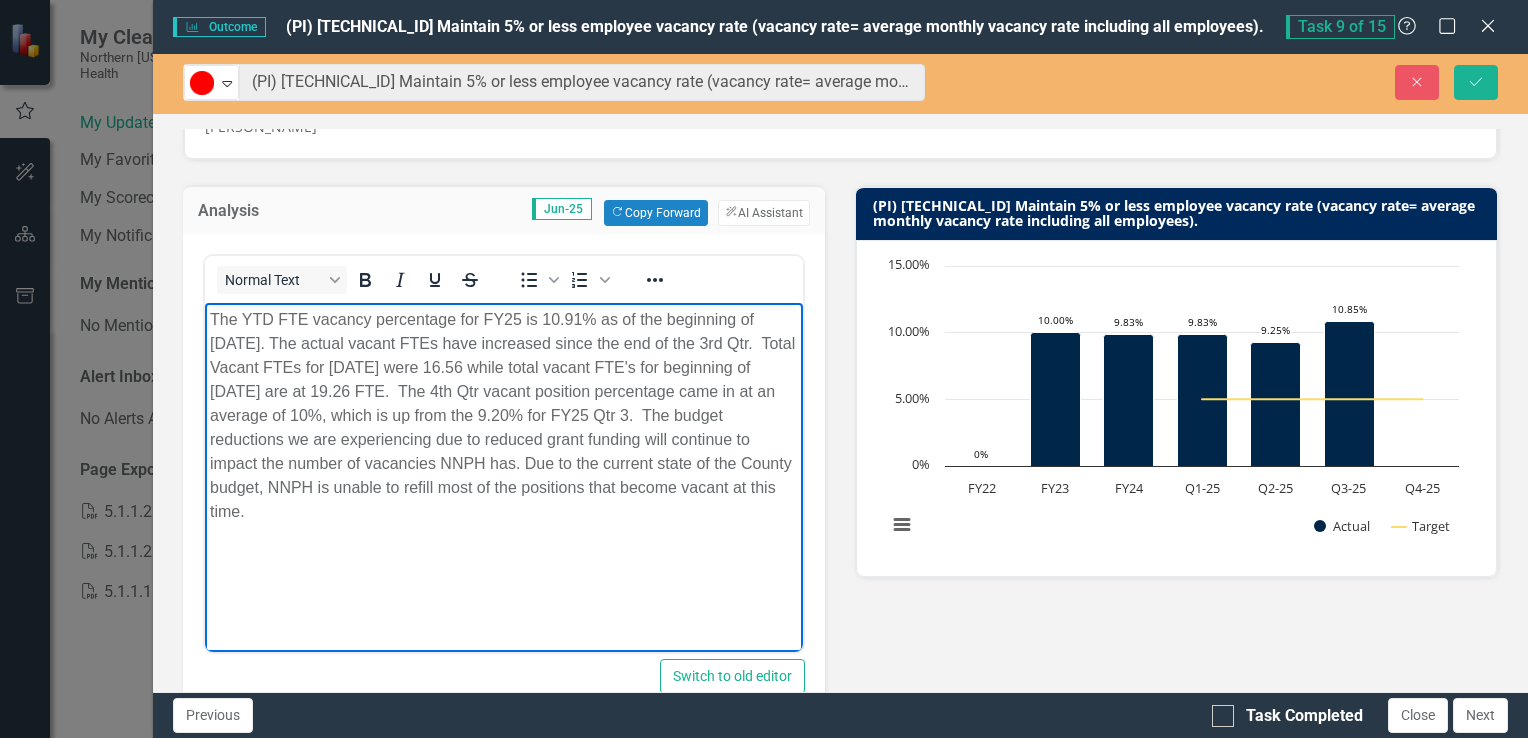 click on "The YTD FTE vacancy percentage for FY25 is 10.91% as of the beginning of June 2025. The actual vacant FTEs have increased since the end of the 3rd Qtr.  Total Vacant FTEs for March 2025 were 16.56 while total vacant FTE's for beginning of June 2025 are at 19.26 FTE.  The 4th Qtr vacant position percentage came in at an average of 10%, which is up from the 9.20% for FY25 Qtr 3.  The budget reductions we are experiencing due to reduced grant funding will continue to impact the number of vacancies NNPH has. Due to the current state of the County budget, NNPH is unable to refill most of the positions that become vacant at this time." at bounding box center [503, 415] 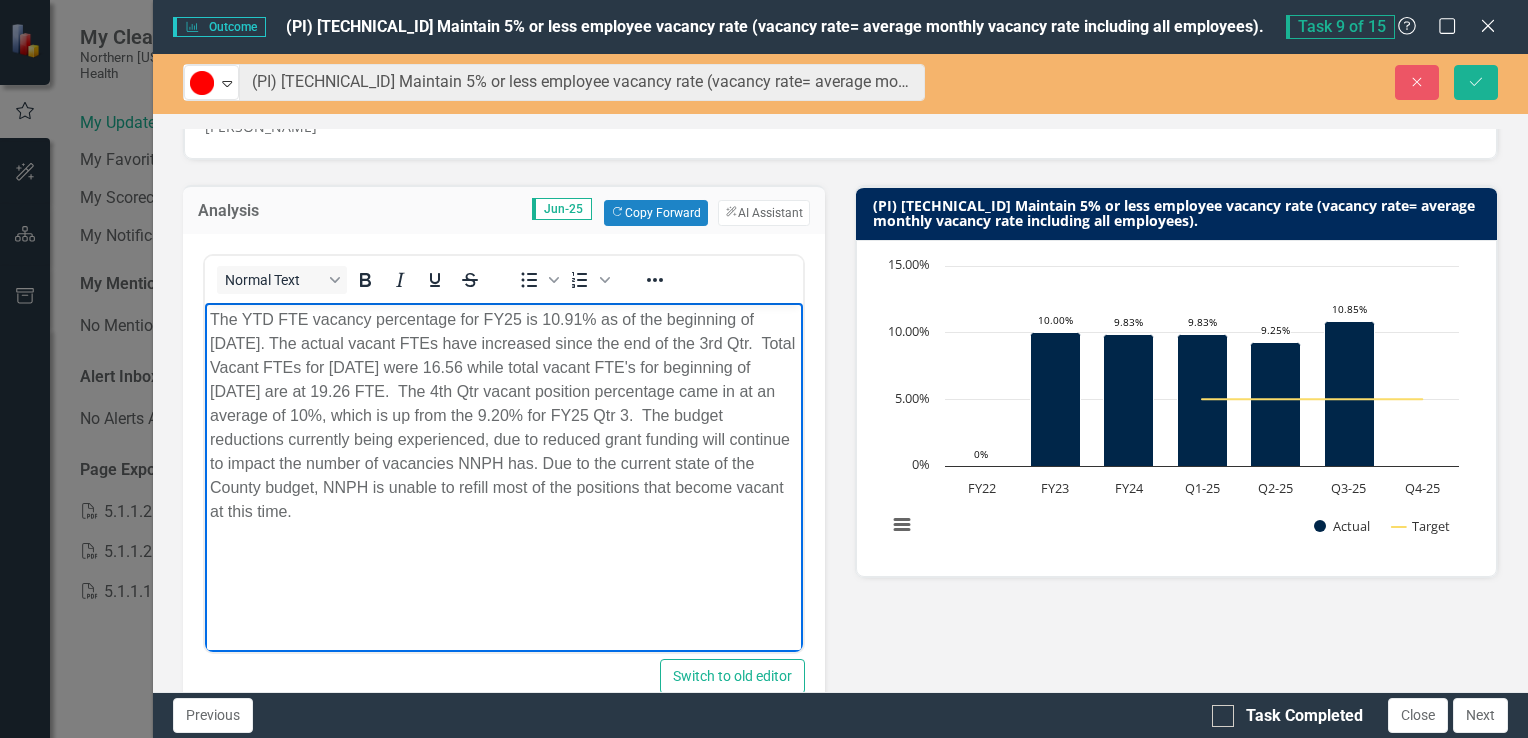 click on "The YTD FTE vacancy percentage for FY25 is 10.91% as of the beginning of June 2025. The actual vacant FTEs have increased since the end of the 3rd Qtr.  Total Vacant FTEs for March 2025 were 16.56 while total vacant FTE's for beginning of June 2025 are at 19.26 FTE.  The 4th Qtr vacant position percentage came in at an average of 10%, which is up from the 9.20% for FY25 Qtr 3.  The budget reductions currently being experienced, due to reduced grant funding will continue to impact the number of vacancies NNPH has. Due to the current state of the County budget, NNPH is unable to refill most of the positions that become vacant at this time." at bounding box center (503, 415) 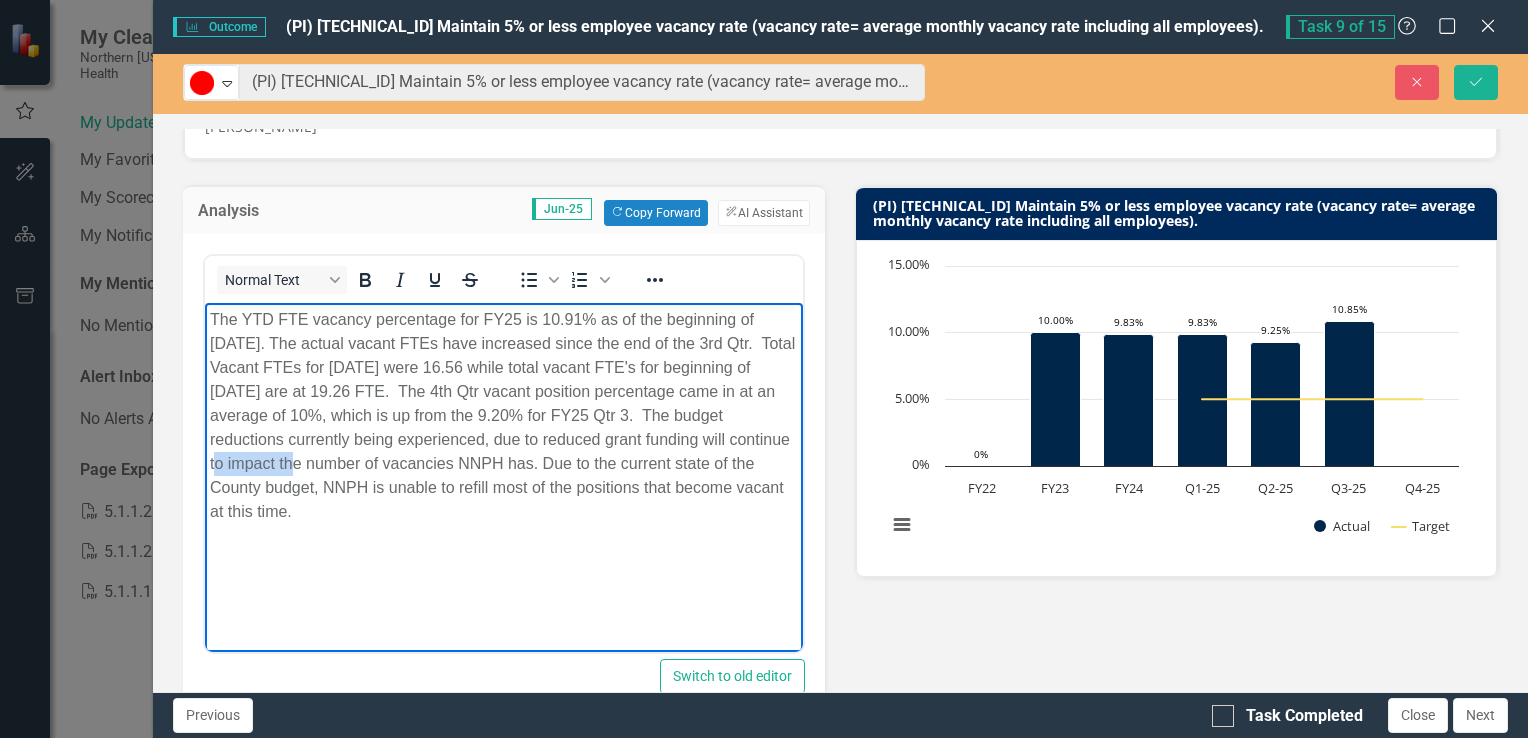 drag, startPoint x: 286, startPoint y: 462, endPoint x: 202, endPoint y: 461, distance: 84.00595 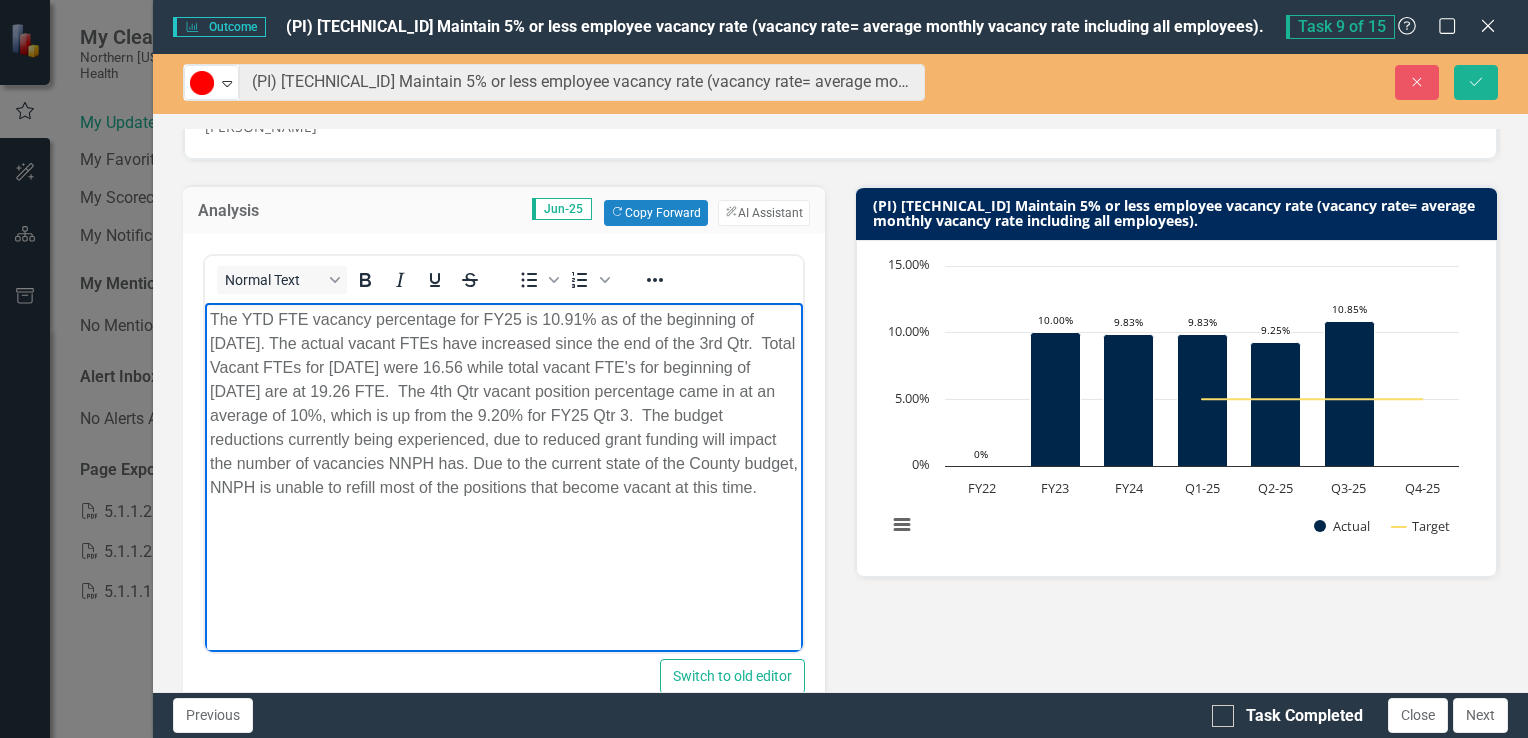 click on "The YTD FTE vacancy percentage for FY25 is 10.91% as of the beginning of June 2025. The actual vacant FTEs have increased since the end of the 3rd Qtr.  Total Vacant FTEs for March 2025 were 16.56 while total vacant FTE's for beginning of June 2025 are at 19.26 FTE.  The 4th Qtr vacant position percentage came in at an average of 10%, which is up from the 9.20% for FY25 Qtr 3.  The budget reductions currently being experienced, due to reduced grant funding will impact the number of vacancies NNPH has. Due to the current state of the County budget, NNPH is unable to refill most of the positions that become vacant at this time." at bounding box center (503, 403) 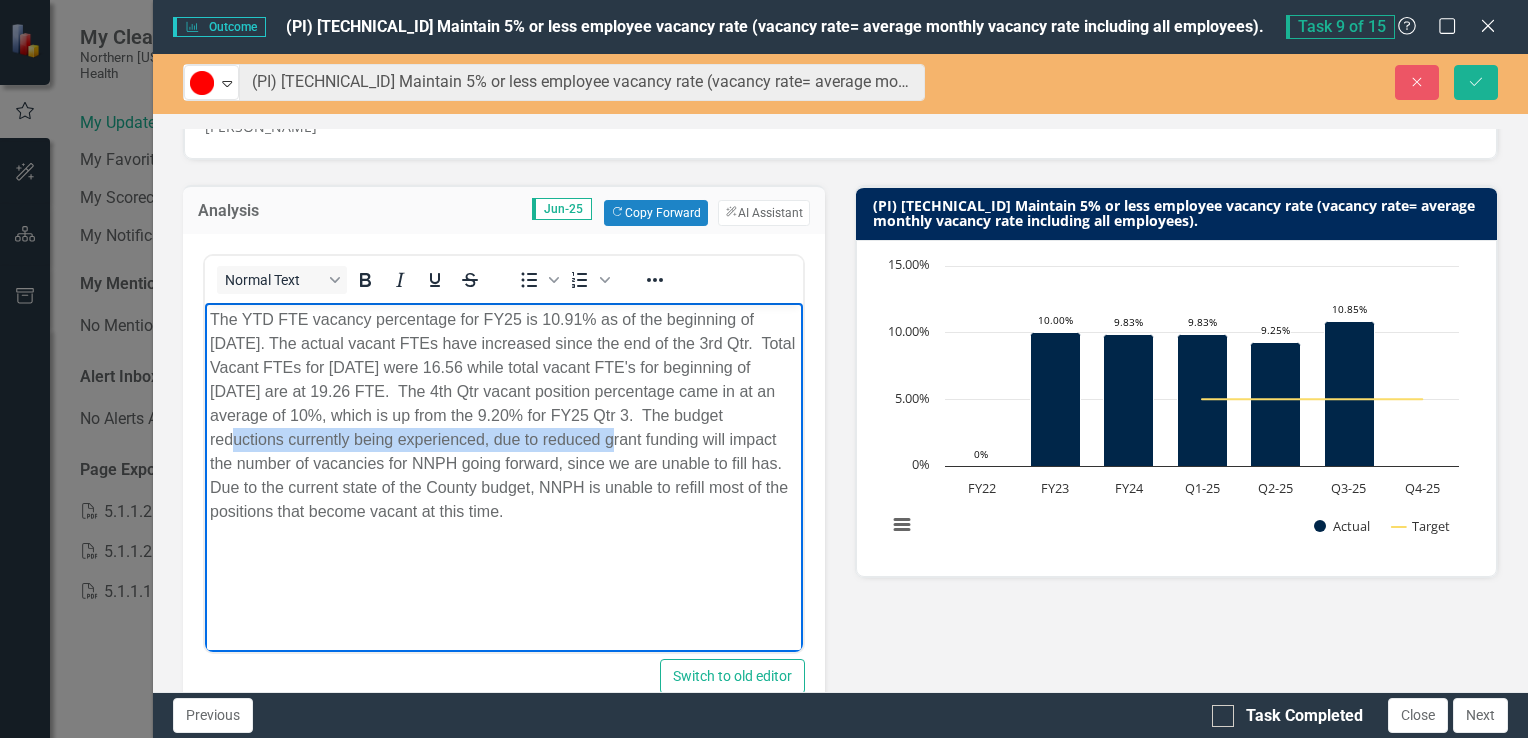 drag, startPoint x: 590, startPoint y: 435, endPoint x: 207, endPoint y: 431, distance: 383.02087 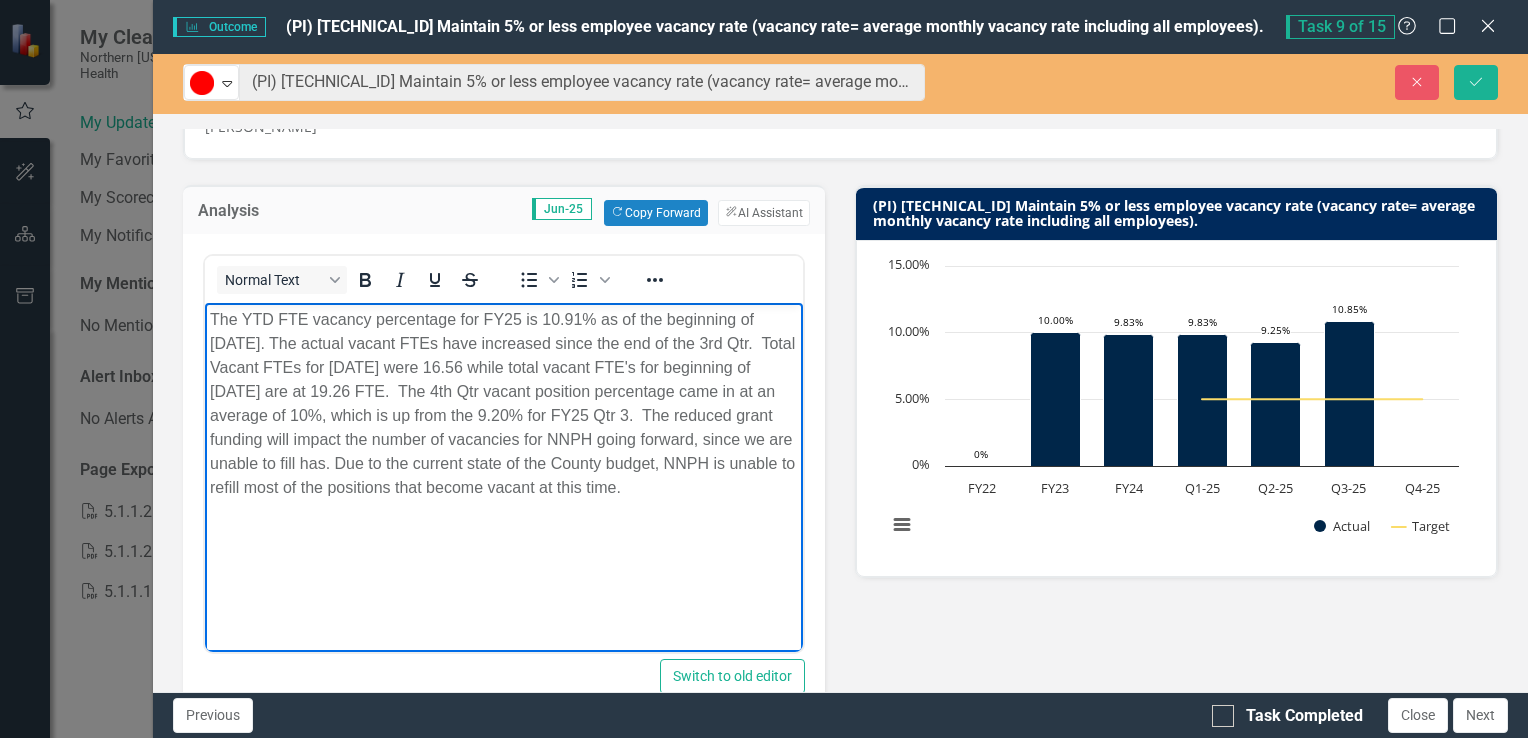 click on "The YTD FTE vacancy percentage for FY25 is 10.91% as of the beginning of June 2025. The actual vacant FTEs have increased since the end of the 3rd Qtr.  Total Vacant FTEs for March 2025 were 16.56 while total vacant FTE's for beginning of June 2025 are at 19.26 FTE.  The 4th Qtr vacant position percentage came in at an average of 10%, which is up from the 9.20% for FY25 Qtr 3.  The reduced grant funding will impact the number of vacancies for NNPH going forward, since we are unable to fill has. Due to the current state of the County budget, NNPH is unable to refill most of the positions that become vacant at this time." at bounding box center (503, 403) 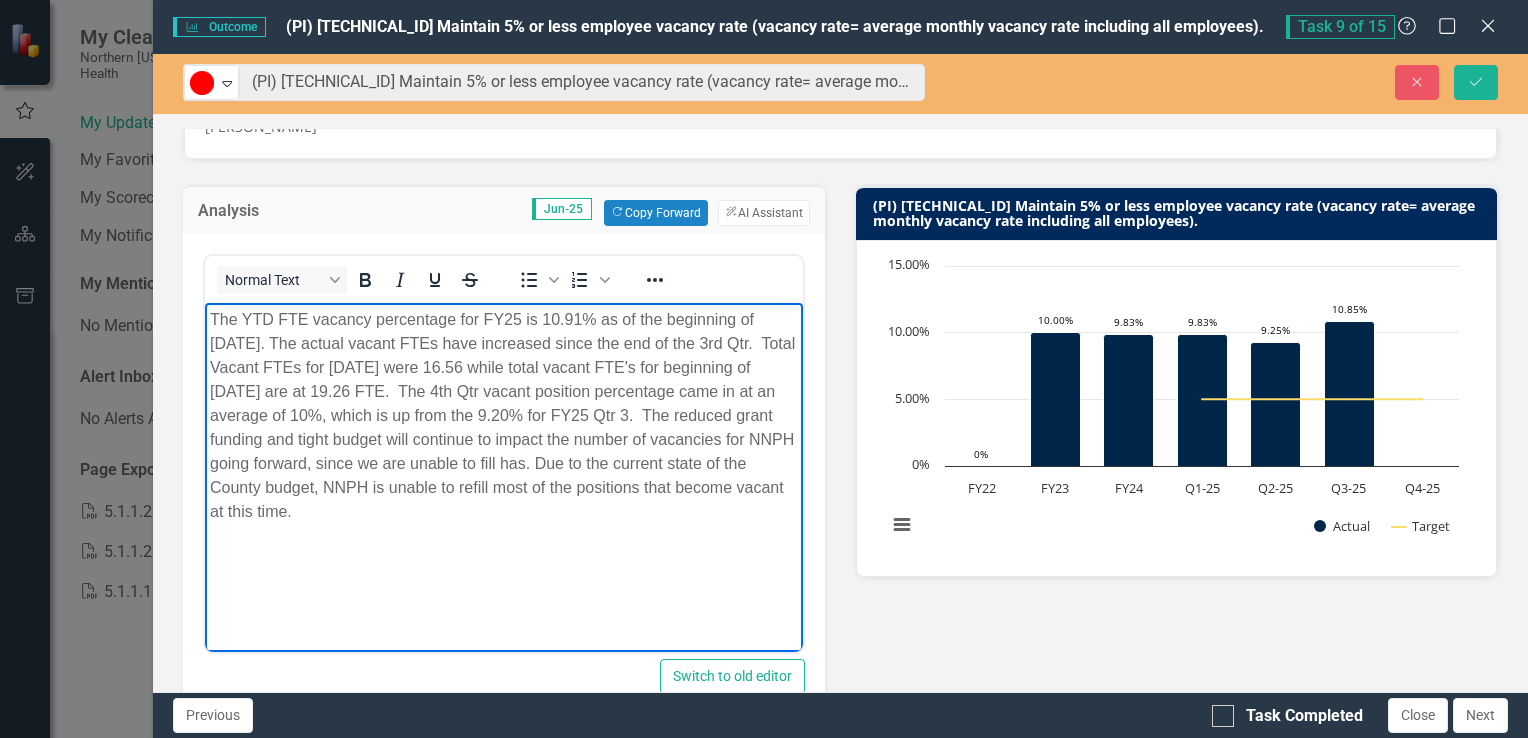 click on "The YTD FTE vacancy percentage for FY25 is 10.91% as of the beginning of June 2025. The actual vacant FTEs have increased since the end of the 3rd Qtr.  Total Vacant FTEs for March 2025 were 16.56 while total vacant FTE's for beginning of June 2025 are at 19.26 FTE.  The 4th Qtr vacant position percentage came in at an average of 10%, which is up from the 9.20% for FY25 Qtr 3.  The reduced grant funding and tight budget will continue to impact the number of vacancies for NNPH going forward, since we are unable to fill has. Due to the current state of the County budget, NNPH is unable to refill most of the positions that become vacant at this time." at bounding box center [503, 415] 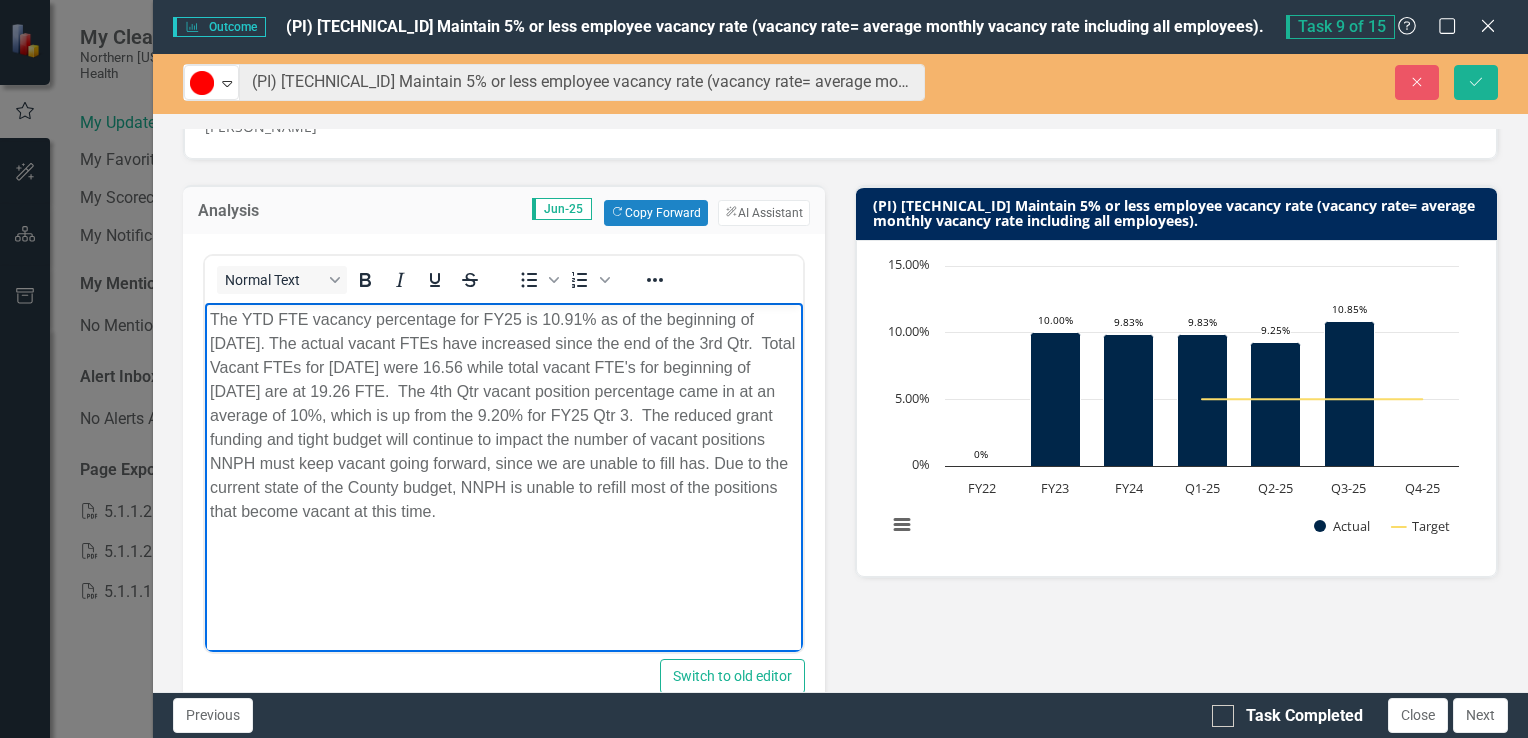 click on "The YTD FTE vacancy percentage for FY25 is 10.91% as of the beginning of June 2025. The actual vacant FTEs have increased since the end of the 3rd Qtr.  Total Vacant FTEs for March 2025 were 16.56 while total vacant FTE's for beginning of June 2025 are at 19.26 FTE.  The 4th Qtr vacant position percentage came in at an average of 10%, which is up from the 9.20% for FY25 Qtr 3.  The reduced grant funding and tight budget will continue to impact the number of vacant positions NNPH must keep vacant going forward, since we are unable to fill has. Due to the current state of the County budget, NNPH is unable to refill most of the positions that become vacant at this time." at bounding box center (503, 415) 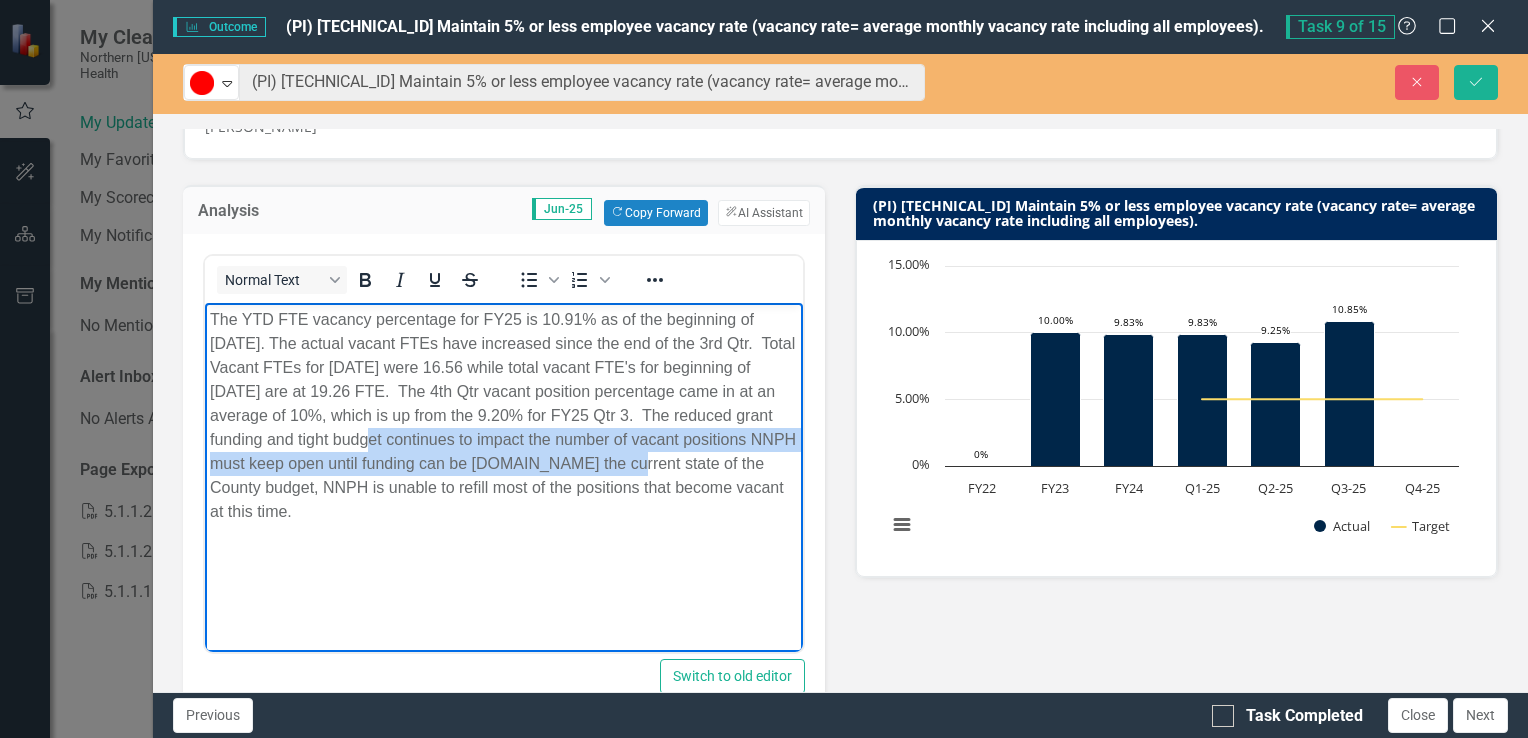 drag, startPoint x: 401, startPoint y: 435, endPoint x: 663, endPoint y: 462, distance: 263.38754 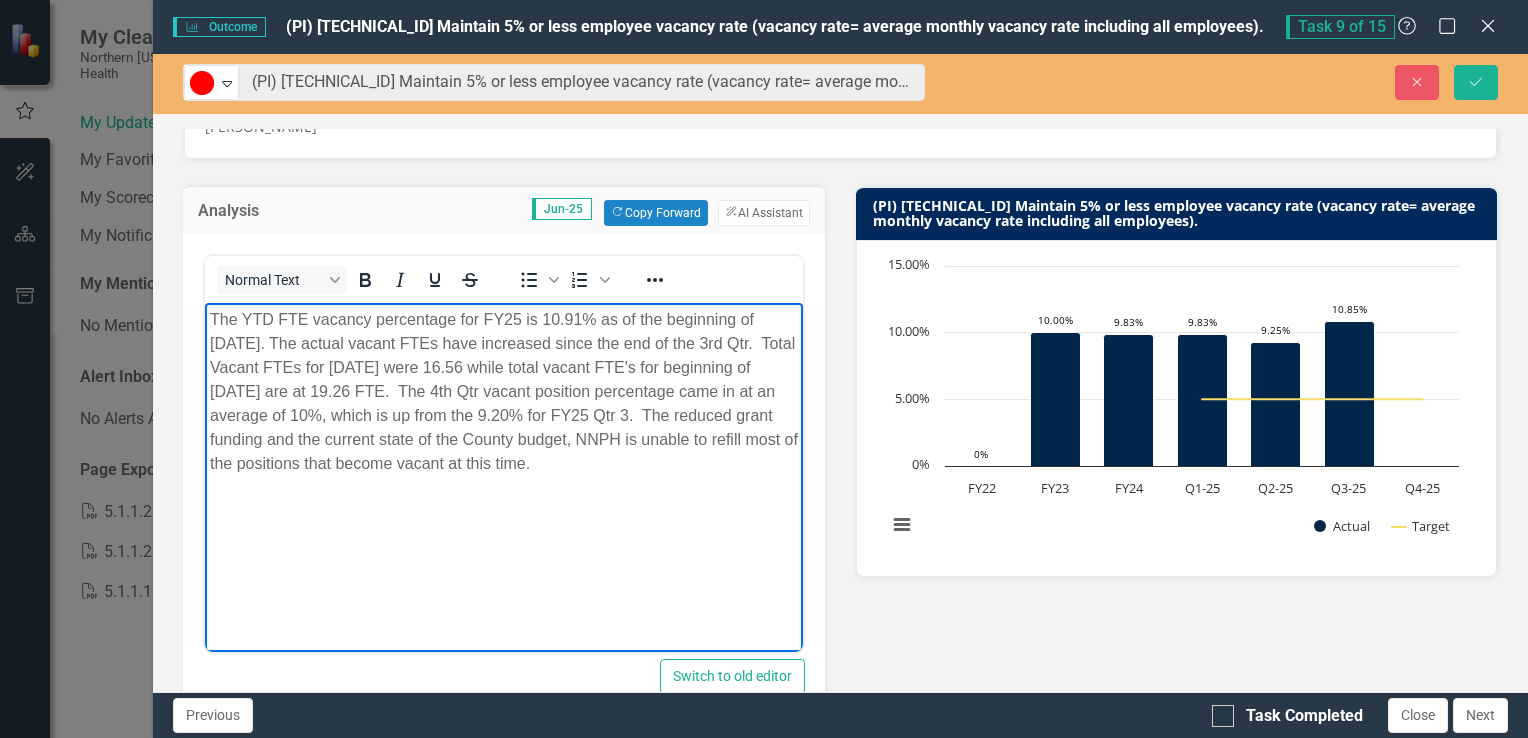 click on "The YTD FTE vacancy percentage for FY25 is 10.91% as of the beginning of June 2025. The actual vacant FTEs have increased since the end of the 3rd Qtr.  Total Vacant FTEs for March 2025 were 16.56 while total vacant FTE's for beginning of June 2025 are at 19.26 FTE.  The 4th Qtr vacant position percentage came in at an average of 10%, which is up from the 9.20% for FY25 Qtr 3.  The reduced grant funding and the current state of the County budget, NNPH is unable to refill most of the positions that become vacant at this time." at bounding box center [503, 391] 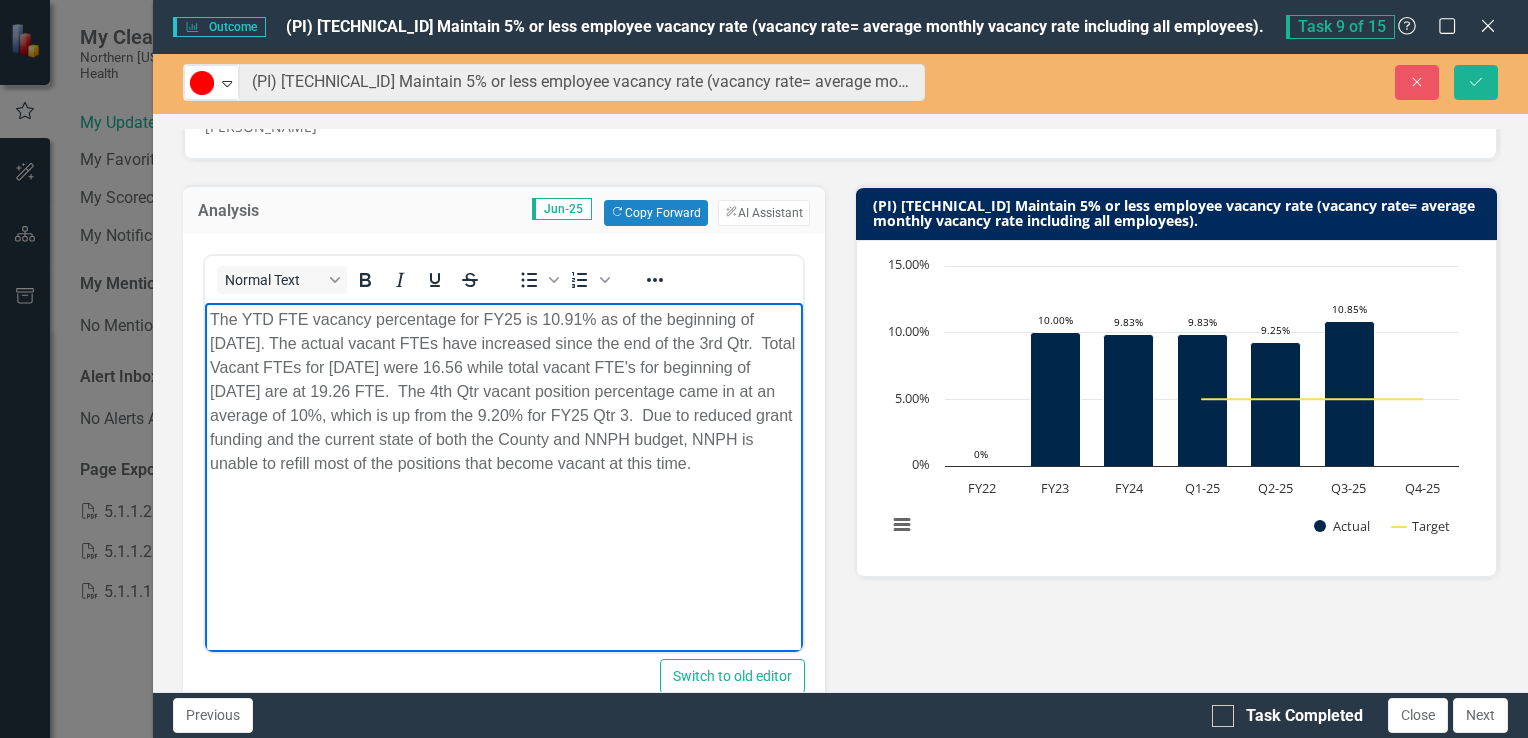 click on "The YTD FTE vacancy percentage for FY25 is 10.91% as of the beginning of June 2025. The actual vacant FTEs have increased since the end of the 3rd Qtr.  Total Vacant FTEs for March 2025 were 16.56 while total vacant FTE's for beginning of June 2025 are at 19.26 FTE.  The 4th Qtr vacant position percentage came in at an average of 10%, which is up from the 9.20% for FY25 Qtr 3.  Due to reduced grant funding and the current state of both the County and NNPH budget, NNPH is unable to refill most of the positions that become vacant at this time." at bounding box center [503, 391] 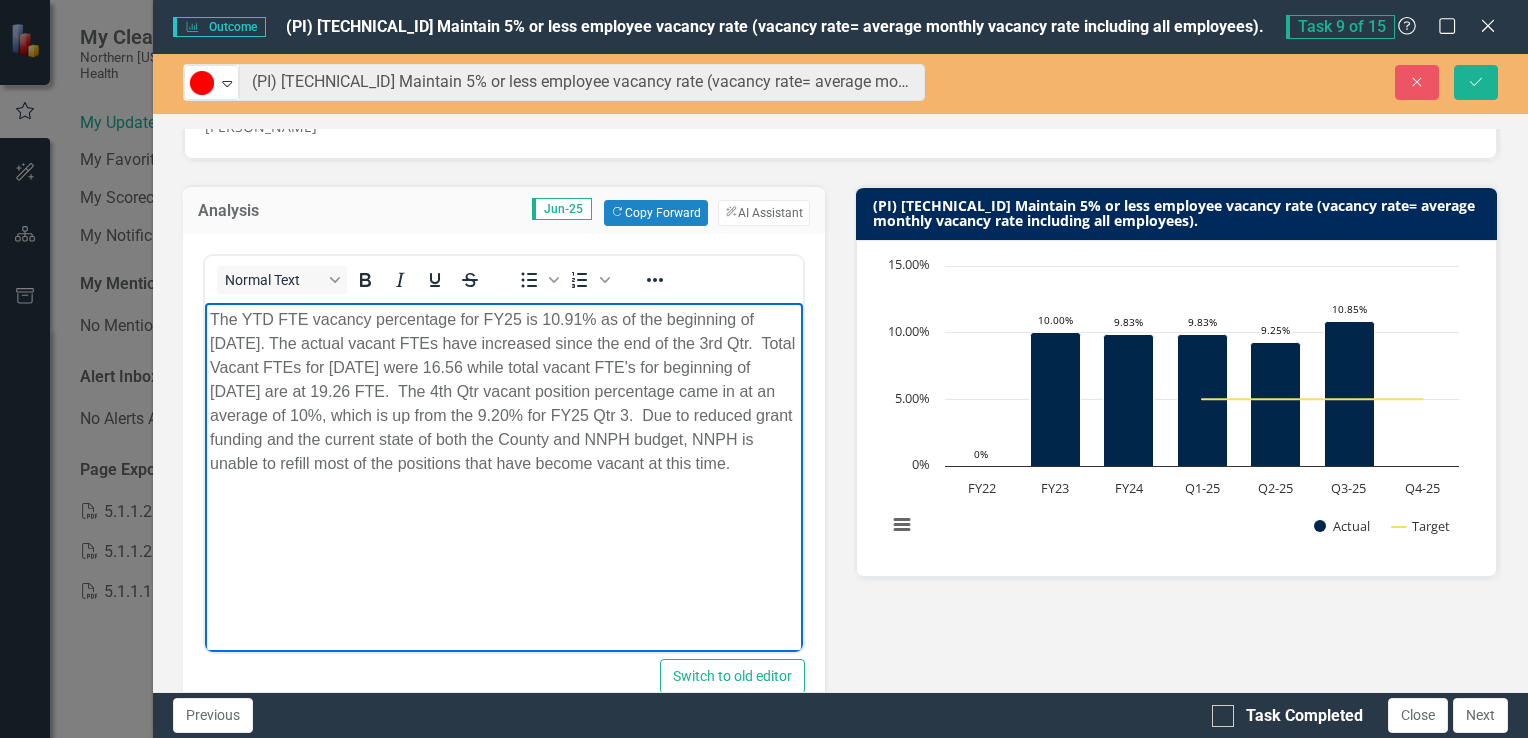 click on "The YTD FTE vacancy percentage for FY25 is 10.91% as of the beginning of June 2025. The actual vacant FTEs have increased since the end of the 3rd Qtr.  Total Vacant FTEs for March 2025 were 16.56 while total vacant FTE's for beginning of June 2025 are at 19.26 FTE.  The 4th Qtr vacant position percentage came in at an average of 10%, which is up from the 9.20% for FY25 Qtr 3.  Due to reduced grant funding and the current state of both the County and NNPH budget, NNPH is unable to refill most of the positions that have become vacant at this time." at bounding box center [503, 391] 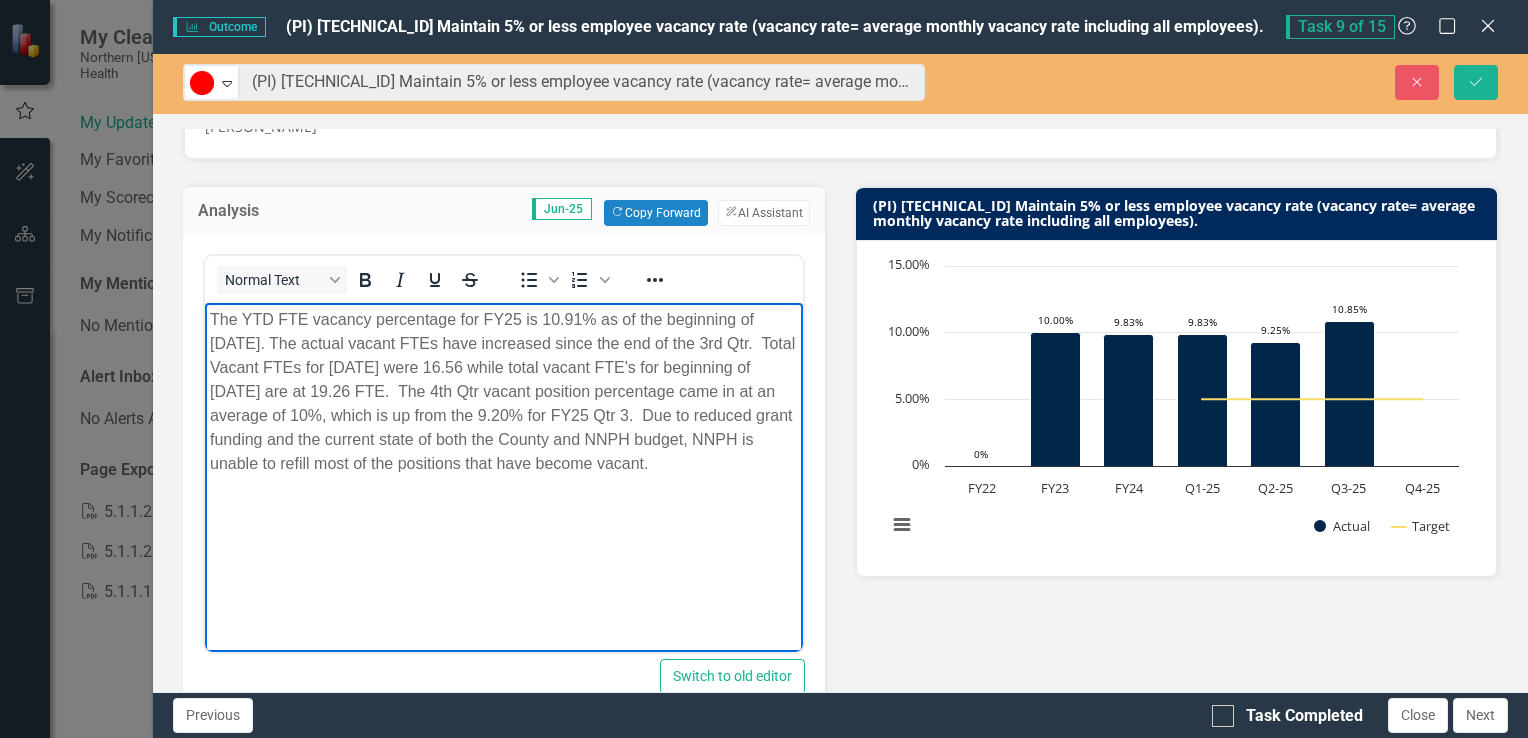 click on "The YTD FTE vacancy percentage for FY25 is 10.91% as of the beginning of June 2025. The actual vacant FTEs have increased since the end of the 3rd Qtr.  Total Vacant FTEs for March 2025 were 16.56 while total vacant FTE's for beginning of June 2025 are at 19.26 FTE.  The 4th Qtr vacant position percentage came in at an average of 10%, which is up from the 9.20% for FY25 Qtr 3.  Due to reduced grant funding and the current state of both the County and NNPH budget, NNPH is unable to refill most of the positions that have become vacant." at bounding box center (503, 452) 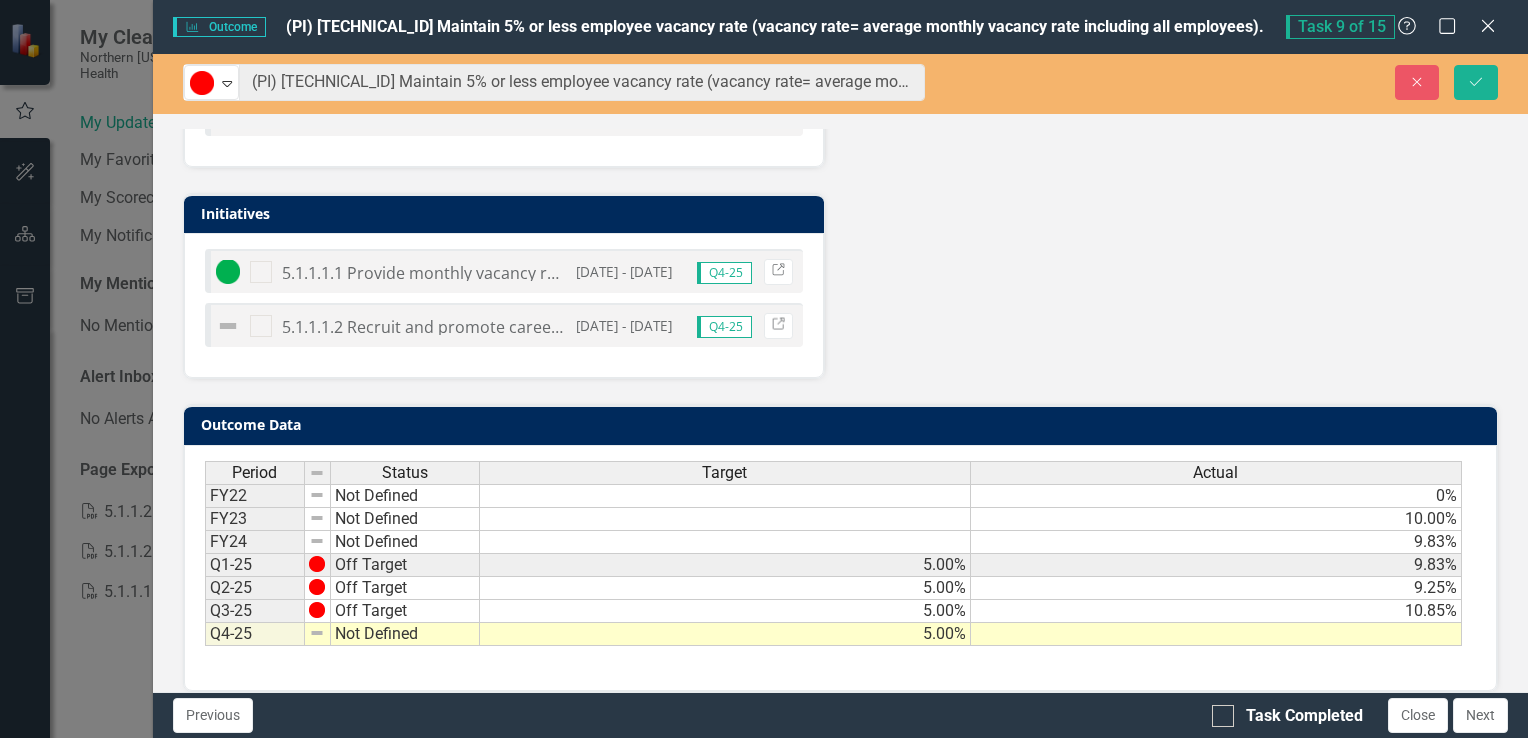 scroll, scrollTop: 1209, scrollLeft: 0, axis: vertical 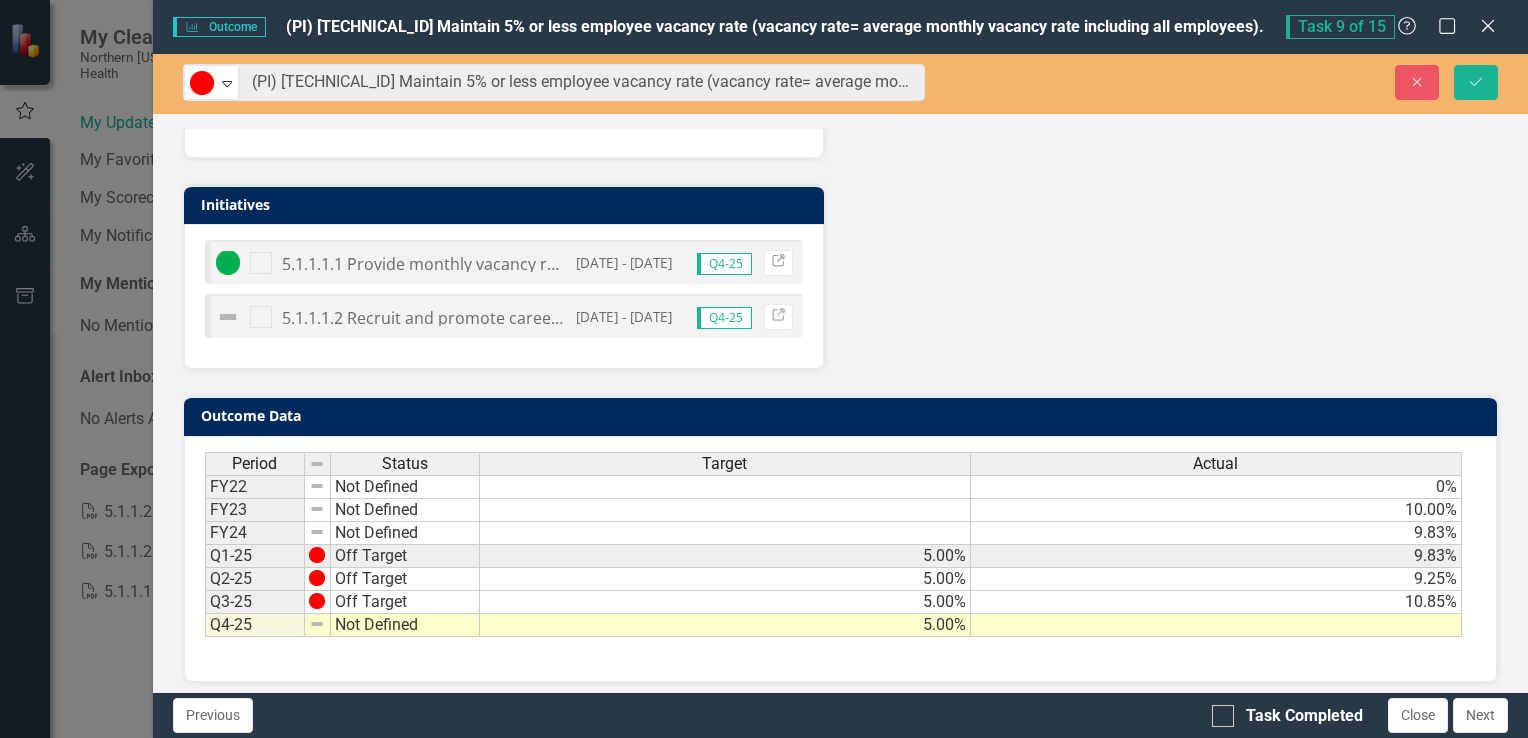 click at bounding box center (1216, 625) 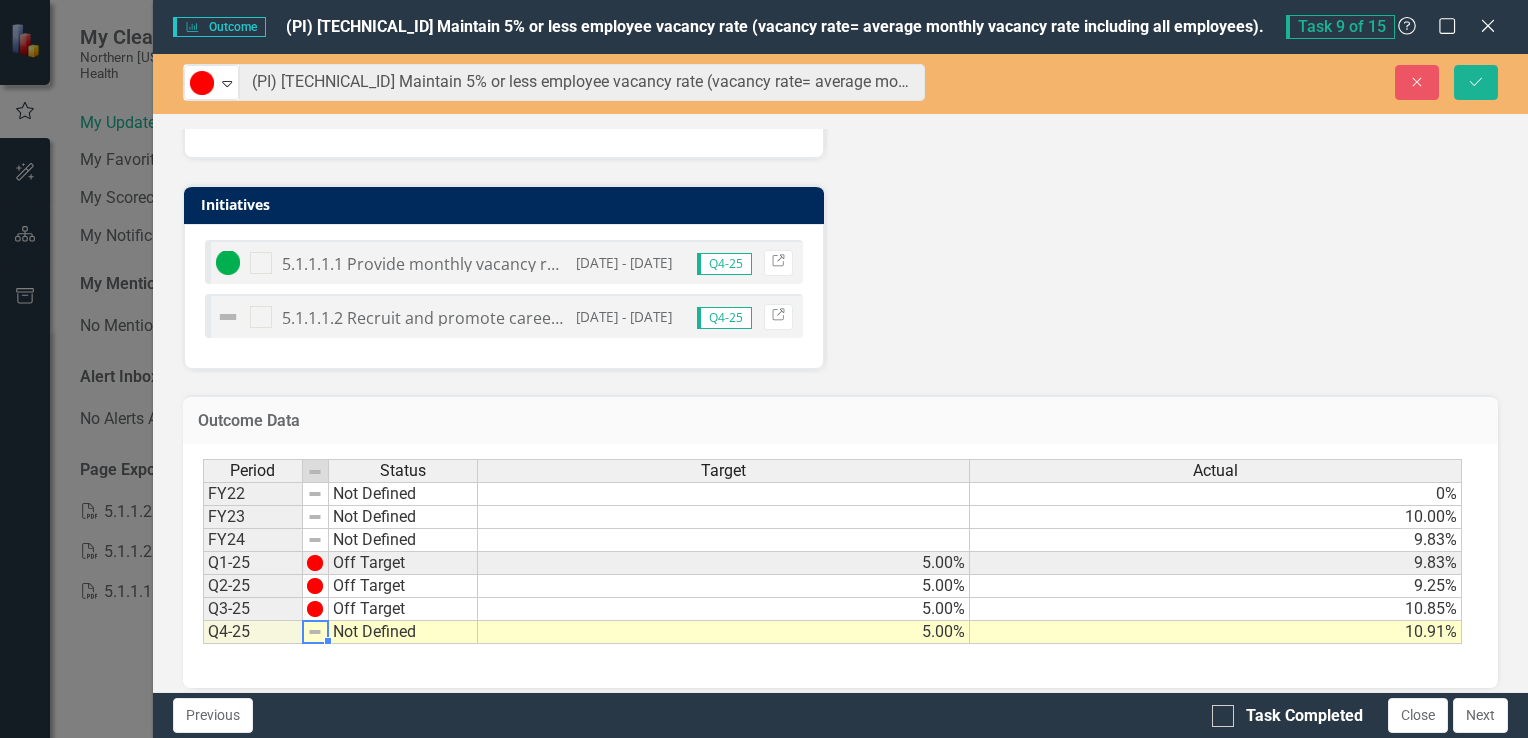 click at bounding box center (315, 632) 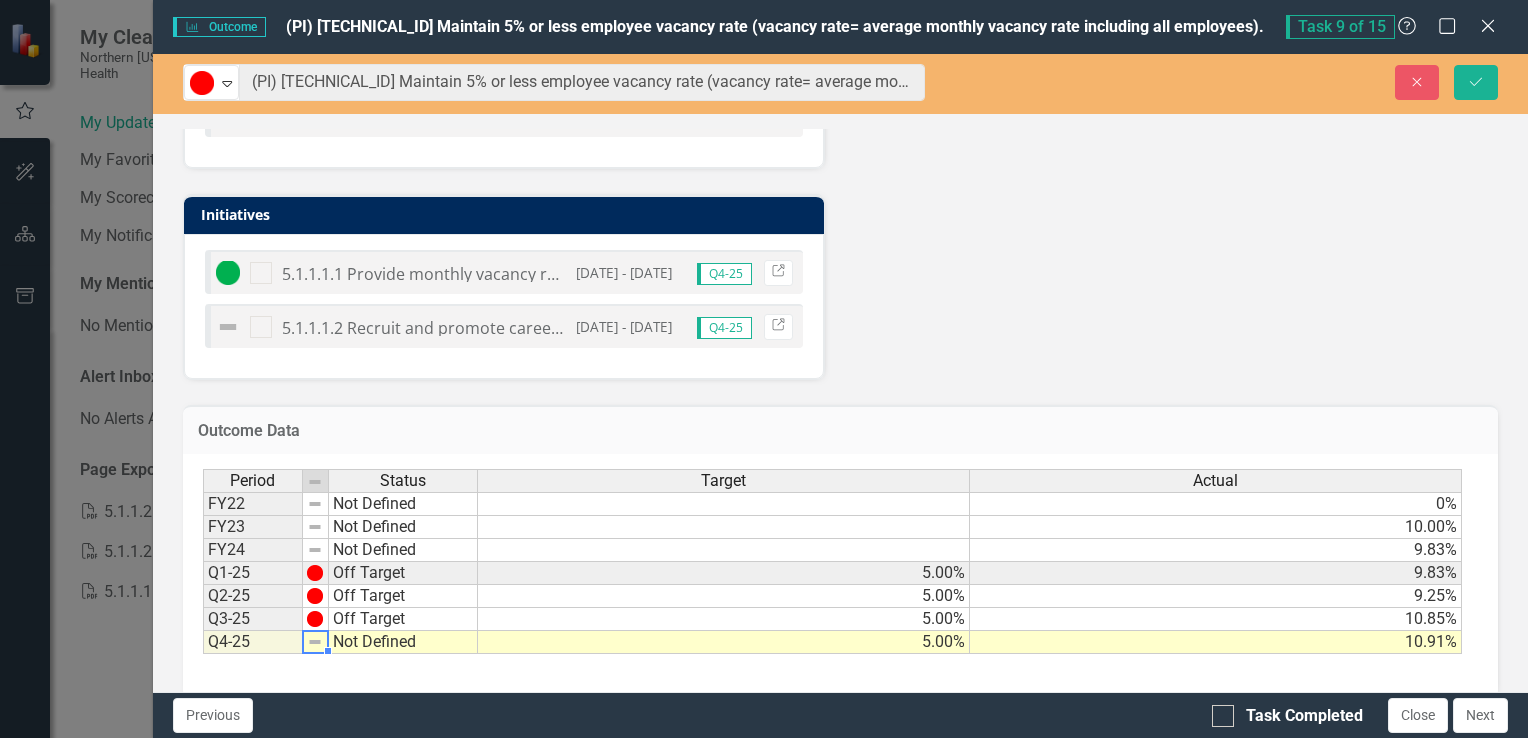 scroll, scrollTop: 1209, scrollLeft: 0, axis: vertical 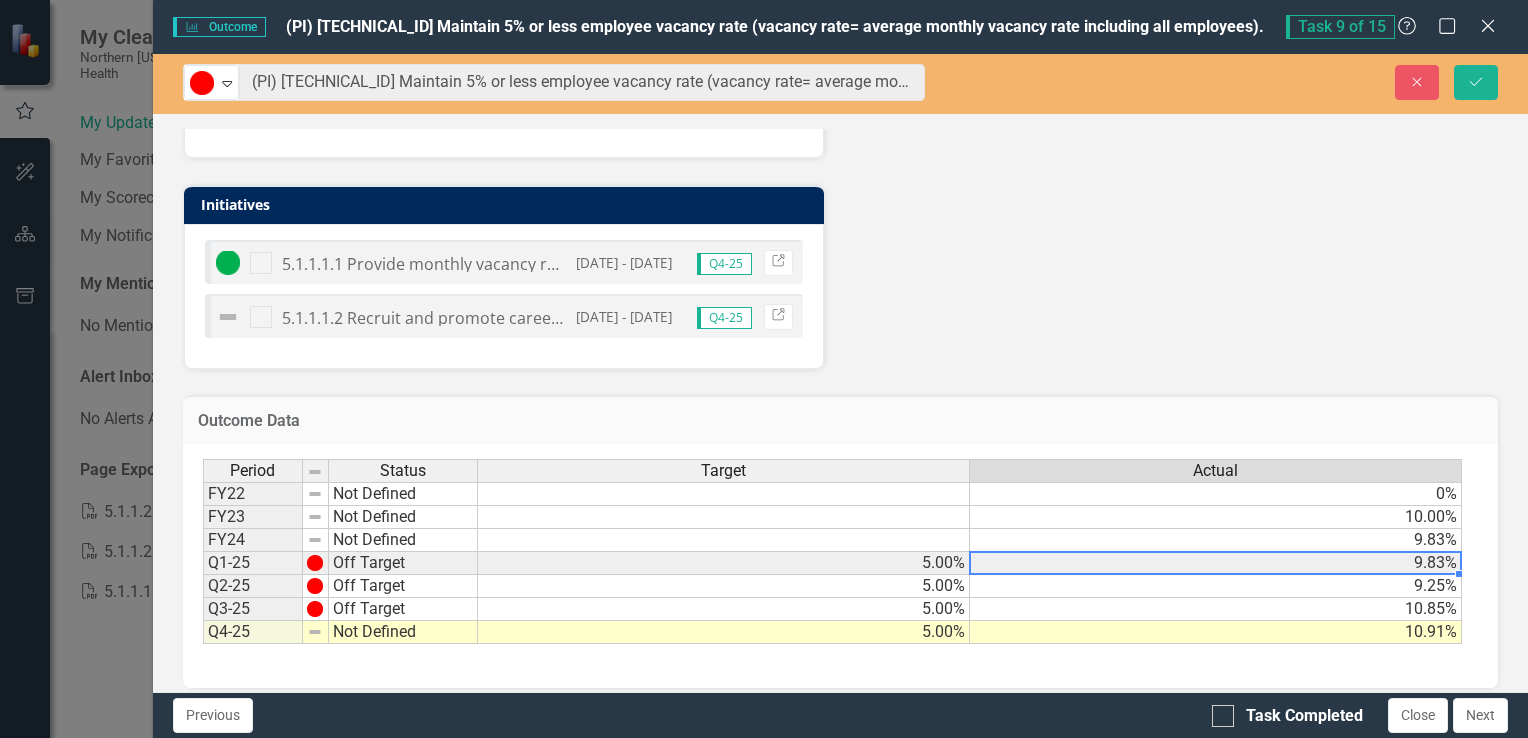 click on "9.83%" at bounding box center [1216, 563] 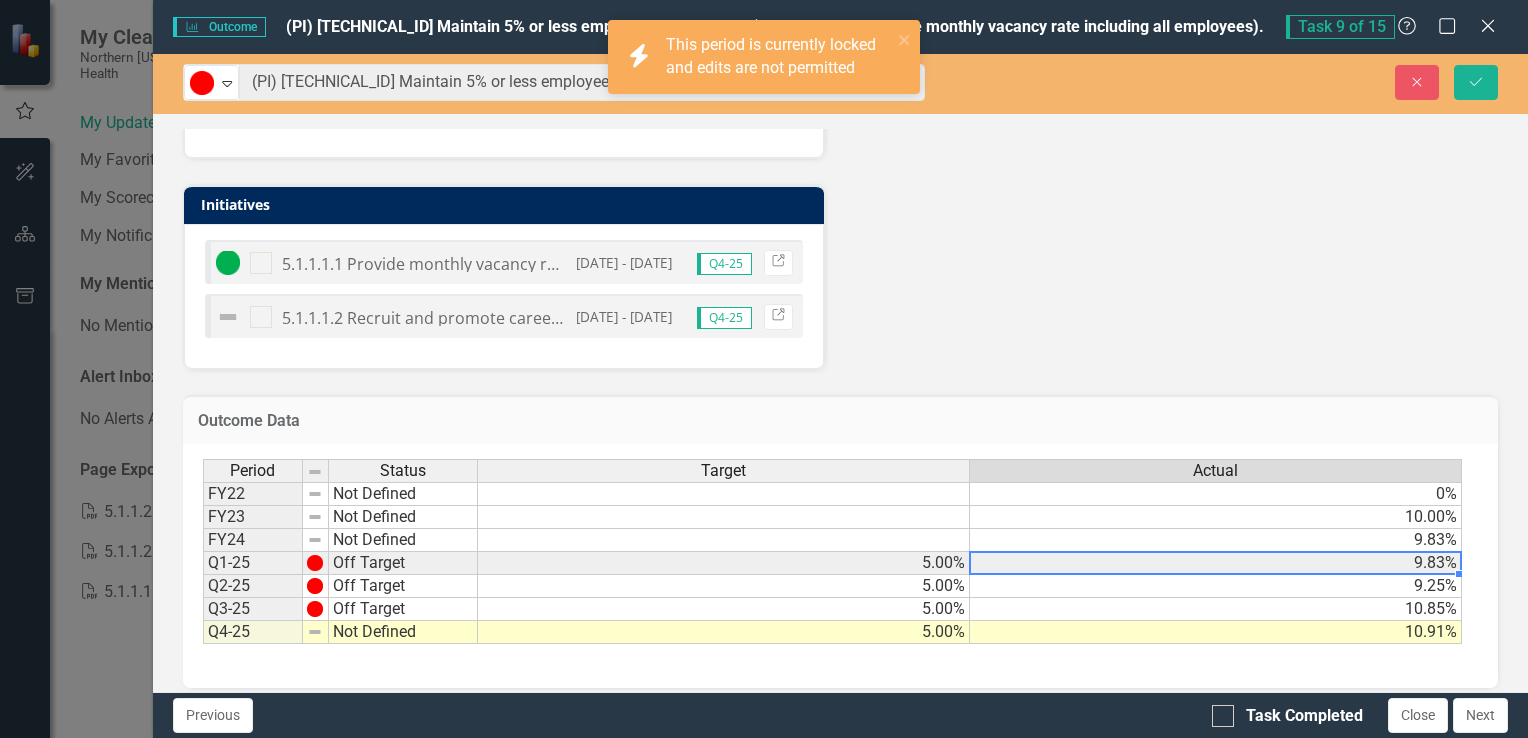 click on "9.83%" at bounding box center (1216, 563) 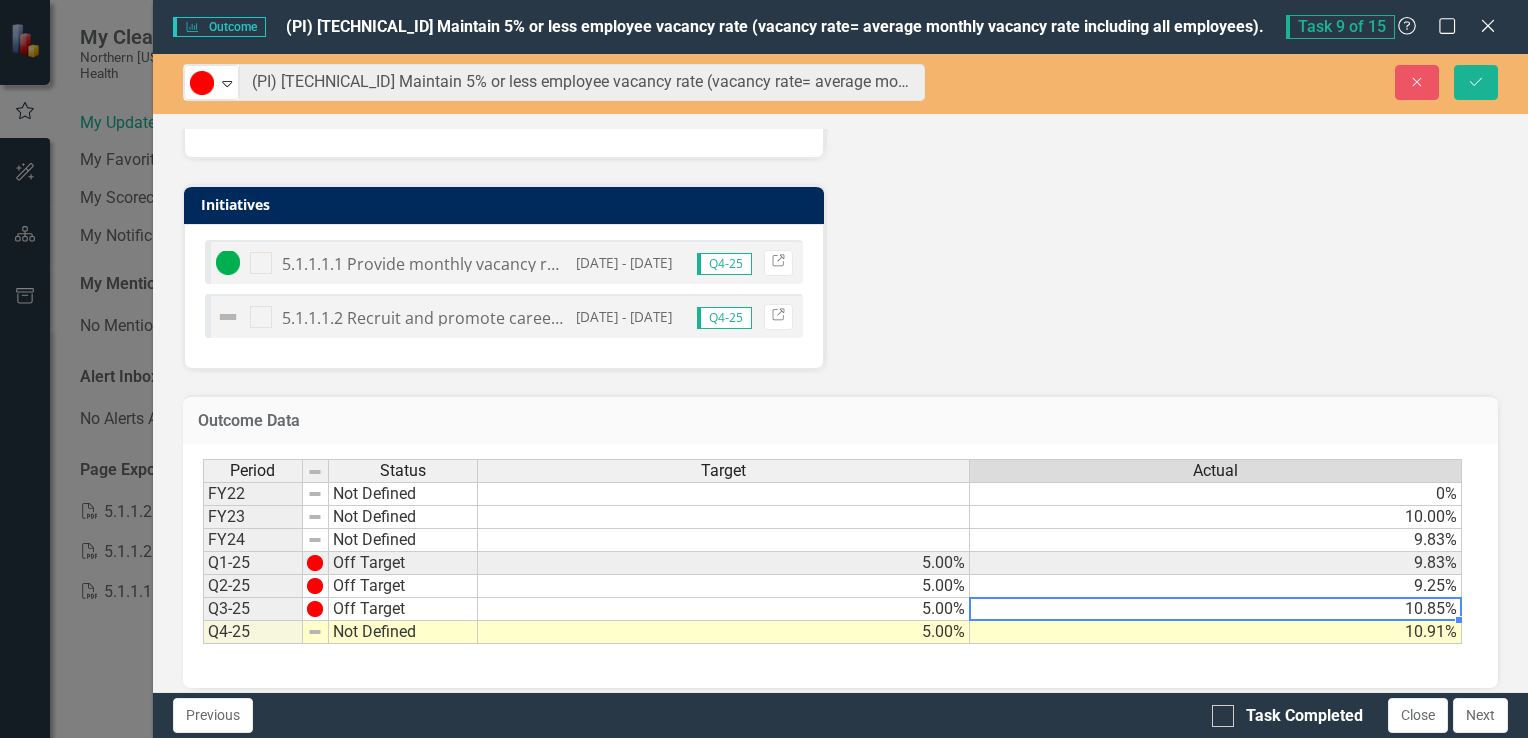 click on "10.85%" at bounding box center [1216, 609] 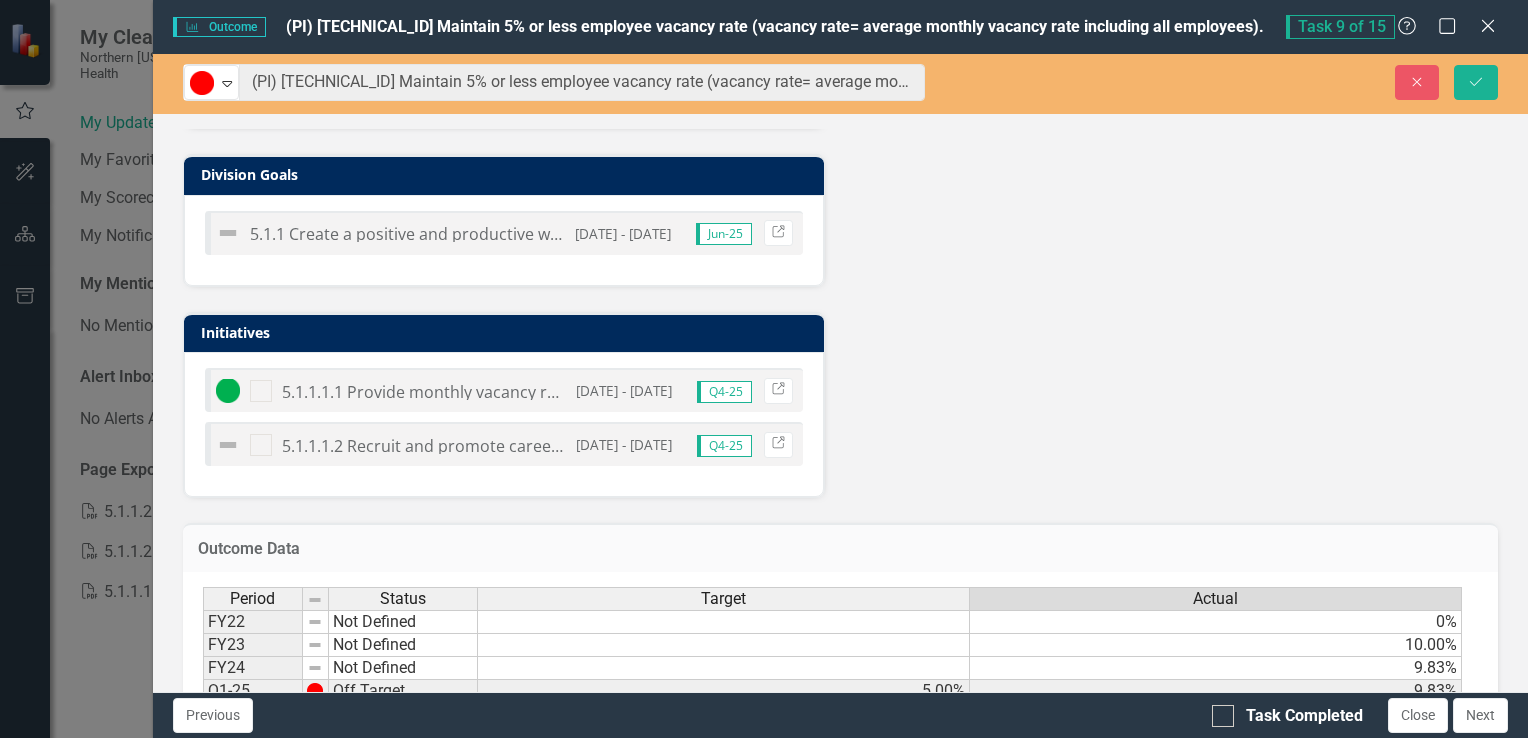 scroll, scrollTop: 1215, scrollLeft: 0, axis: vertical 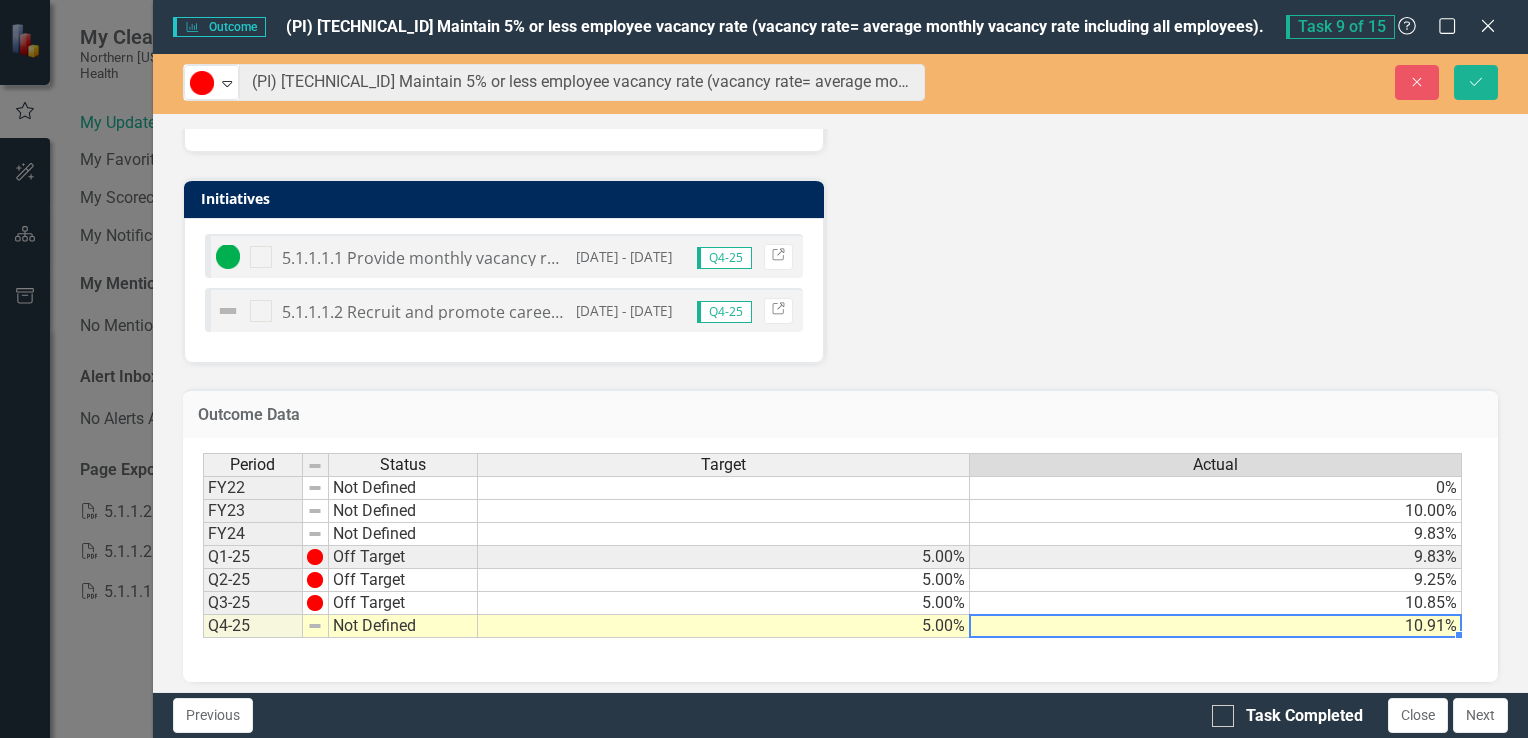 click on "10.91%" at bounding box center (1216, 626) 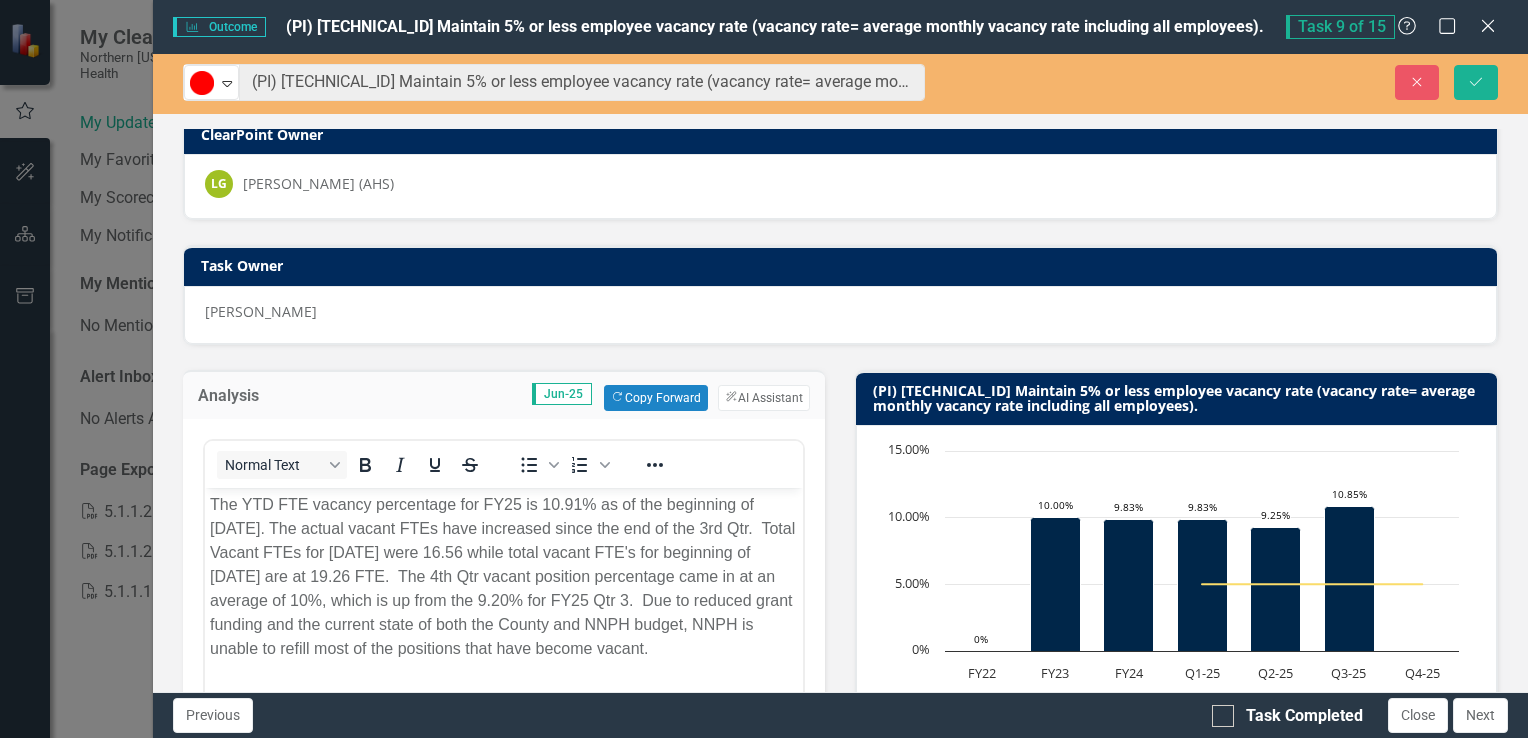 scroll, scrollTop: 115, scrollLeft: 0, axis: vertical 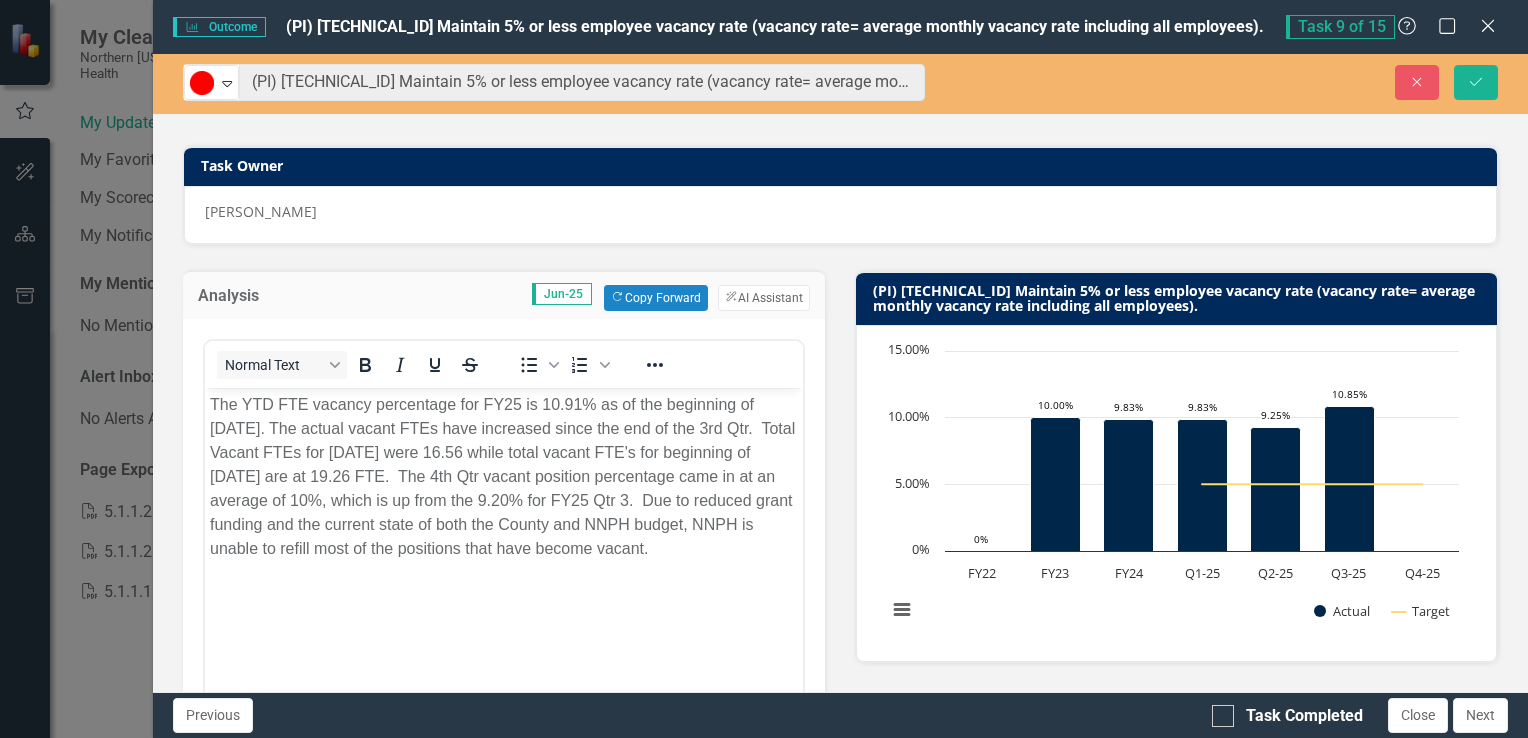type on "10.00" 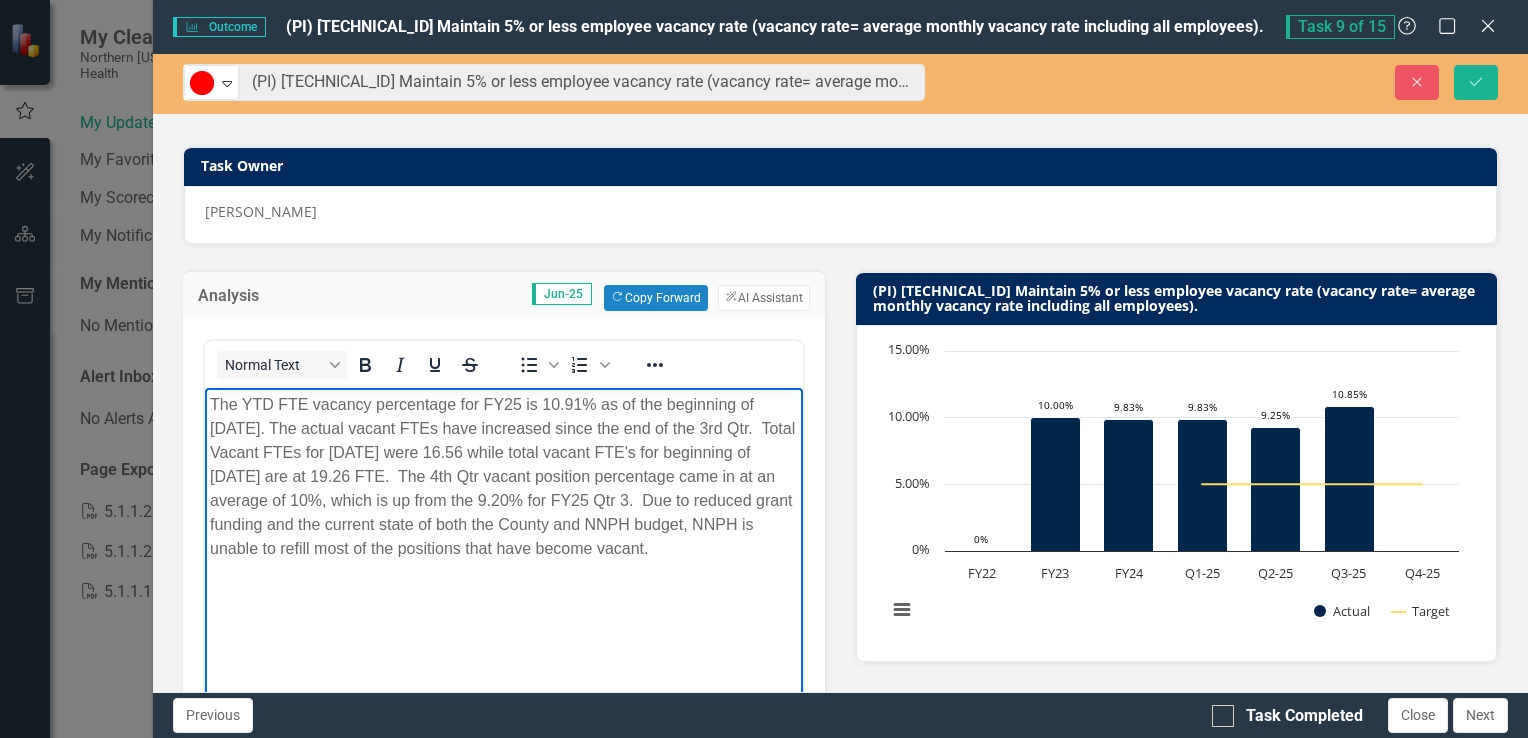 click on "The YTD FTE vacancy percentage for FY25 is 10.91% as of the beginning of June 2025. The actual vacant FTEs have increased since the end of the 3rd Qtr.  Total Vacant FTEs for March 2025 were 16.56 while total vacant FTE's for beginning of June 2025 are at 19.26 FTE.  The 4th Qtr vacant position percentage came in at an average of 10%, which is up from the 9.20% for FY25 Qtr 3.  Due to reduced grant funding and the current state of both the County and NNPH budget, NNPH is unable to refill most of the positions that have become vacant." at bounding box center [503, 476] 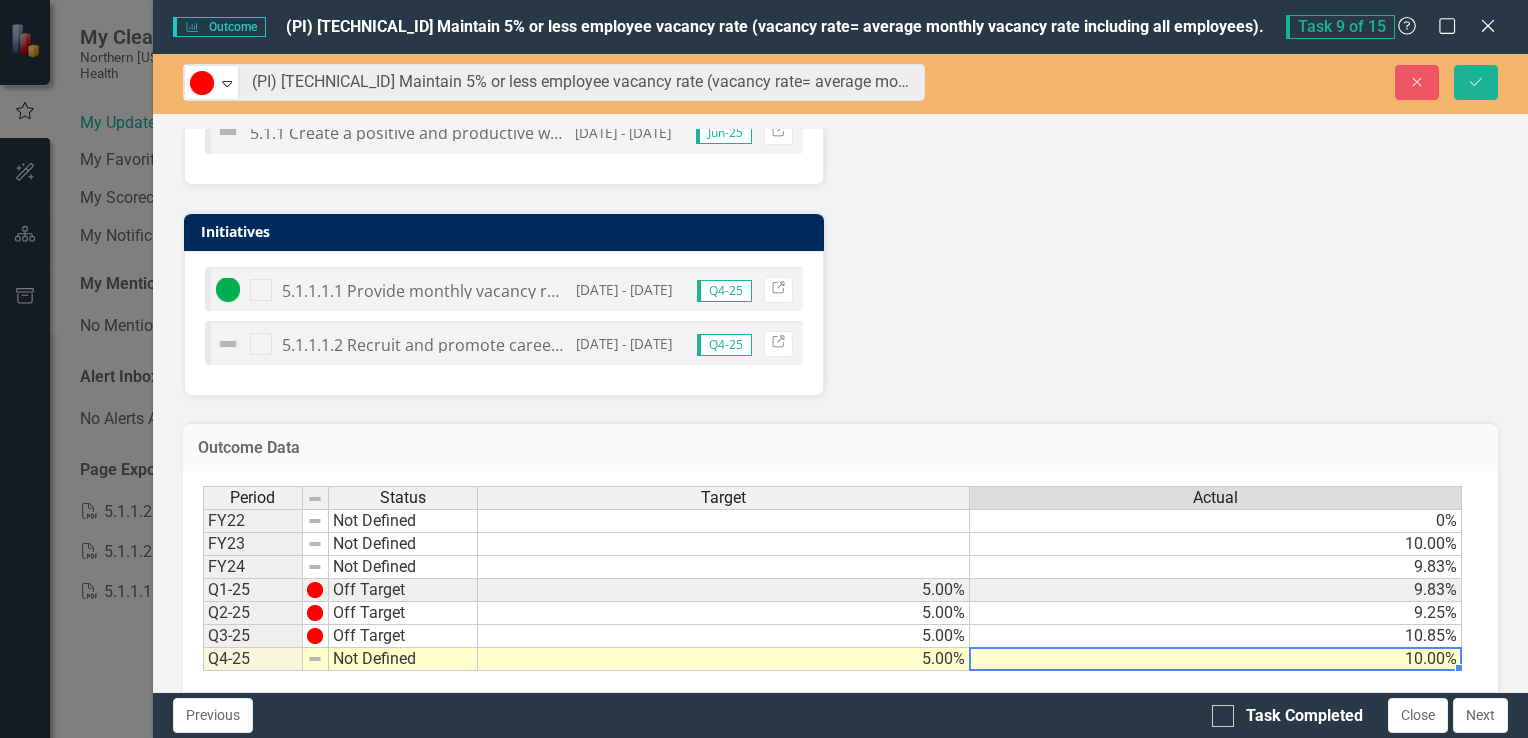 scroll, scrollTop: 1215, scrollLeft: 0, axis: vertical 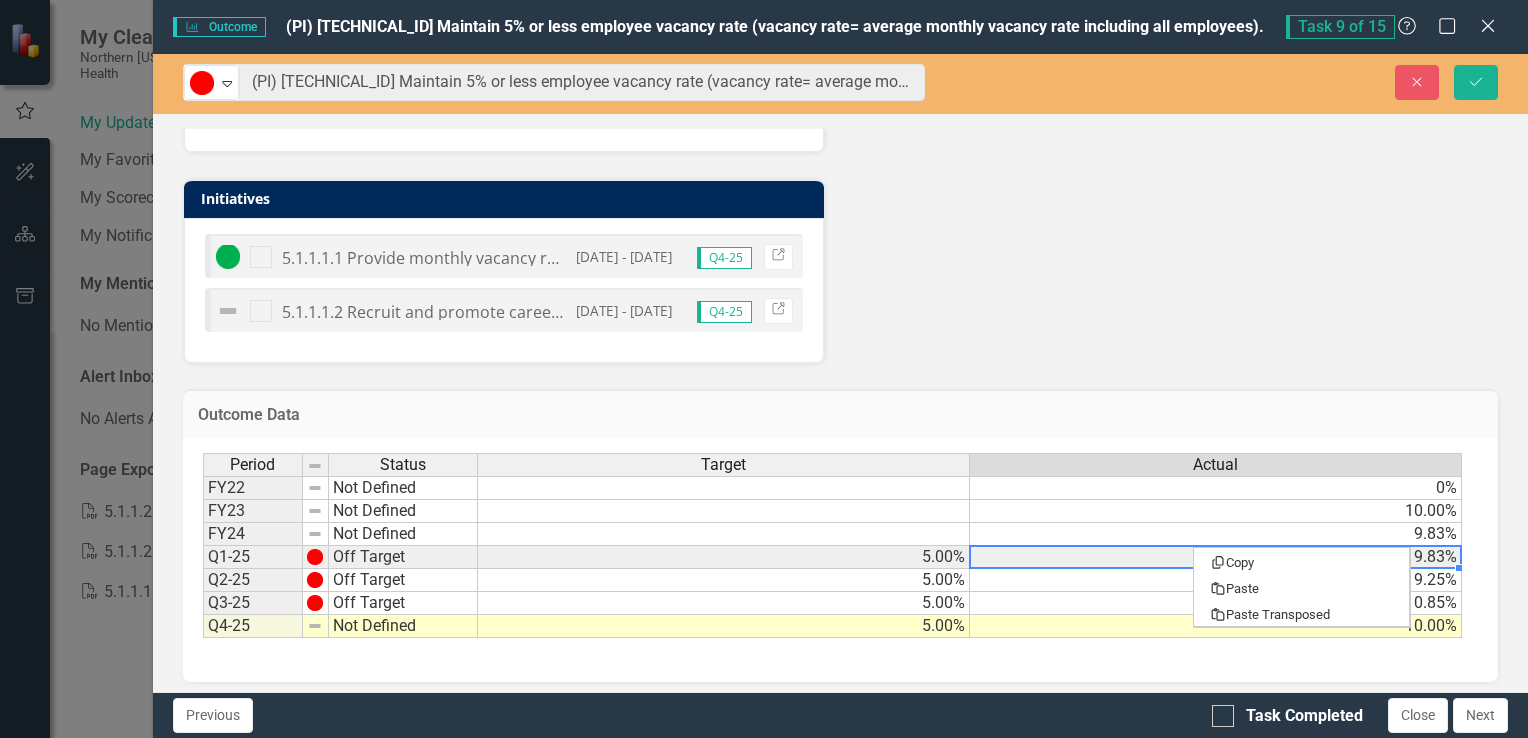 click on "5.00%" at bounding box center (724, 603) 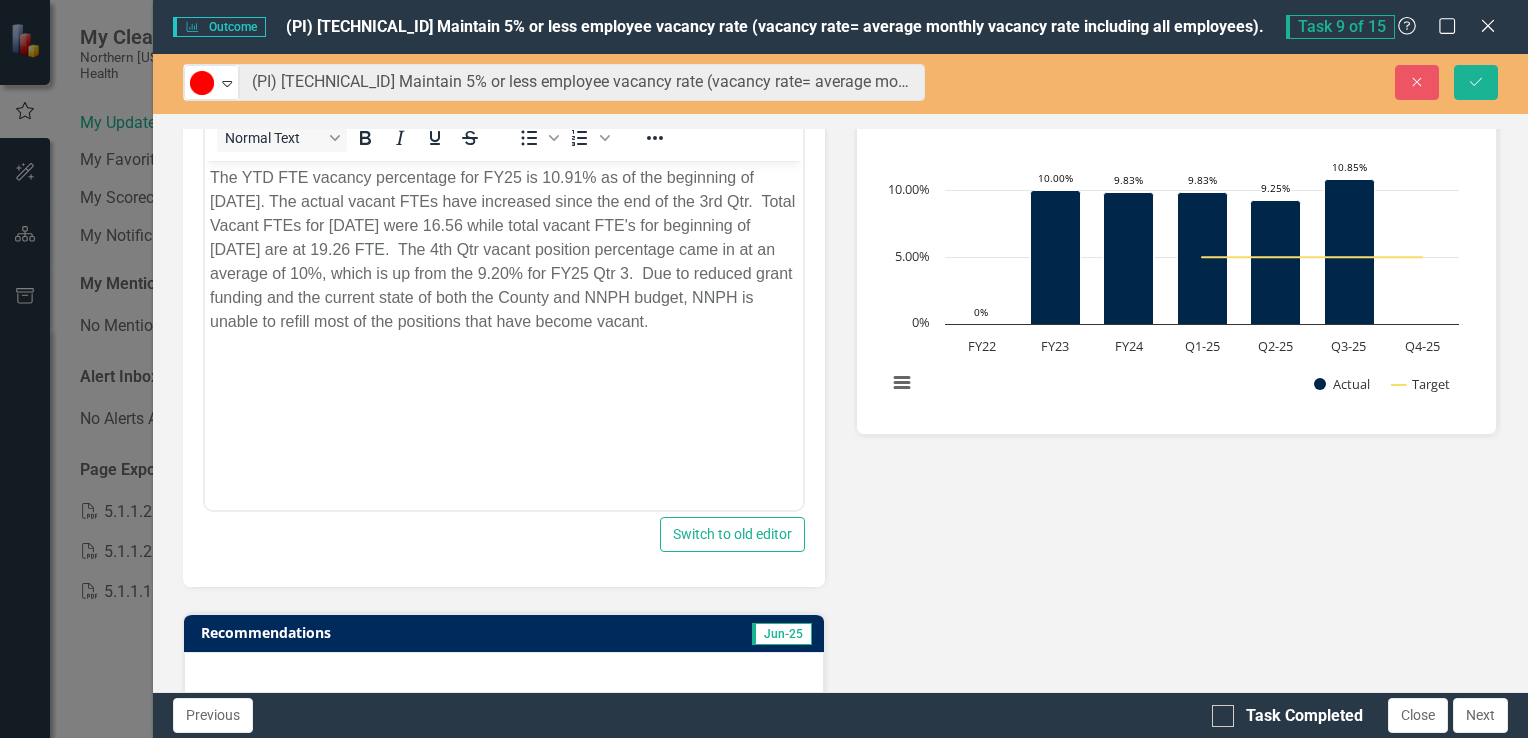 scroll, scrollTop: 315, scrollLeft: 0, axis: vertical 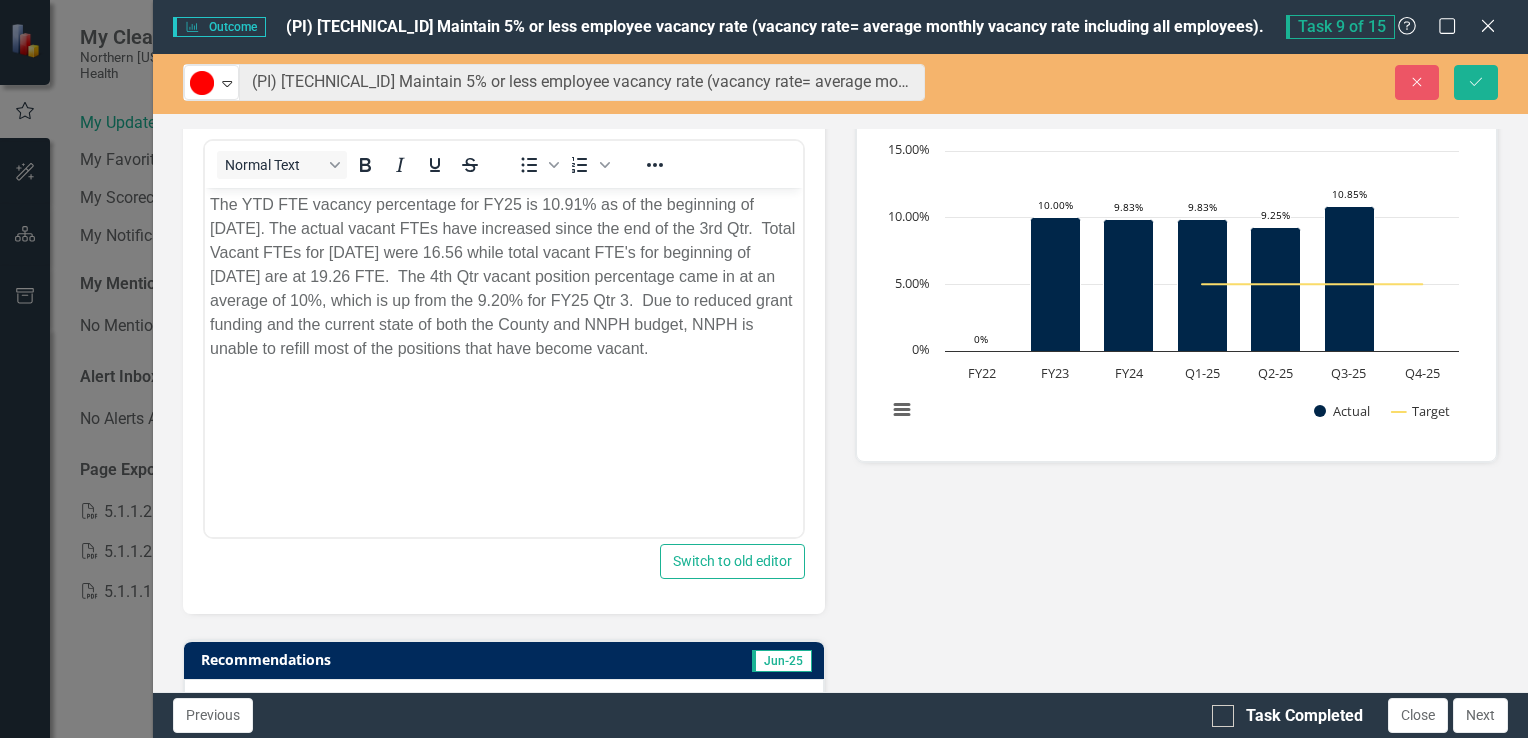 click on "The YTD FTE vacancy percentage for FY25 is 10.91% as of the beginning of June 2025. The actual vacant FTEs have increased since the end of the 3rd Qtr.  Total Vacant FTEs for March 2025 were 16.56 while total vacant FTE's for beginning of June 2025 are at 19.26 FTE.  The 4th Qtr vacant position percentage came in at an average of 10%, which is up from the 9.20% for FY25 Qtr 3.  Due to reduced grant funding and the current state of both the County and NNPH budget, NNPH is unable to refill most of the positions that have become vacant." at bounding box center [503, 276] 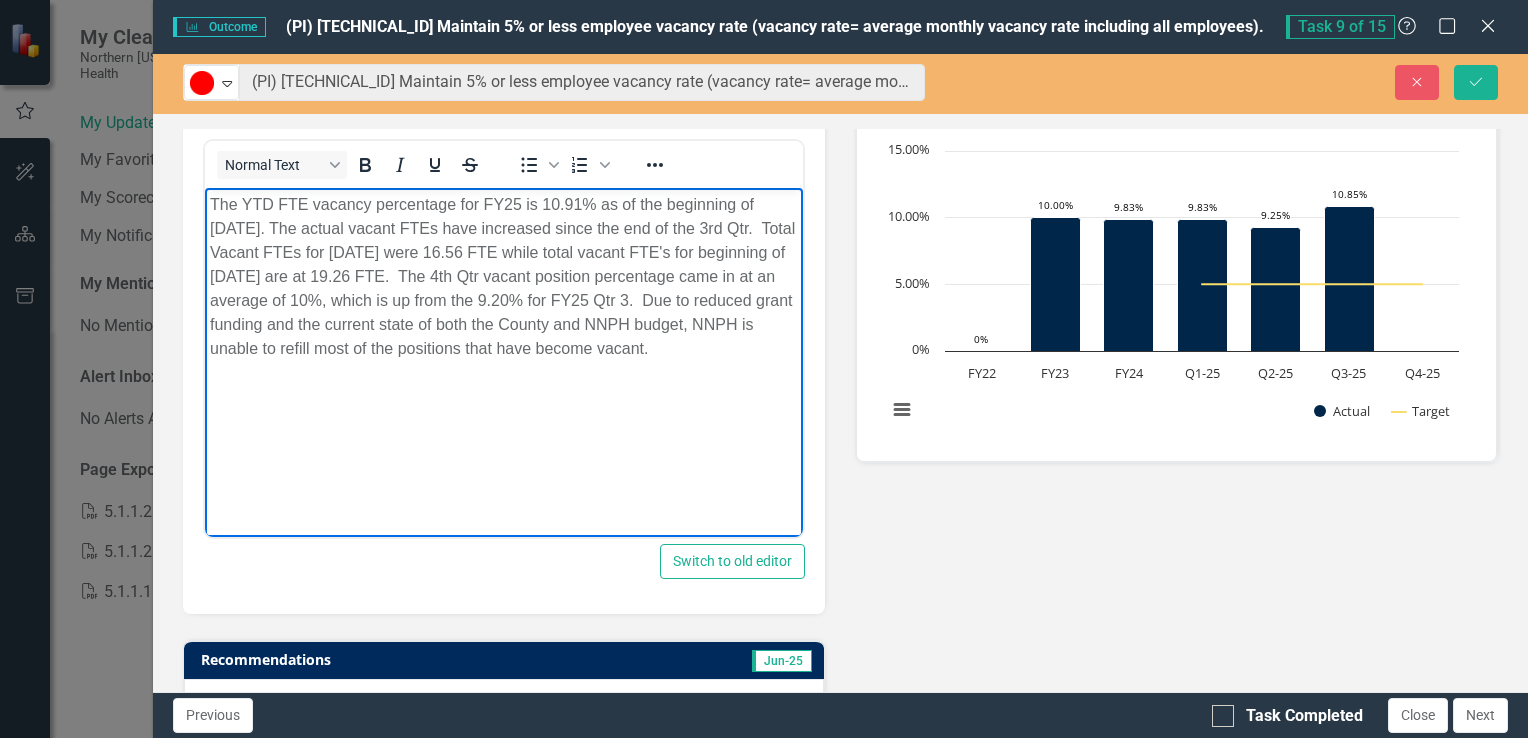 click on "The YTD FTE vacancy percentage for FY25 is 10.91% as of the beginning of June 2025. The actual vacant FTEs have increased since the end of the 3rd Qtr.  Total Vacant FTEs for March 2025 were 16.56 FTE while total vacant FTE's for beginning of June 2025 are at 19.26 FTE.  The 4th Qtr vacant position percentage came in at an average of 10%, which is up from the 9.20% for FY25 Qtr 3.  Due to reduced grant funding and the current state of both the County and NNPH budget, NNPH is unable to refill most of the positions that have become vacant." at bounding box center (503, 276) 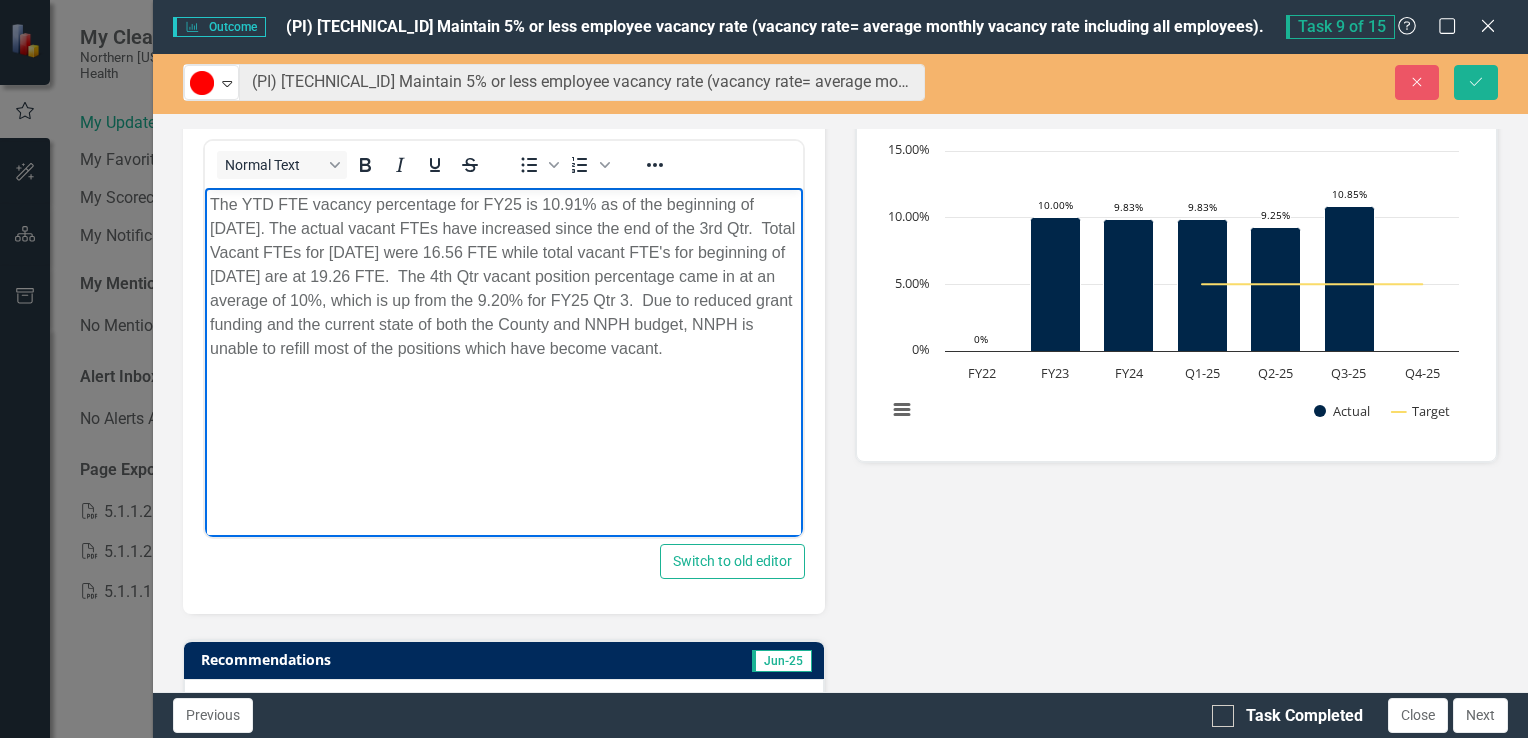click on "The YTD FTE vacancy percentage for FY25 is 10.91% as of the beginning of June 2025. The actual vacant FTEs have increased since the end of the 3rd Qtr.  Total Vacant FTEs for March 2025 were 16.56 FTE while total vacant FTE's for beginning of June 2025 are at 19.26 FTE.  The 4th Qtr vacant position percentage came in at an average of 10%, which is up from the 9.20% for FY25 Qtr 3.  Due to reduced grant funding and the current state of both the County and NNPH budget, NNPH is unable to refill most of the positions which have become vacant." at bounding box center [503, 337] 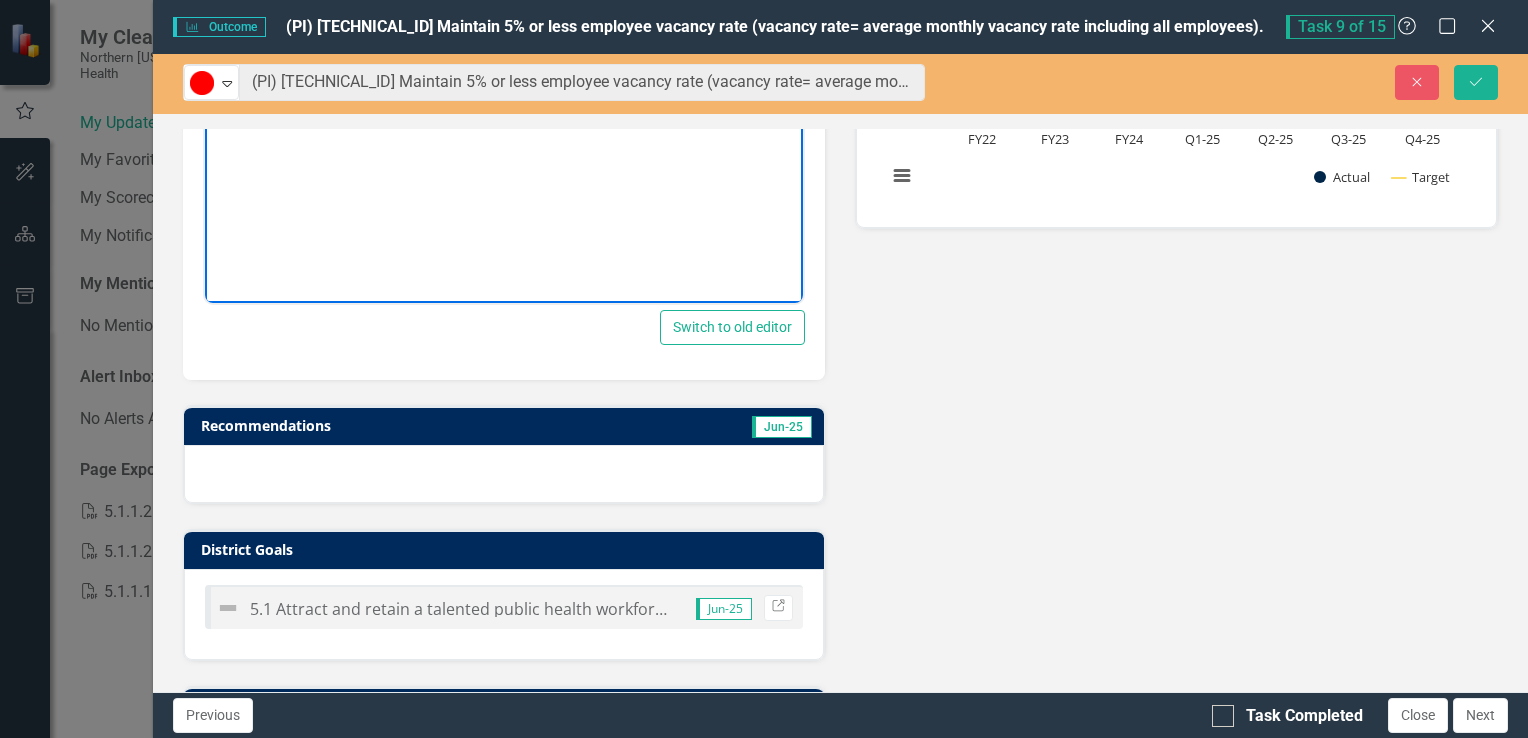 scroll, scrollTop: 515, scrollLeft: 0, axis: vertical 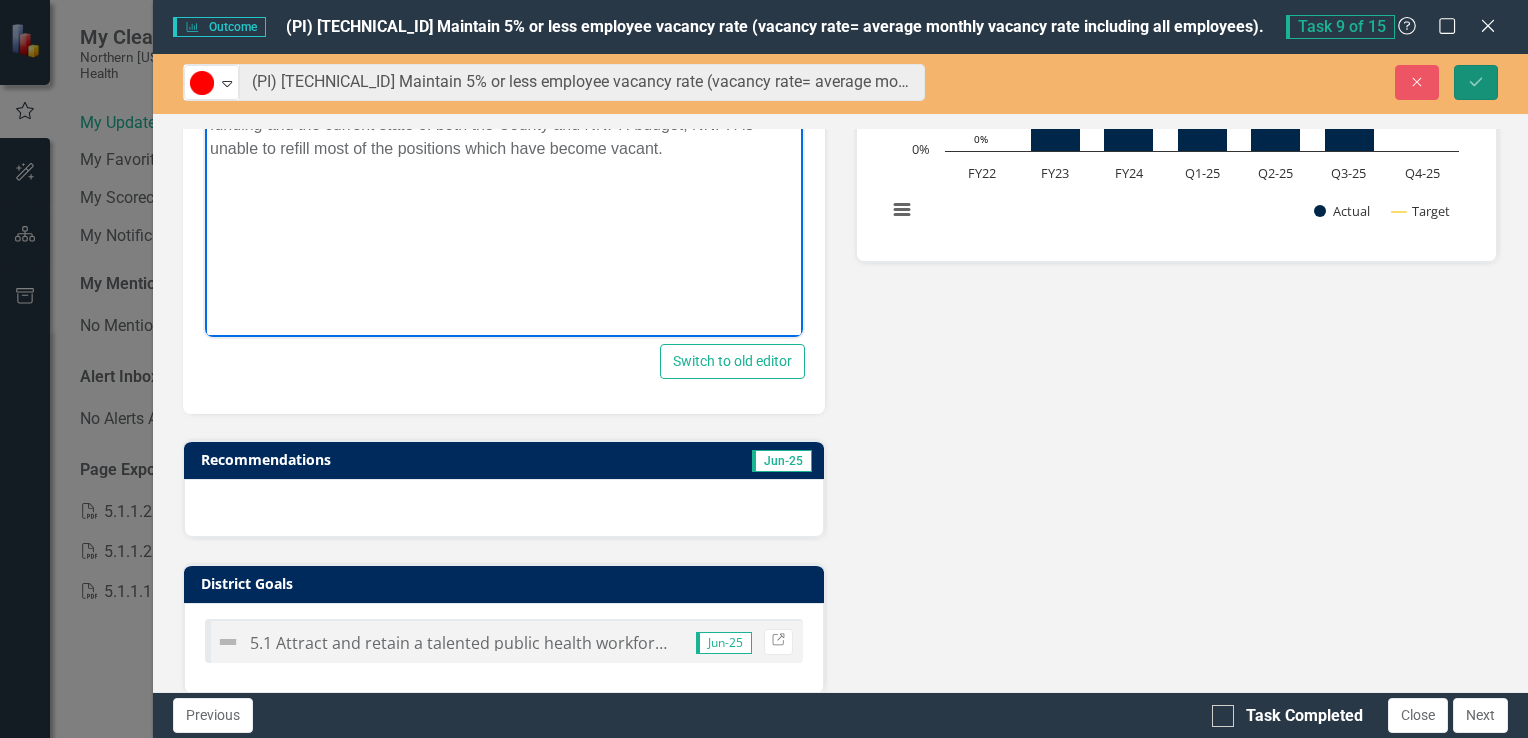 click on "Save" at bounding box center (1476, 82) 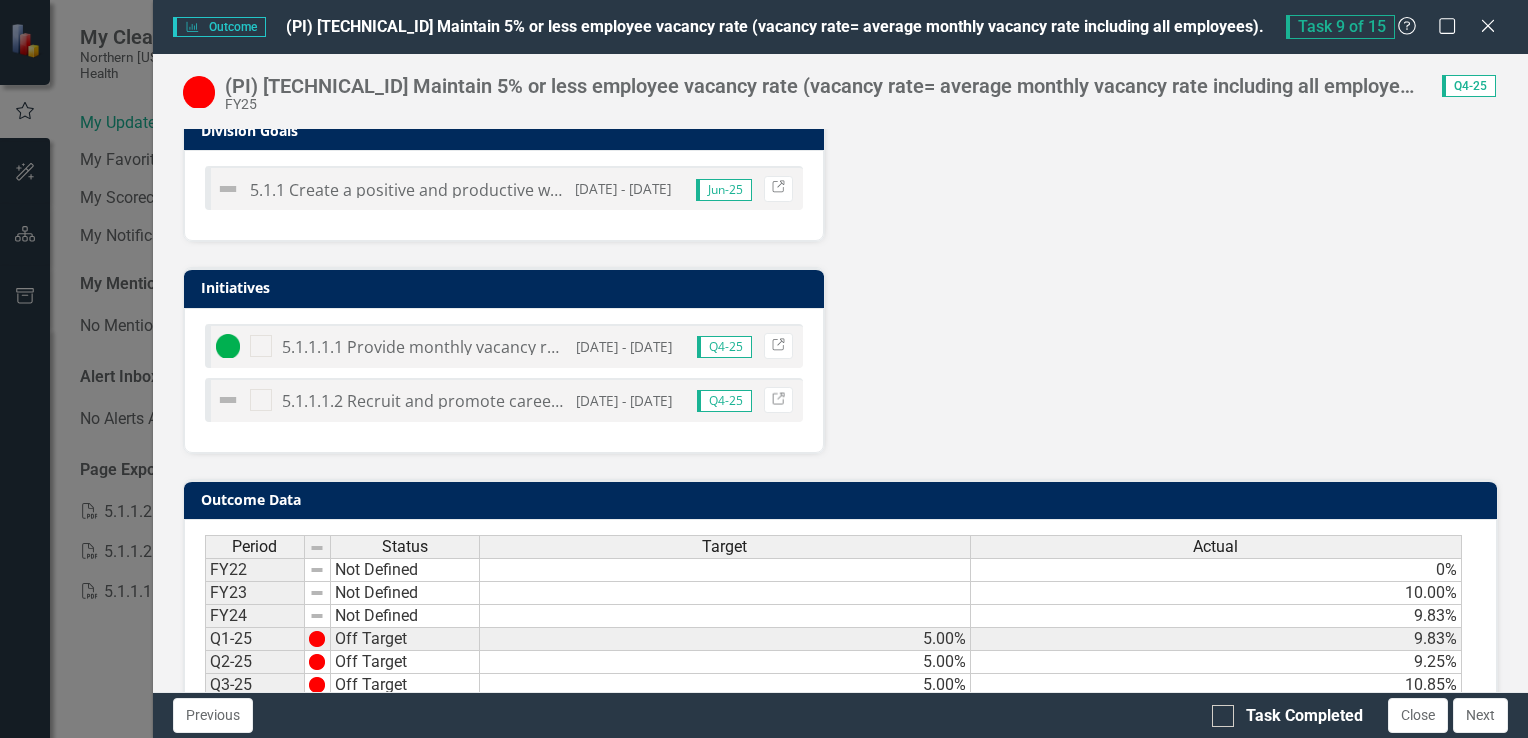 scroll, scrollTop: 884, scrollLeft: 0, axis: vertical 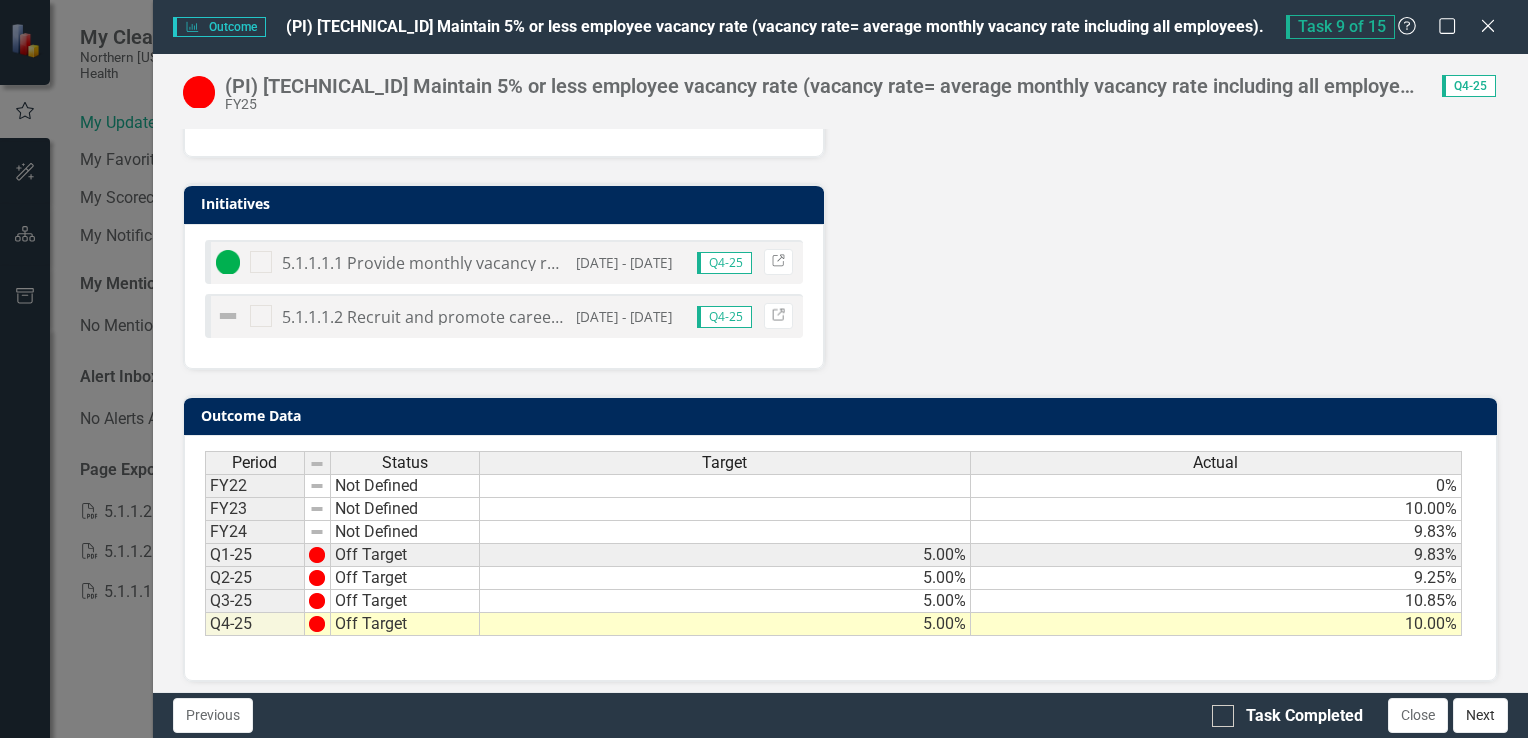 click on "Next" at bounding box center [1480, 715] 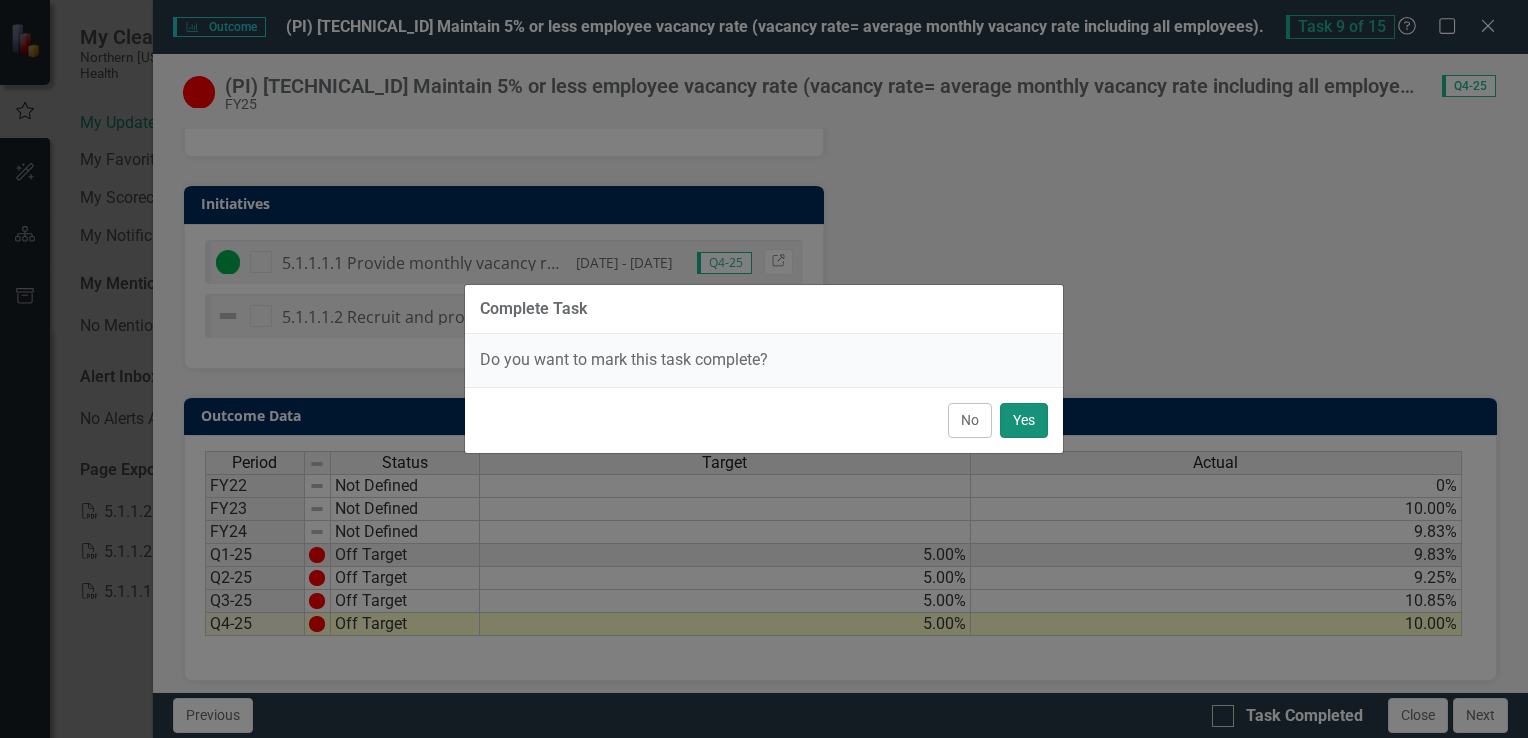click on "Yes" at bounding box center [1024, 420] 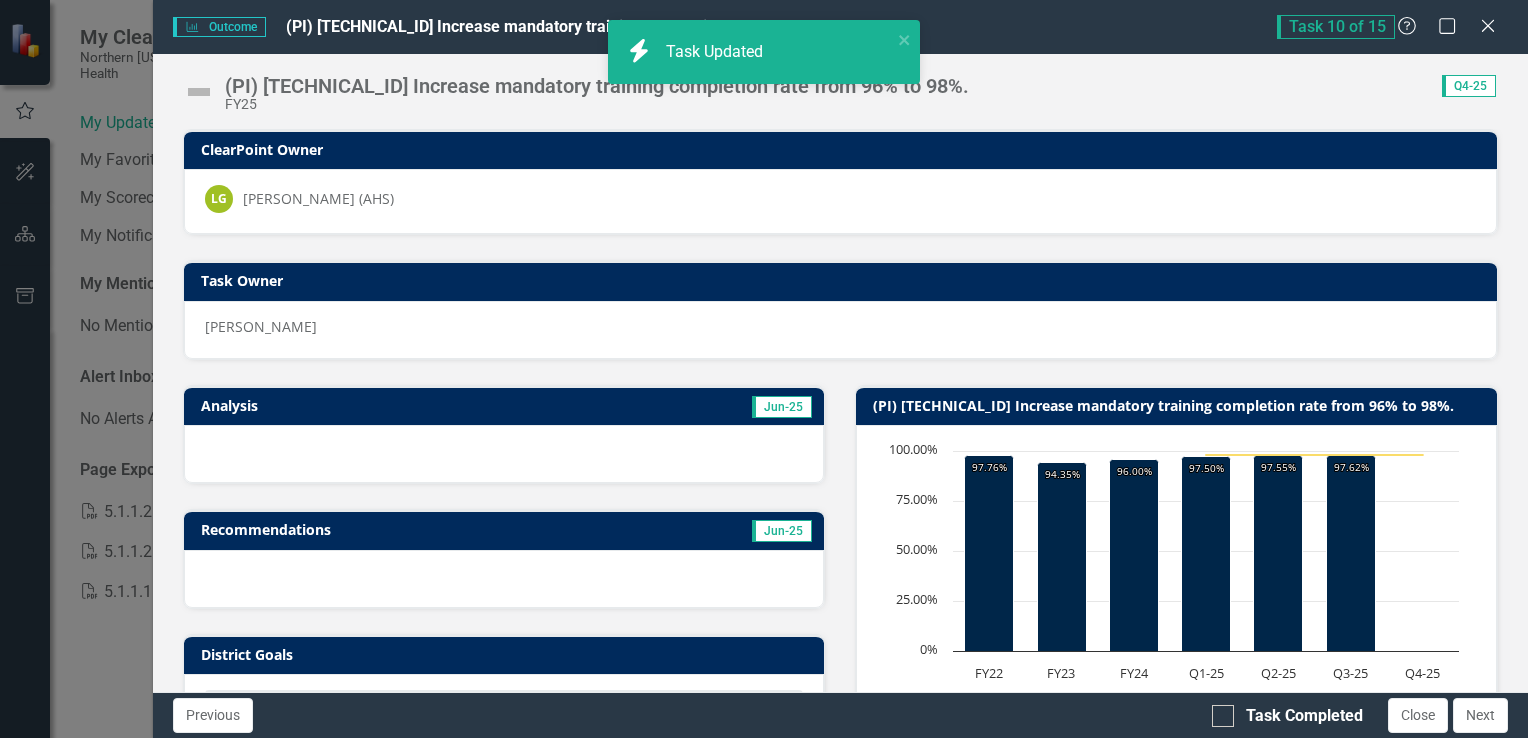 checkbox on "false" 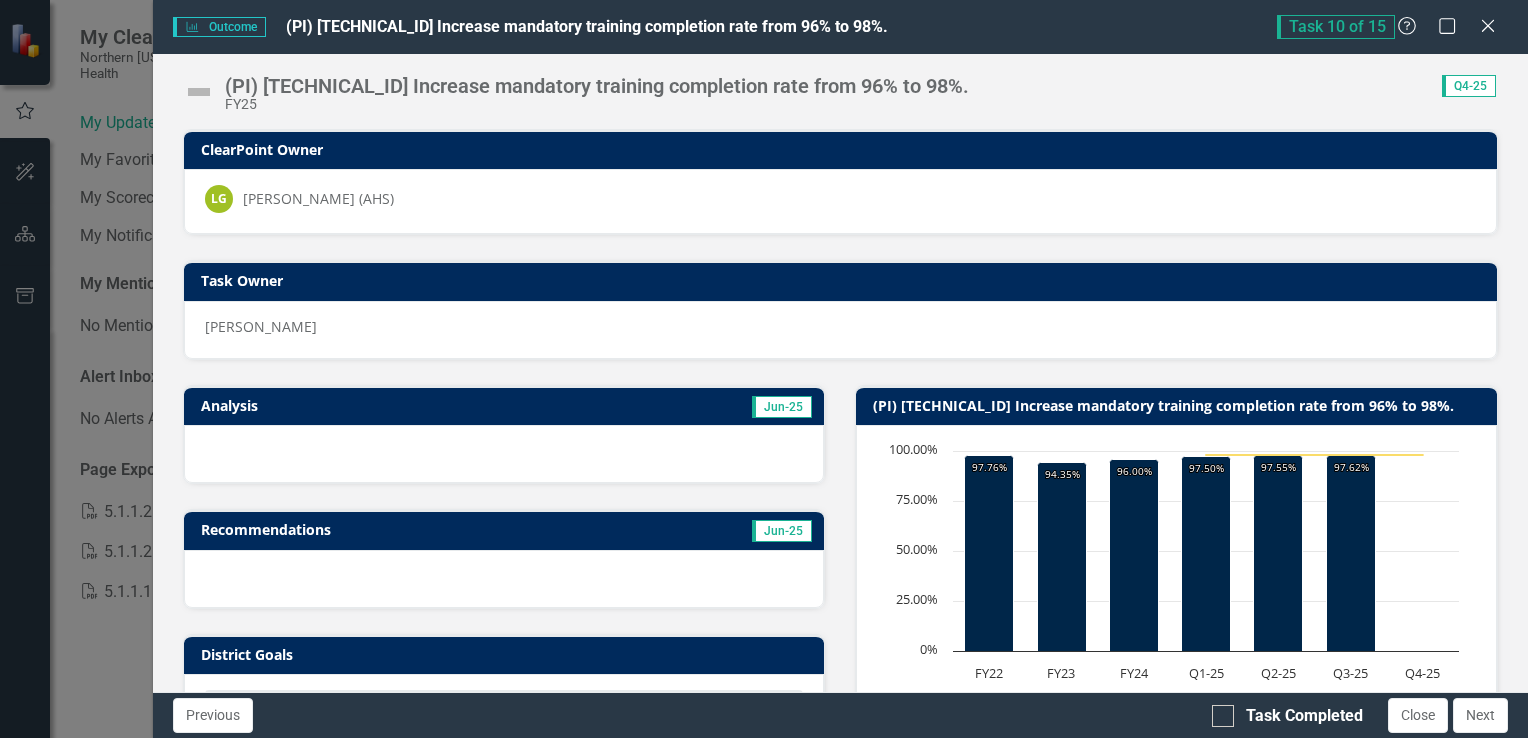 click at bounding box center [199, 92] 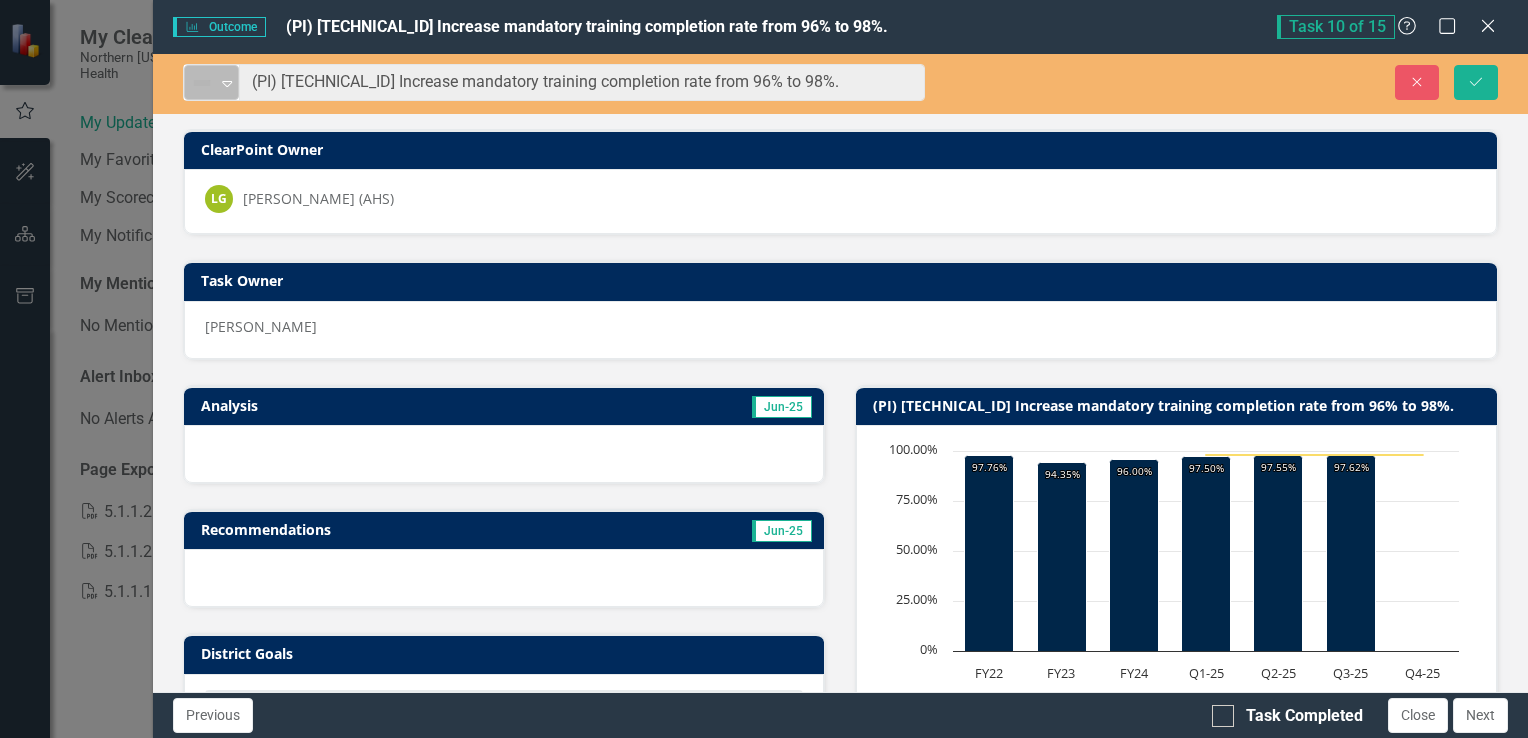 click 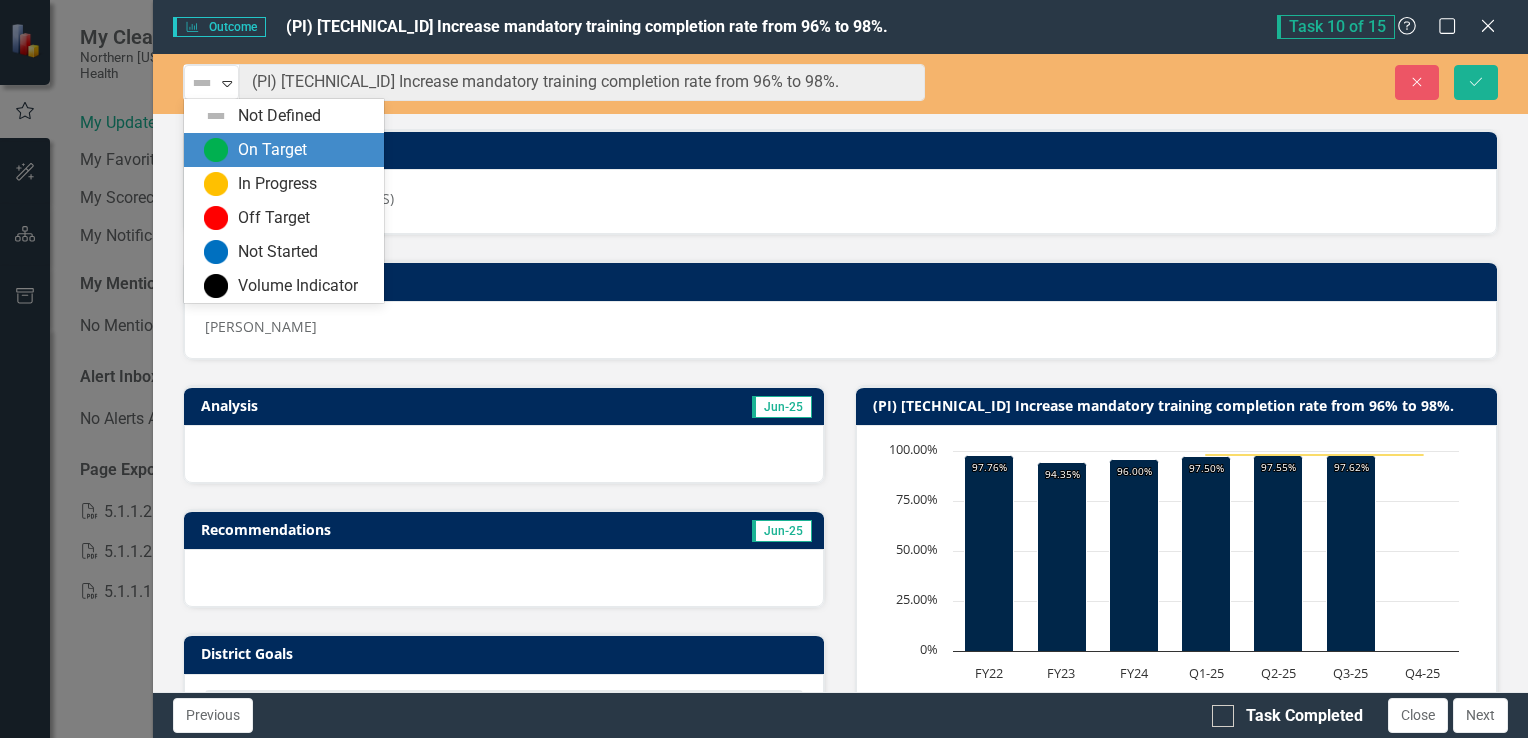 click at bounding box center (216, 150) 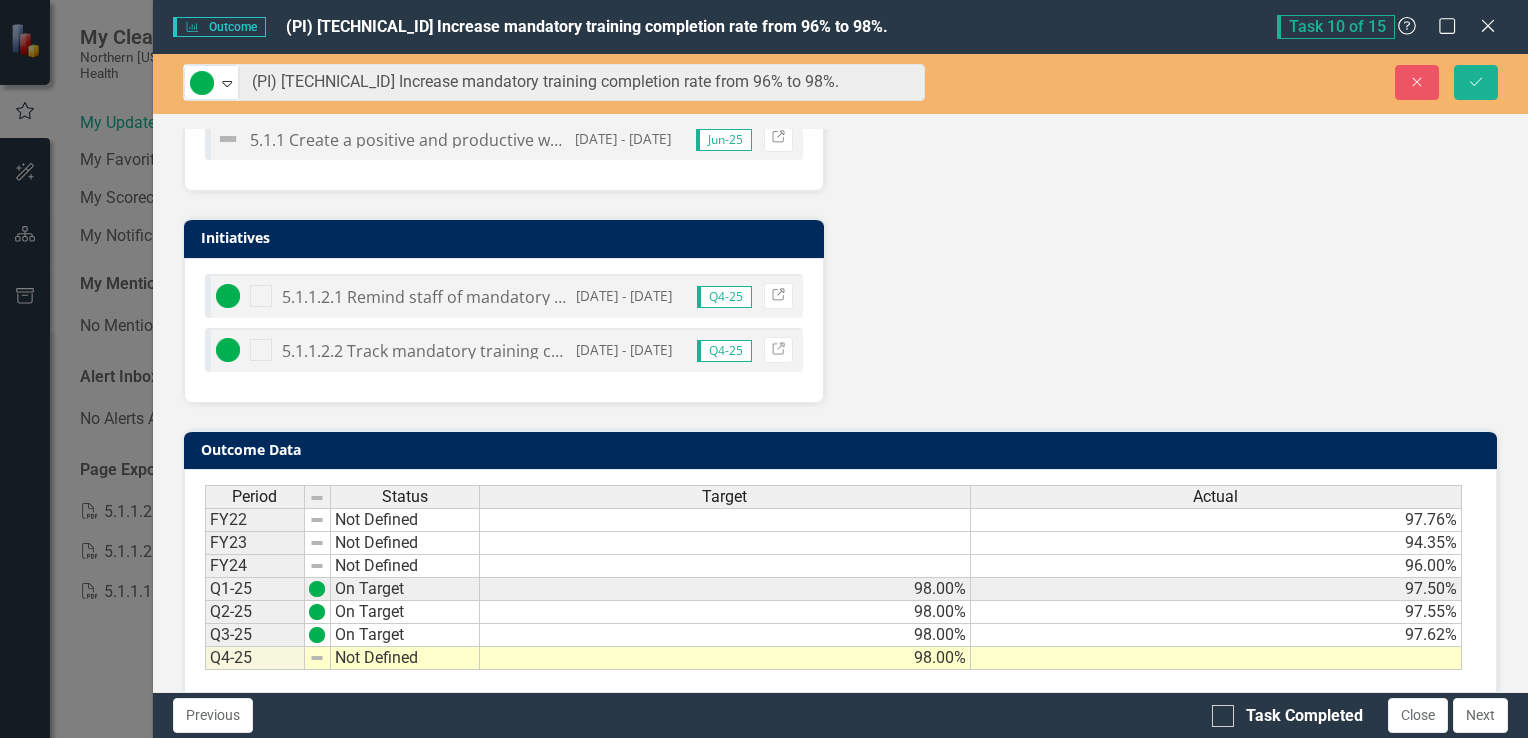 scroll, scrollTop: 764, scrollLeft: 0, axis: vertical 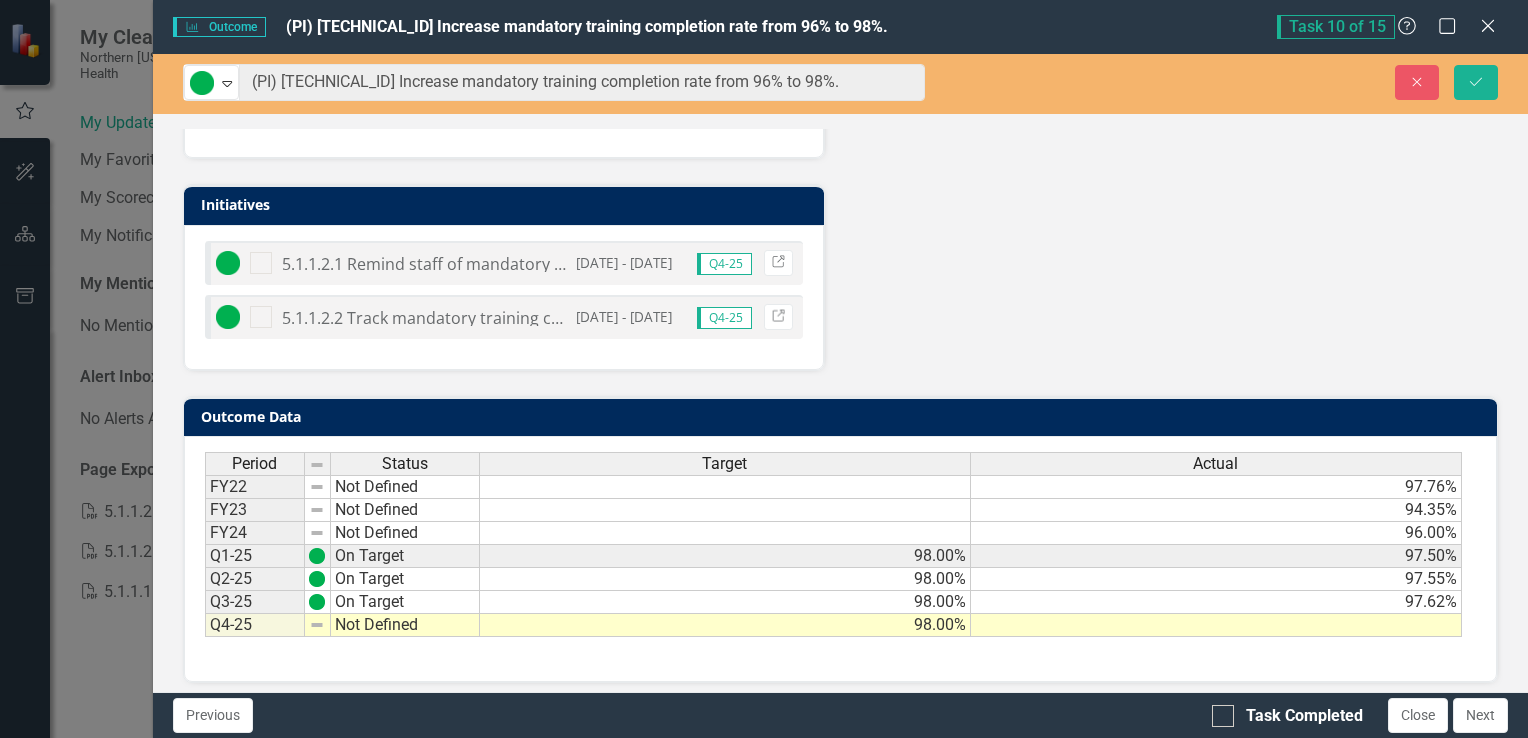 click at bounding box center (1216, 625) 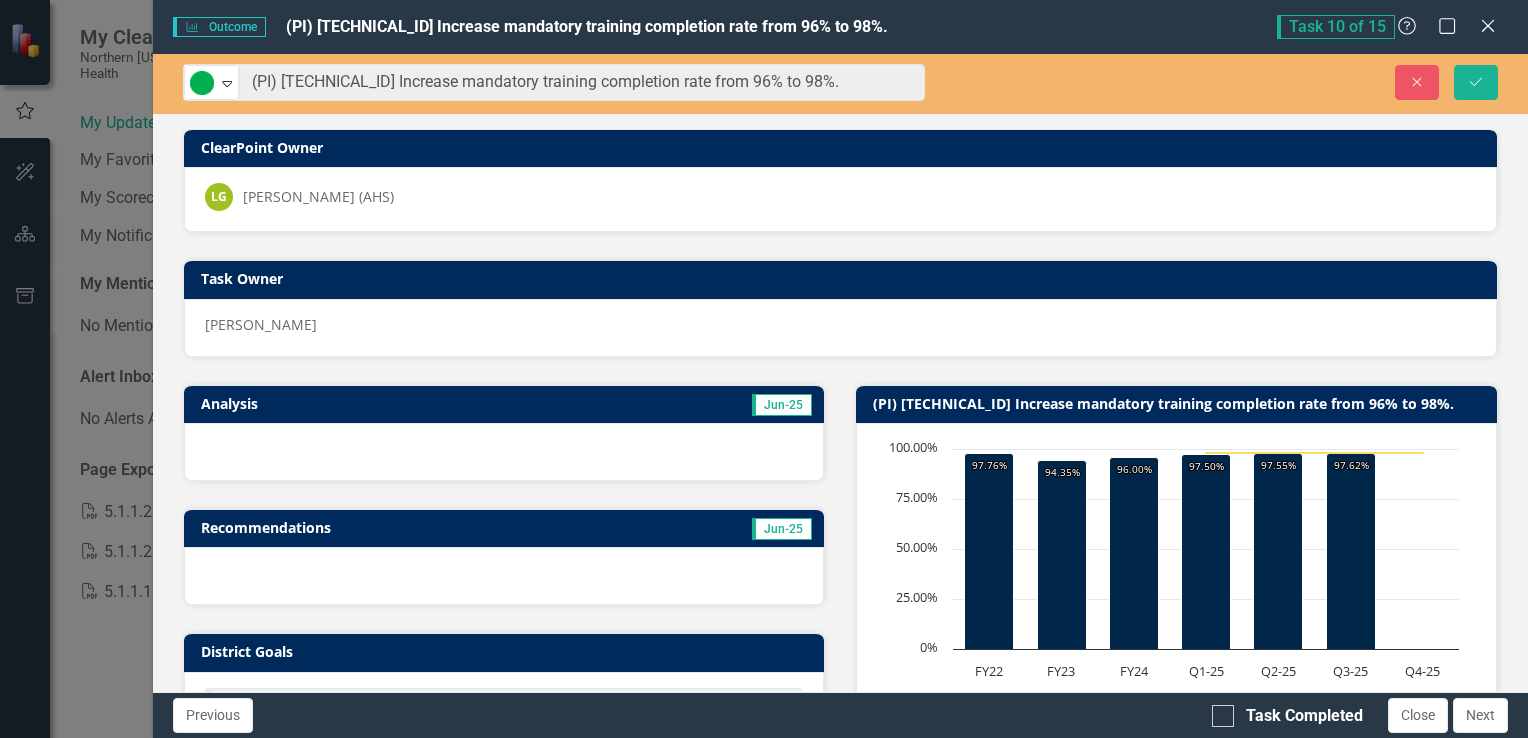 scroll, scrollTop: 0, scrollLeft: 0, axis: both 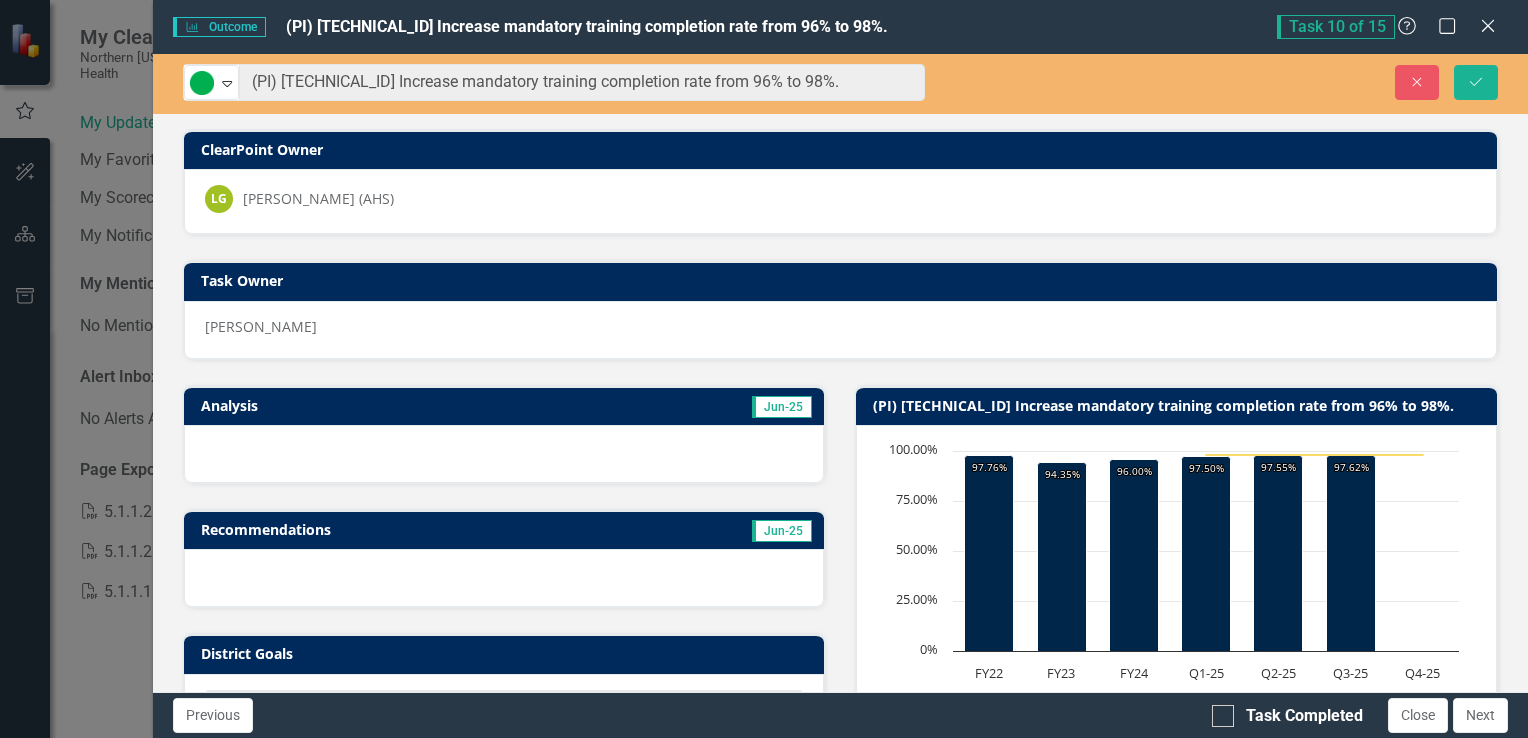 type on "98.32" 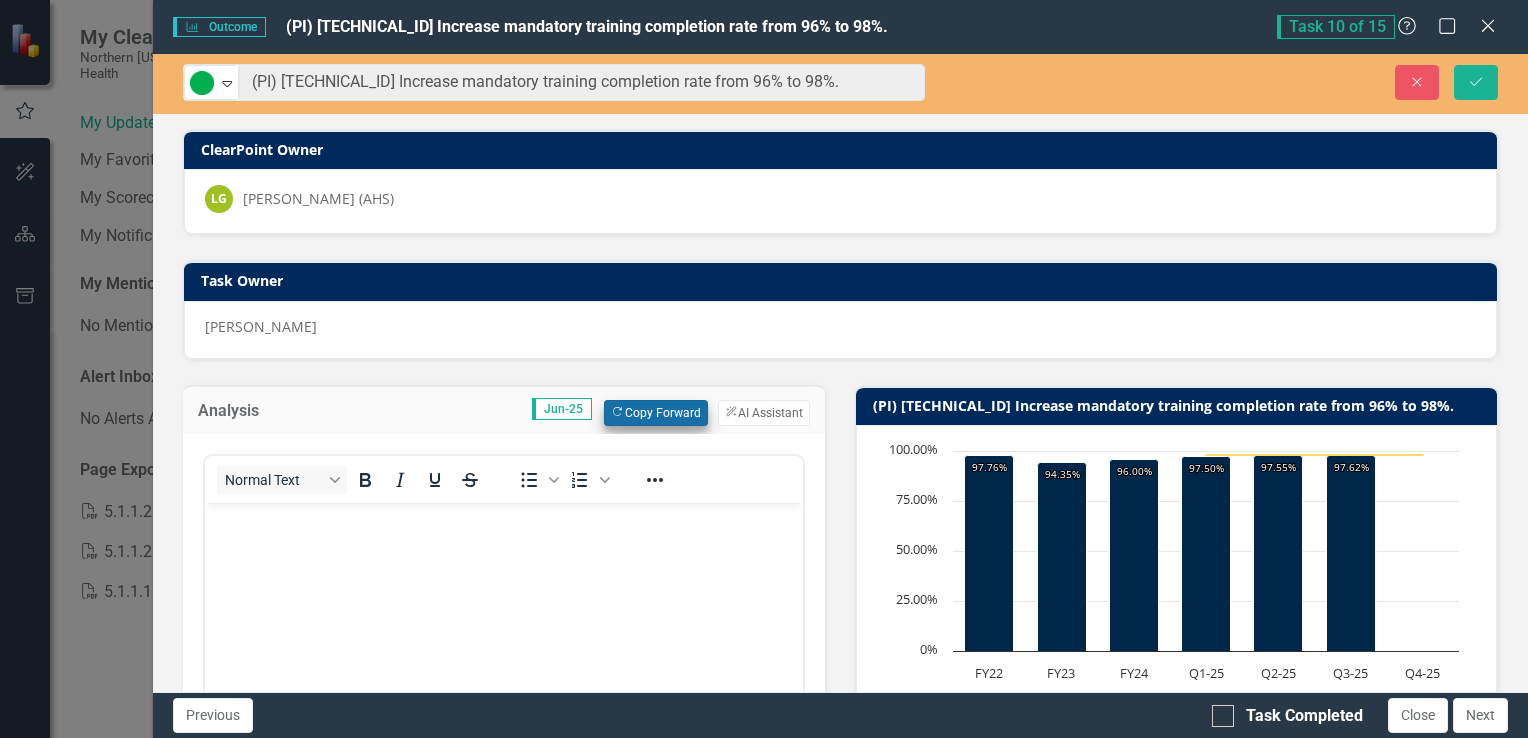 scroll, scrollTop: 0, scrollLeft: 0, axis: both 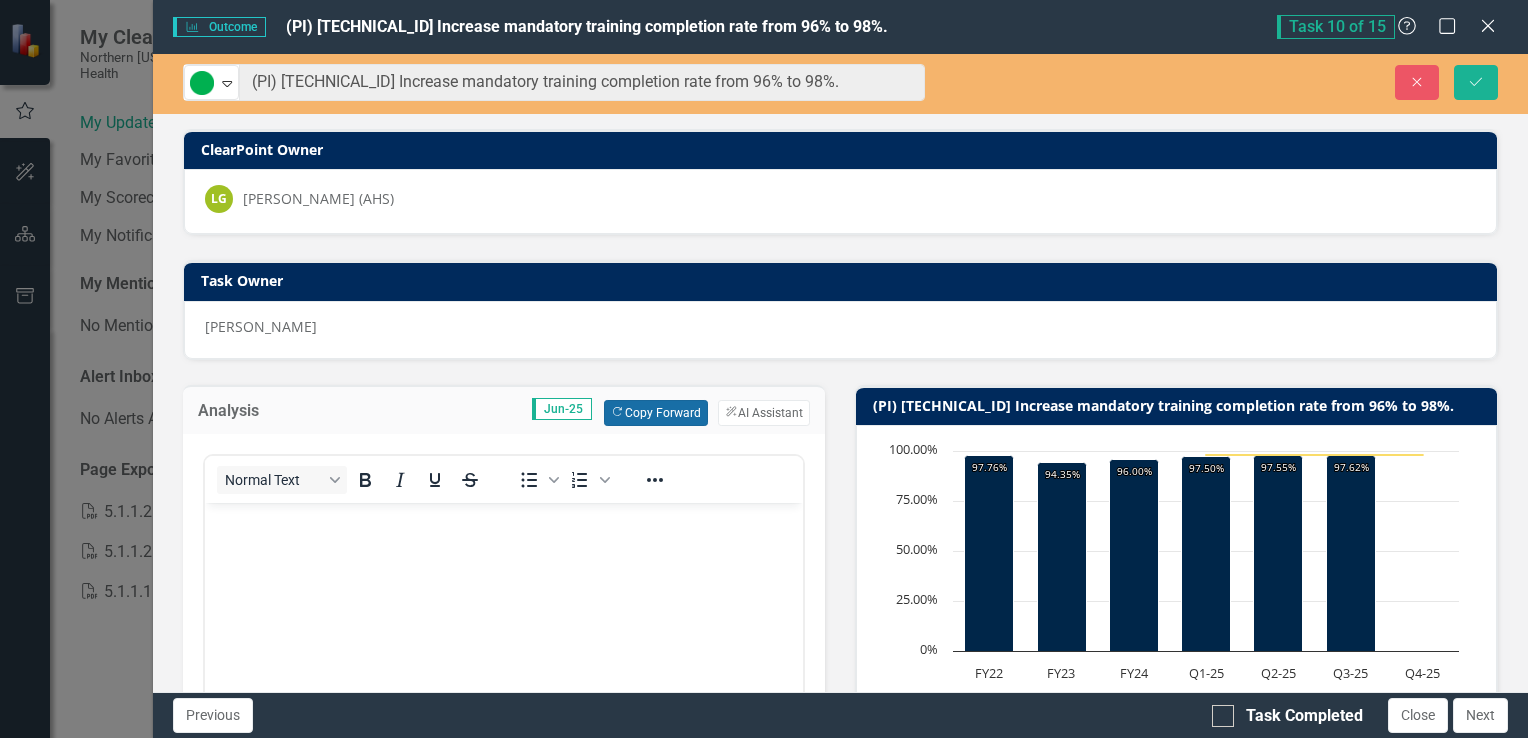 click on "Copy Forward  Copy Forward" at bounding box center (655, 413) 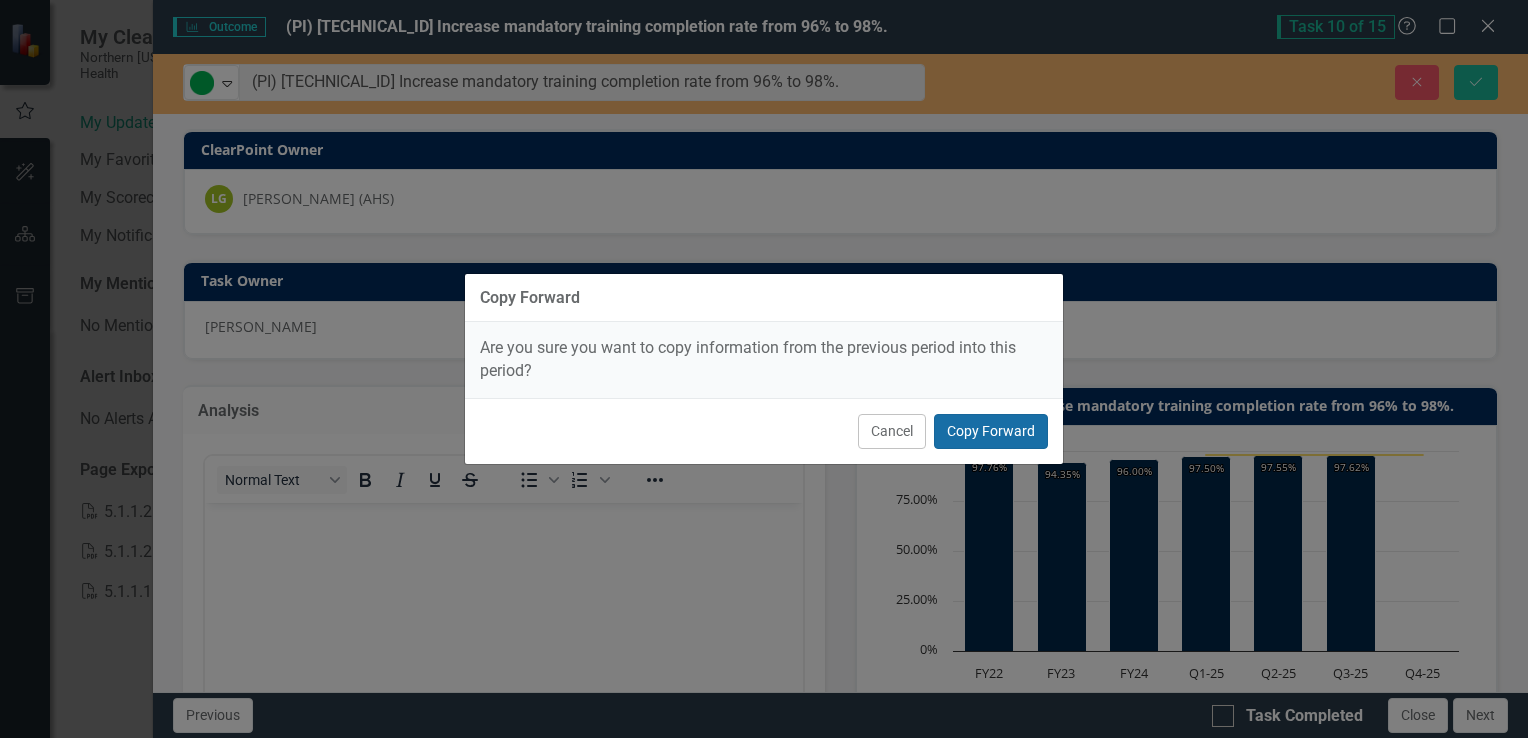 click on "Copy Forward" at bounding box center (991, 431) 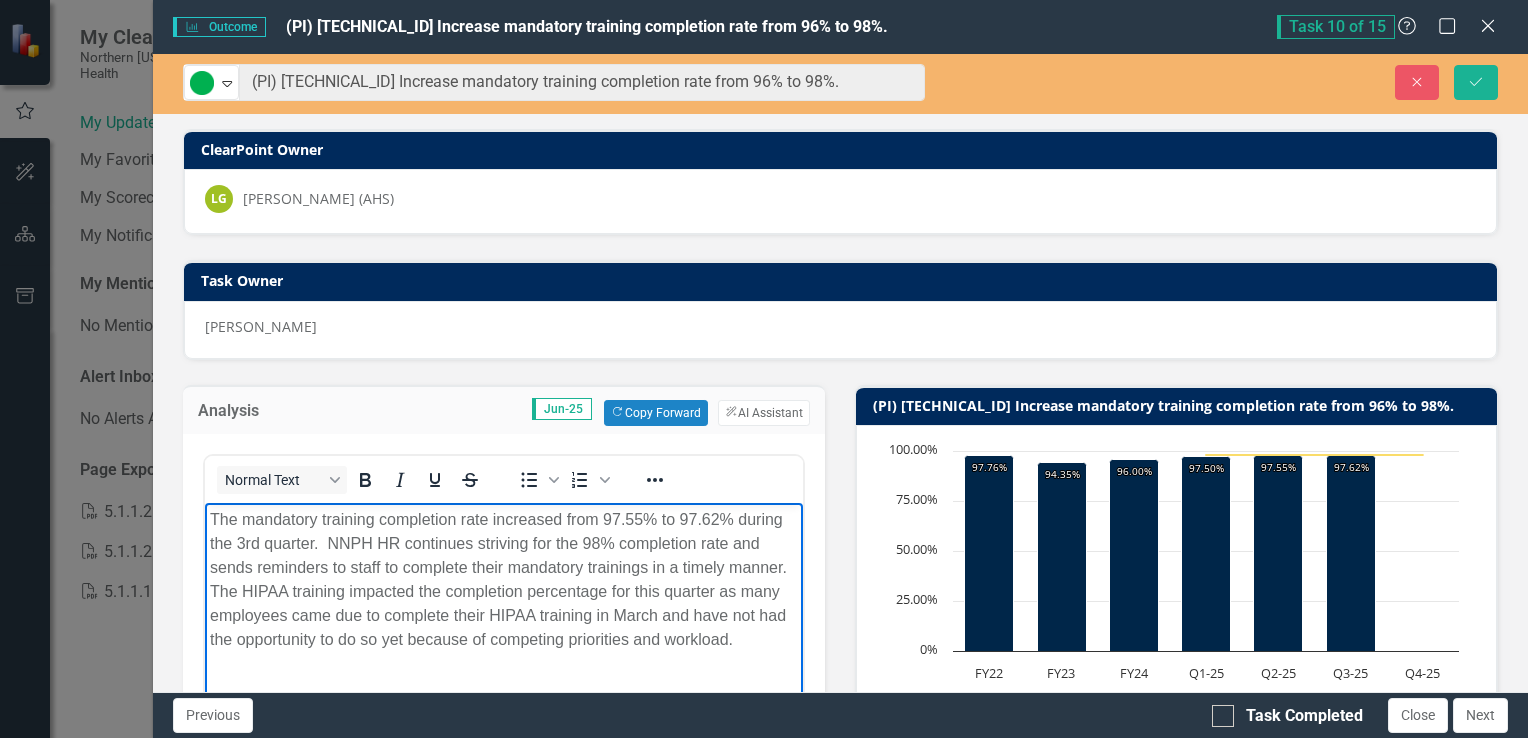 click on "The mandatory training completion rate increased from 97.55% to 97.62% during the 3rd quarter.  NNPH HR continues striving for the 98% completion rate and sends reminders to staff to complete their mandatory trainings in a timely manner.  The HIPAA training impacted the completion percentage for this quarter as many employees came due to complete their HIPAA training in March and have not had the opportunity to do so yet because of competing priorities and workload." at bounding box center (503, 579) 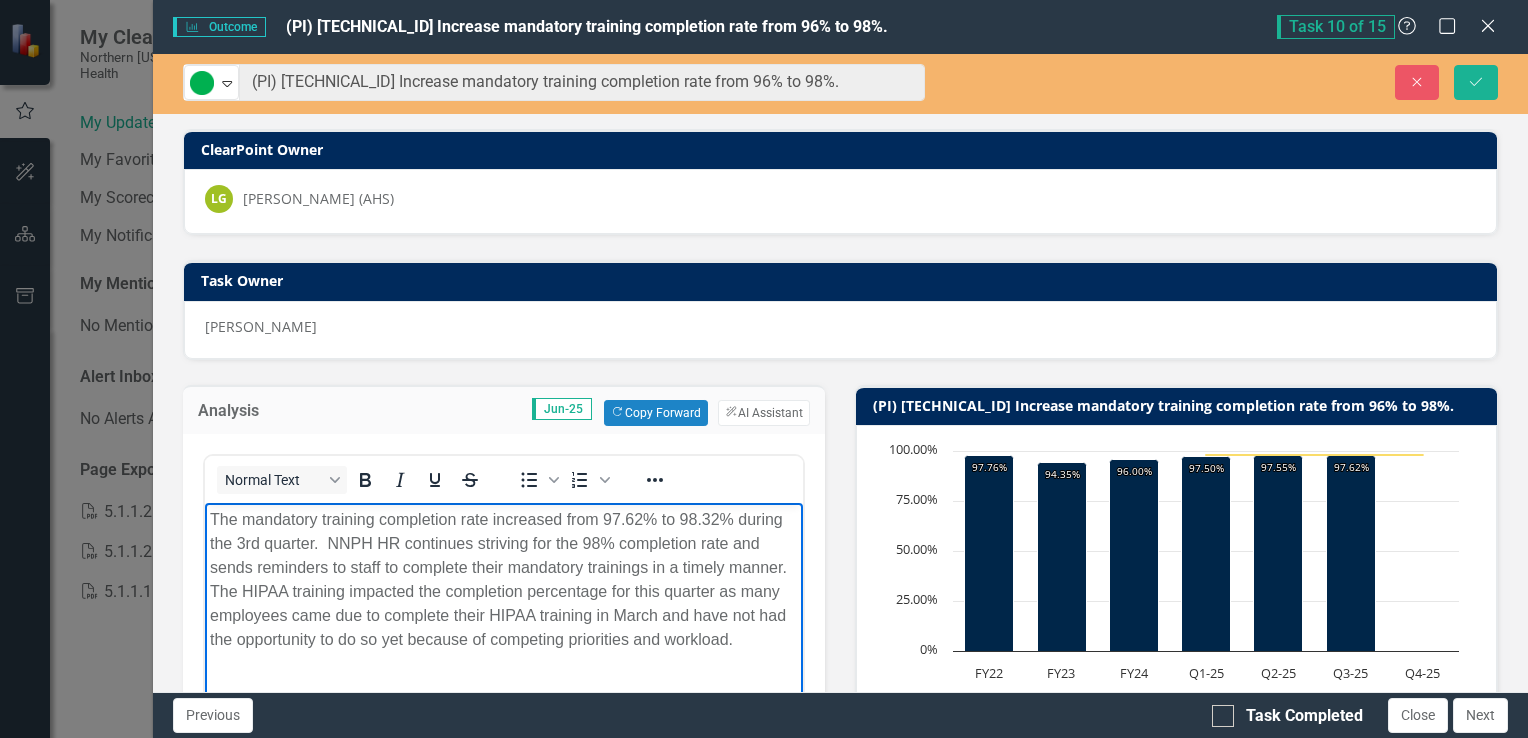 click on "The mandatory training completion rate increased from 97.62% to 98.32% during the 3rd quarter.  NNPH HR continues striving for the 98% completion rate and sends reminders to staff to complete their mandatory trainings in a timely manner.  The HIPAA training impacted the completion percentage for this quarter as many employees came due to complete their HIPAA training in March and have not had the opportunity to do so yet because of competing priorities and workload." at bounding box center [503, 579] 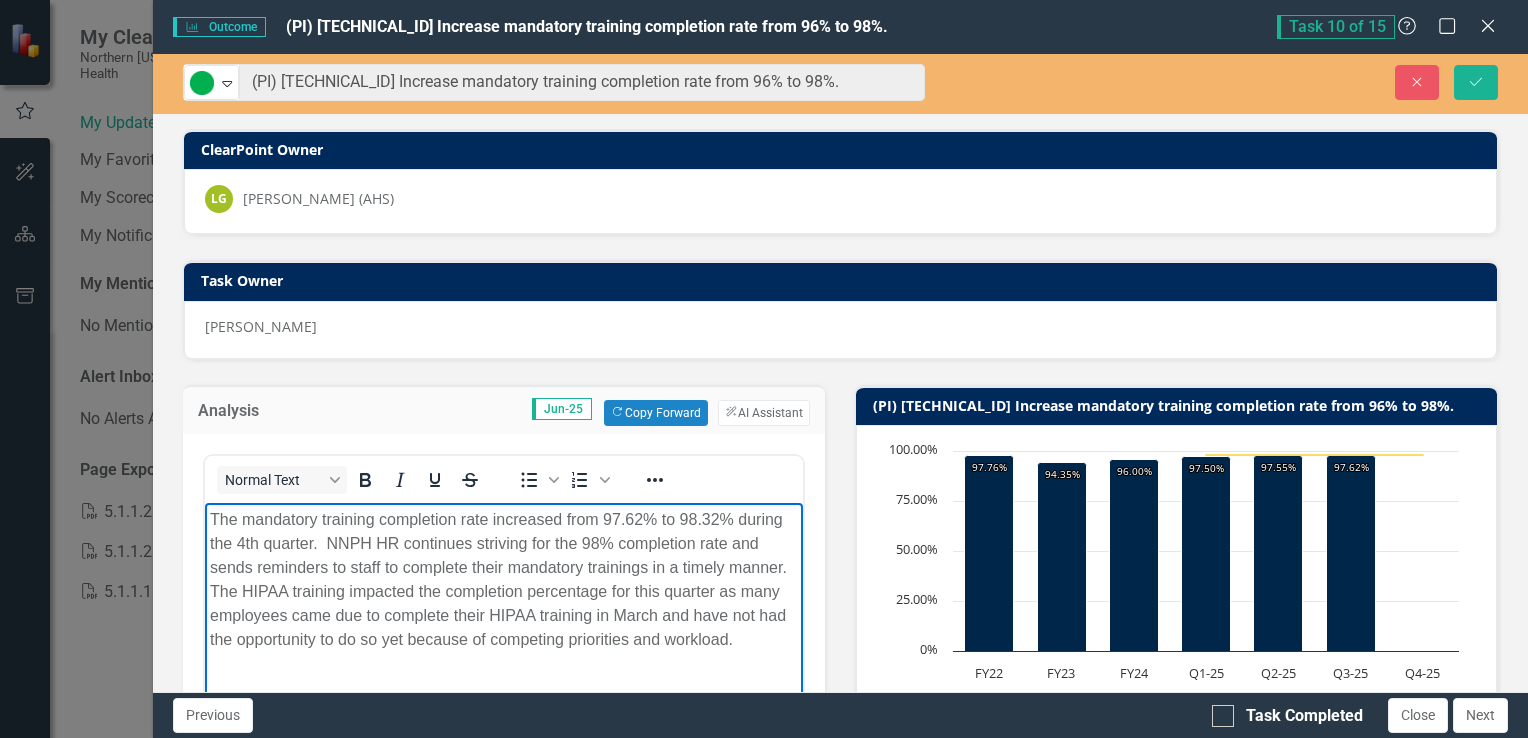 scroll, scrollTop: 0, scrollLeft: 0, axis: both 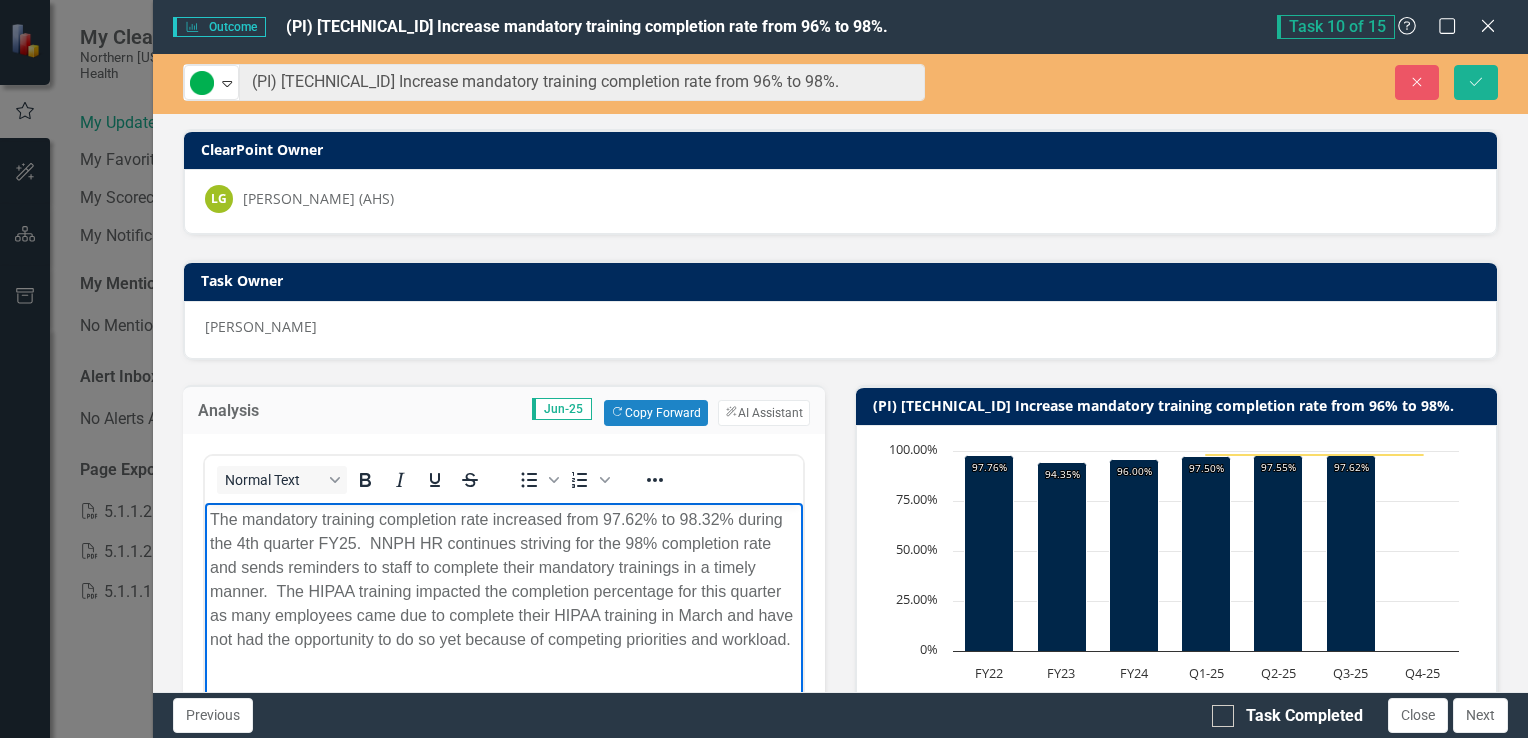 click on "The mandatory training completion rate increased from 97.62% to 98.32% during the 4th quarter FY25.  NNPH HR continues striving for the 98% completion rate and sends reminders to staff to complete their mandatory trainings in a timely manner.  The HIPAA training impacted the completion percentage for this quarter as many employees came due to complete their HIPAA training in March and have not had the opportunity to do so yet because of competing priorities and workload." at bounding box center (503, 579) 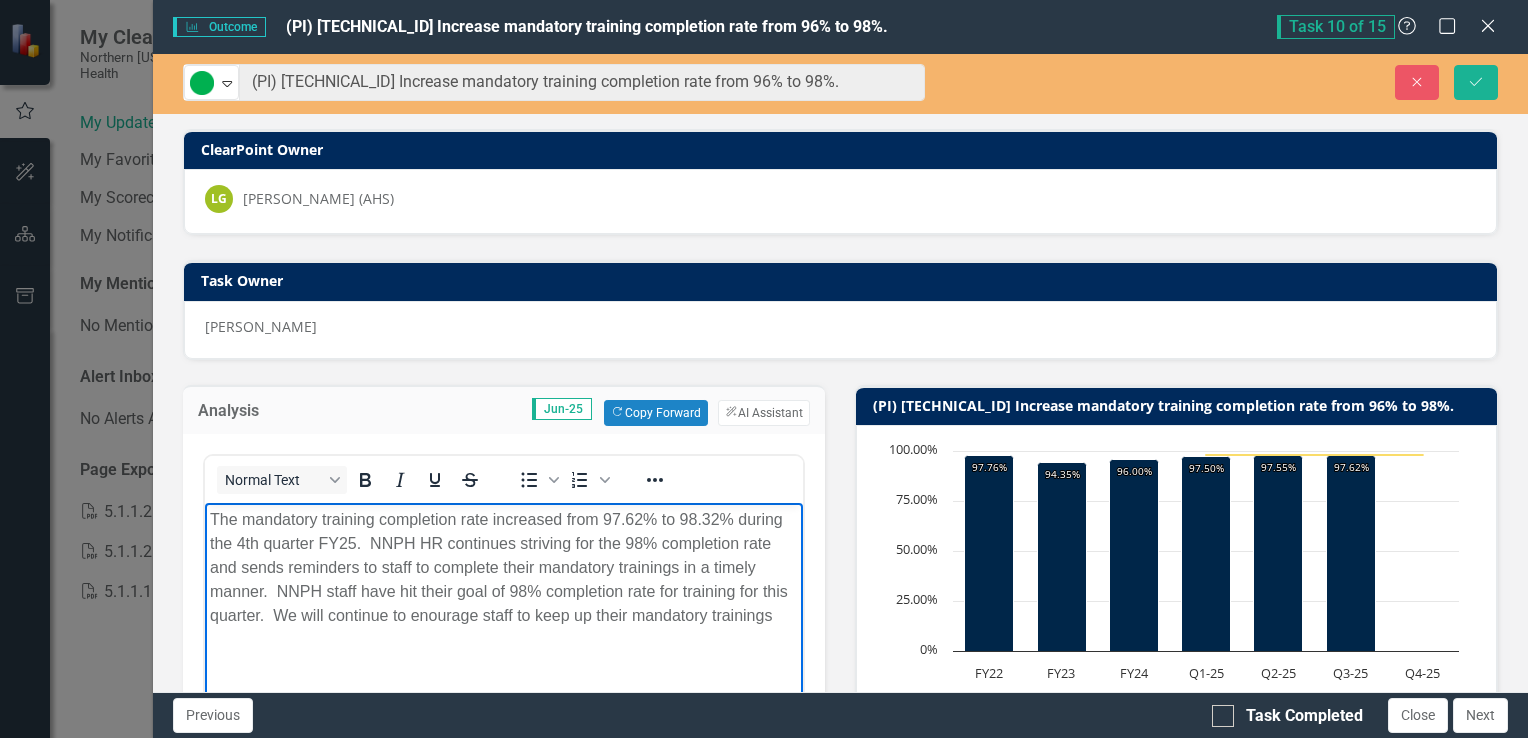 drag, startPoint x: 531, startPoint y: 614, endPoint x: 538, endPoint y: 622, distance: 10.630146 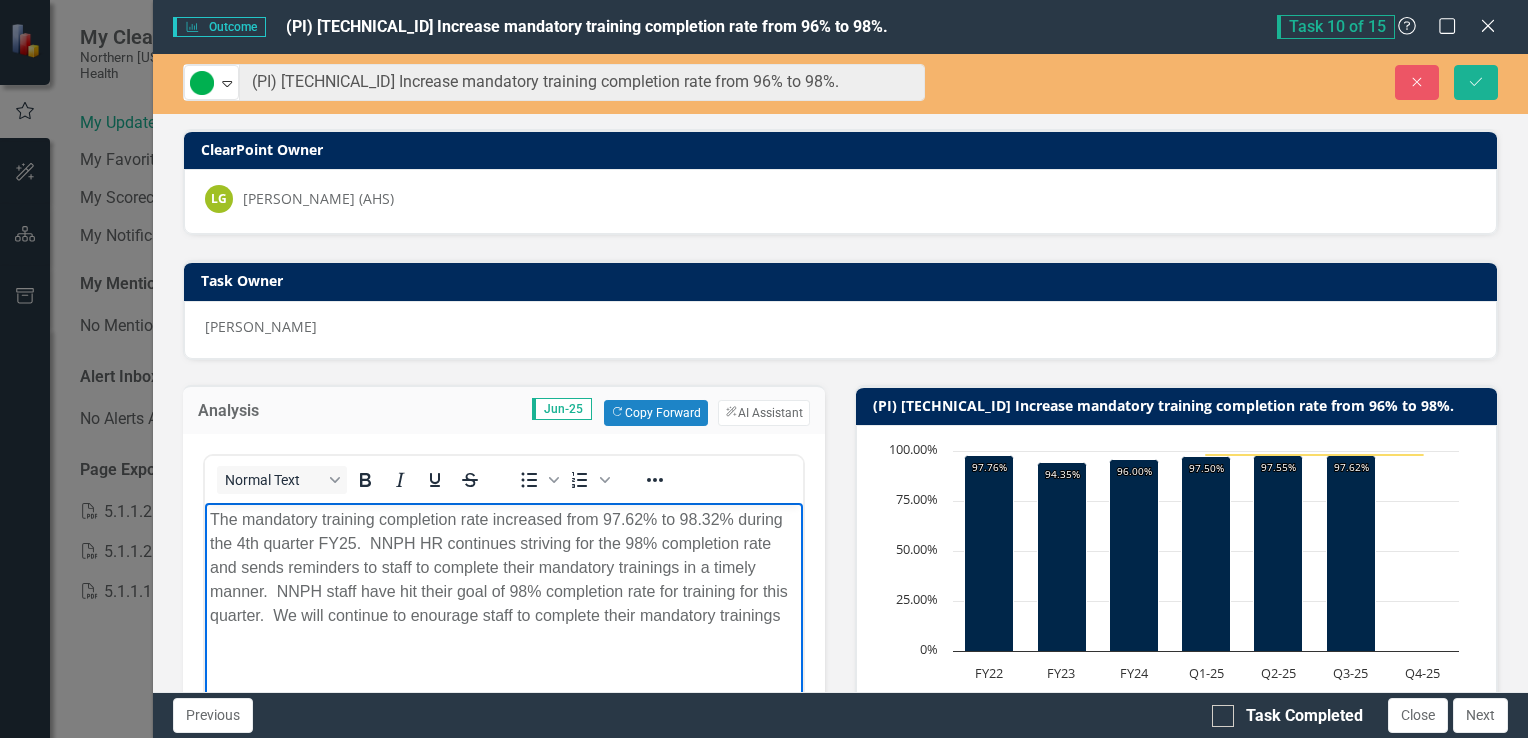 drag, startPoint x: 786, startPoint y: 611, endPoint x: 791, endPoint y: 625, distance: 14.866069 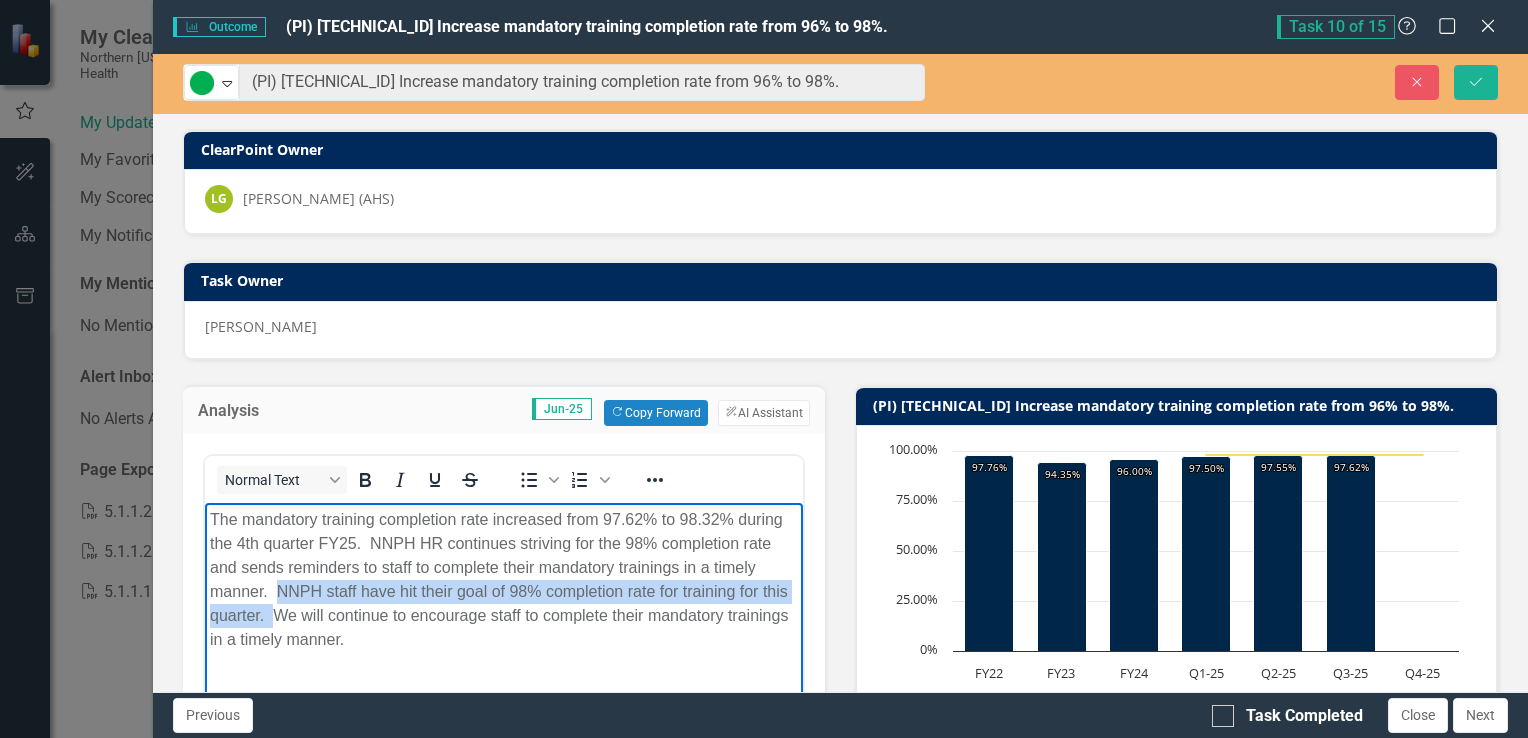 drag, startPoint x: 274, startPoint y: 589, endPoint x: 277, endPoint y: 609, distance: 20.22375 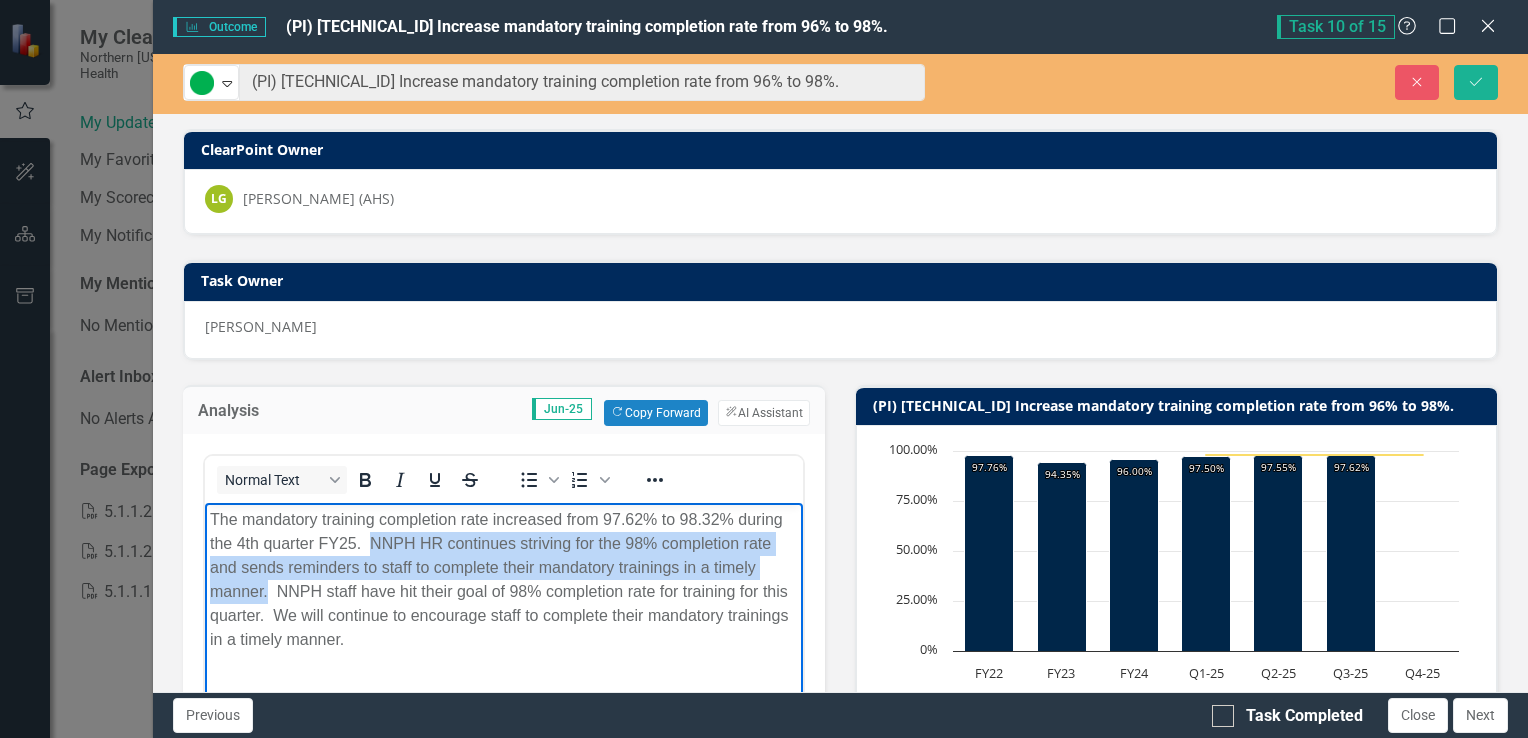 drag, startPoint x: 370, startPoint y: 540, endPoint x: 267, endPoint y: 582, distance: 111.233986 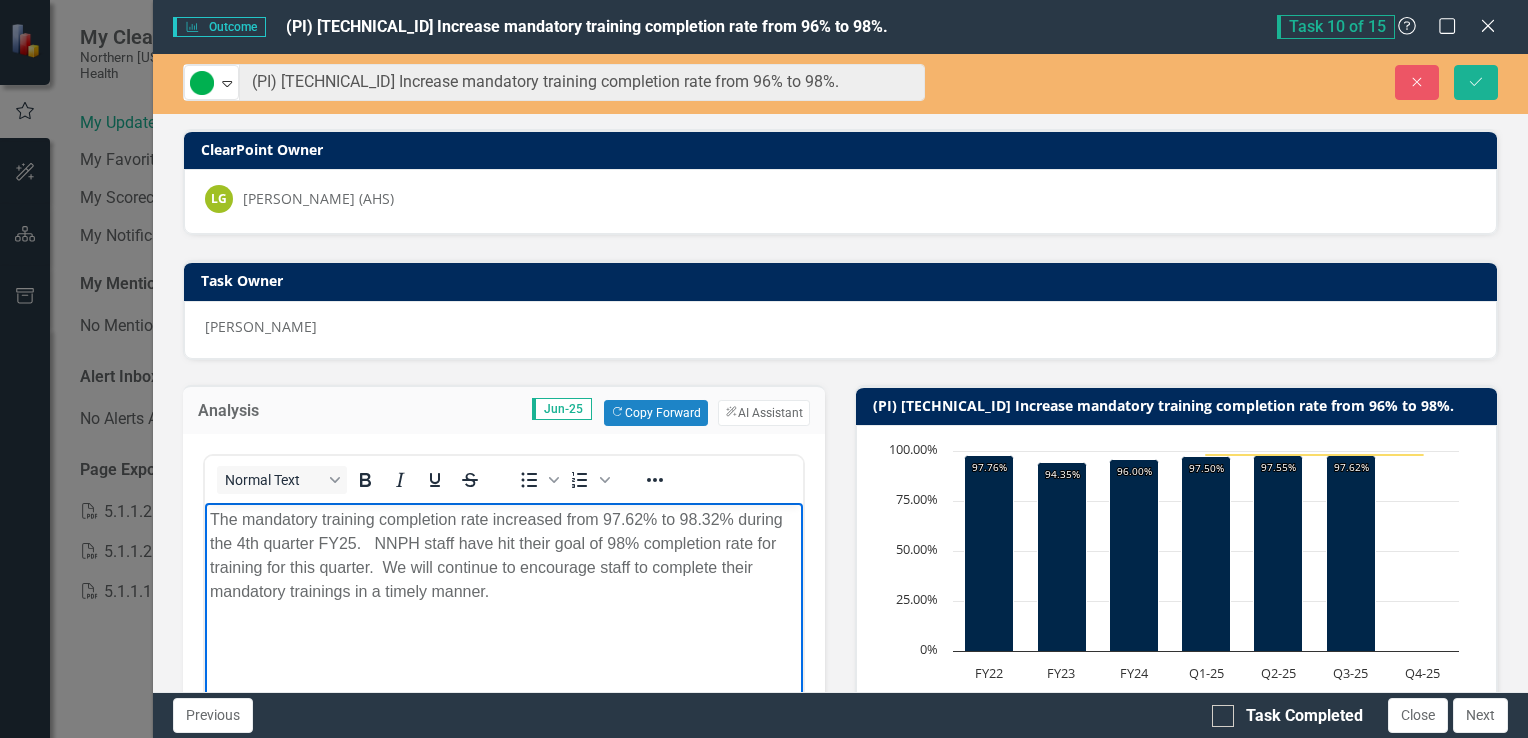 click on "The mandatory training completion rate increased from 97.62% to 98.32% during the 4th quarter FY25.   NNPH staff have hit their goal of 98% completion rate for training for this quarter.  We will continue to encourage staff to complete their mandatory trainings in a timely manner." at bounding box center [503, 555] 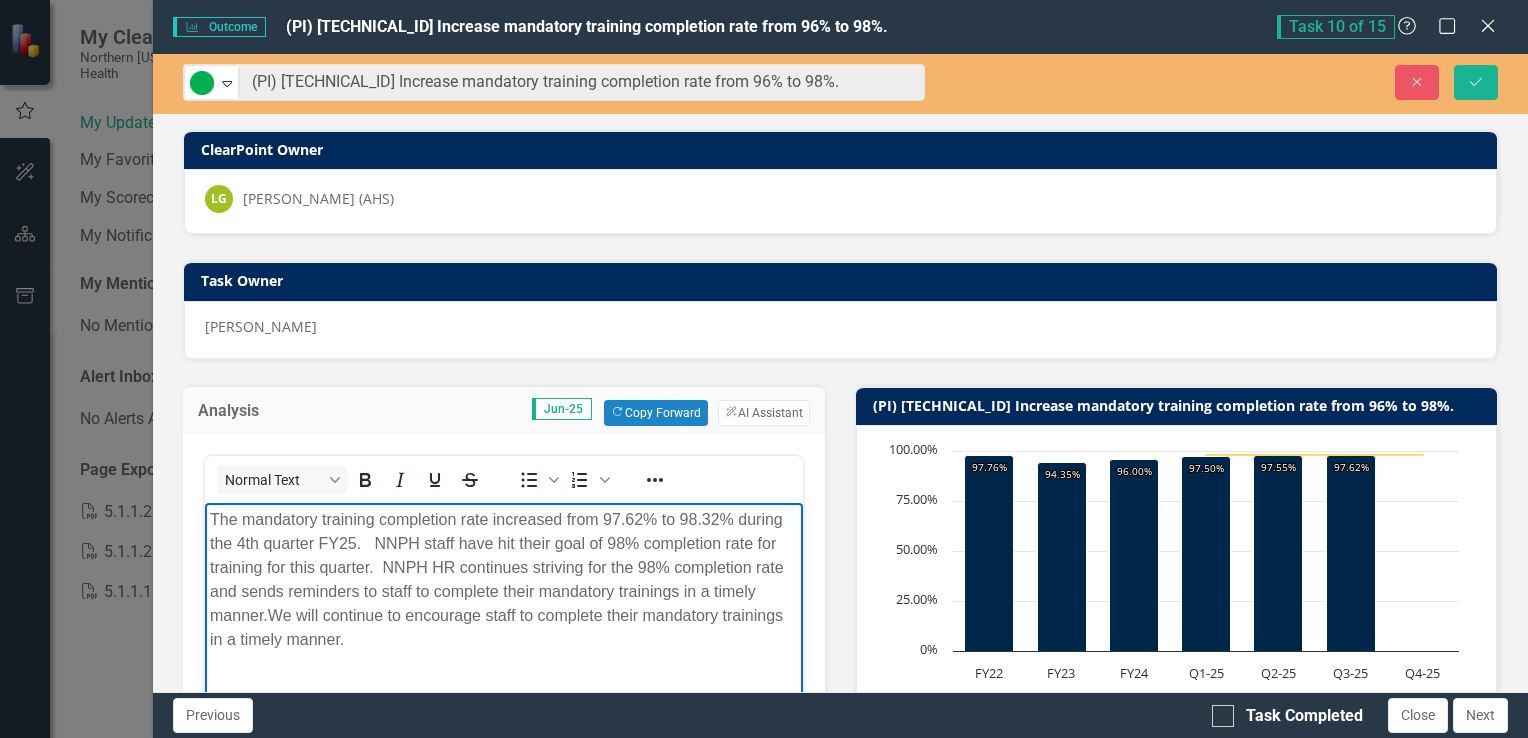 click on "The mandatory training completion rate increased from 97.62% to 98.32% during the 4th quarter FY25.   NNPH staff have hit their goal of 98% completion rate for training for this quarter.  NNPH HR continues striving for the 98% completion rate and sends reminders to staff to complete their mandatory trainings in a timely manner.We will continue to encourage staff to complete their mandatory trainings in a timely manner." at bounding box center [503, 579] 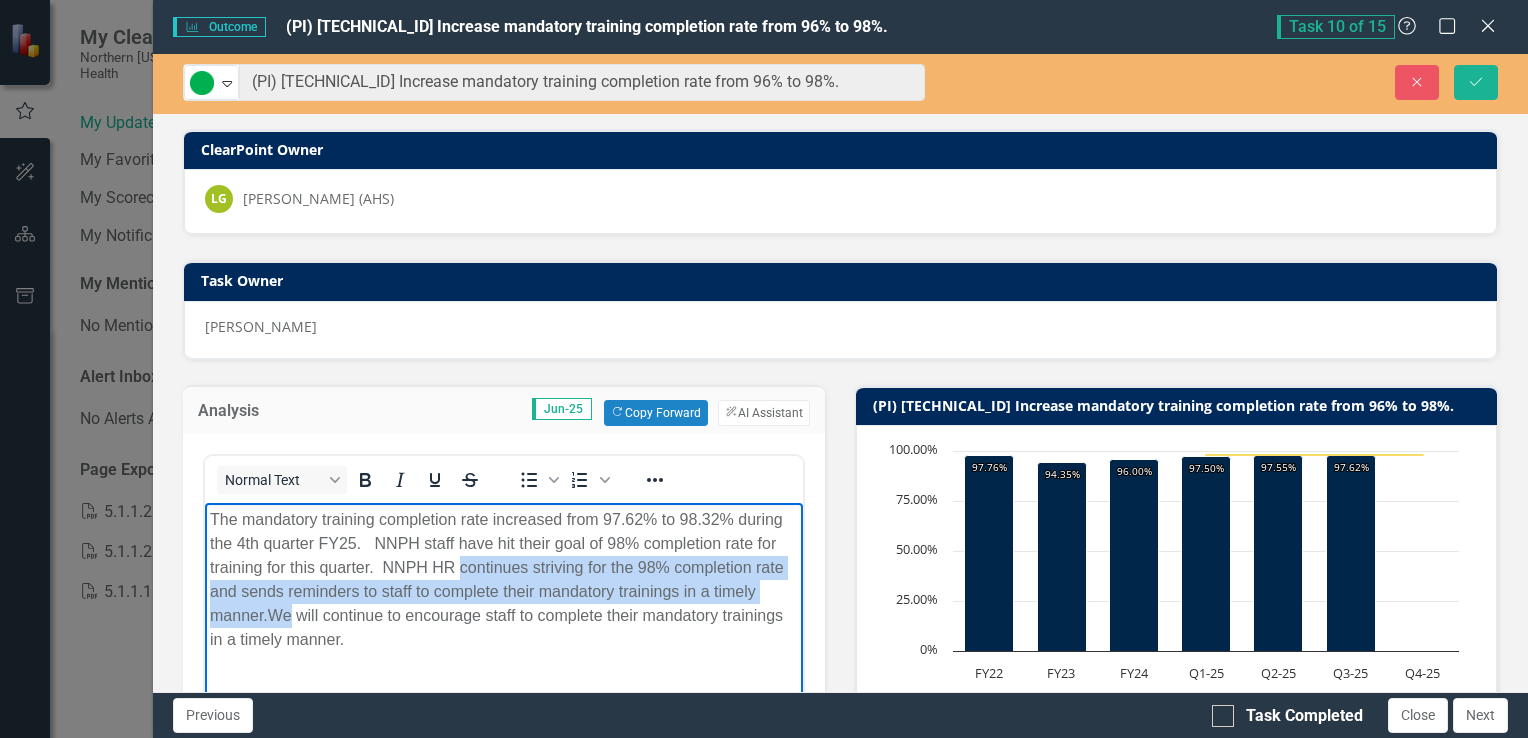 drag, startPoint x: 460, startPoint y: 566, endPoint x: 291, endPoint y: 608, distance: 174.14075 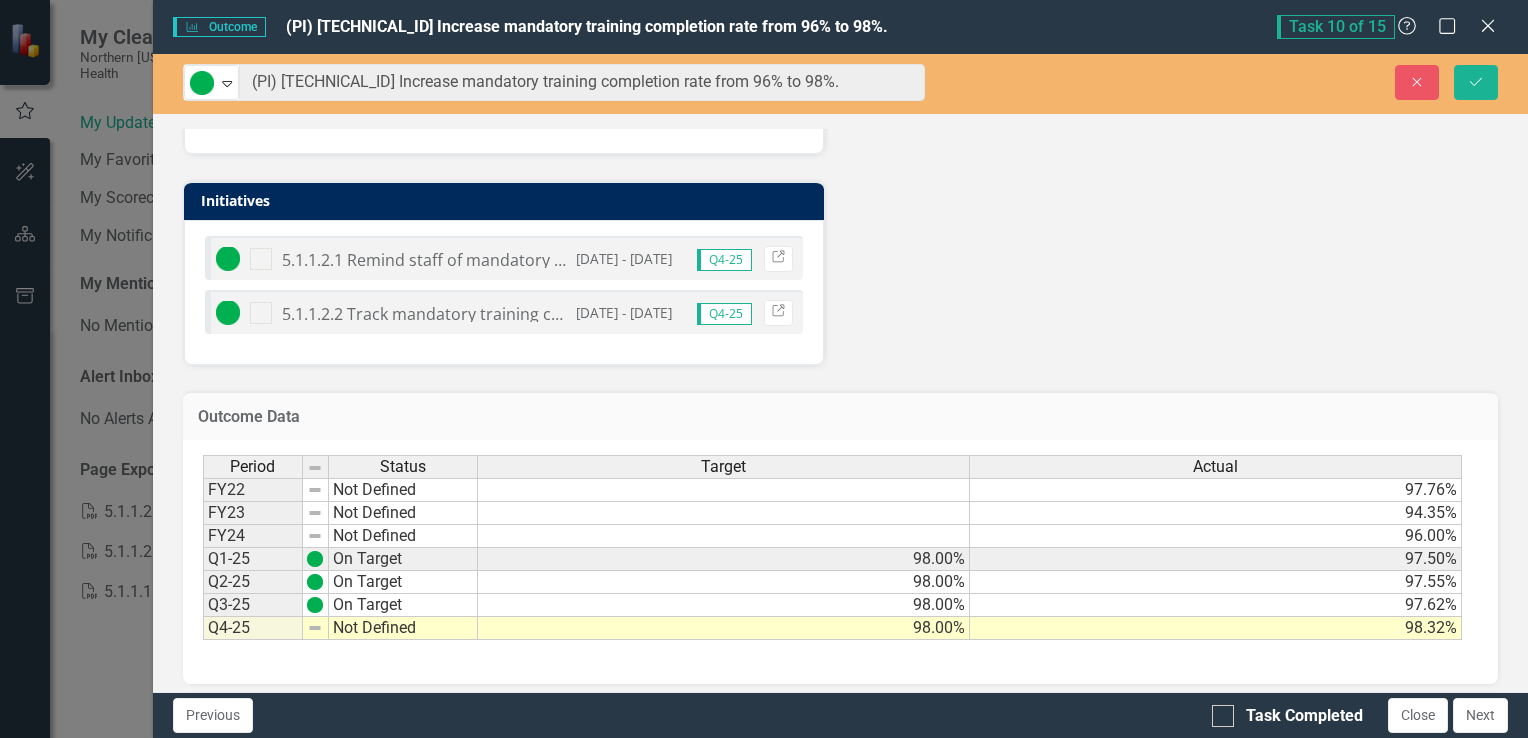 scroll, scrollTop: 1215, scrollLeft: 0, axis: vertical 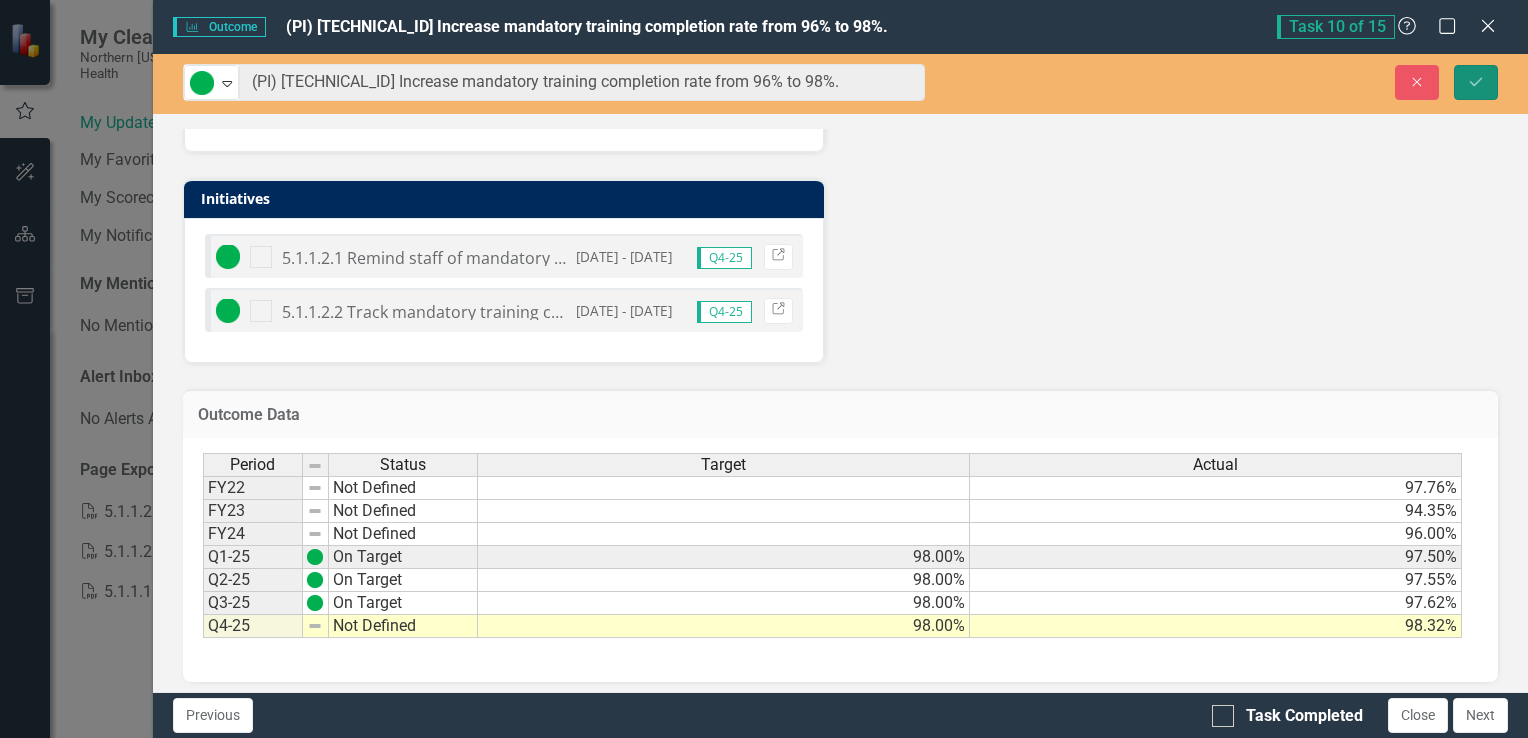 click on "Save" 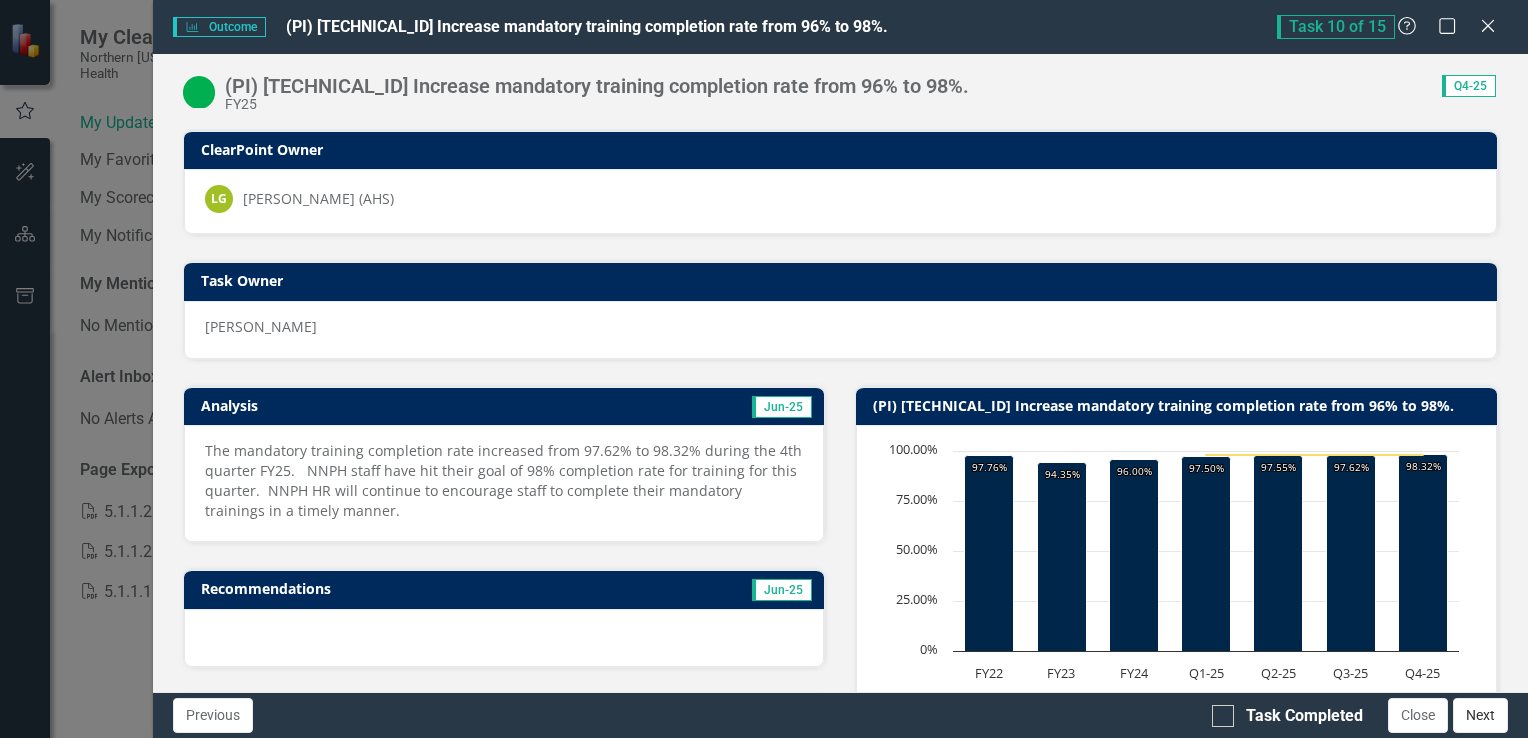 click on "Next" at bounding box center [1480, 715] 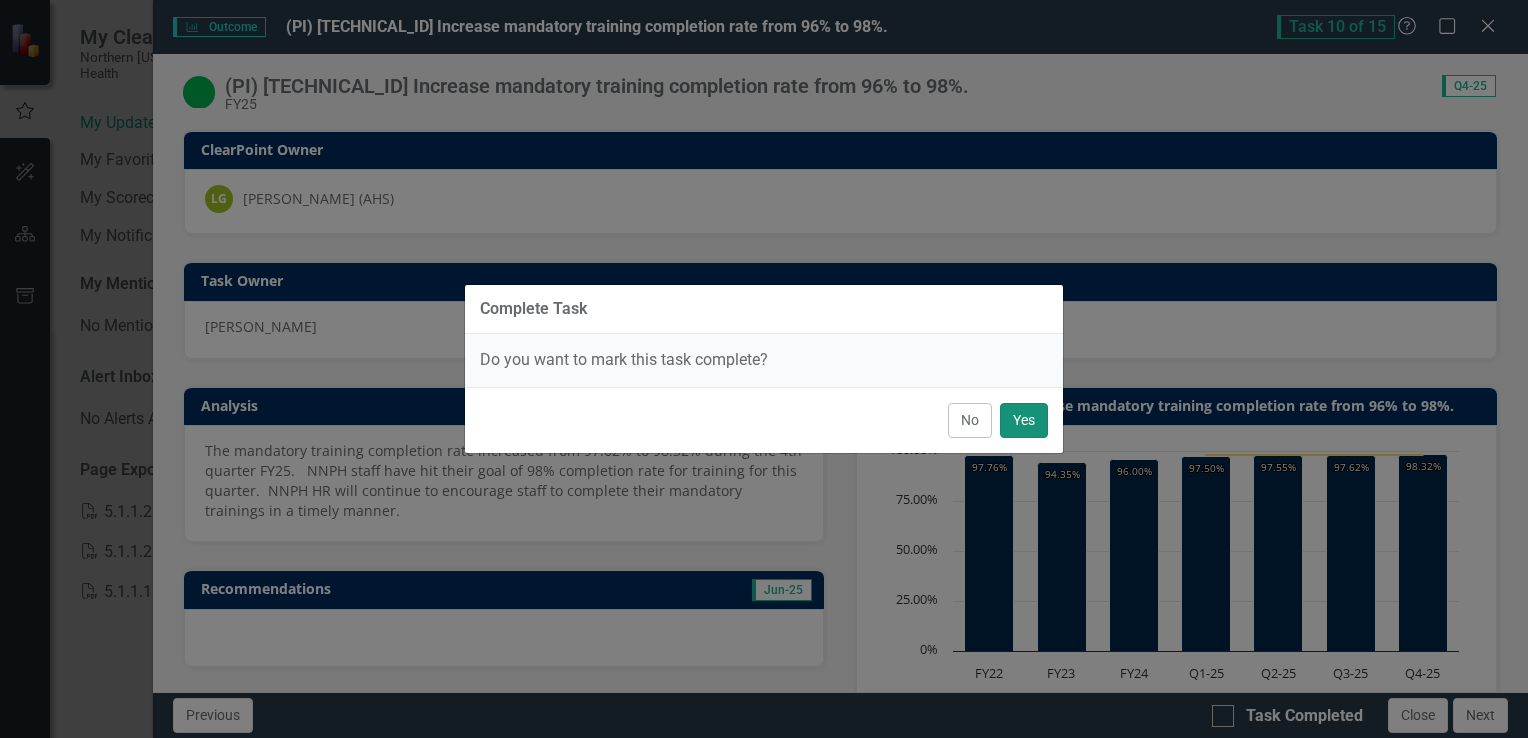 click on "Yes" at bounding box center [1024, 420] 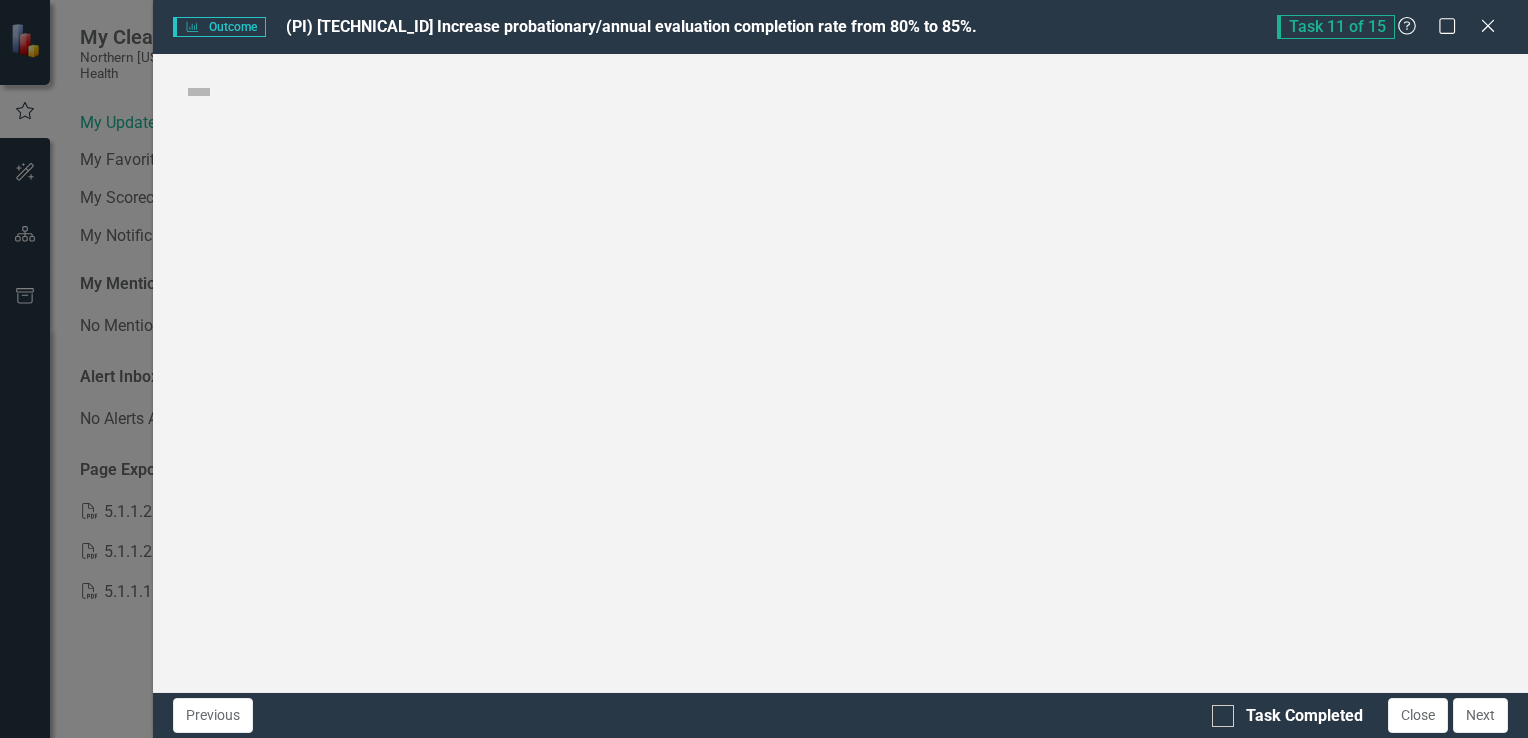 checkbox on "true" 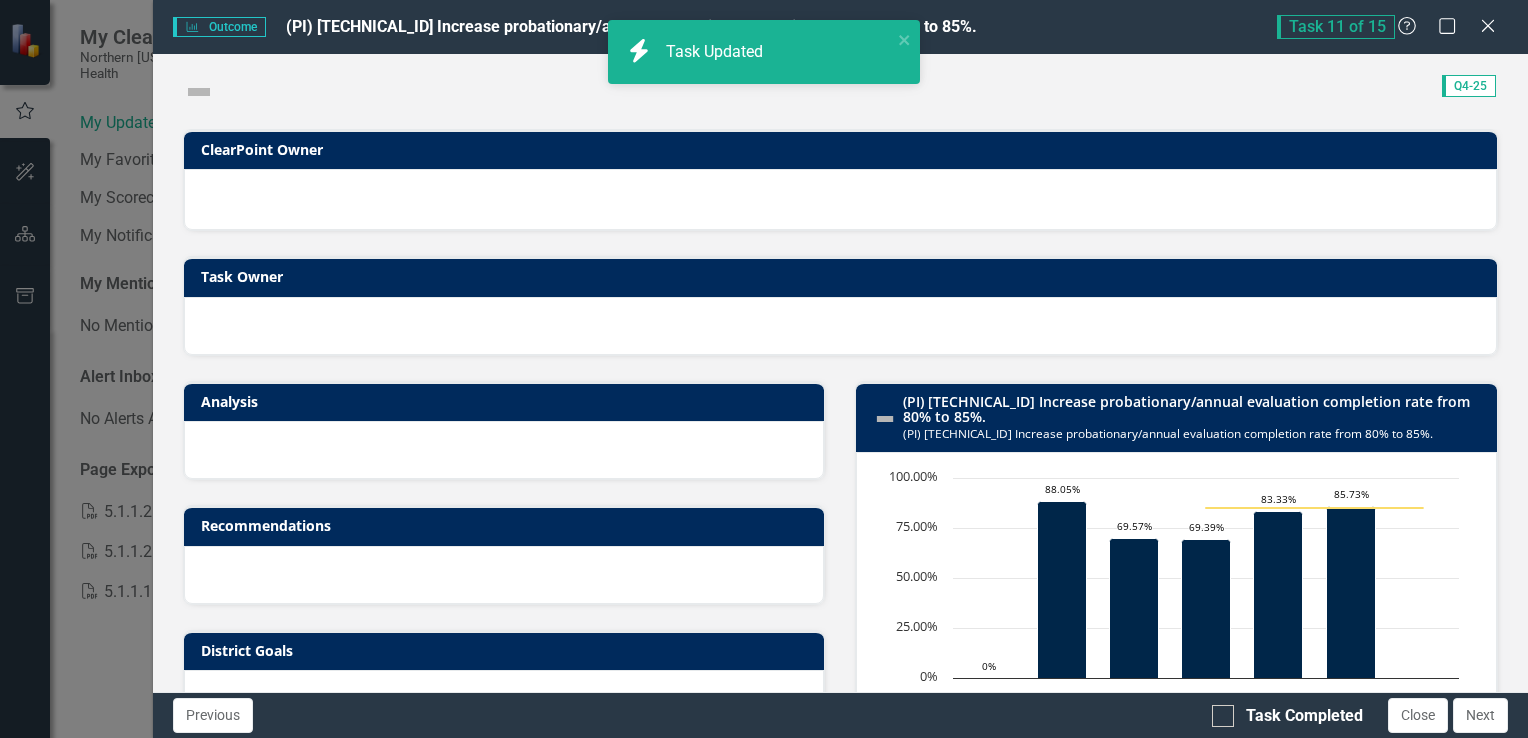 checkbox on "false" 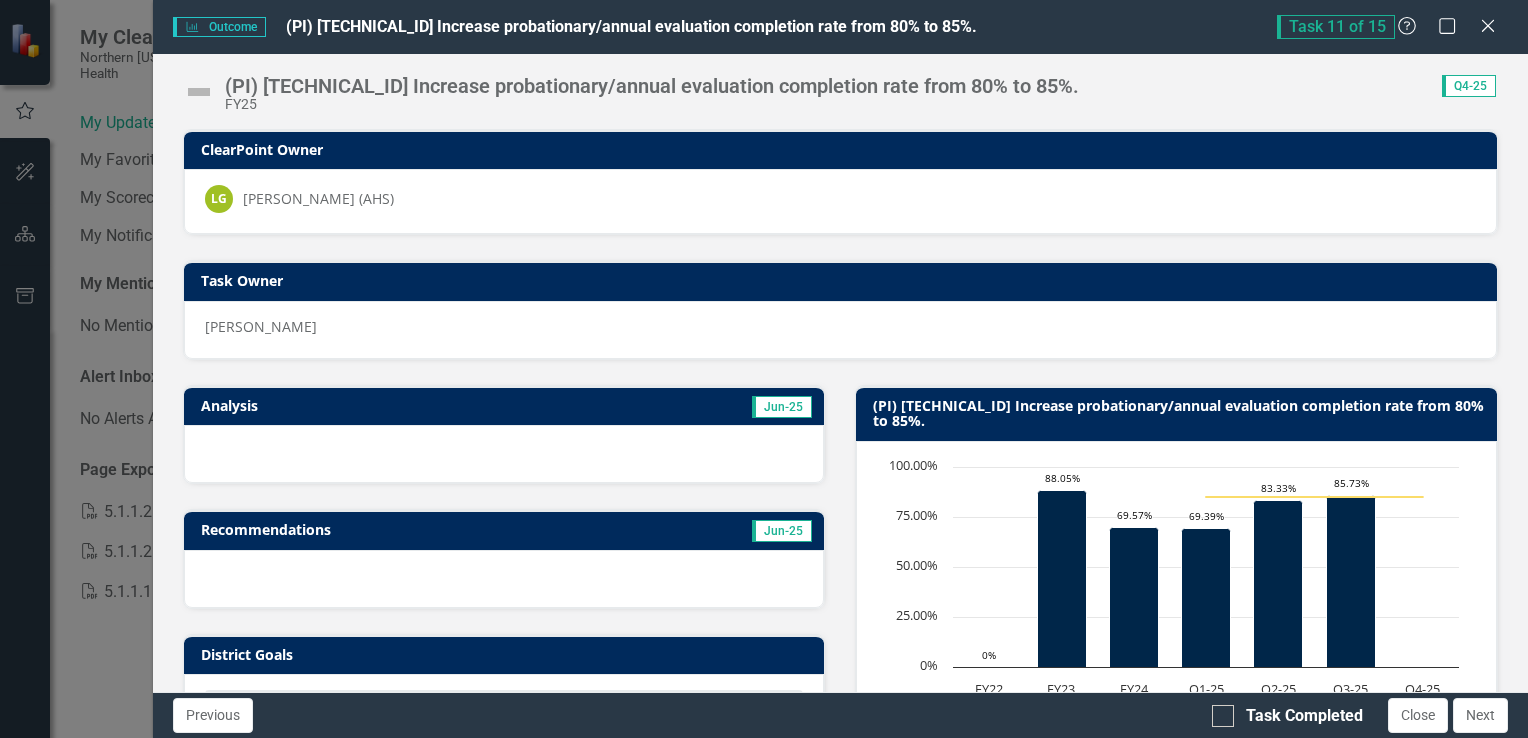 click at bounding box center (199, 92) 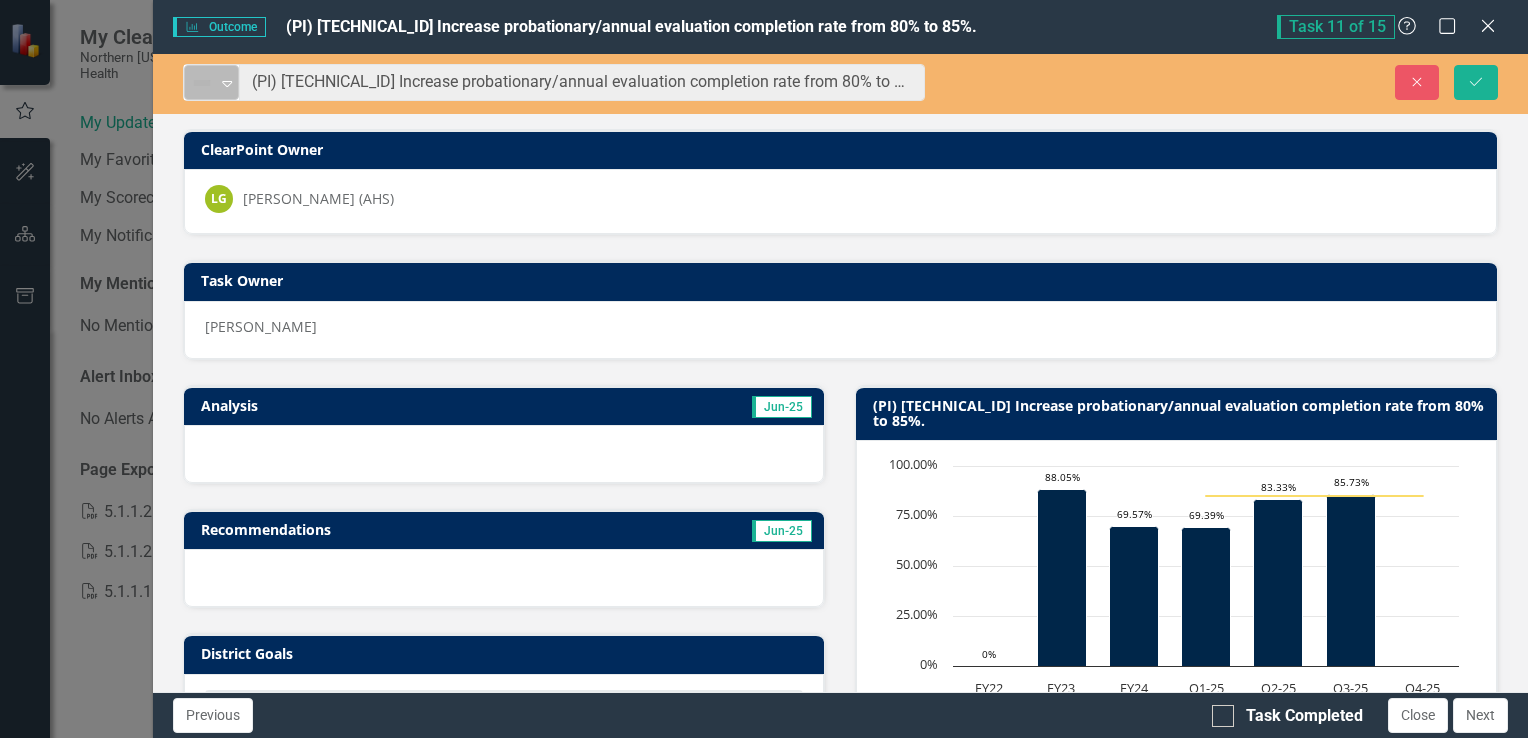 click on "Expand" 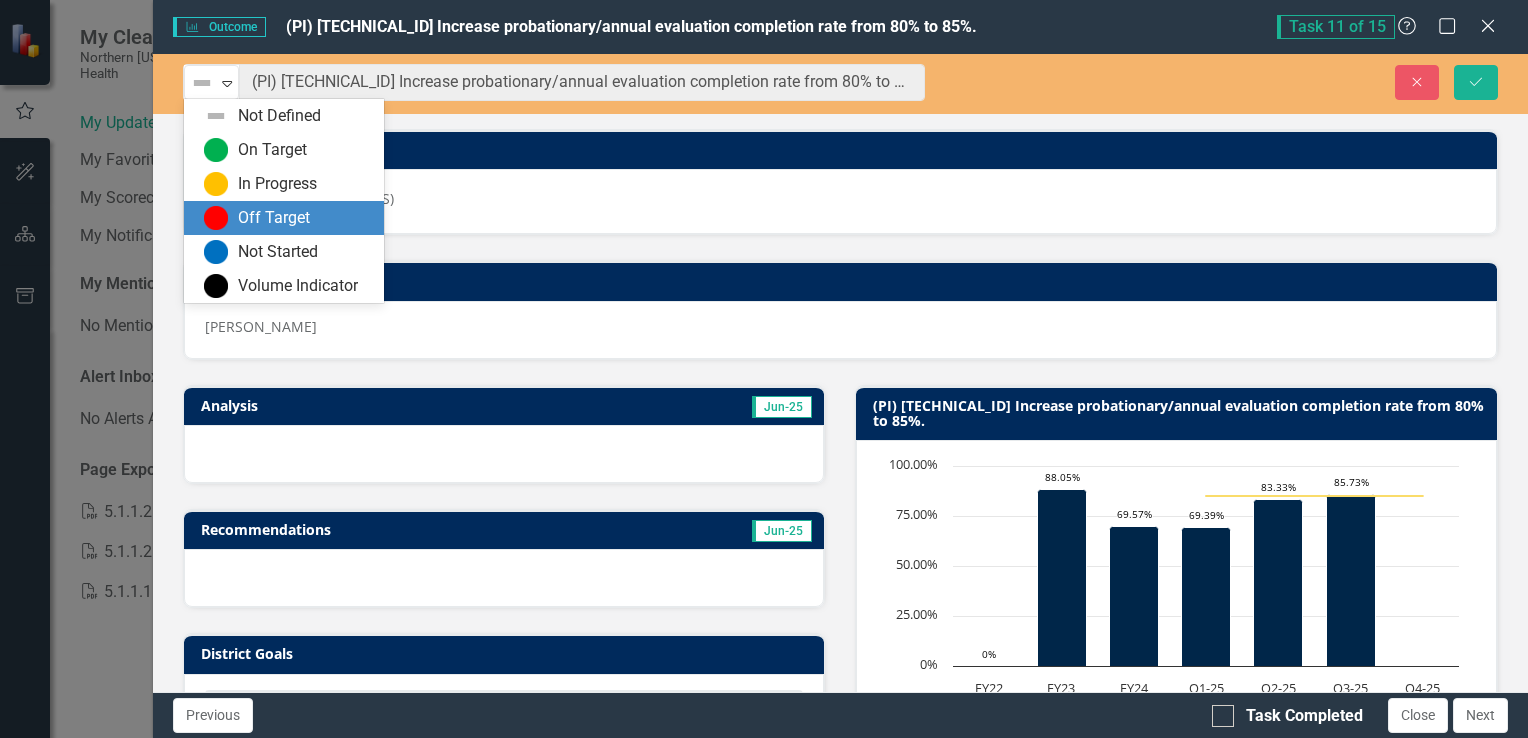 click at bounding box center (216, 218) 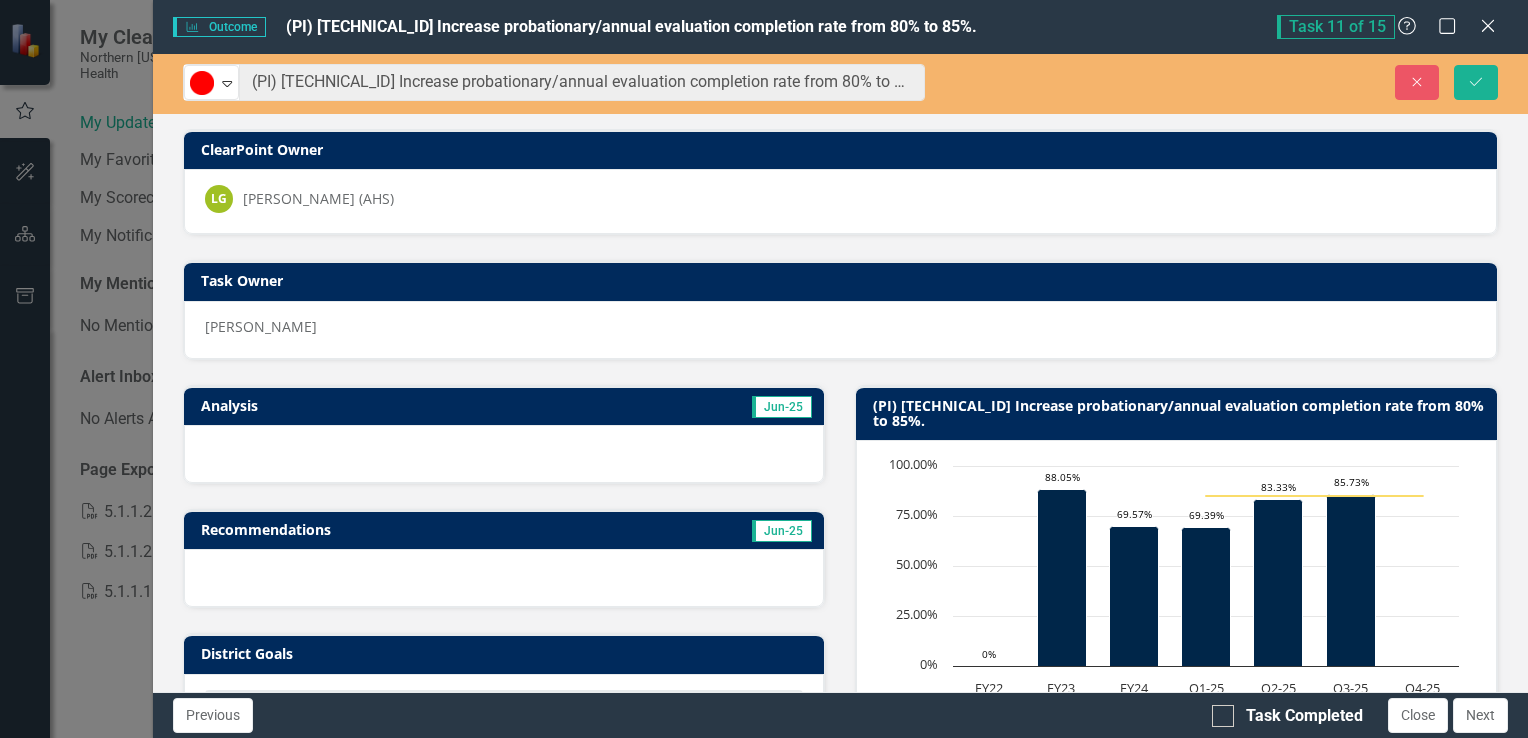 click on "Analysis" at bounding box center [348, 405] 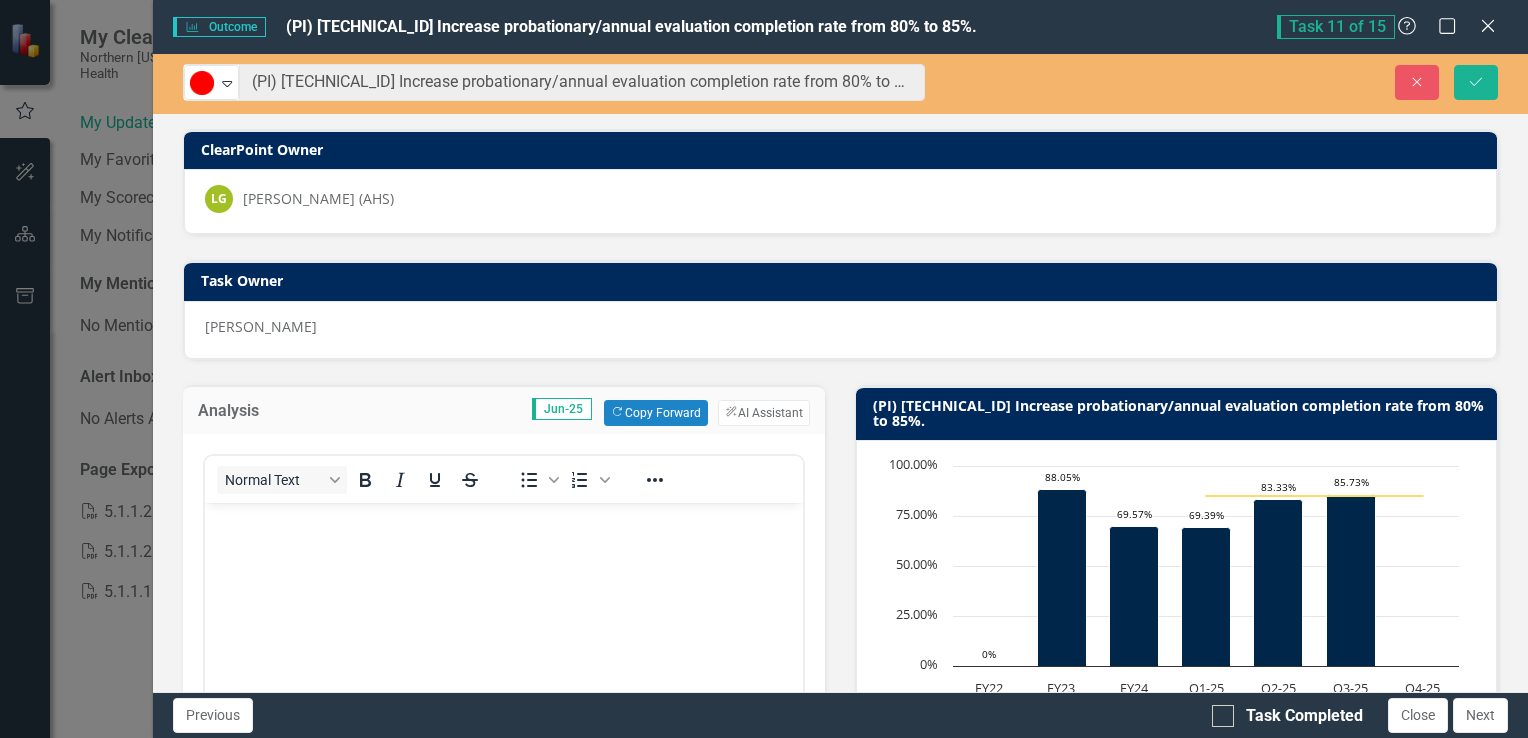 scroll, scrollTop: 0, scrollLeft: 0, axis: both 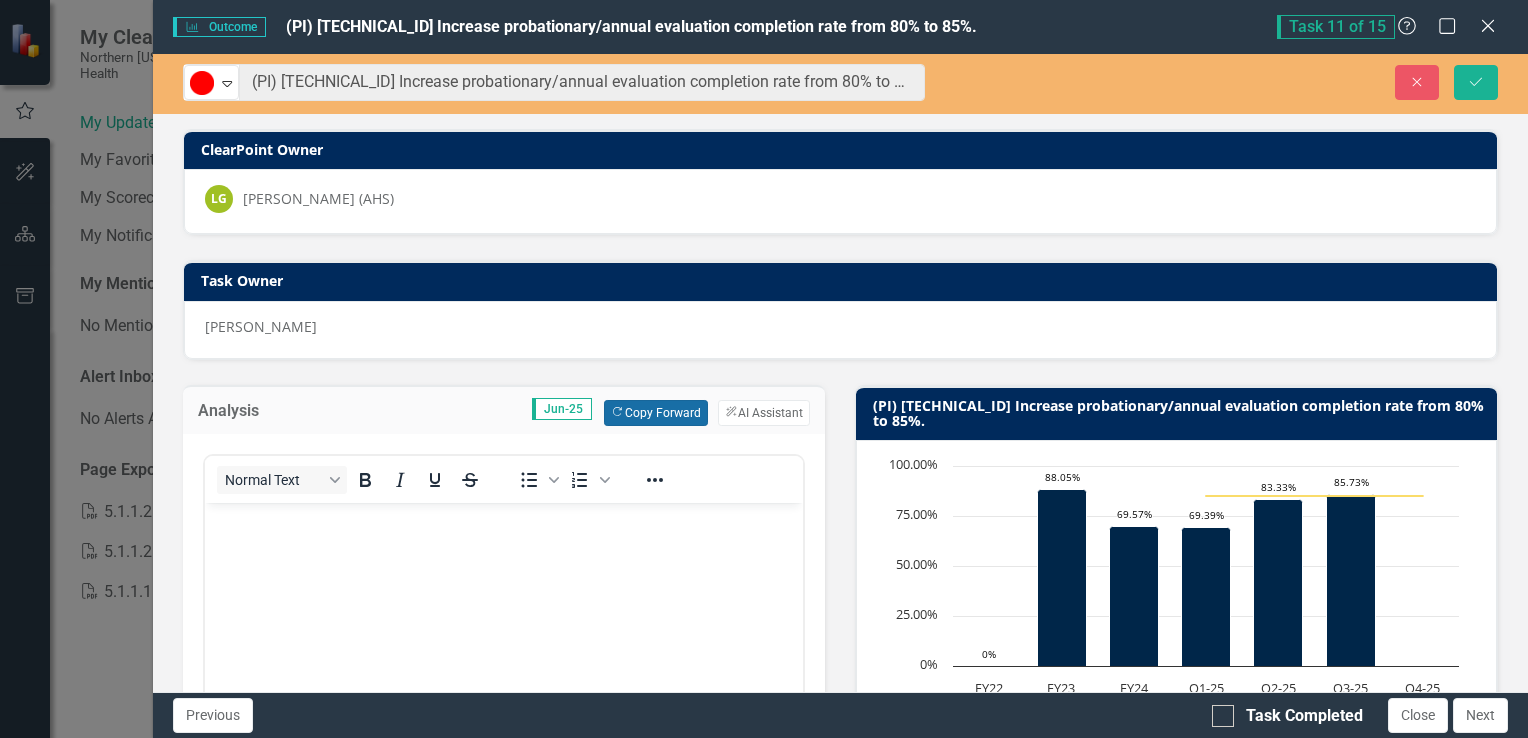 click on "Copy Forward  Copy Forward" at bounding box center (655, 413) 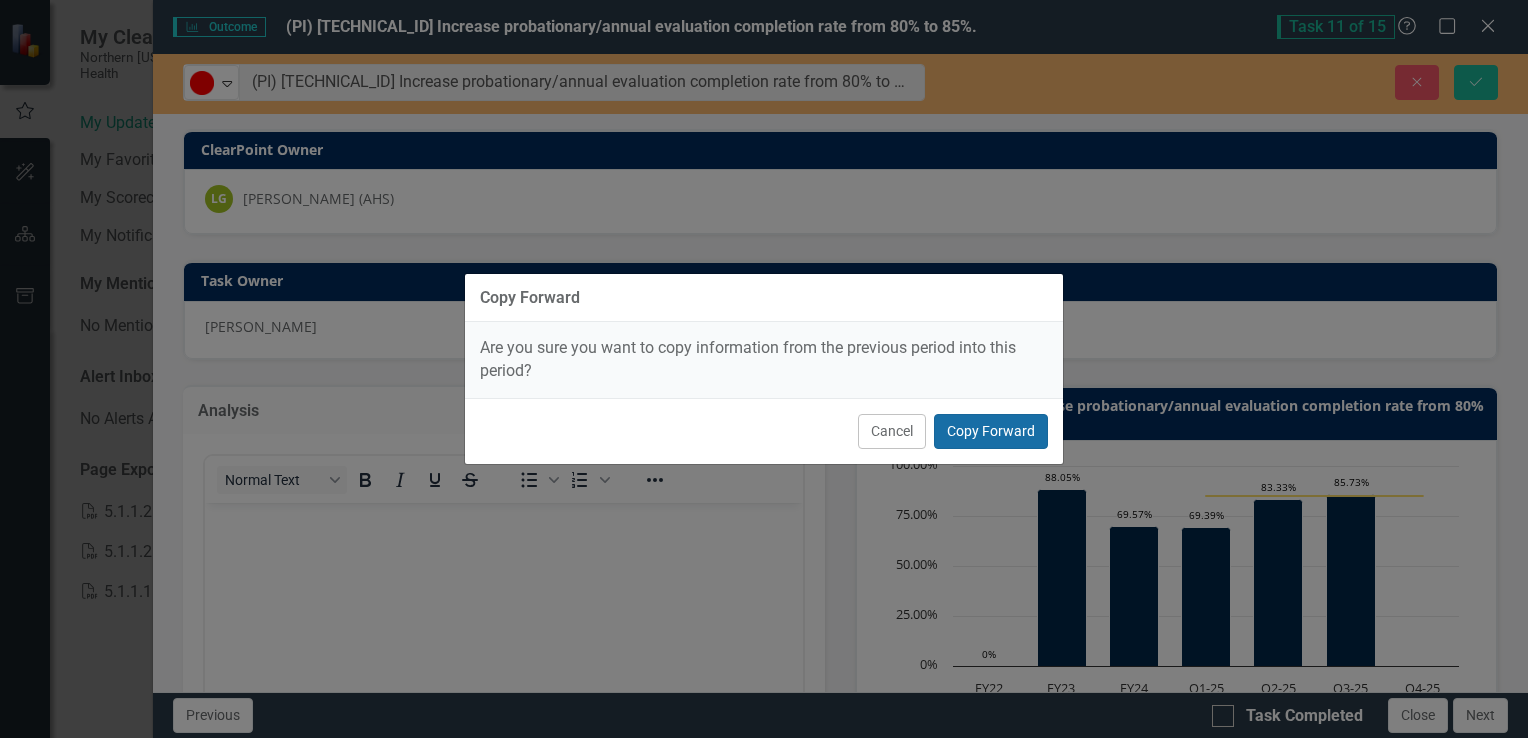 click on "Copy Forward" at bounding box center (991, 431) 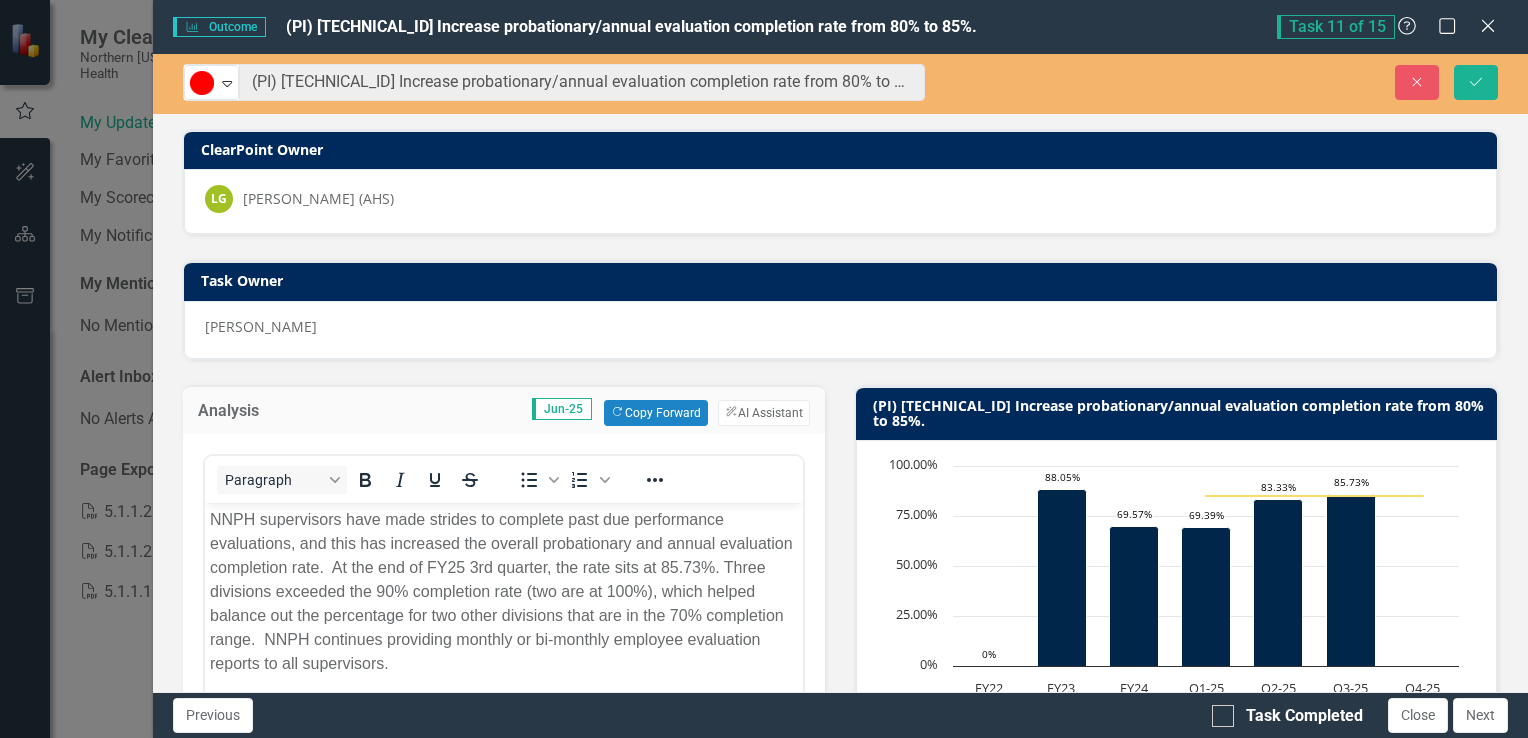 click on "NNPH supervisors have made strides to complete past due performance evaluations, and this has increased the overall probationary and annual evaluation completion rate.  At the end of FY25 3rd quarter, the rate sits at 85.73%. Three divisions exceeded the 90% completion rate (two are at 100%), which helped balance out the percentage for two other divisions that are in the 70% completion range.  NNPH continues providing monthly or bi-monthly employee evaluation reports to all supervisors." at bounding box center [503, 591] 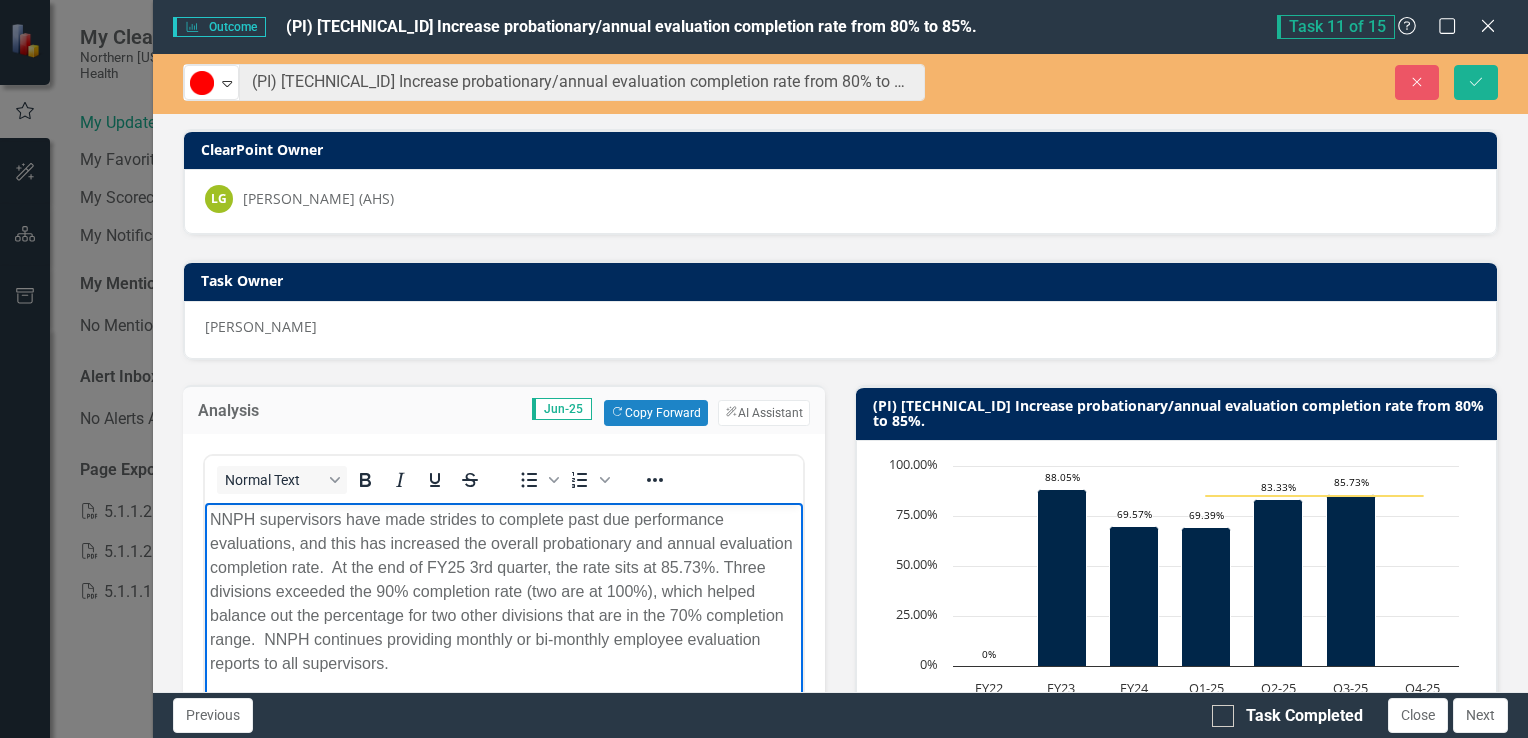 click on "NNPH supervisors have made strides to complete past due performance evaluations, and this has increased the overall probationary and annual evaluation completion rate.  At the end of FY25 3rd quarter, the rate sits at 85.73%. Three divisions exceeded the 90% completion rate (two are at 100%), which helped balance out the percentage for two other divisions that are in the 70% completion range.  NNPH continues providing monthly or bi-monthly employee evaluation reports to all supervisors." at bounding box center (503, 591) 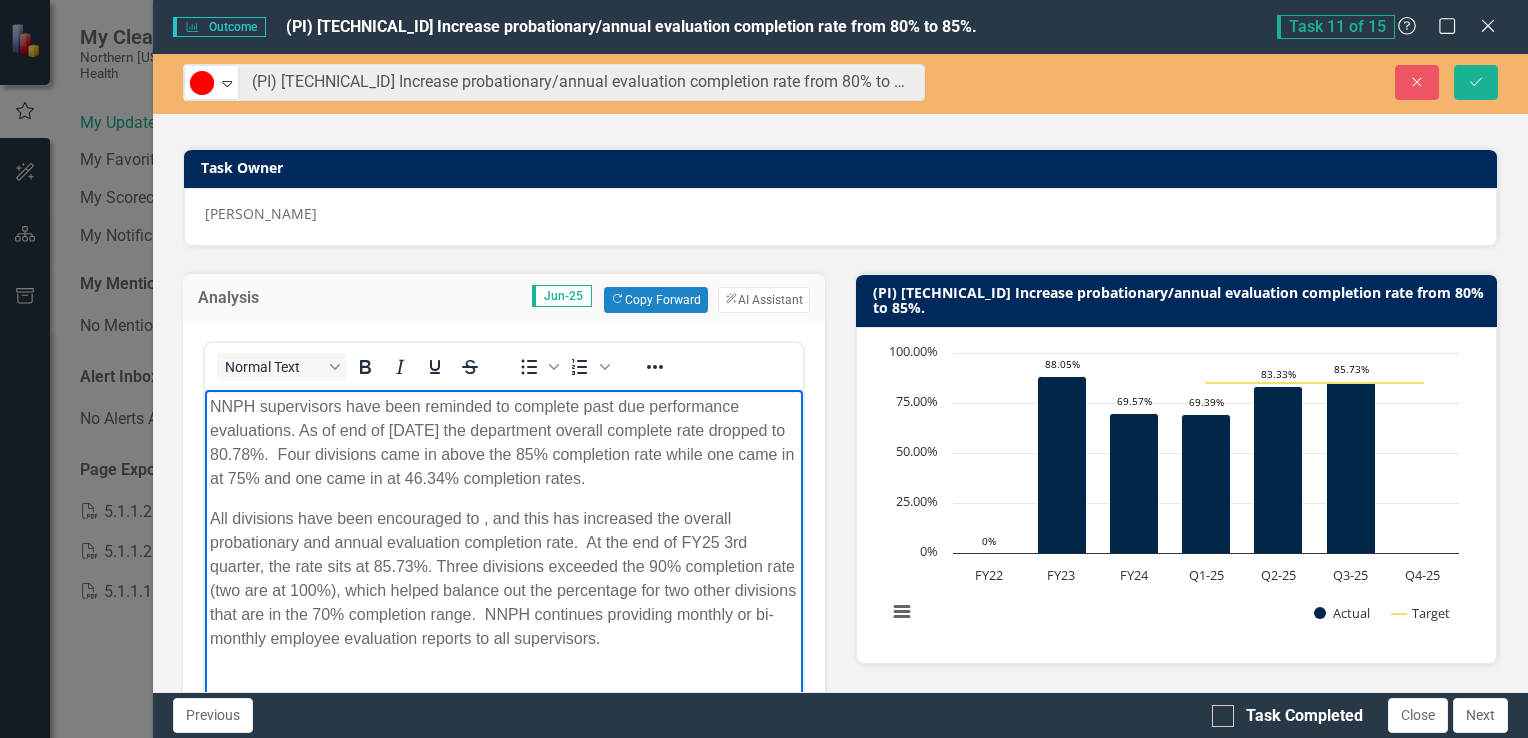 scroll, scrollTop: 200, scrollLeft: 0, axis: vertical 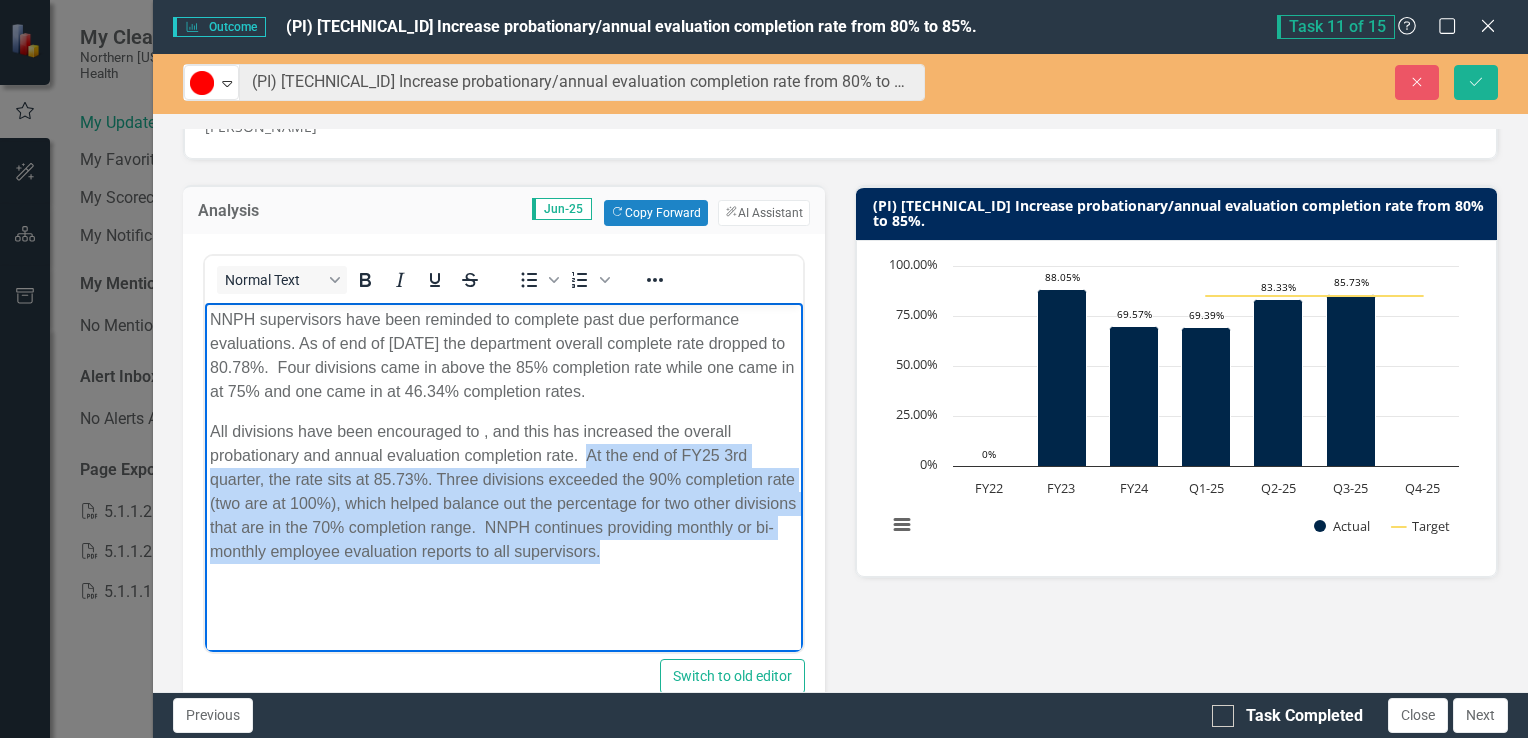 drag, startPoint x: 586, startPoint y: 451, endPoint x: 738, endPoint y: 548, distance: 180.31361 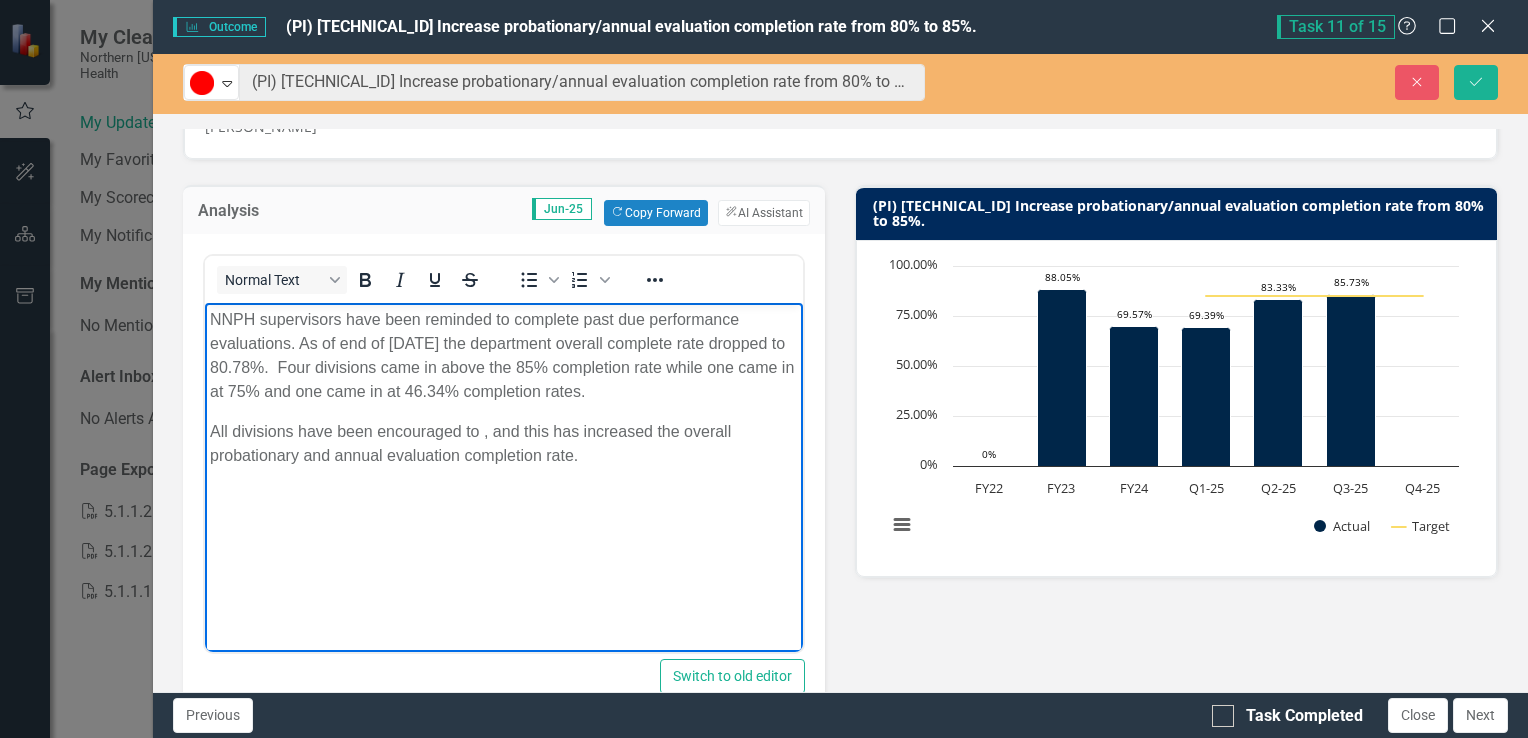 click on "NNPH supervisors have been reminded to complete past due performance evaluations. As of end of June 2025 the department overall complete rate dropped to 80.78%.  Four divisions came in above the 85% completion rate while one came in at 75% and one came in at 46.34% completion rates." at bounding box center [503, 355] 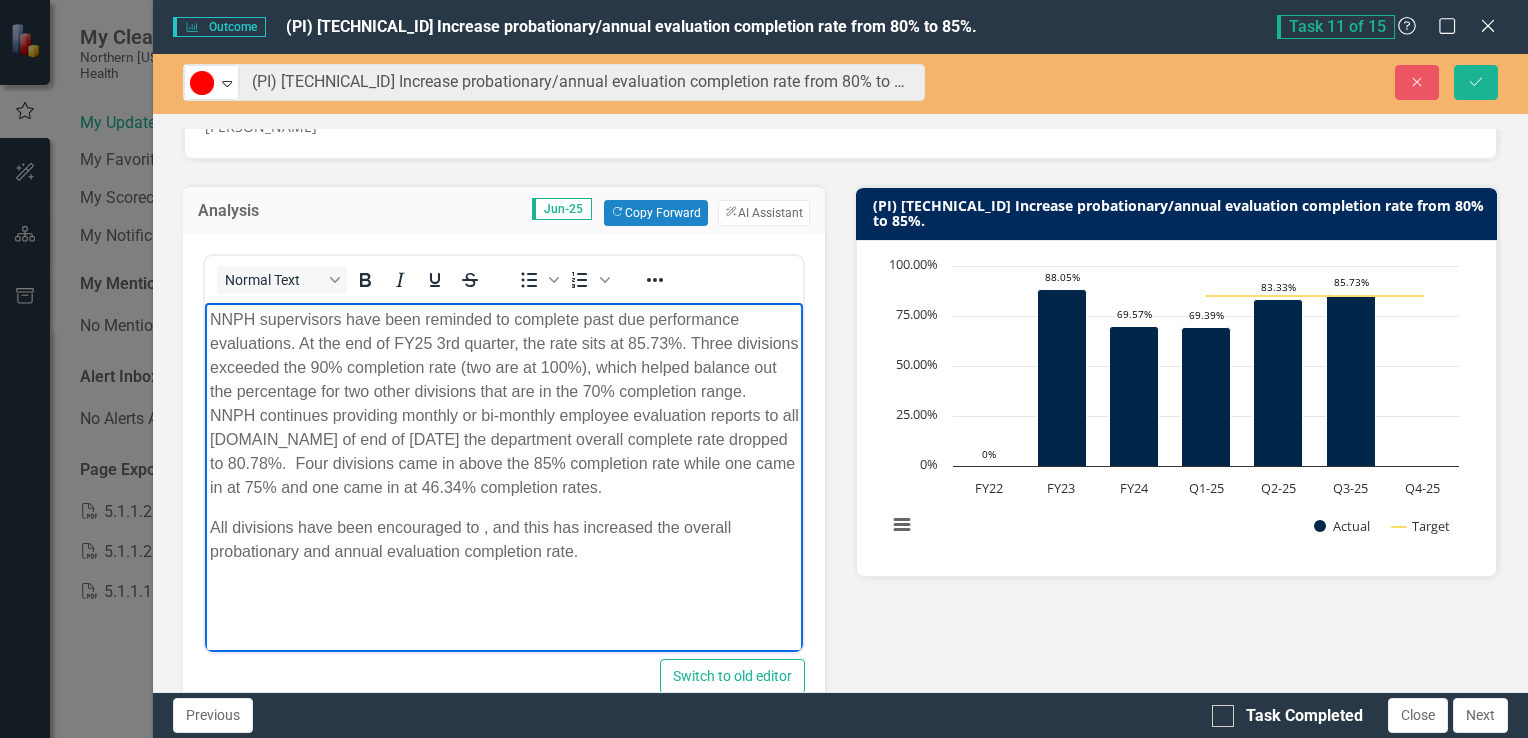 click on "NNPH supervisors have been reminded to complete past due performance evaluations. At the end of FY25 3rd quarter, the rate sits at 85.73%. Three divisions exceeded the 90% completion rate (two are at 100%), which helped balance out the percentage for two other divisions that are in the 70% completion range.  NNPH continues providing monthly or bi-monthly employee evaluation reports to all supervisors.As of end of June 2025 the department overall complete rate dropped to 80.78%.  Four divisions came in above the 85% completion rate while one came in at 75% and one came in at 46.34% completion rates." at bounding box center (503, 403) 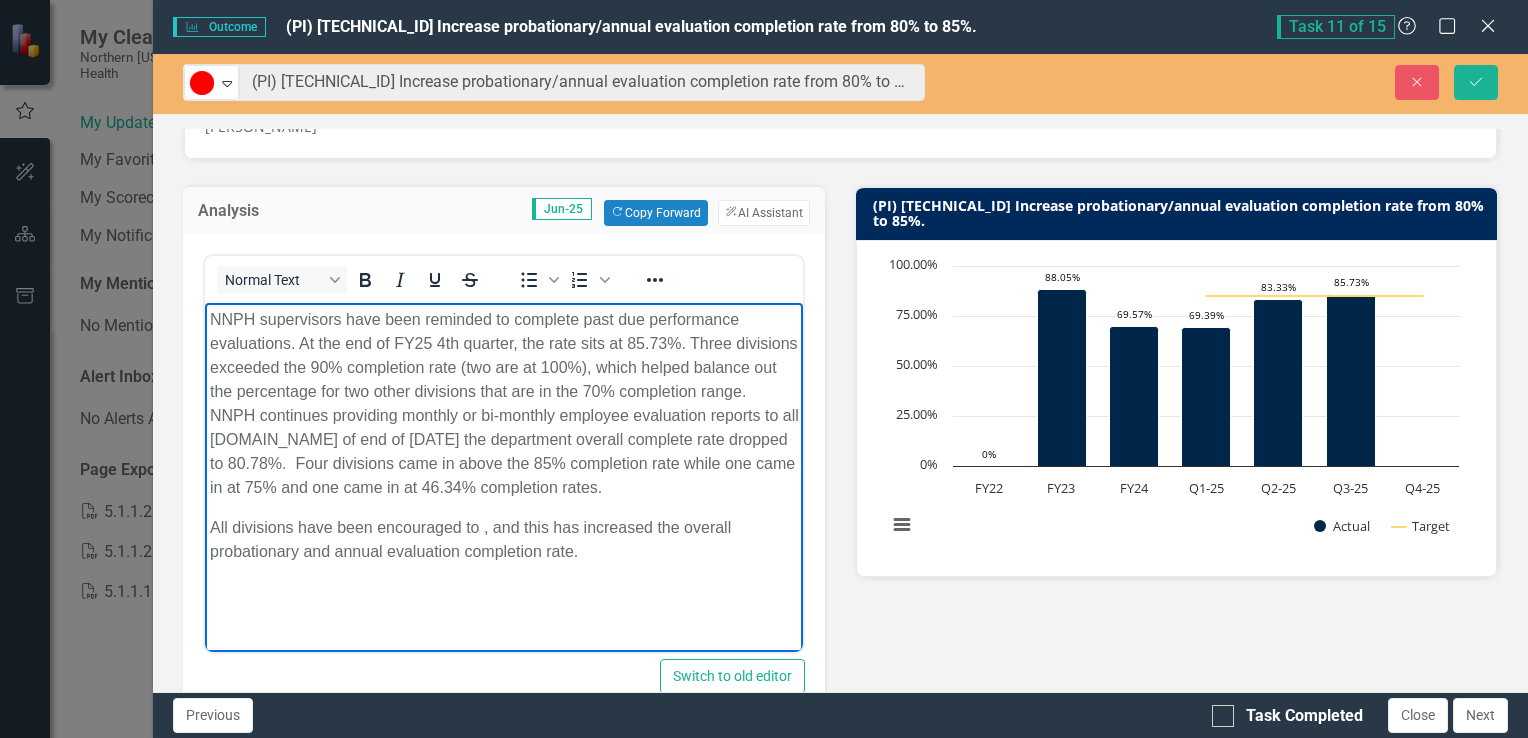 click on "NNPH supervisors have been reminded to complete past due performance evaluations. At the end of FY25 4th quarter, the rate sits at 85.73%. Three divisions exceeded the 90% completion rate (two are at 100%), which helped balance out the percentage for two other divisions that are in the 70% completion range.  NNPH continues providing monthly or bi-monthly employee evaluation reports to all supervisors.As of end of June 2025 the department overall complete rate dropped to 80.78%.  Four divisions came in above the 85% completion rate while one came in at 75% and one came in at 46.34% completion rates." at bounding box center [503, 403] 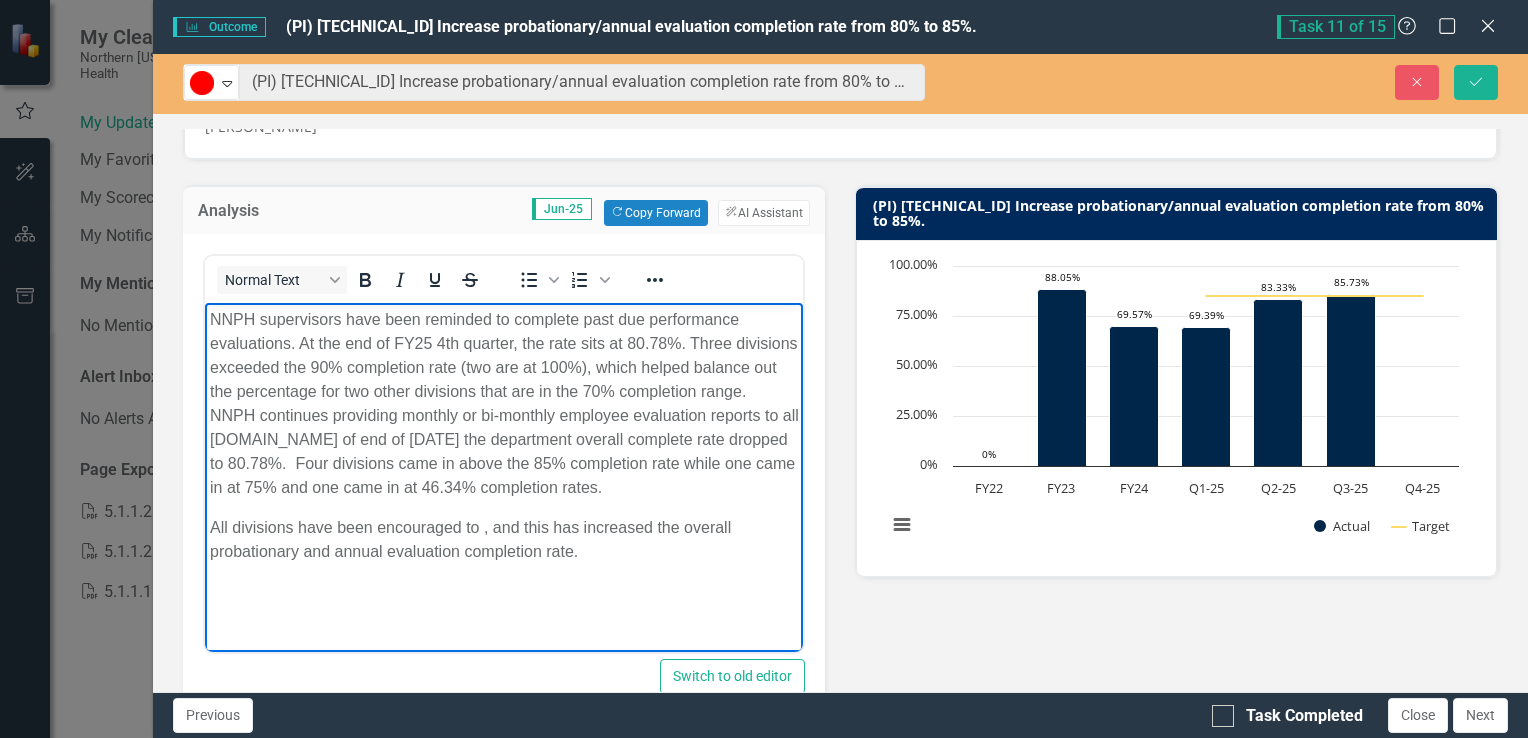 click on "NNPH supervisors have been reminded to complete past due performance evaluations. At the end of FY25 4th quarter, the rate sits at 80.78%. Three divisions exceeded the 90% completion rate (two are at 100%), which helped balance out the percentage for two other divisions that are in the 70% completion range.  NNPH continues providing monthly or bi-monthly employee evaluation reports to all supervisors.As of end of June 2025 the department overall complete rate dropped to 80.78%.  Four divisions came in above the 85% completion rate while one came in at 75% and one came in at 46.34% completion rates." at bounding box center [503, 403] 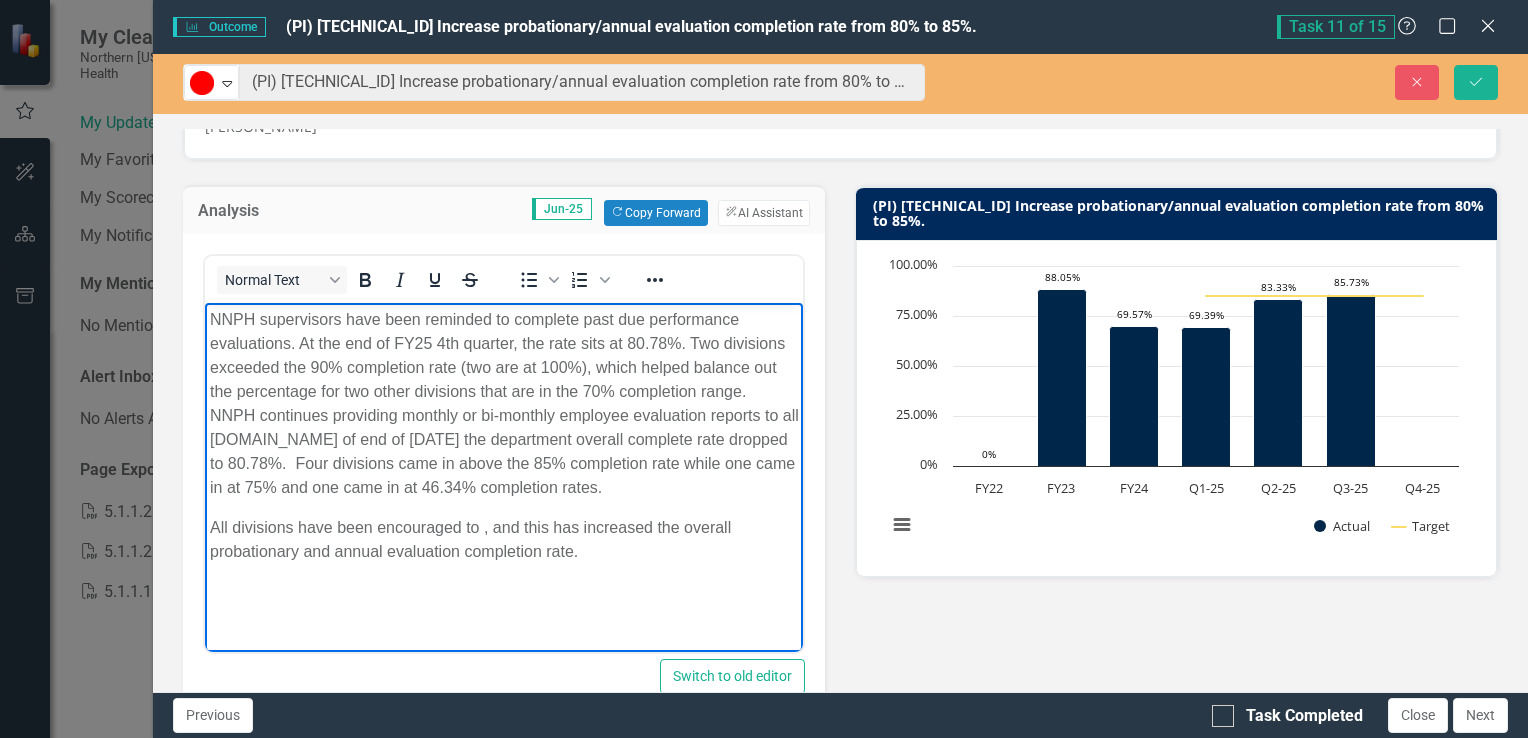 click on "NNPH supervisors have been reminded to complete past due performance evaluations. At the end of FY25 4th quarter, the rate sits at 80.78%. Two divisions exceeded the 90% completion rate (two are at 100%), which helped balance out the percentage for two other divisions that are in the 70% completion range.  NNPH continues providing monthly or bi-monthly employee evaluation reports to all supervisors.As of end of June 2025 the department overall complete rate dropped to 80.78%.  Four divisions came in above the 85% completion rate while one came in at 75% and one came in at 46.34% completion rates." at bounding box center [503, 403] 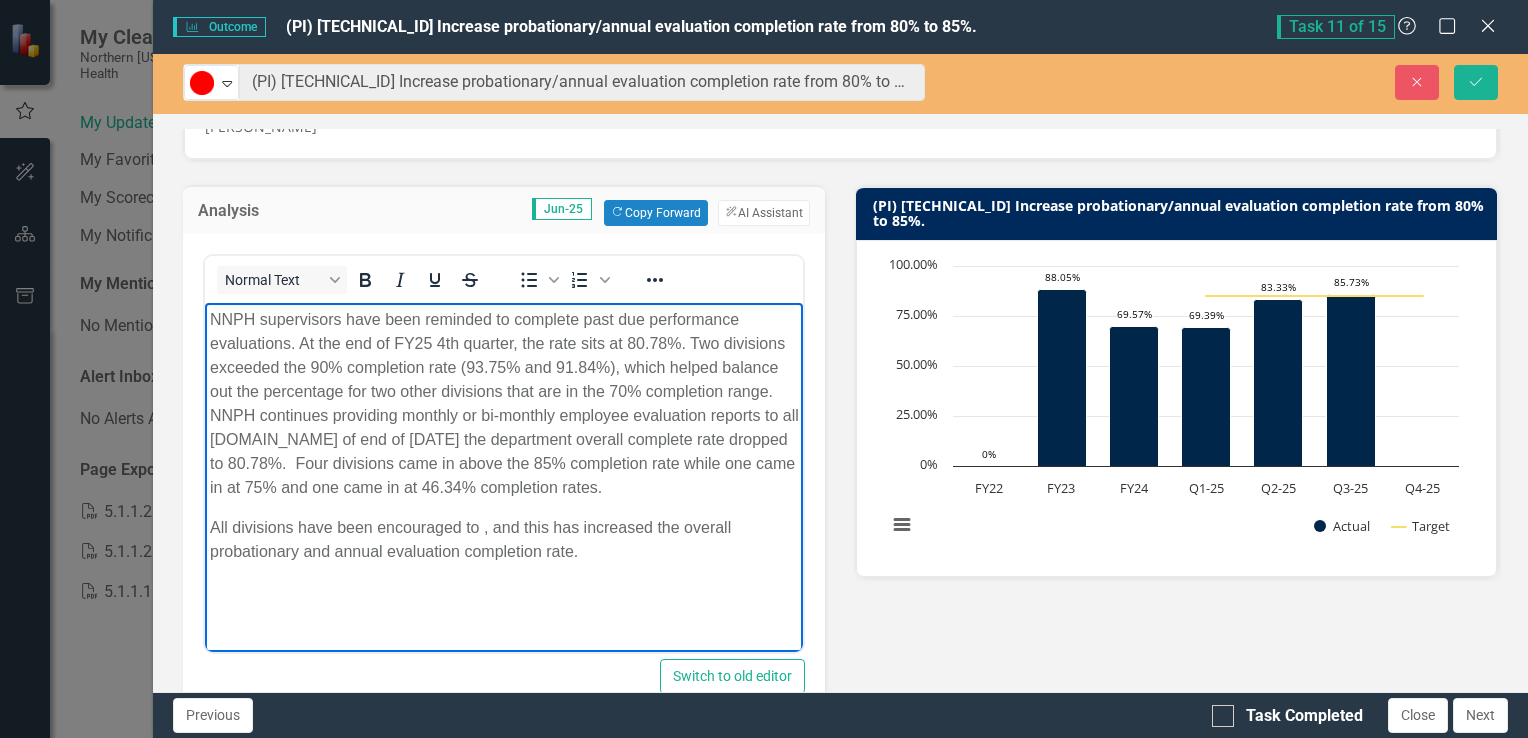 drag, startPoint x: 623, startPoint y: 362, endPoint x: 638, endPoint y: 373, distance: 18.601076 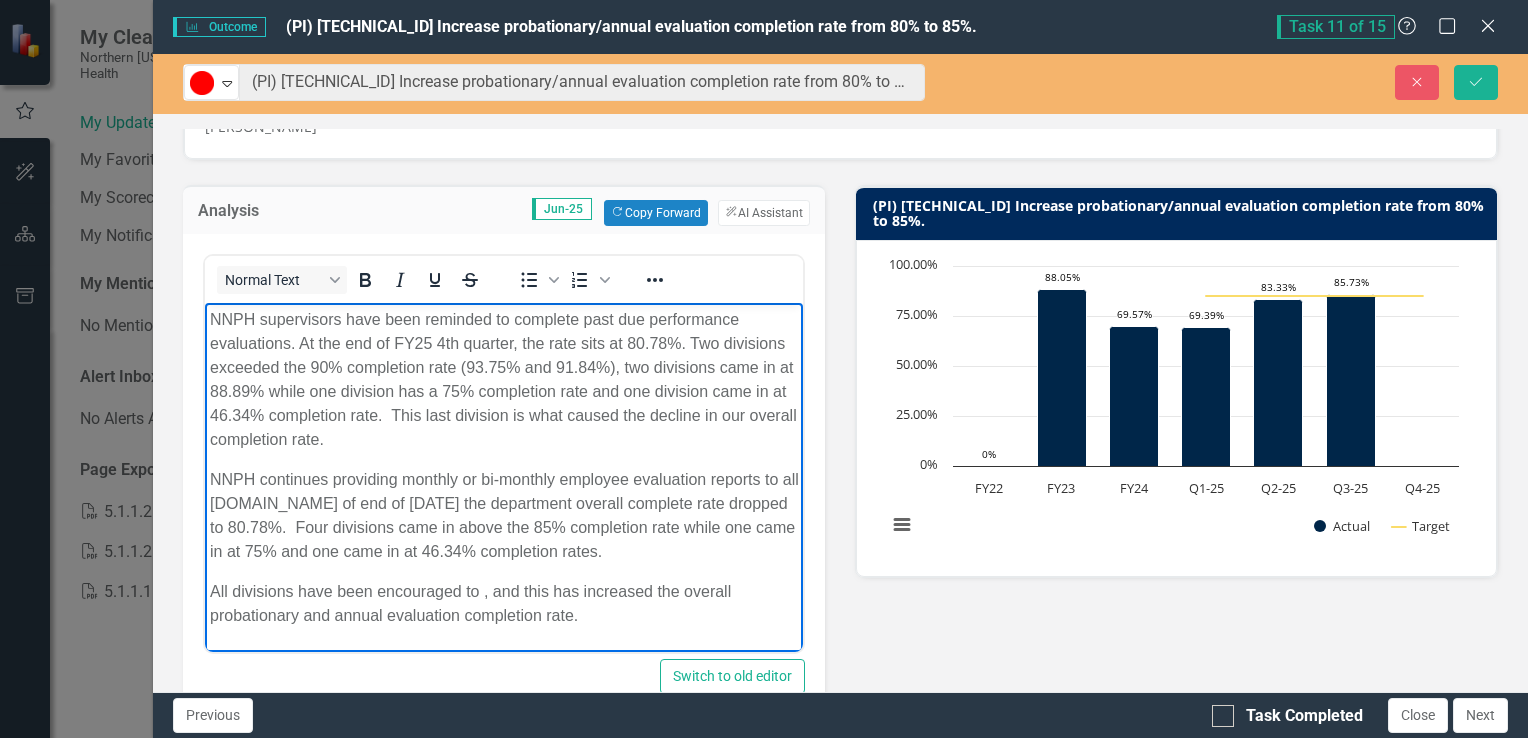 click on "NNPH continues providing monthly or bi-monthly employee evaluation reports to all supervisors.As of end of June 2025 the department overall complete rate dropped to 80.78%.  Four divisions came in above the 85% completion rate while one came in at 75% and one came in at 46.34% completion rates." at bounding box center (503, 515) 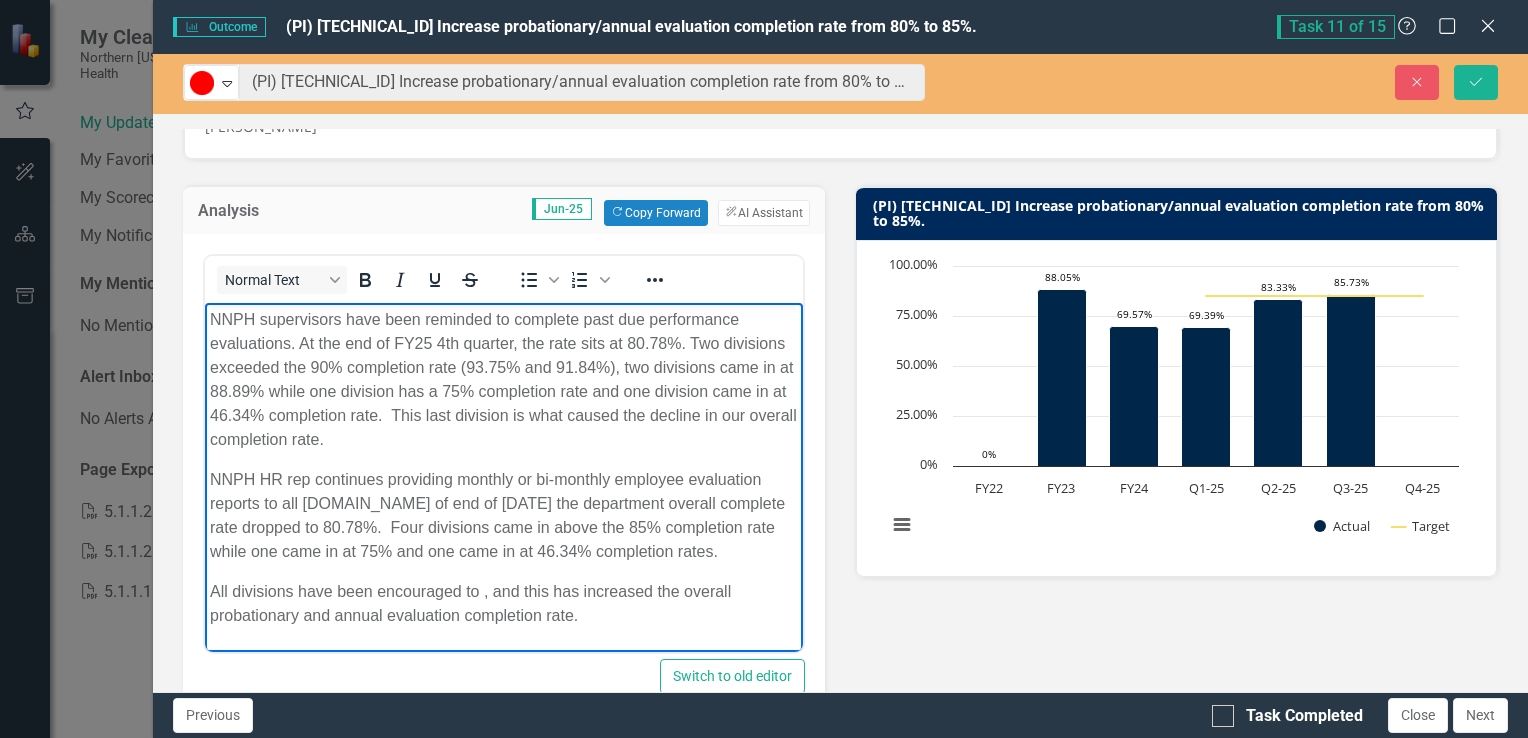 click on "NNPH HR rep continues providing monthly or bi-monthly employee evaluation reports to all supervisors.As of end of June 2025 the department overall complete rate dropped to 80.78%.  Four divisions came in above the 85% completion rate while one came in at 75% and one came in at 46.34% completion rates." at bounding box center (503, 515) 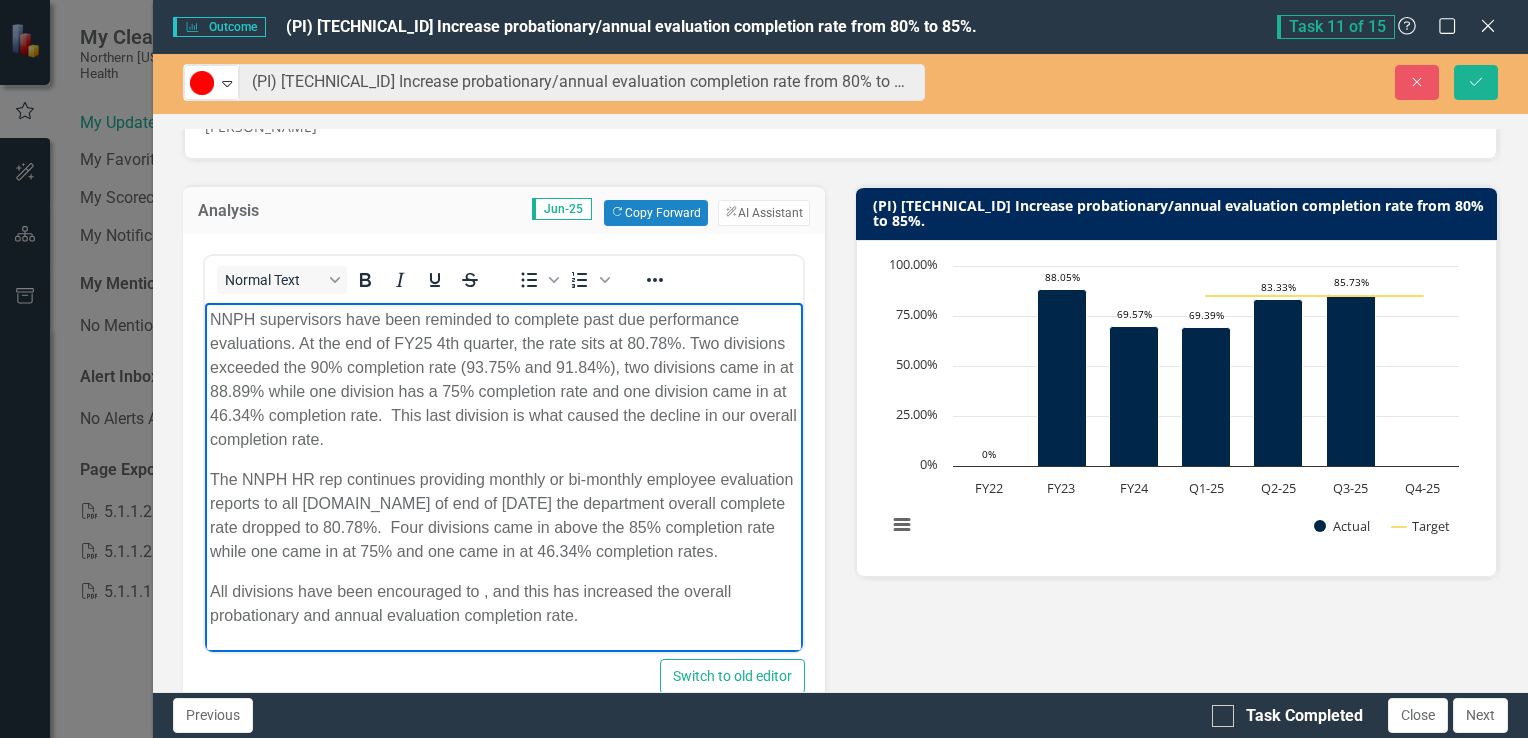 click on "The NNPH HR rep continues providing monthly or bi-monthly employee evaluation reports to all supervisors.As of end of June 2025 the department overall complete rate dropped to 80.78%.  Four divisions came in above the 85% completion rate while one came in at 75% and one came in at 46.34% completion rates." at bounding box center (503, 515) 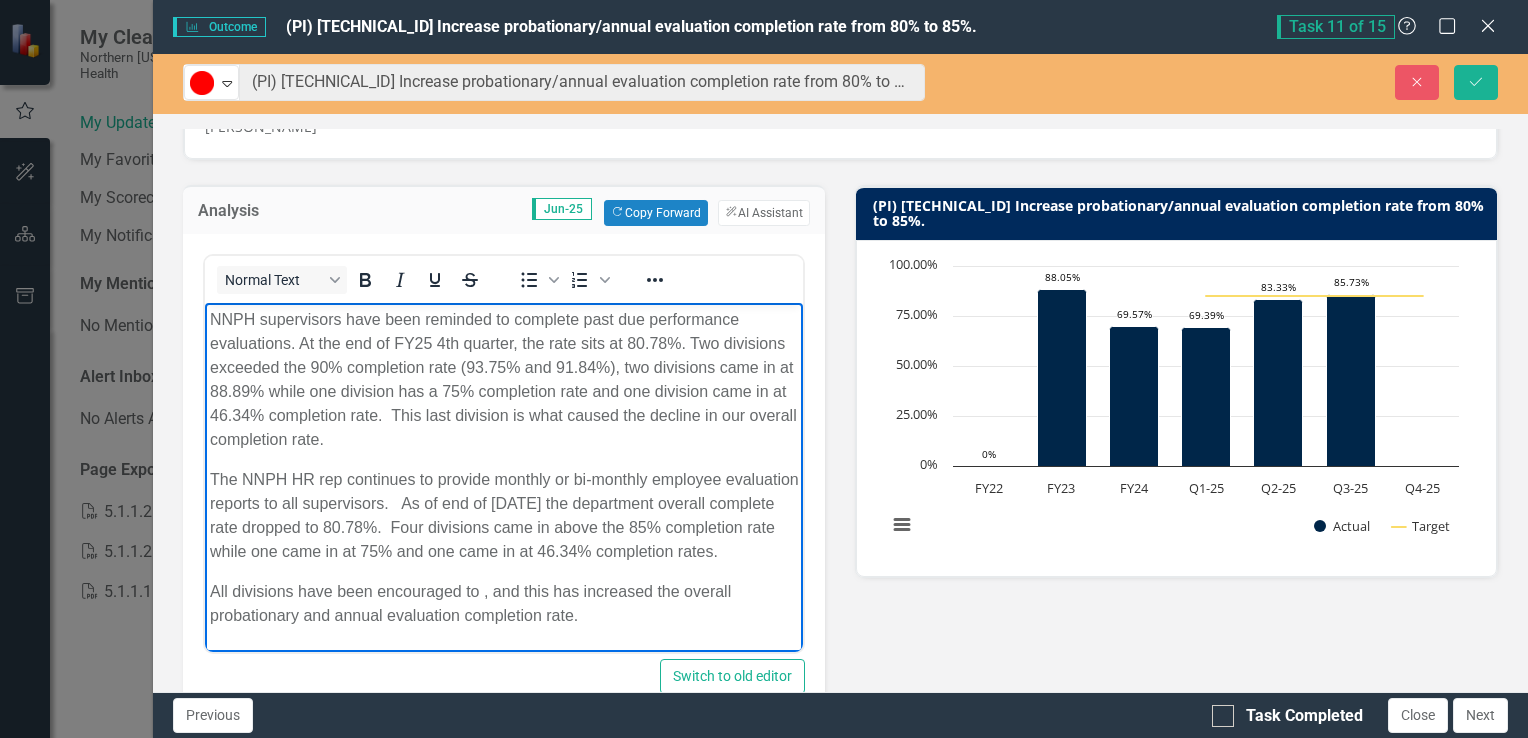 drag, startPoint x: 477, startPoint y: 499, endPoint x: 631, endPoint y: 566, distance: 167.94344 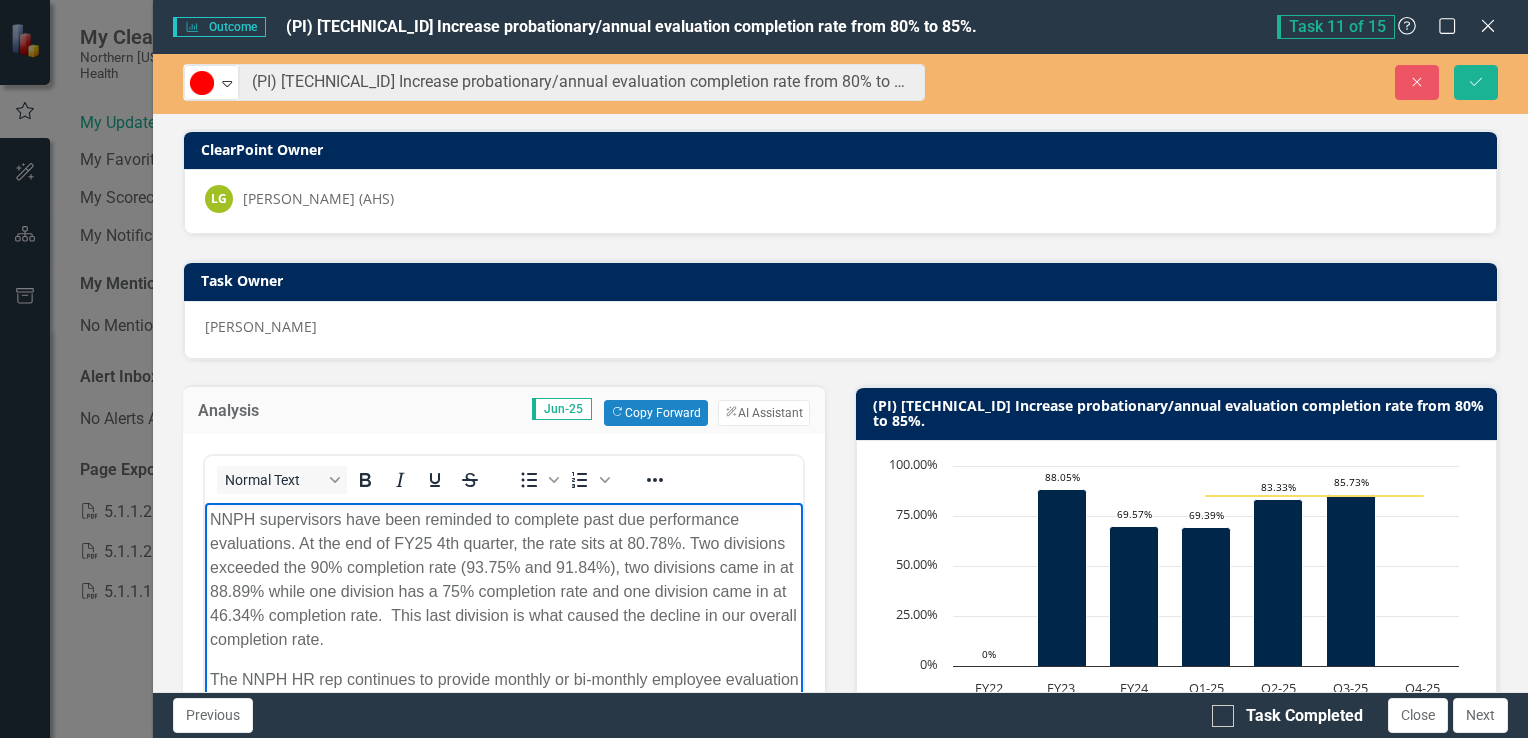 scroll, scrollTop: 0, scrollLeft: 0, axis: both 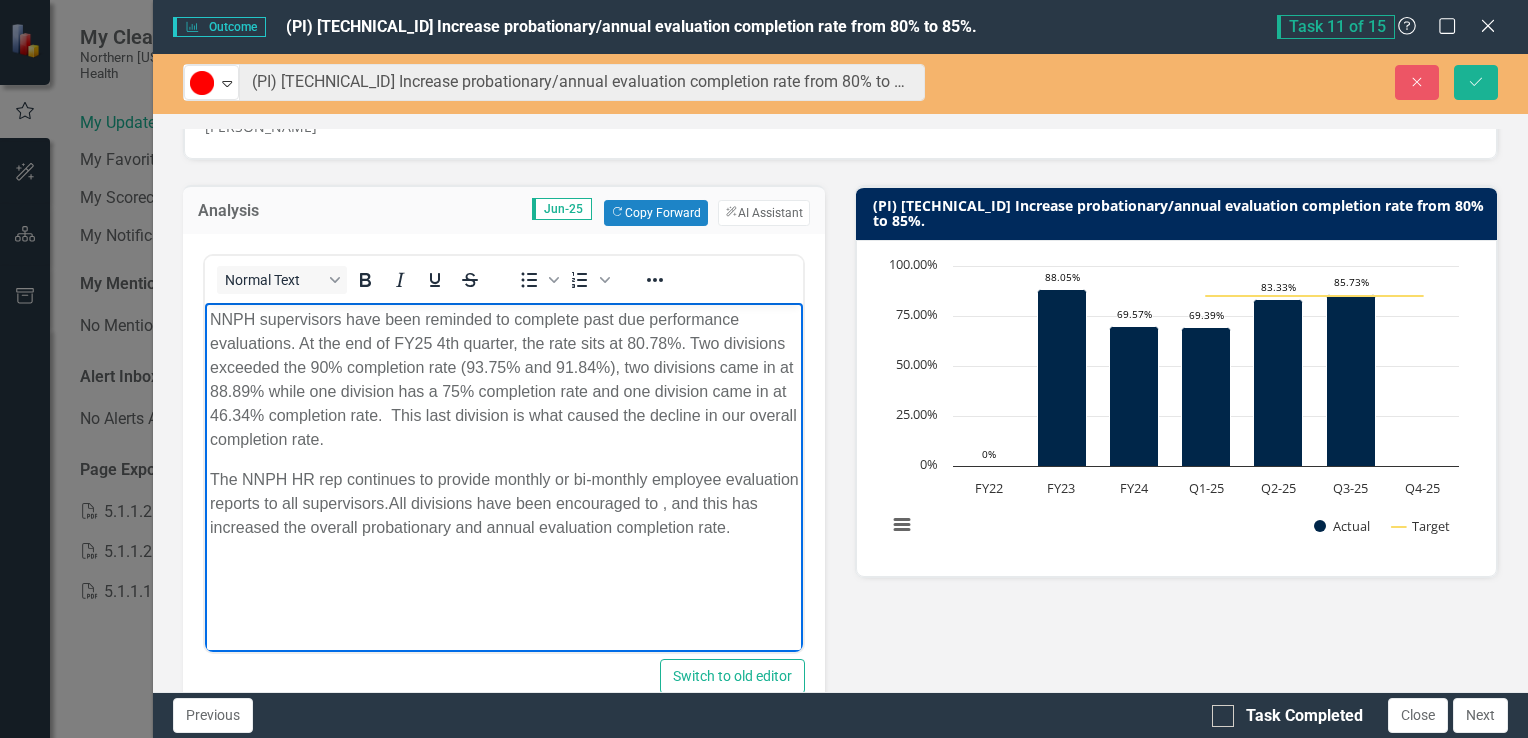 type 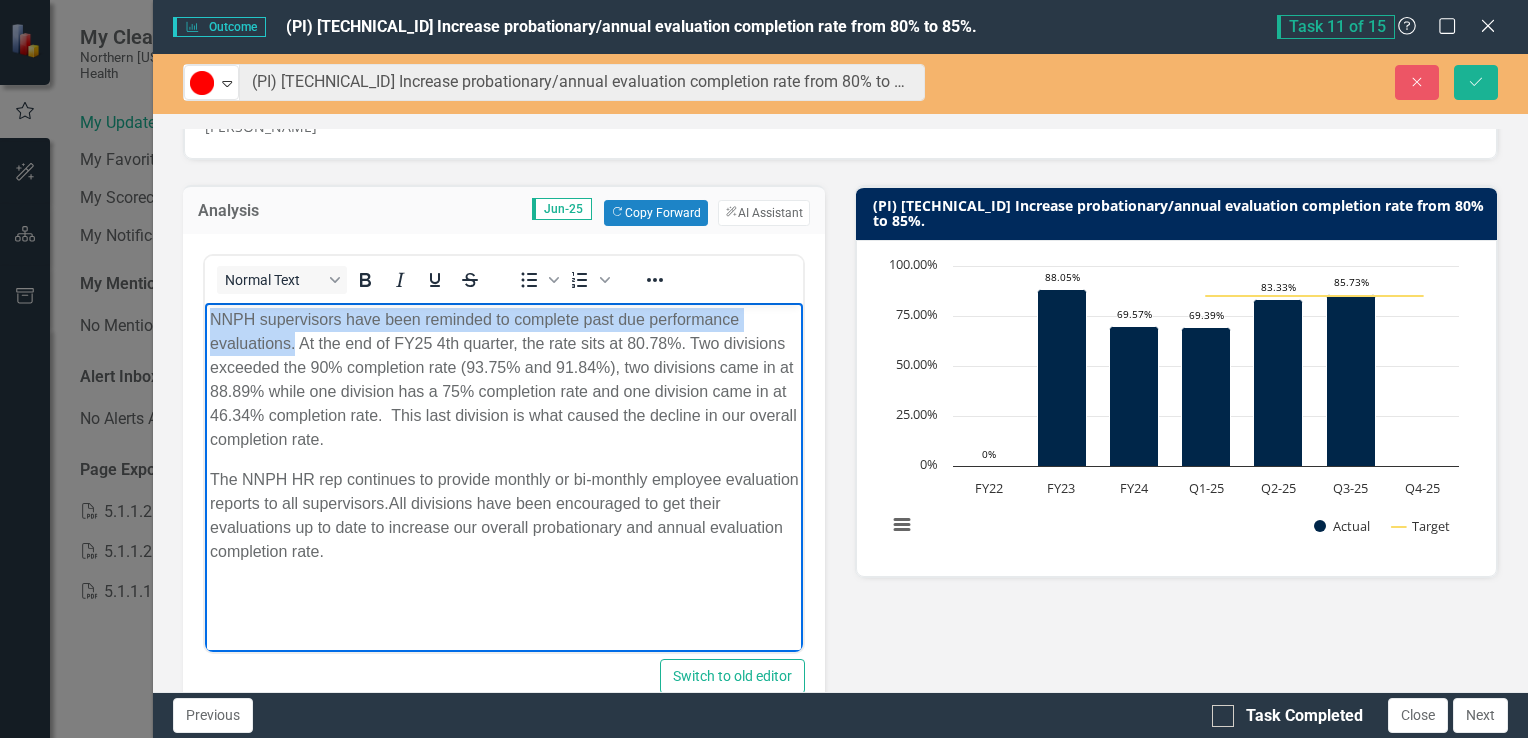 drag, startPoint x: 294, startPoint y: 342, endPoint x: 207, endPoint y: 314, distance: 91.394745 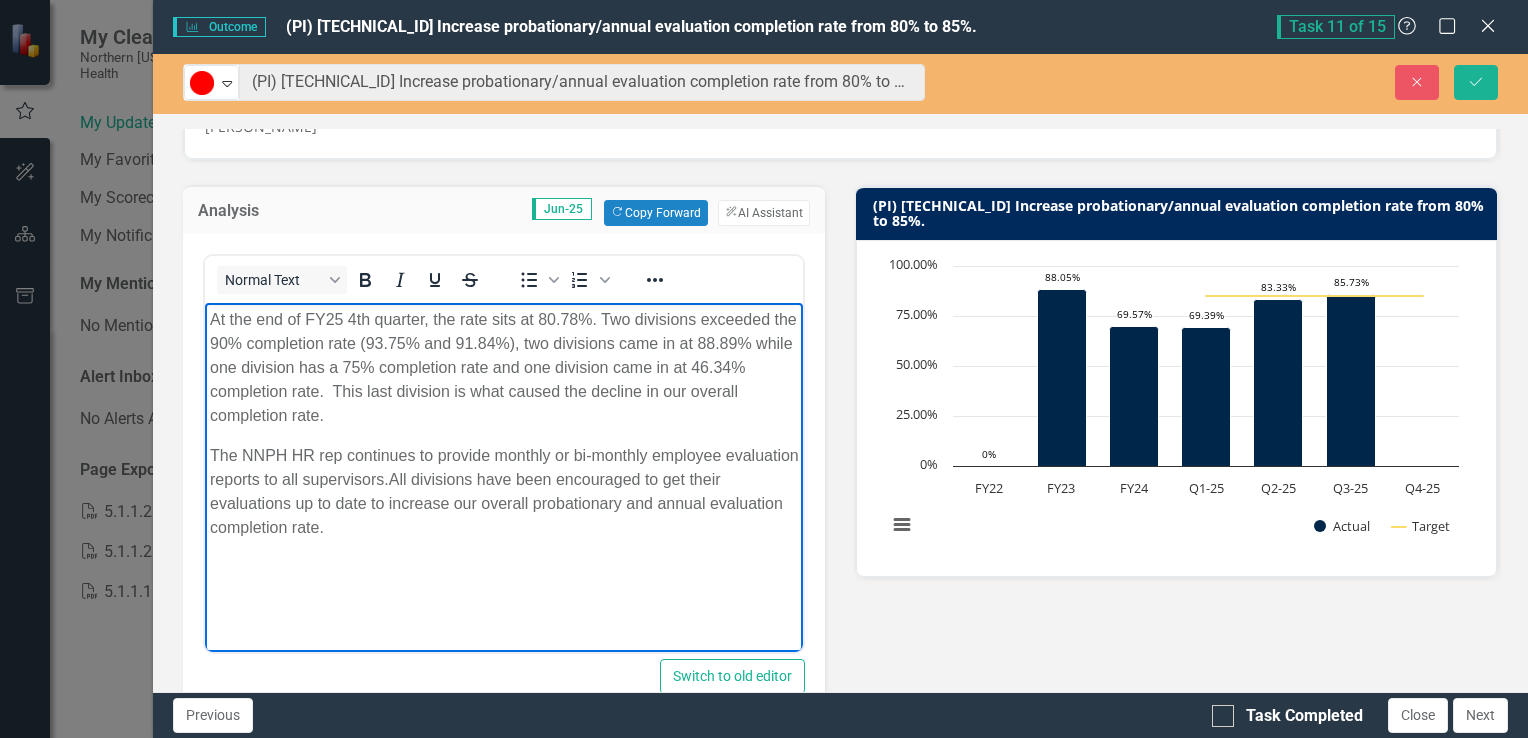 click on "At the end of FY25 4th quarter, the rate sits at 80.78%. Two divisions exceeded the 90% completion rate (93.75% and 91.84%), two divisions came in at 88.89% while one division has a 75% completion rate and one division came in at 46.34% completion rate.  This last division is what caused the decline in our overall completion rate." at bounding box center (503, 367) 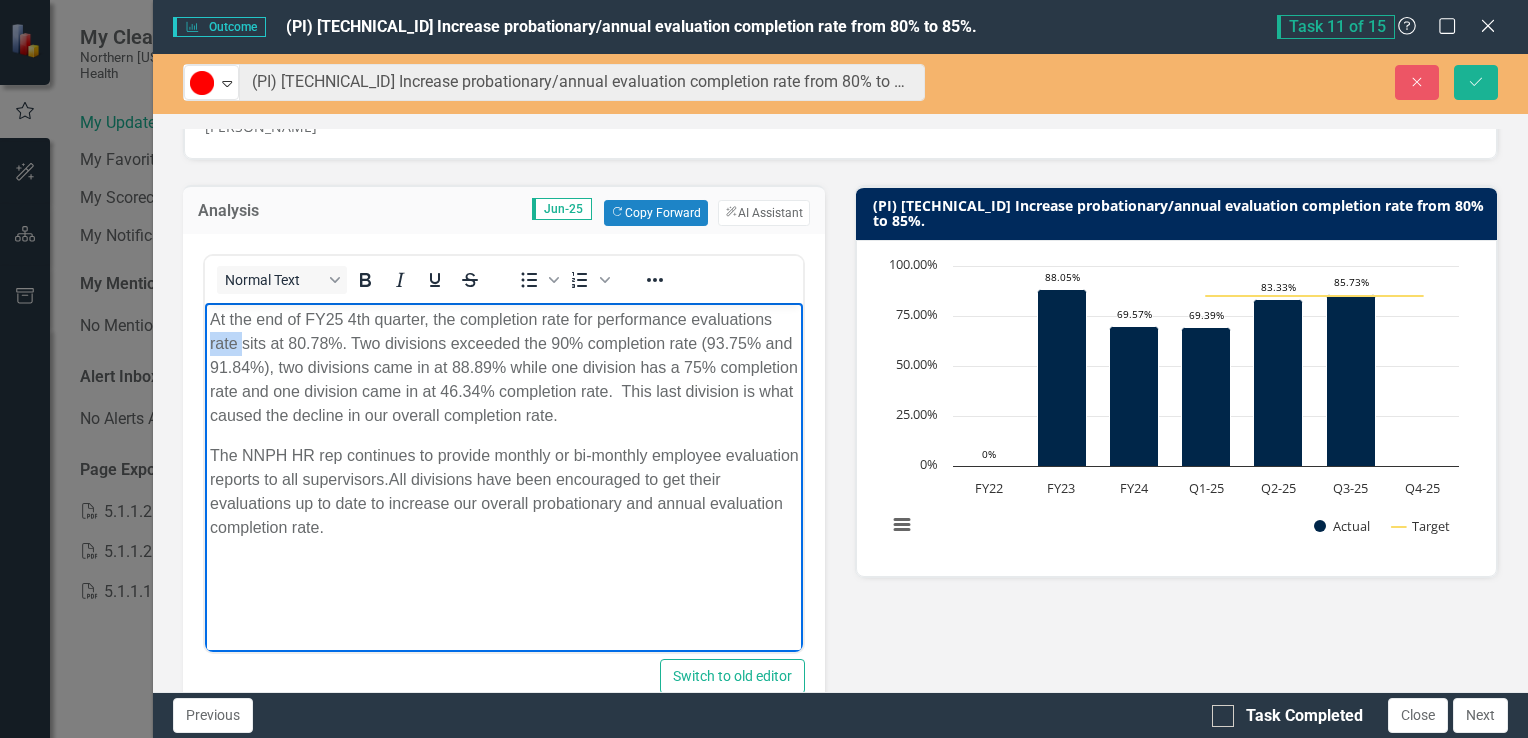 drag, startPoint x: 227, startPoint y: 347, endPoint x: 407, endPoint y: 648, distance: 350.715 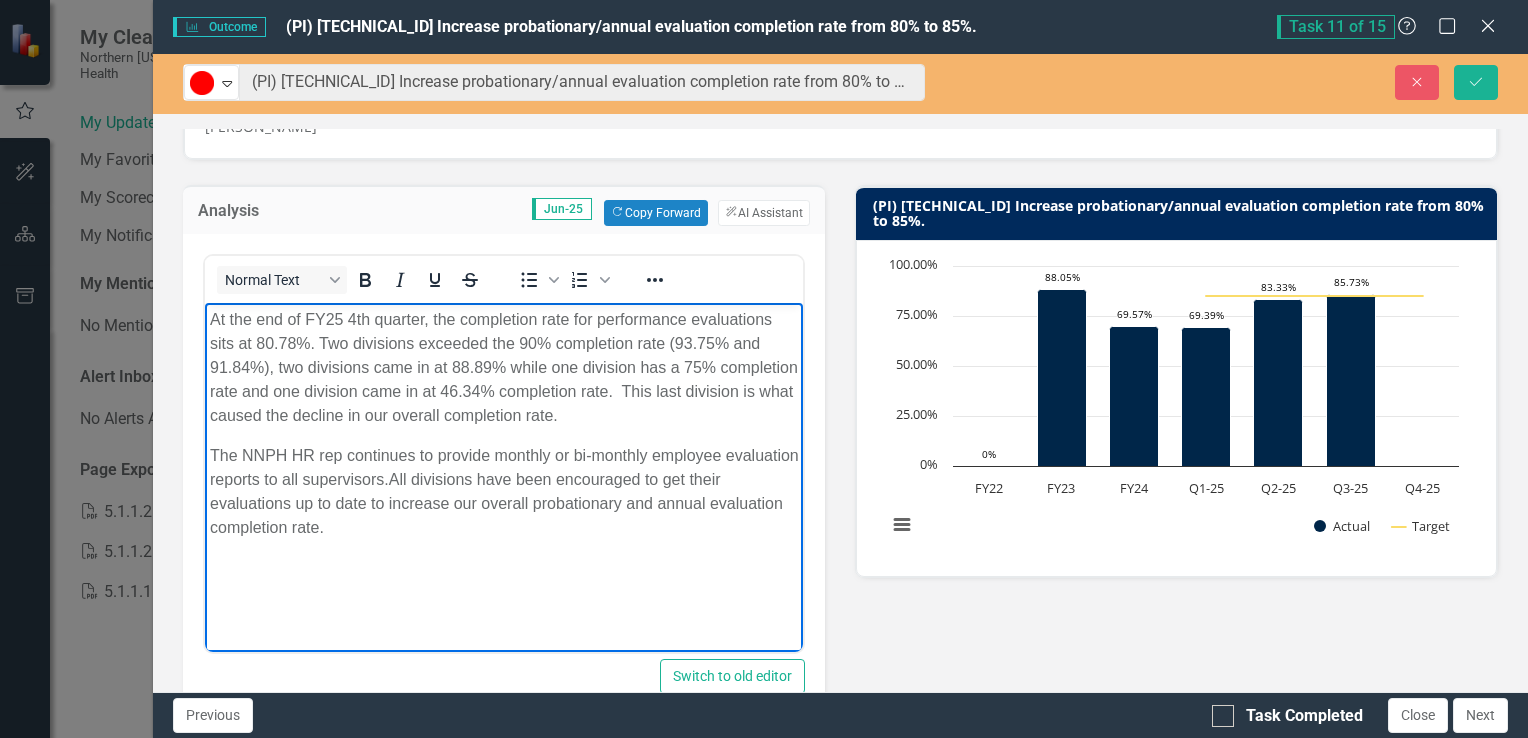 click on "At the end of FY25 4th quarter, the completion rate for performance evaluations sits at 80.78%. Two divisions exceeded the 90% completion rate (93.75% and 91.84%), two divisions came in at 88.89% while one division has a 75% completion rate and one division came in at 46.34% completion rate.  This last division is what caused the decline in our overall completion rate." at bounding box center (503, 367) 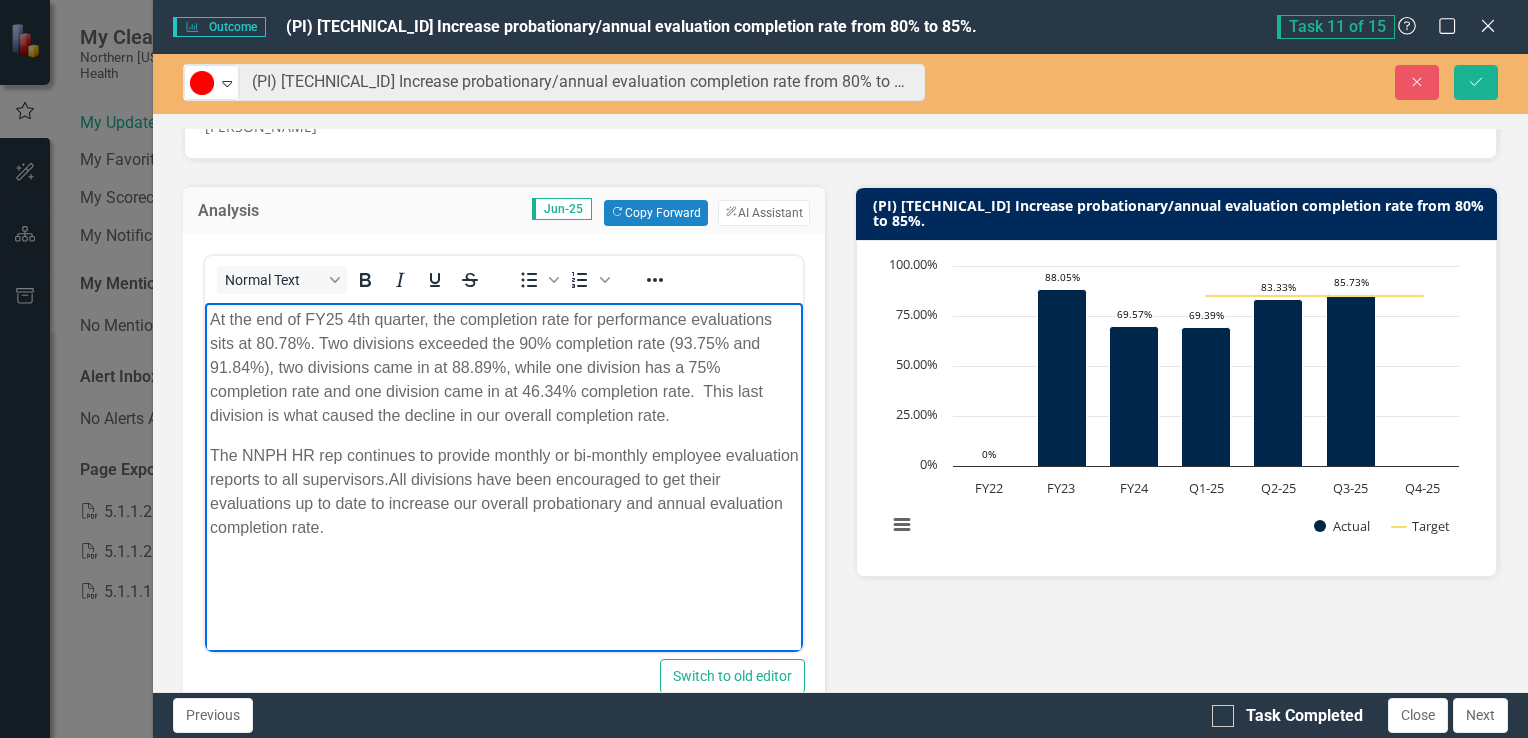 click on "At the end of FY25 4th quarter, the completion rate for performance evaluations sits at 80.78%. Two divisions exceeded the 90% completion rate (93.75% and 91.84%), two divisions came in at 88.89%, while one division has a 75% completion rate and one division came in at 46.34% completion rate.  This last division is what caused the decline in our overall completion rate." at bounding box center [503, 367] 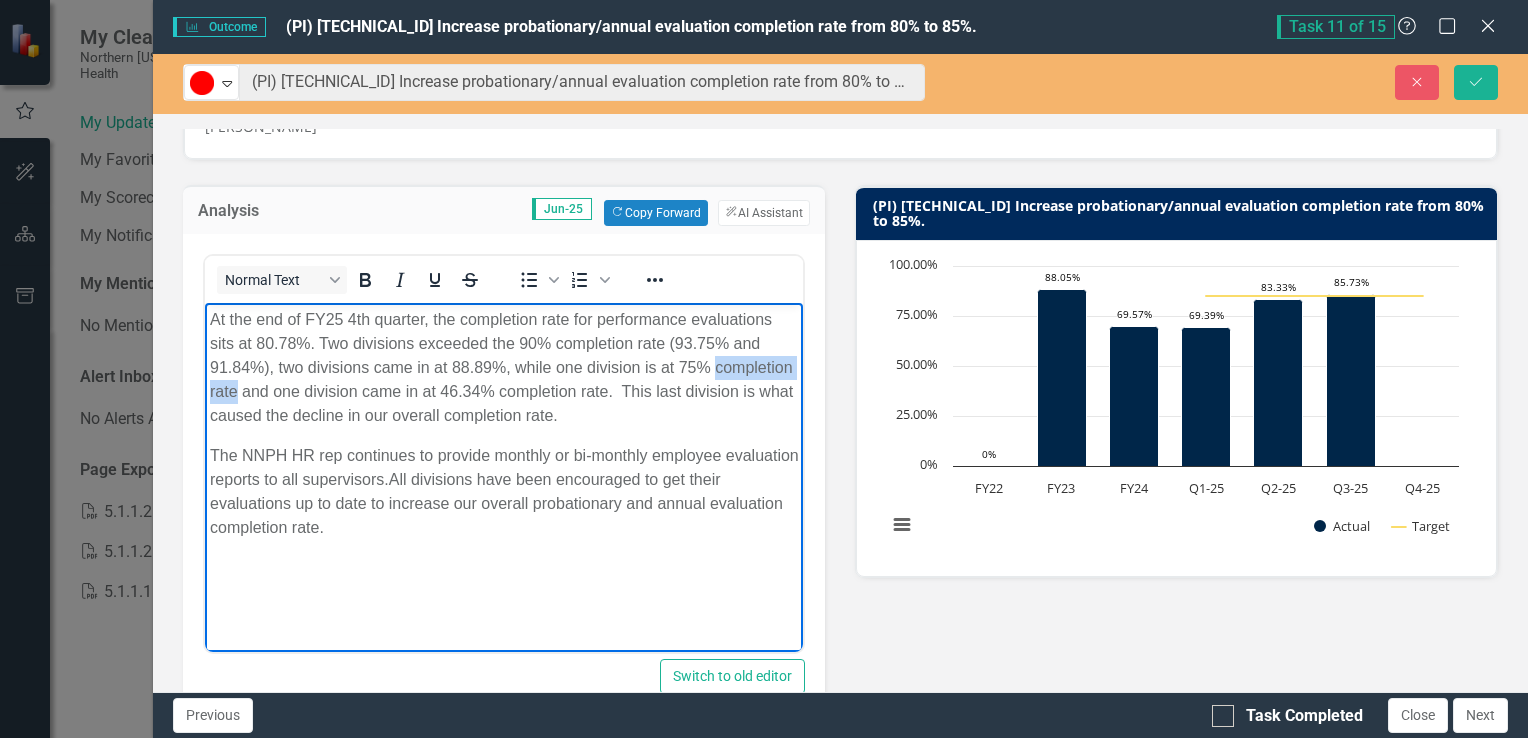 drag, startPoint x: 317, startPoint y: 394, endPoint x: 208, endPoint y: 399, distance: 109.11462 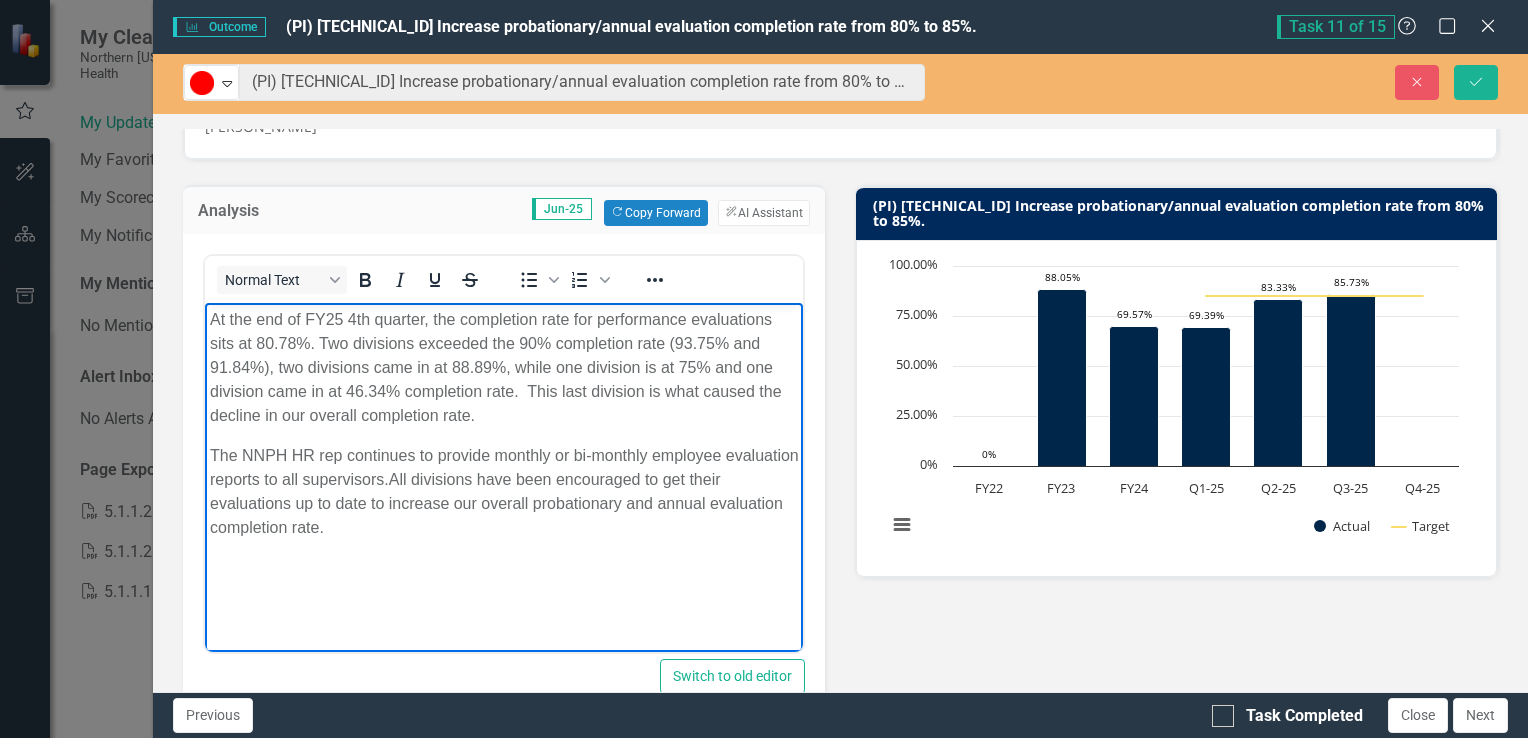 click on "At the end of FY25 4th quarter, the completion rate for performance evaluations sits at 80.78%. Two divisions exceeded the 90% completion rate (93.75% and 91.84%), two divisions came in at 88.89%, while one division is at 75% and one division came in at 46.34% completion rate.  This last division is what caused the decline in our overall completion rate." at bounding box center (503, 367) 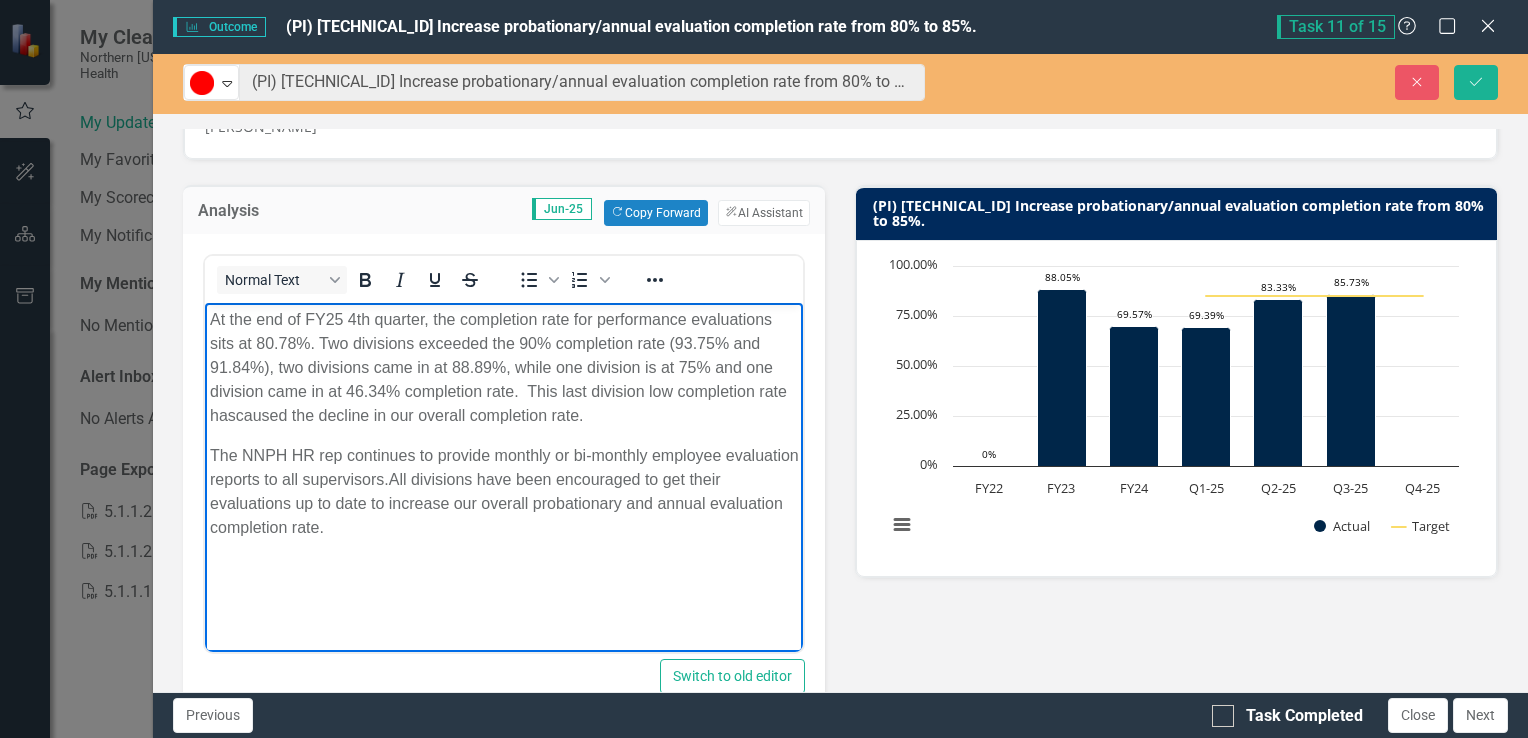 click on "At the end of FY25 4th quarter, the completion rate for performance evaluations sits at 80.78%. Two divisions exceeded the 90% completion rate (93.75% and 91.84%), two divisions came in at 88.89%, while one division is at 75% and one division came in at 46.34% completion rate.  This last division low completion rate has  caused the decline in our overall completion rate." at bounding box center [503, 367] 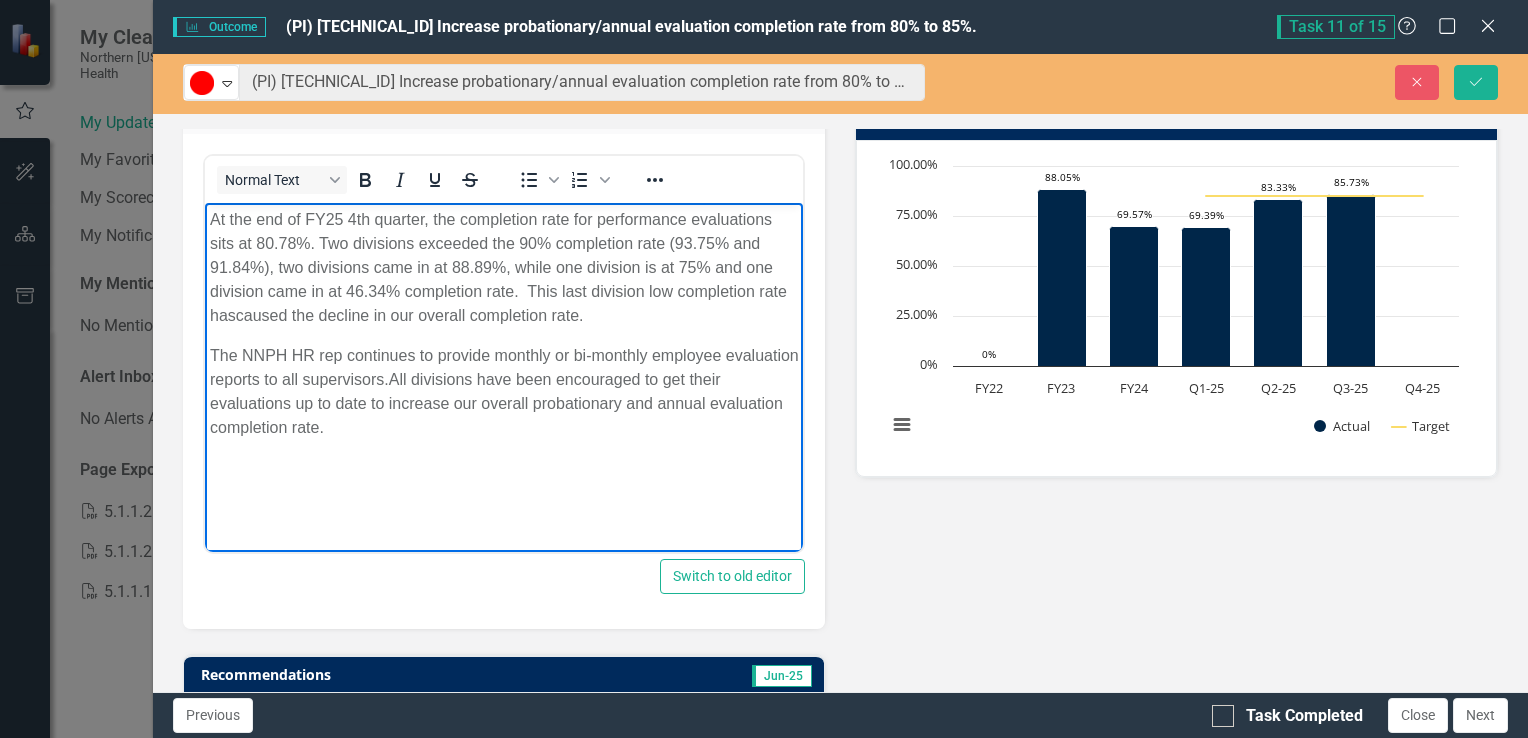 click on "The NNPH HR rep continues to provide monthly or bi-monthly employee evaluation reports to all supervisors.   All divisions have been encouraged to get their evaluations up to date to increase our overall probationary and annual evaluation completion rate." at bounding box center (503, 391) 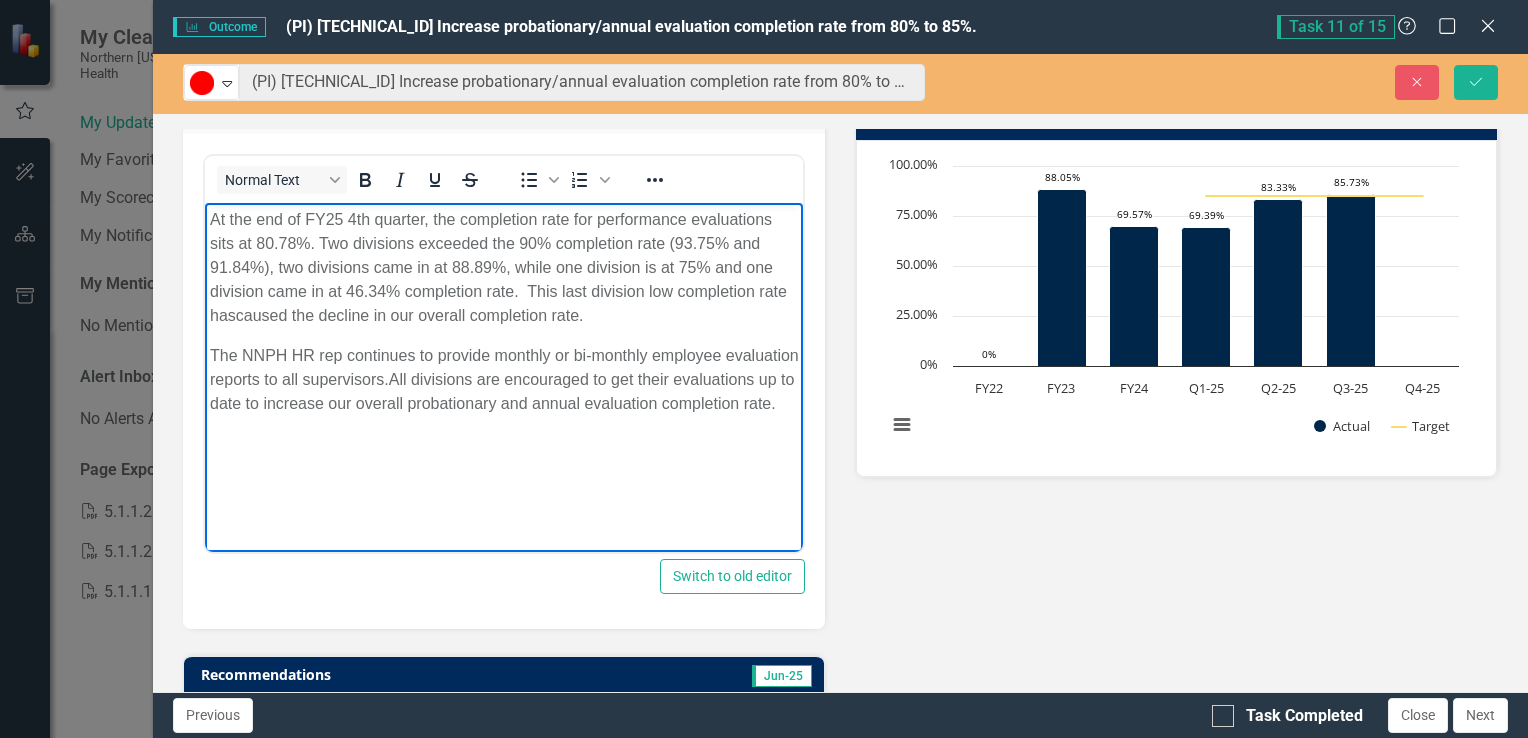 click on "The NNPH HR rep continues to provide monthly or bi-monthly employee evaluation reports to all supervisors.   All divisions are encouraged to get their evaluations up to date to increase our overall probationary and annual evaluation completion rate." at bounding box center (503, 379) 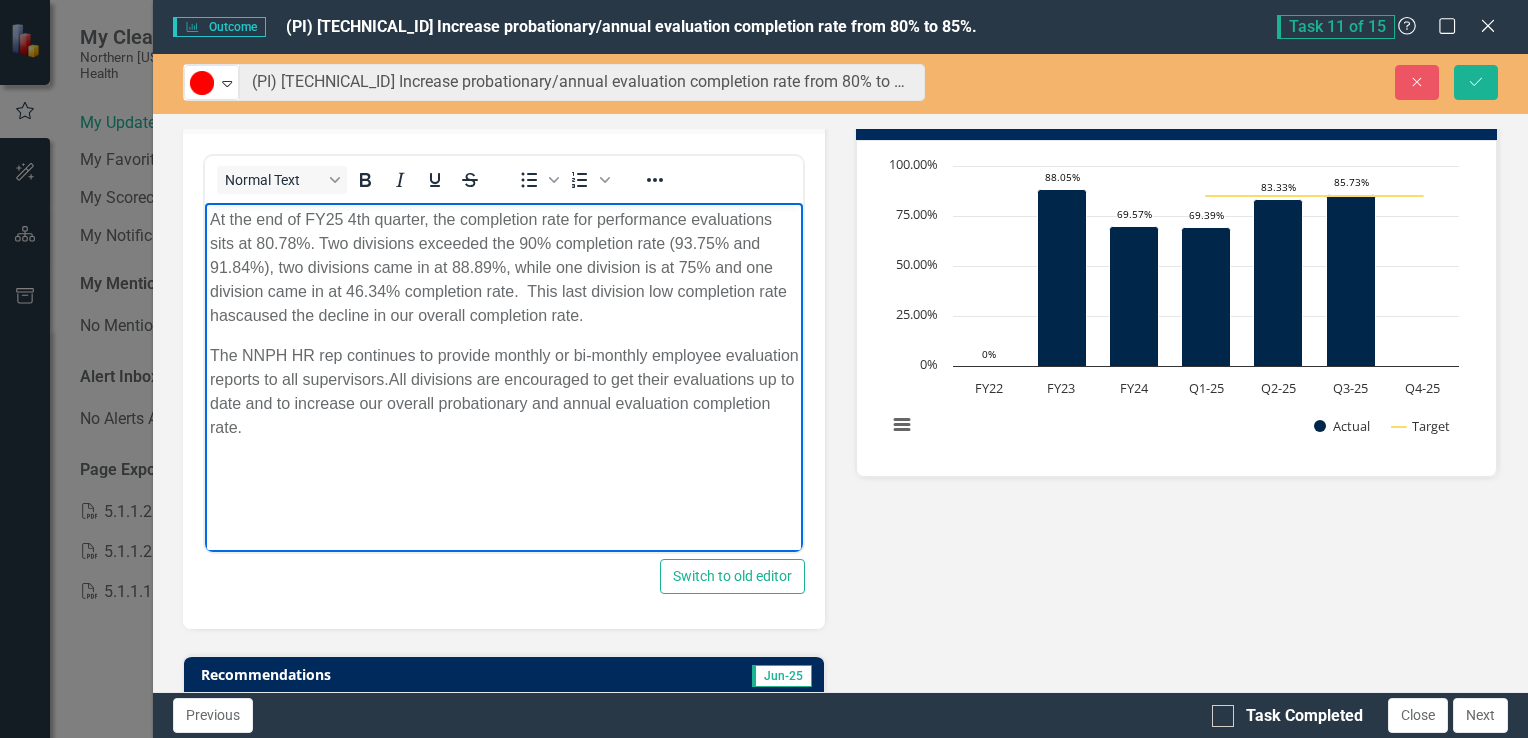 click on "At the end of FY25 4th quarter, the completion rate for performance evaluations sits at 80.78%. Two divisions exceeded the 90% completion rate (93.75% and 91.84%), two divisions came in at 88.89%, while one division is at 75% and one division came in at 46.34% completion rate.  This last division low completion rate has  caused the decline in our overall completion rate. The NNPH HR rep continues to provide monthly or bi-monthly employee evaluation reports to all supervisors.   All divisions are encouraged to get their evaluations up to date and to increase our overall probationary and annual evaluation completion rate." at bounding box center (503, 352) 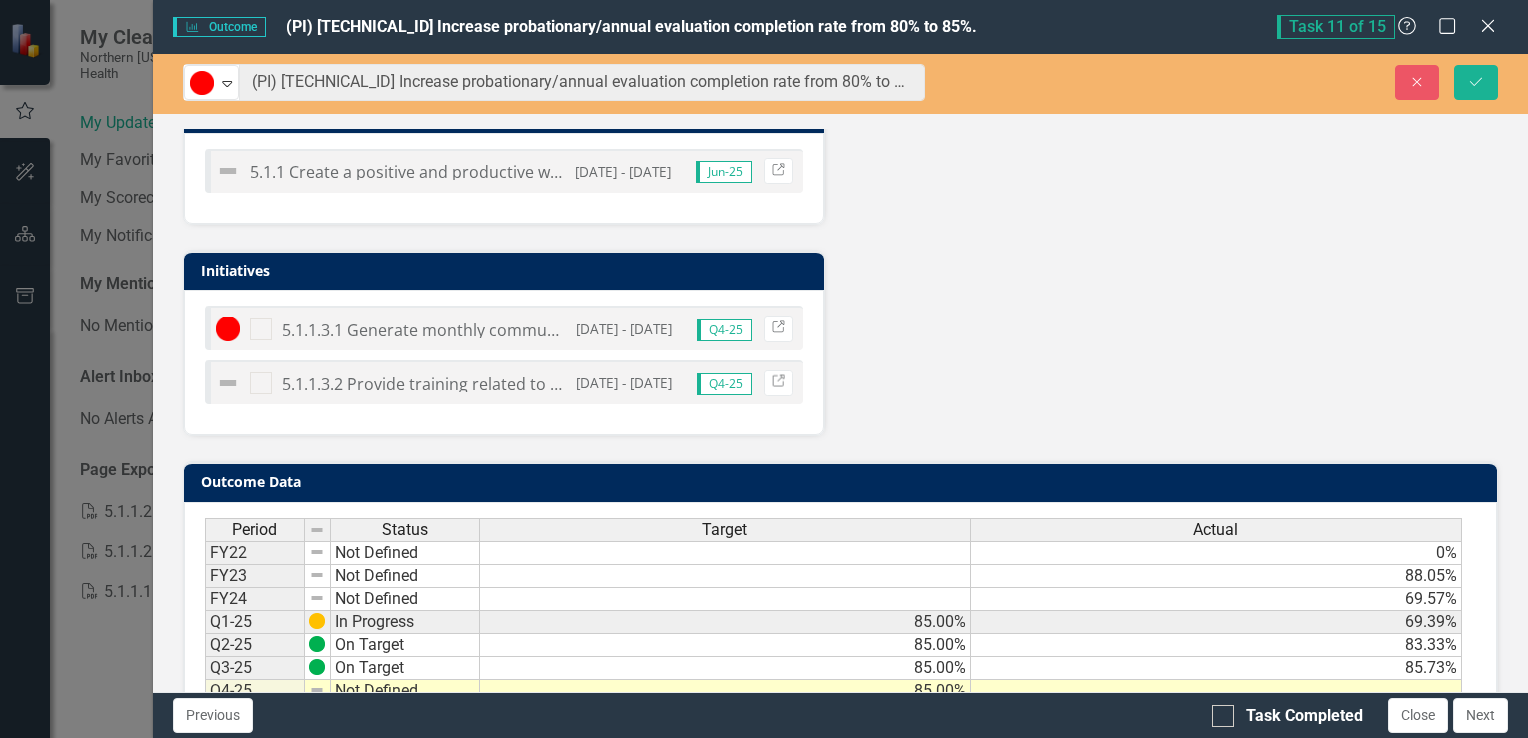 scroll, scrollTop: 1200, scrollLeft: 0, axis: vertical 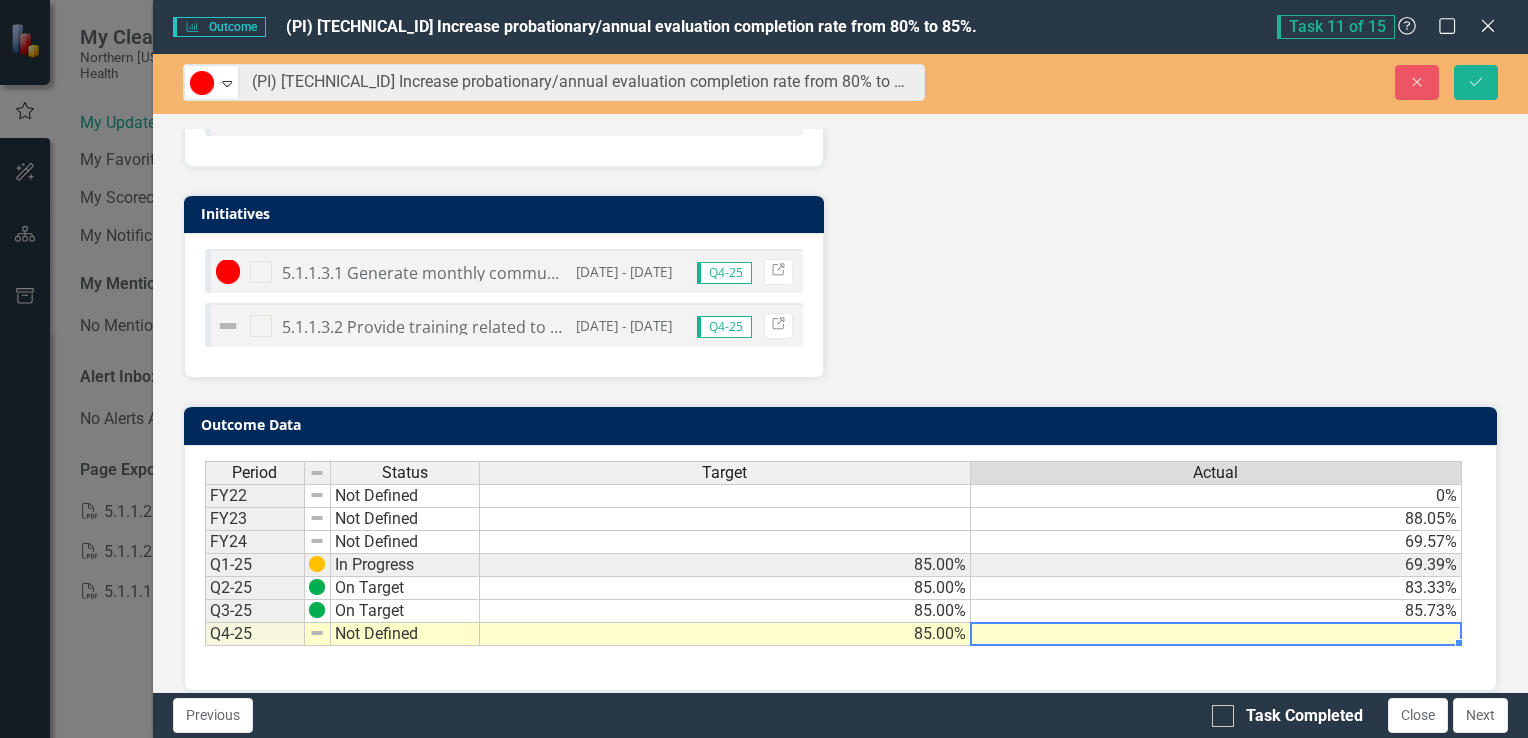 click at bounding box center [1216, 634] 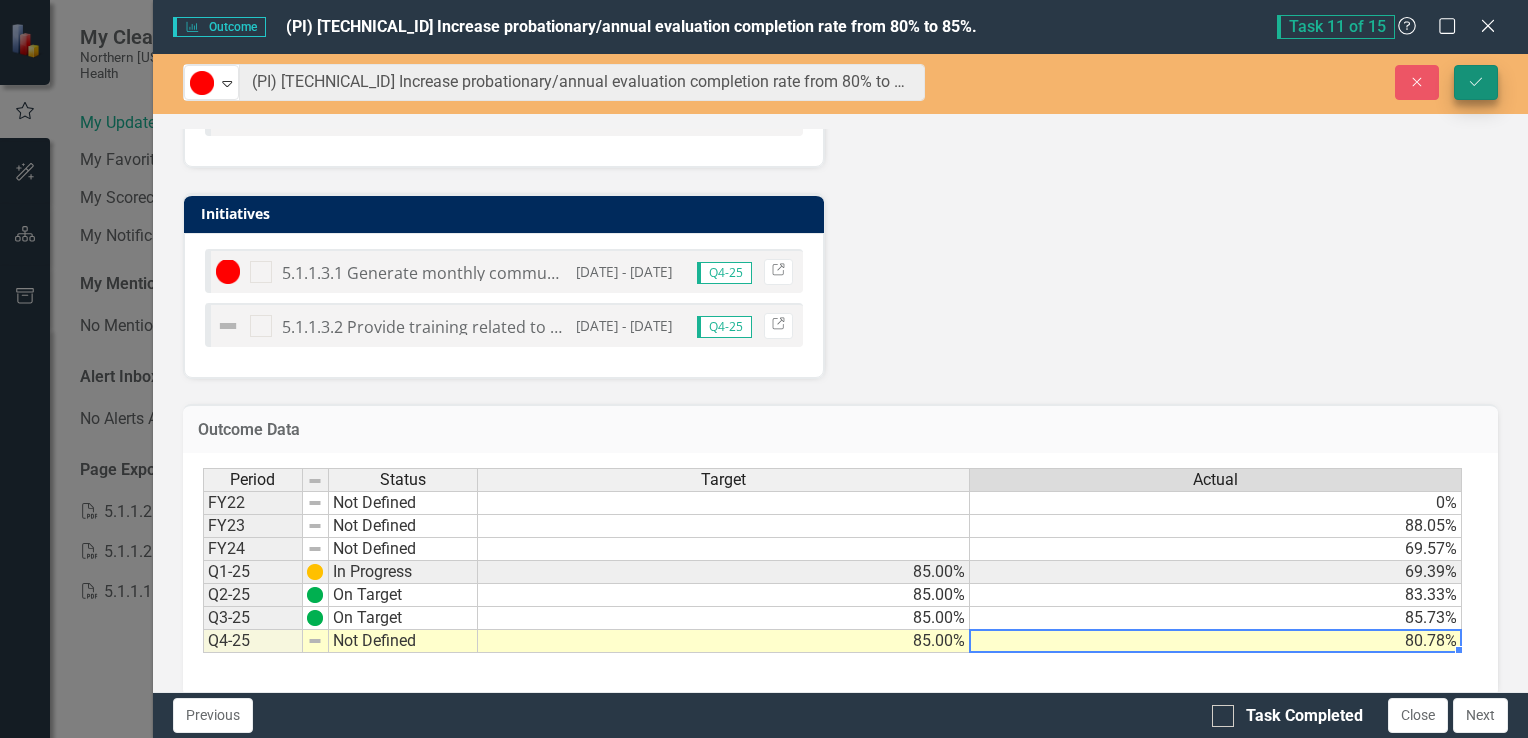 type on "80.78" 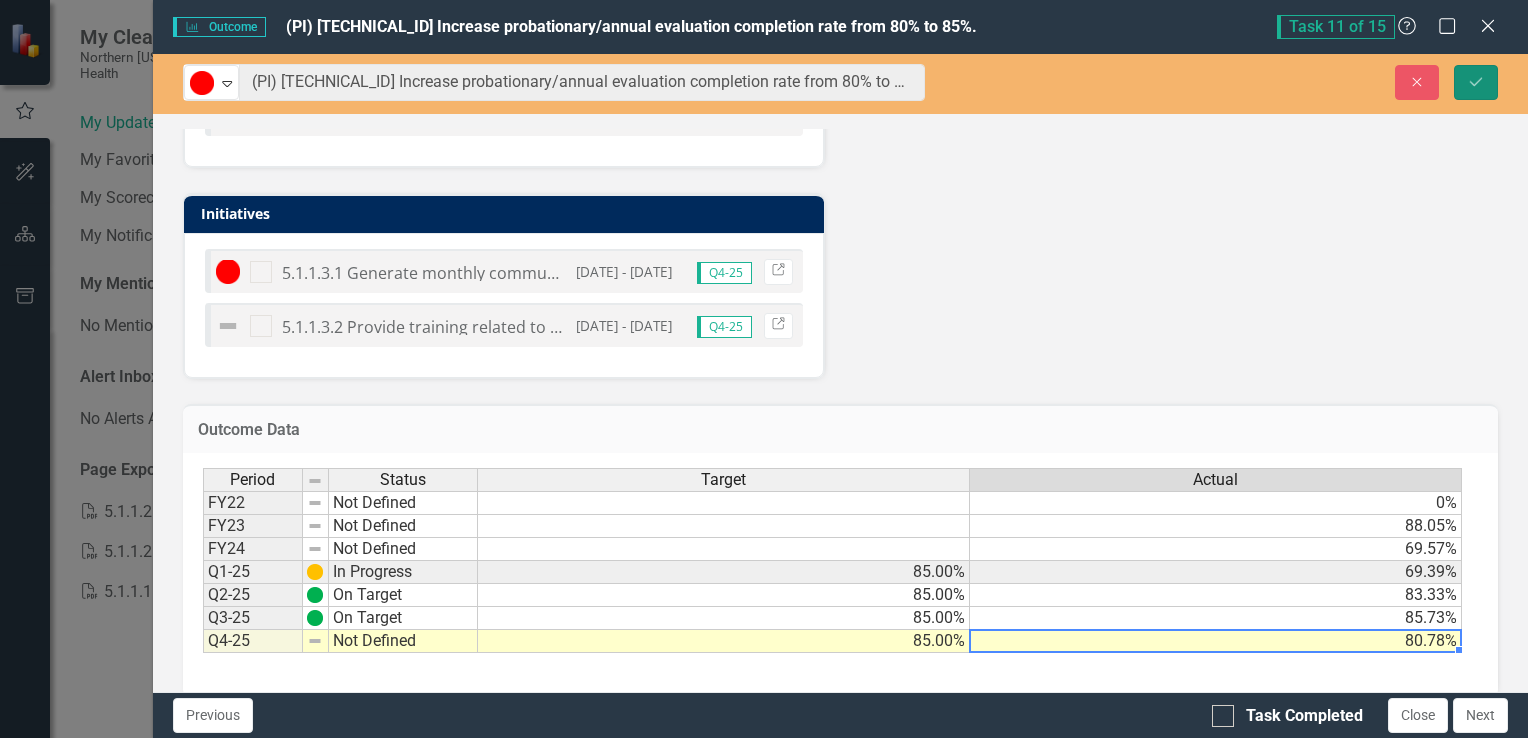 click on "Save" 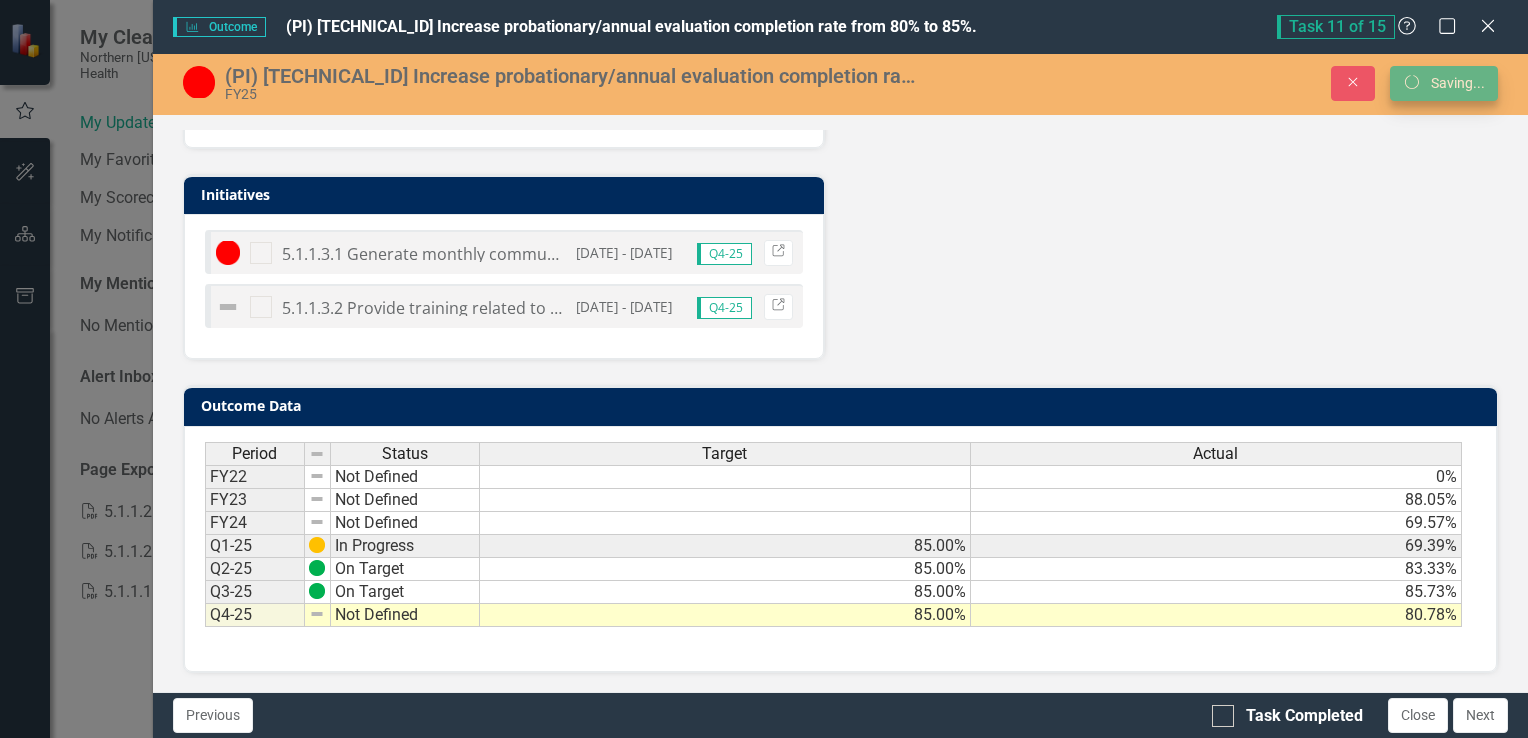 scroll, scrollTop: 902, scrollLeft: 0, axis: vertical 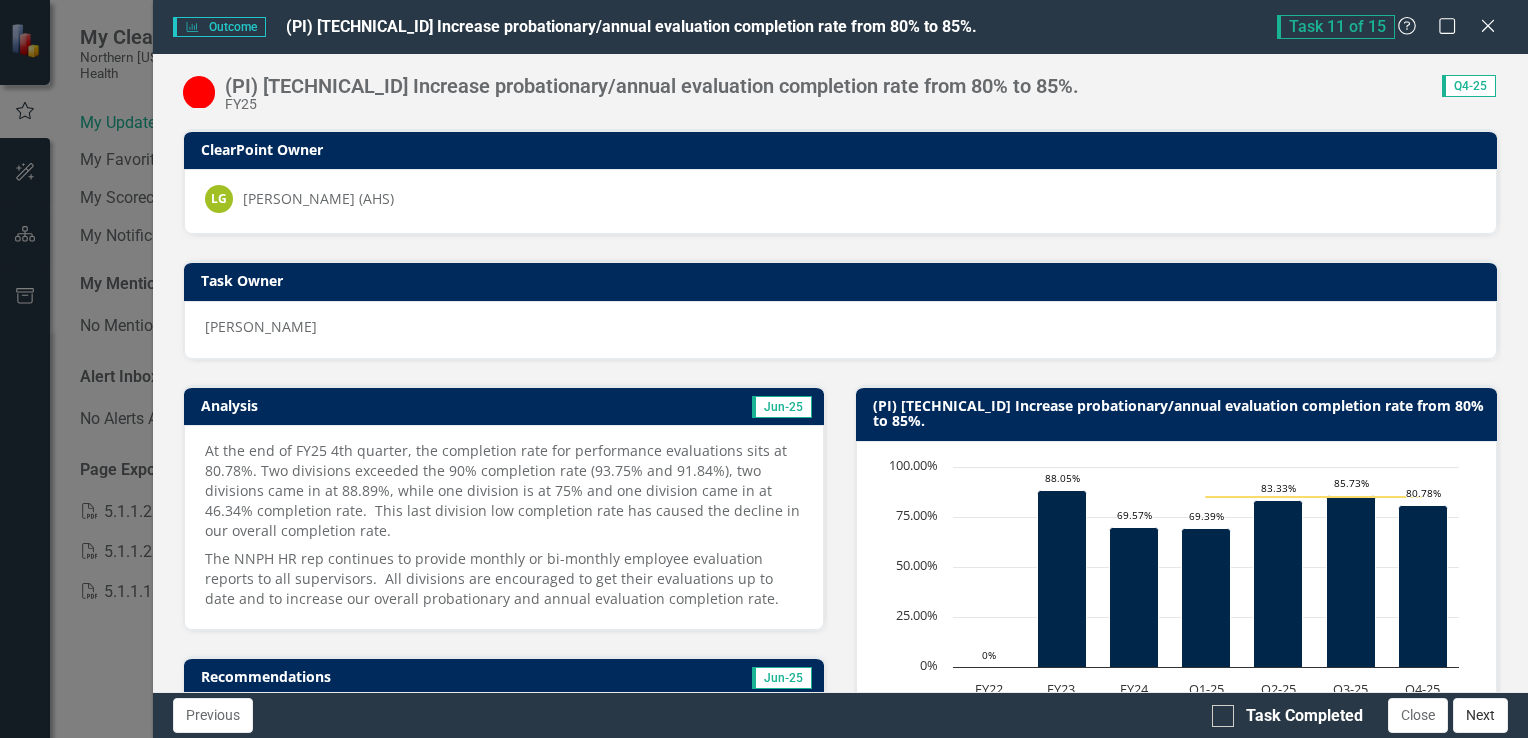 click on "Next" at bounding box center (1480, 715) 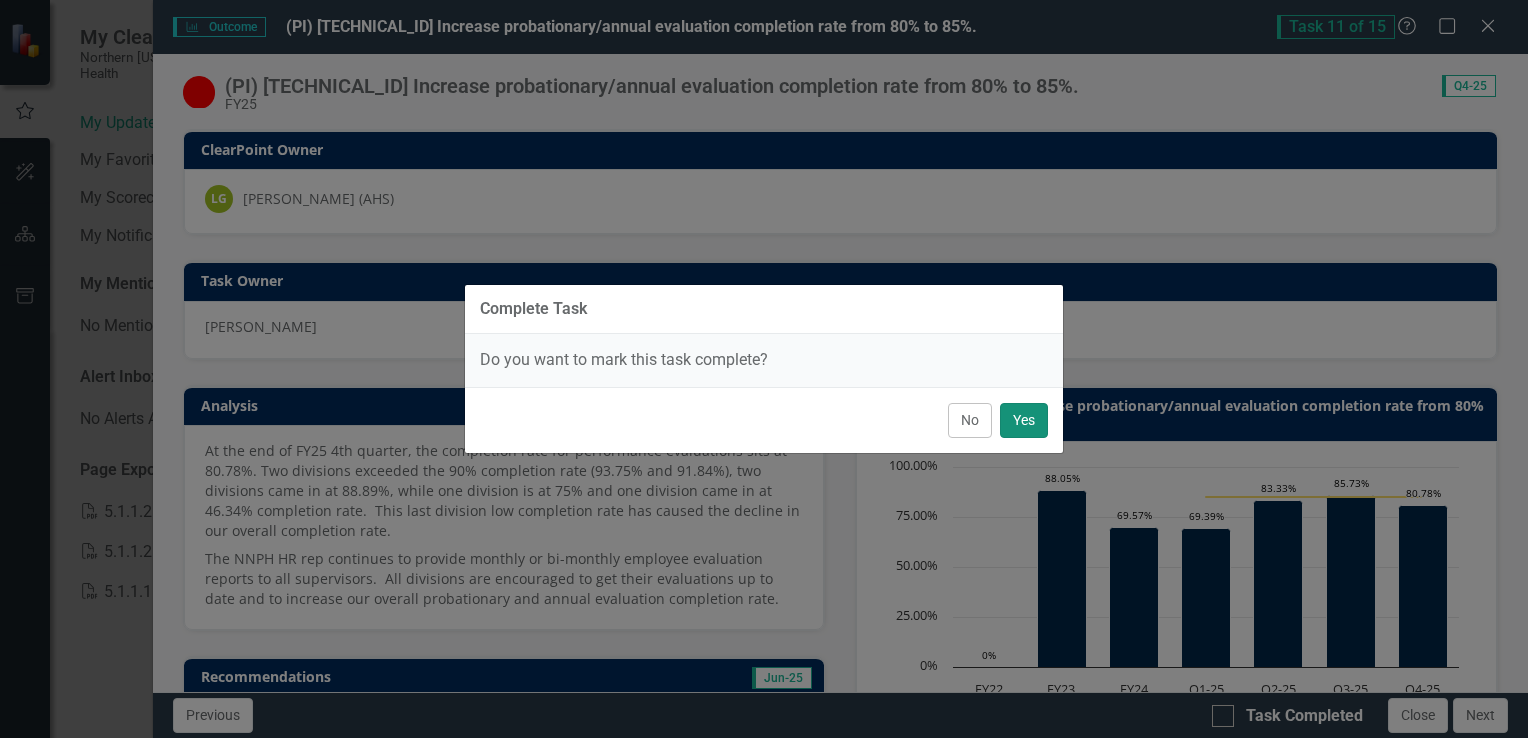 click on "Yes" at bounding box center [1024, 420] 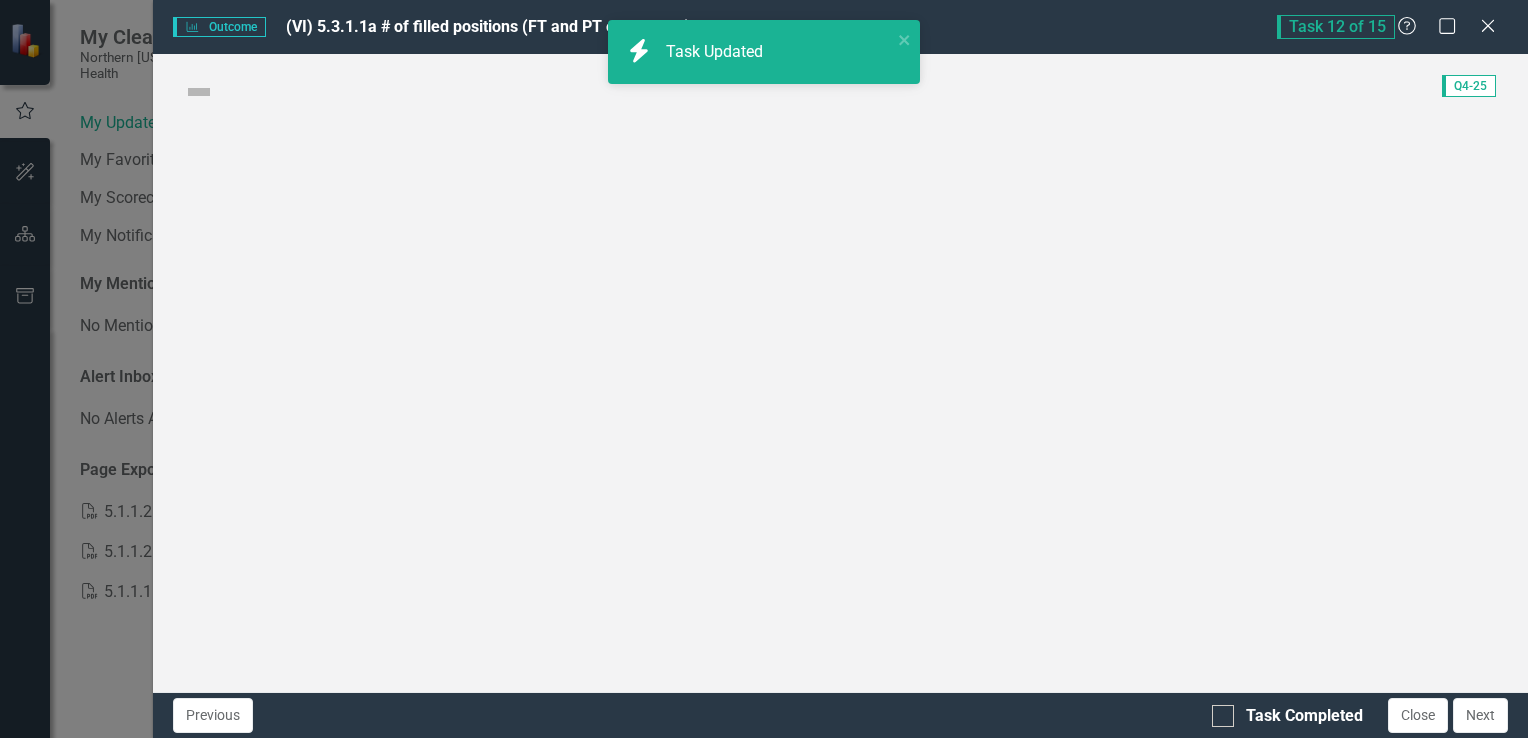 checkbox on "true" 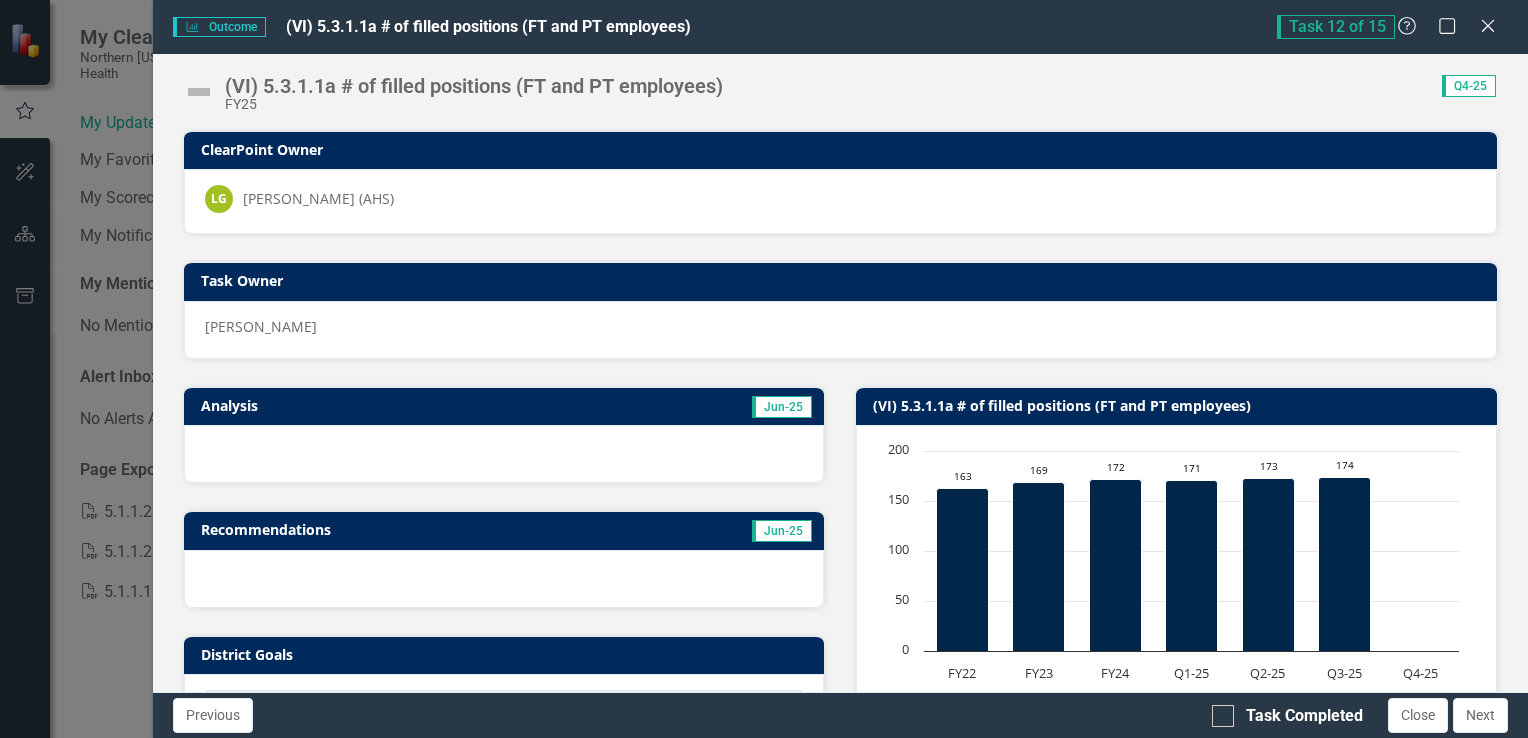 click on "Jun-25" at bounding box center [655, 408] 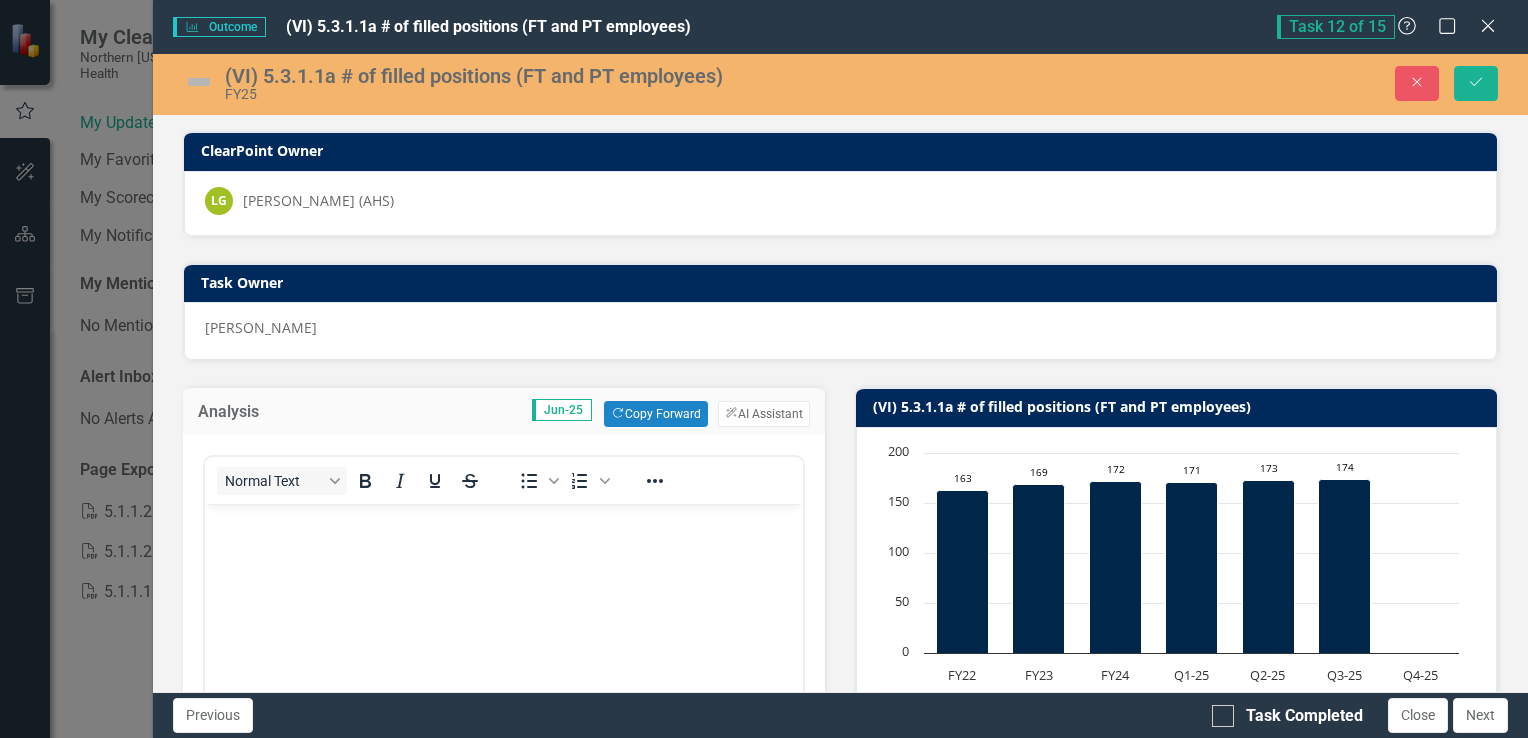 scroll, scrollTop: 0, scrollLeft: 0, axis: both 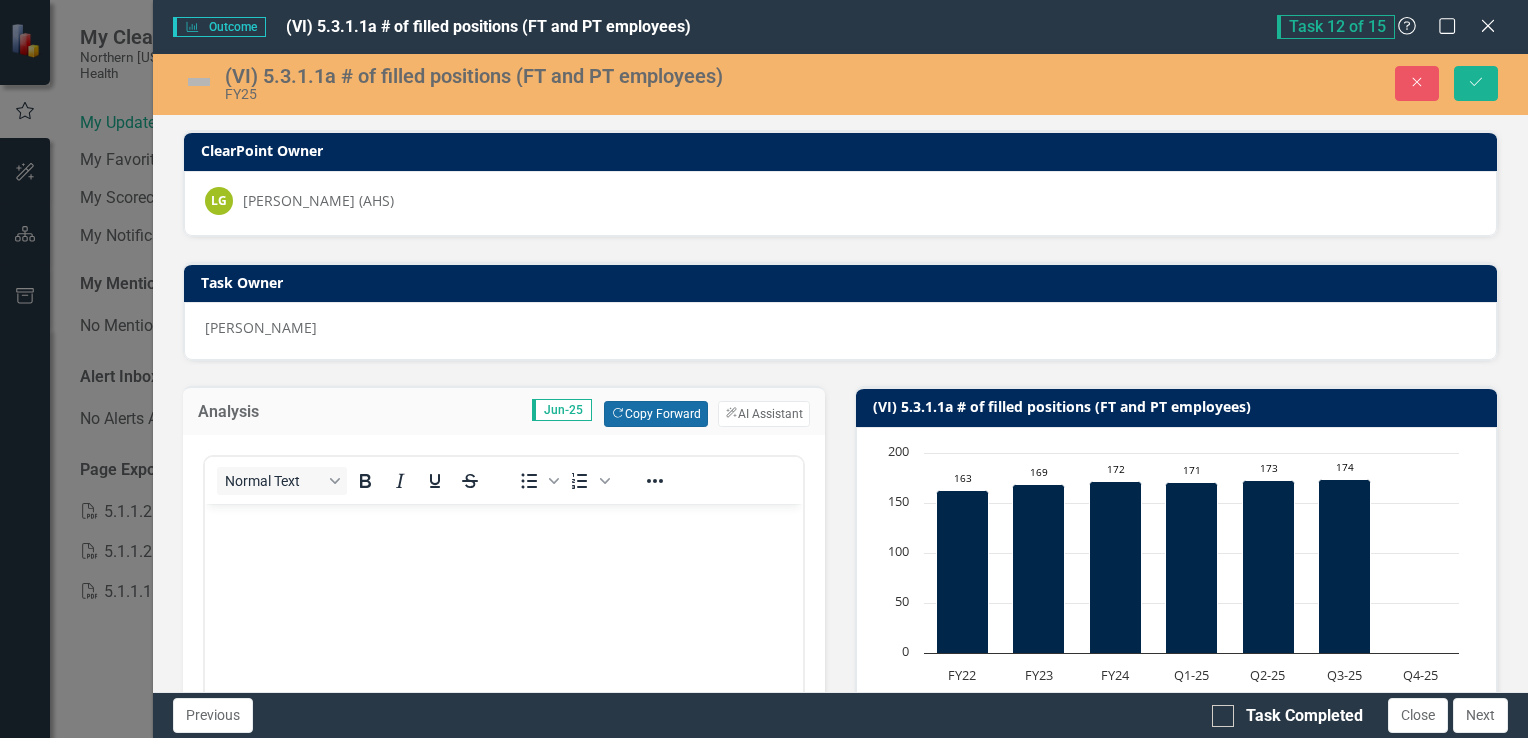 click on "Copy Forward  Copy Forward" at bounding box center (655, 414) 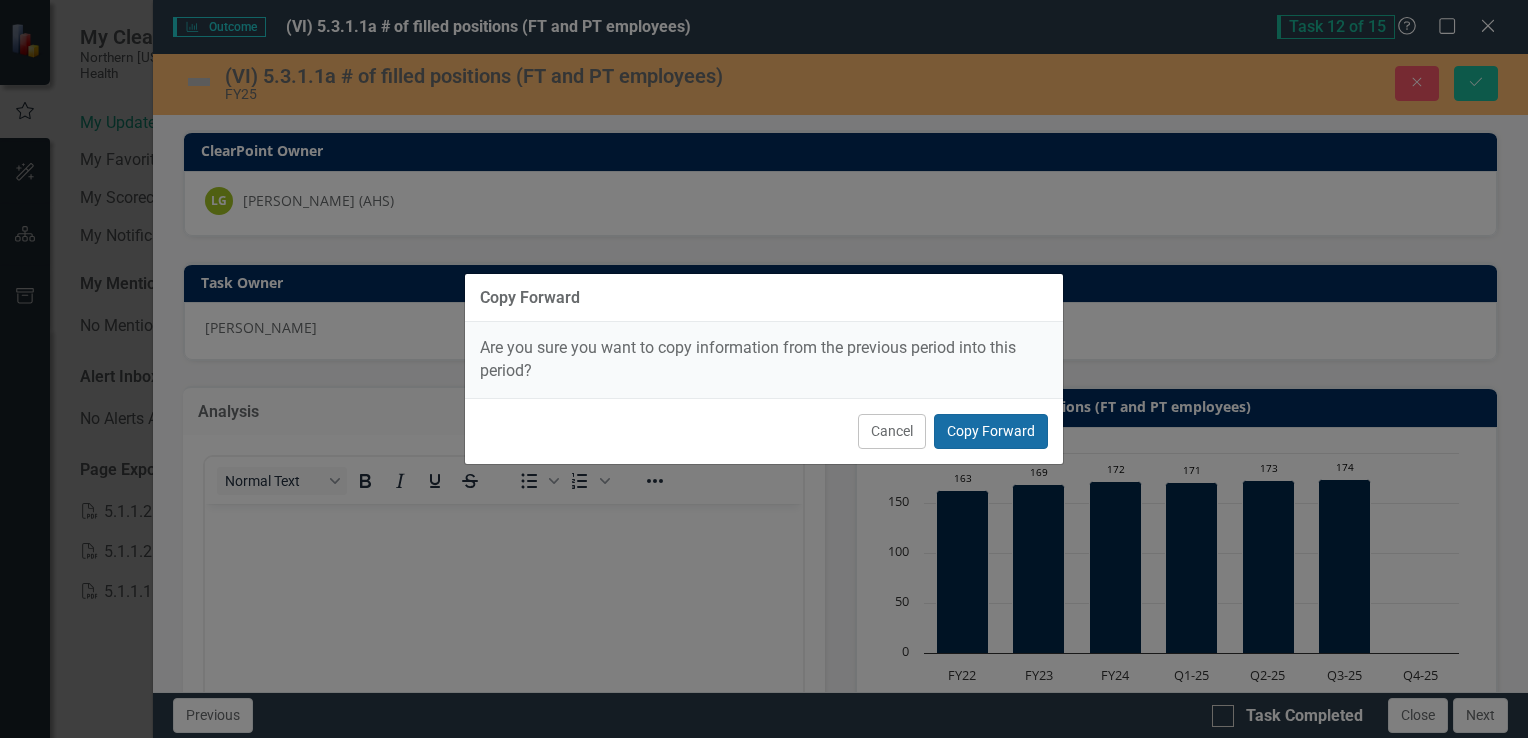 click on "Copy Forward" at bounding box center (991, 431) 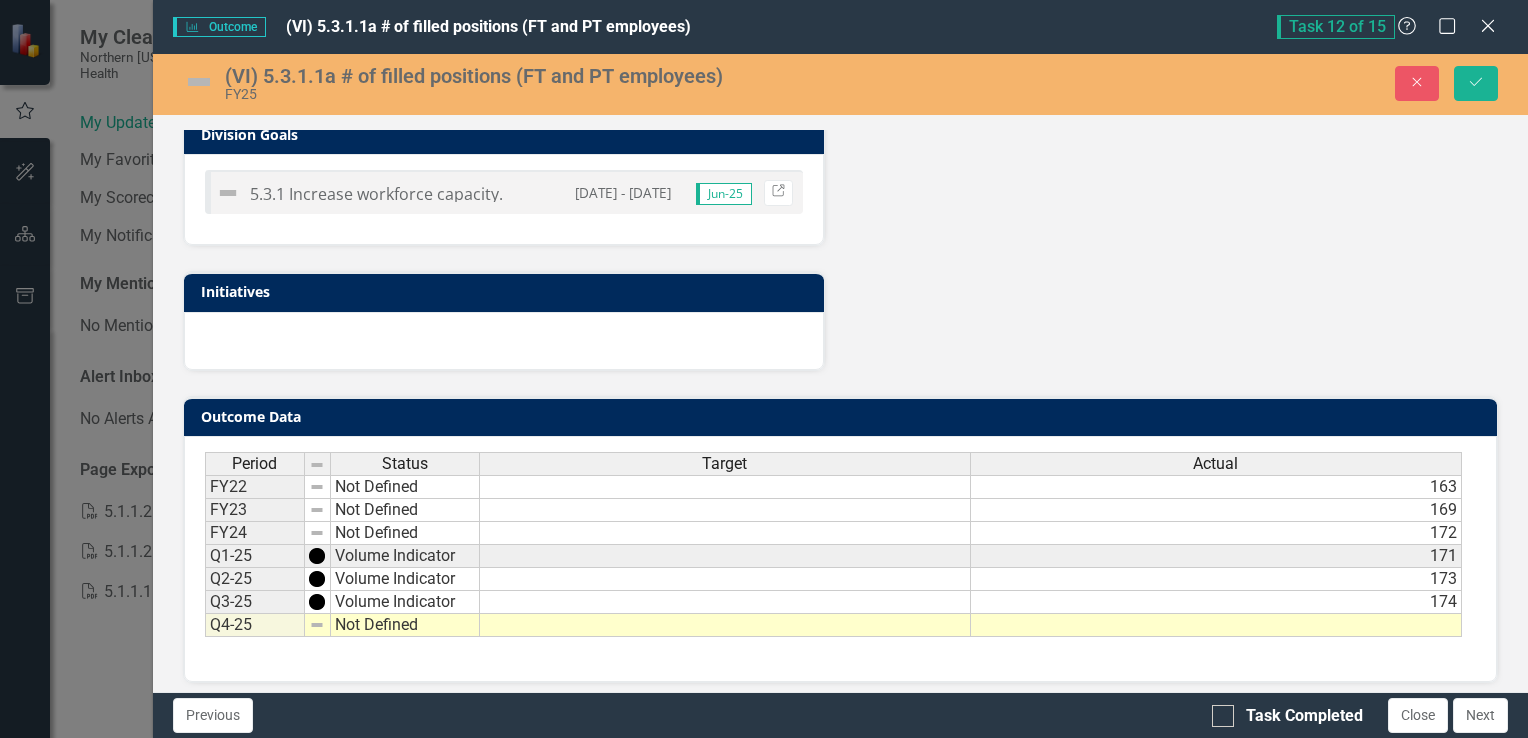 scroll, scrollTop: 1124, scrollLeft: 0, axis: vertical 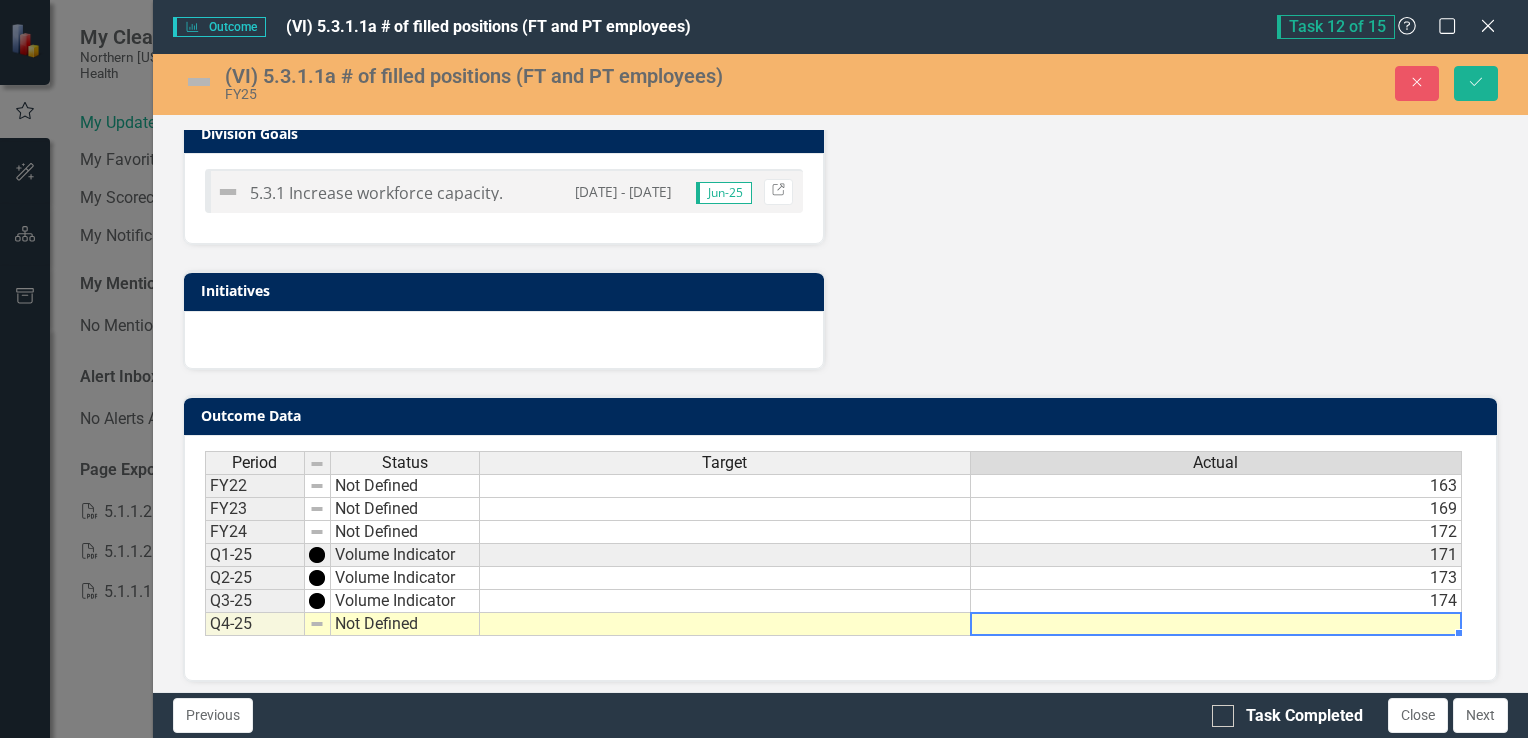 click at bounding box center (1216, 624) 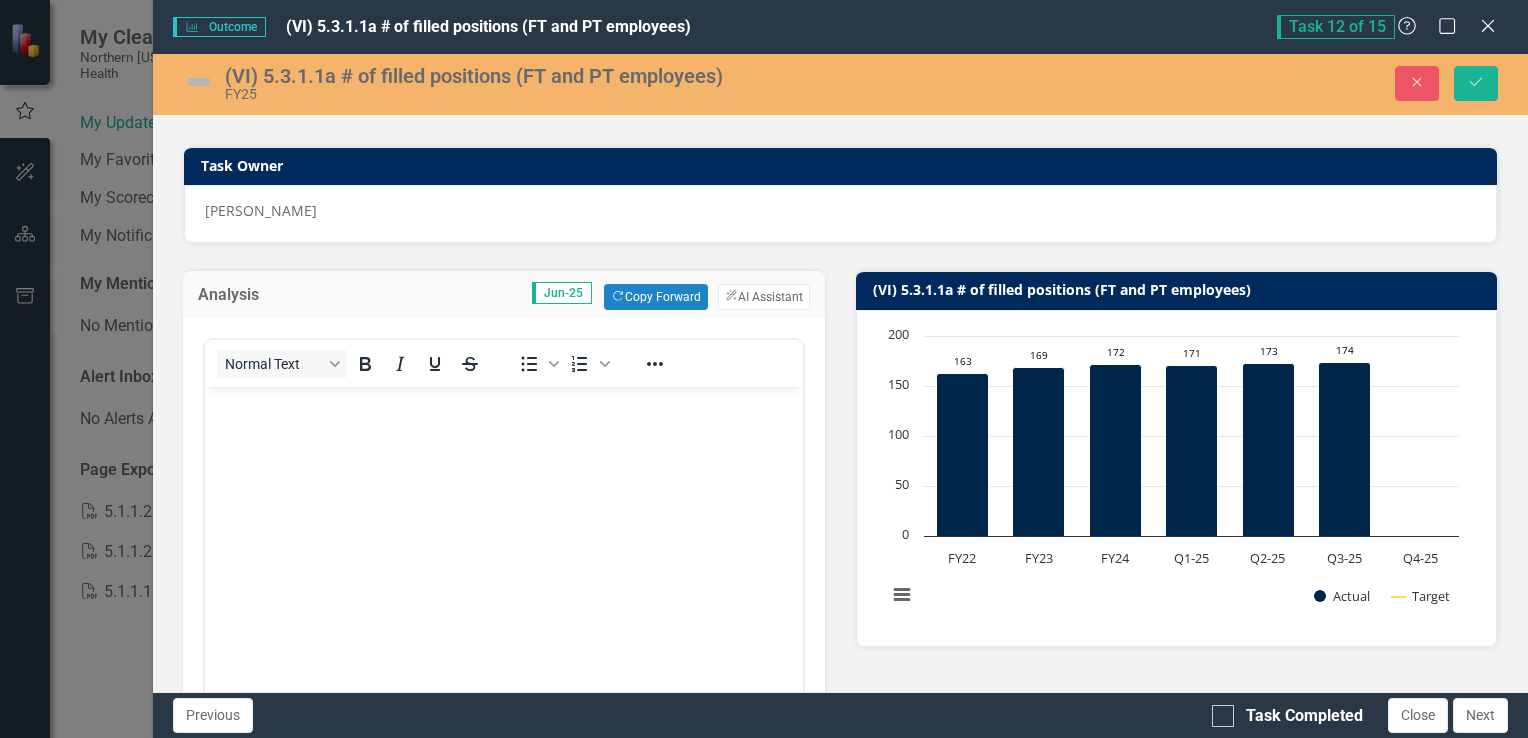 scroll, scrollTop: 0, scrollLeft: 0, axis: both 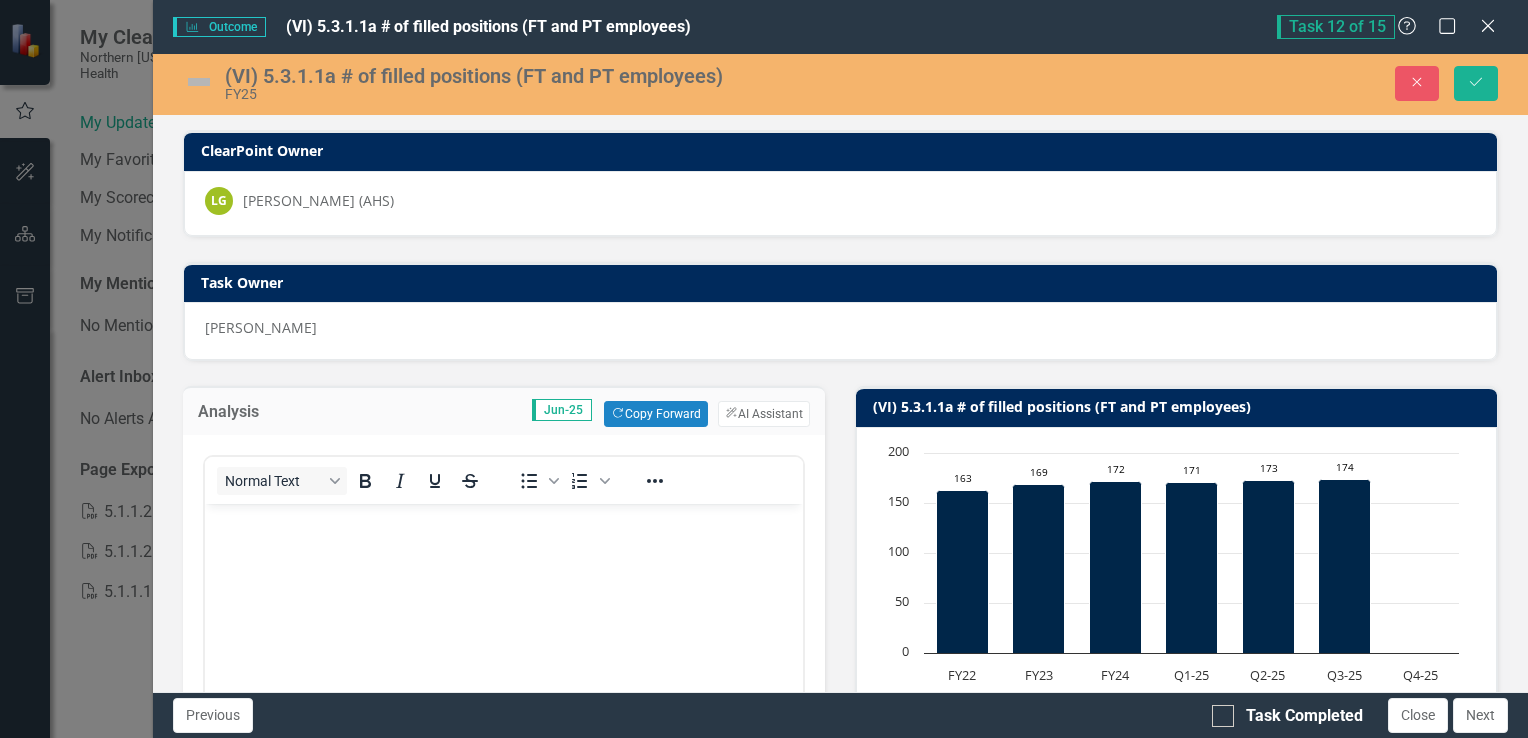 type on "172" 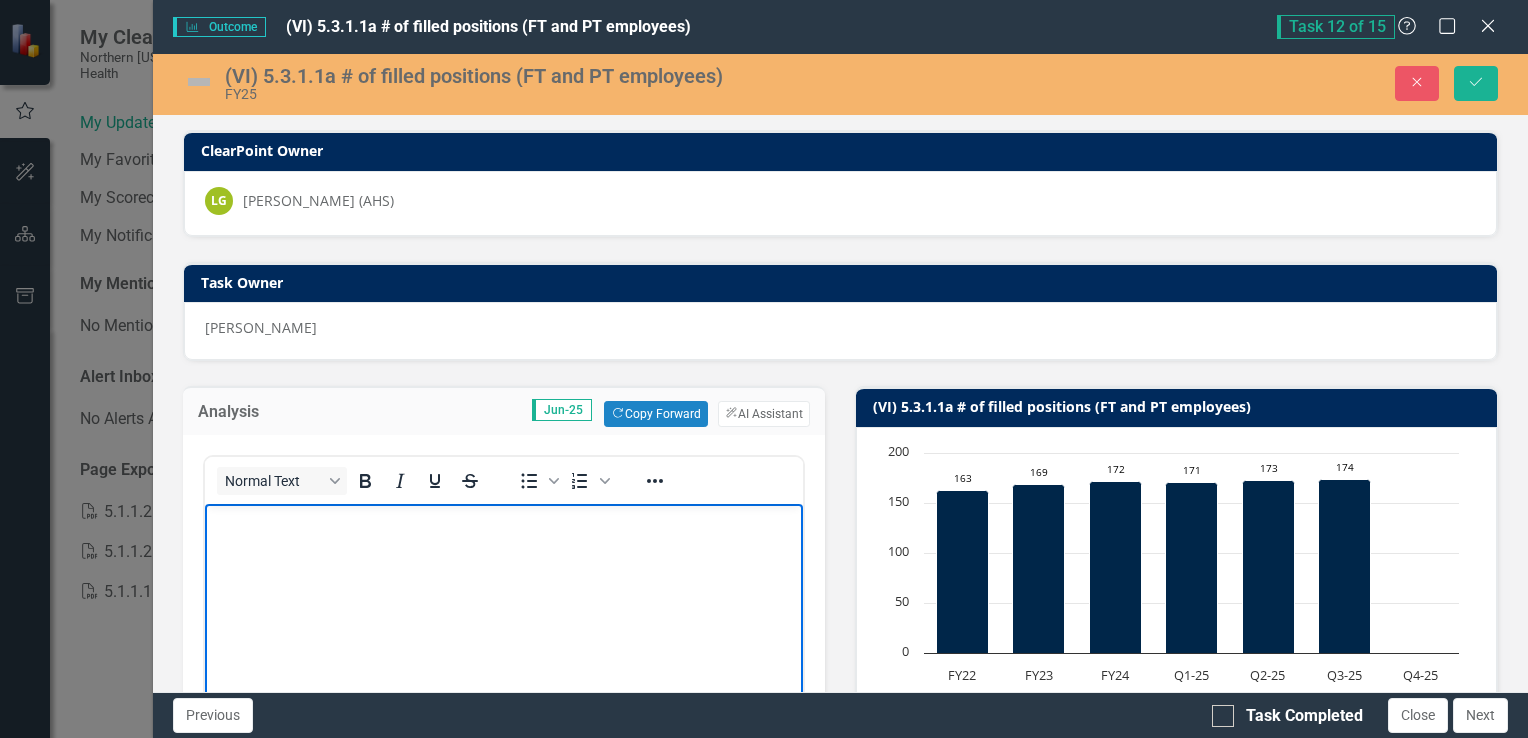 click at bounding box center [503, 521] 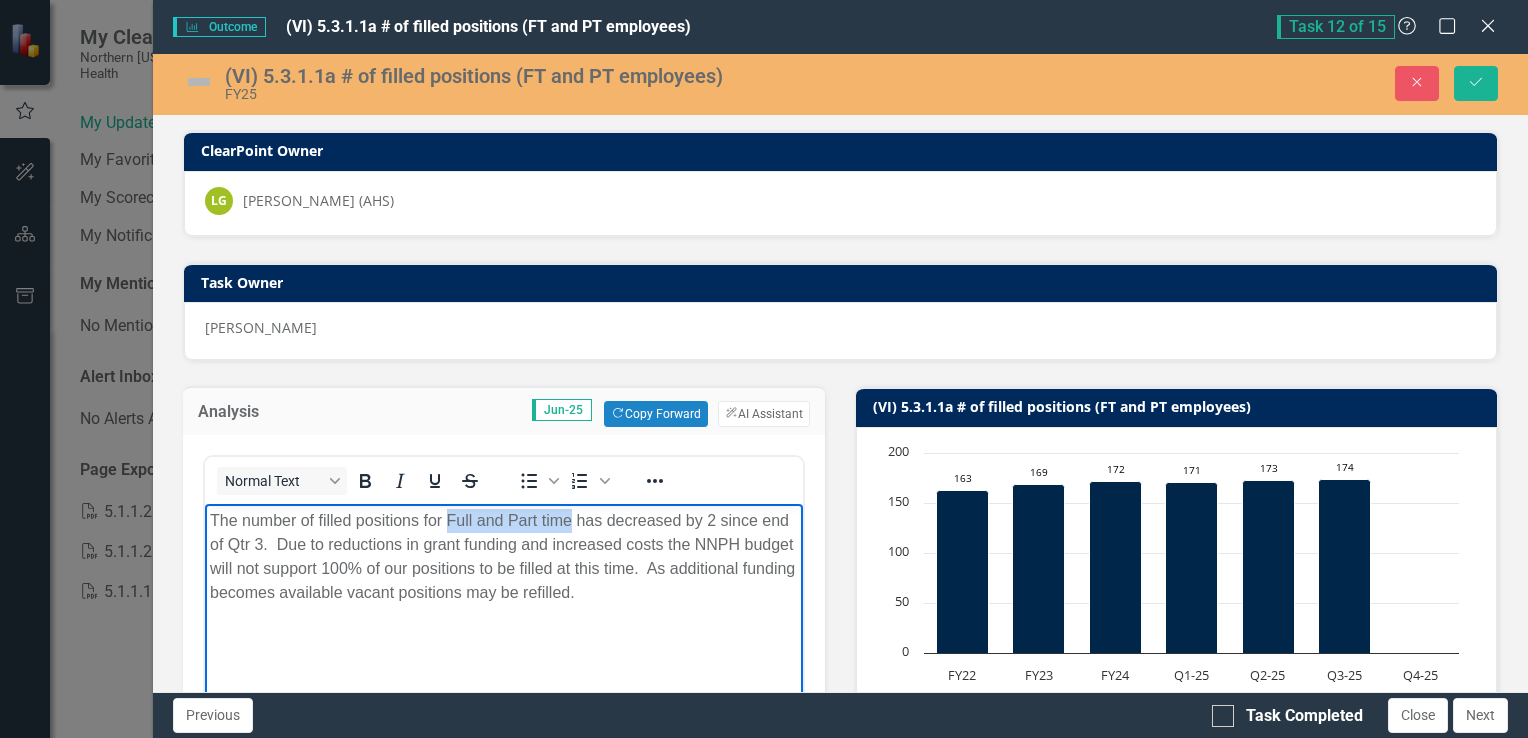 drag, startPoint x: 447, startPoint y: 522, endPoint x: 570, endPoint y: 525, distance: 123.03658 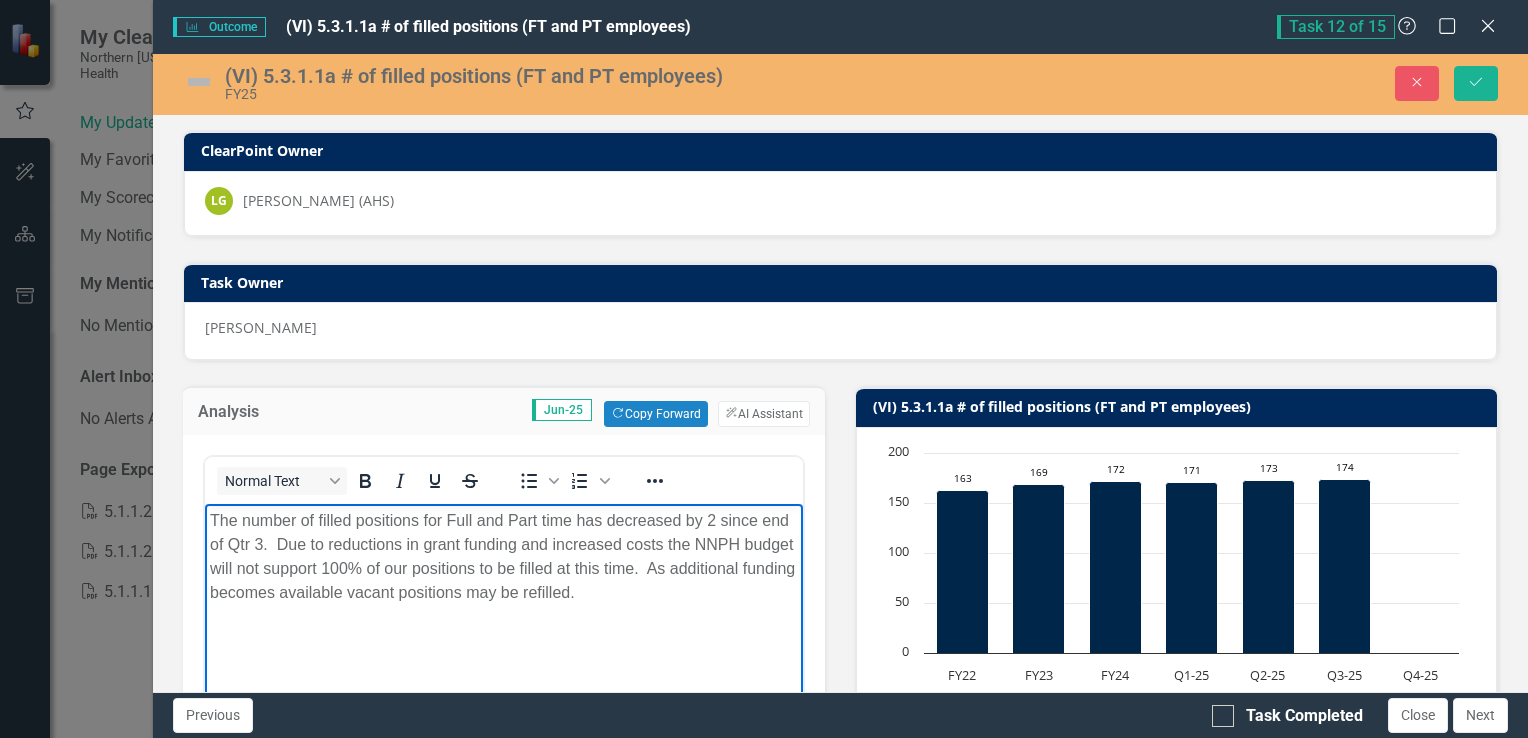 click on "The number of filled positions for Full and Part time has decreased by 2 since end of Qtr 3.  Due to reductions in grant funding and increased costs the NNPH budget will not support 100% of our positions to be filled at this time.  As additional funding becomes available vacant positions may be refilled." at bounding box center (503, 557) 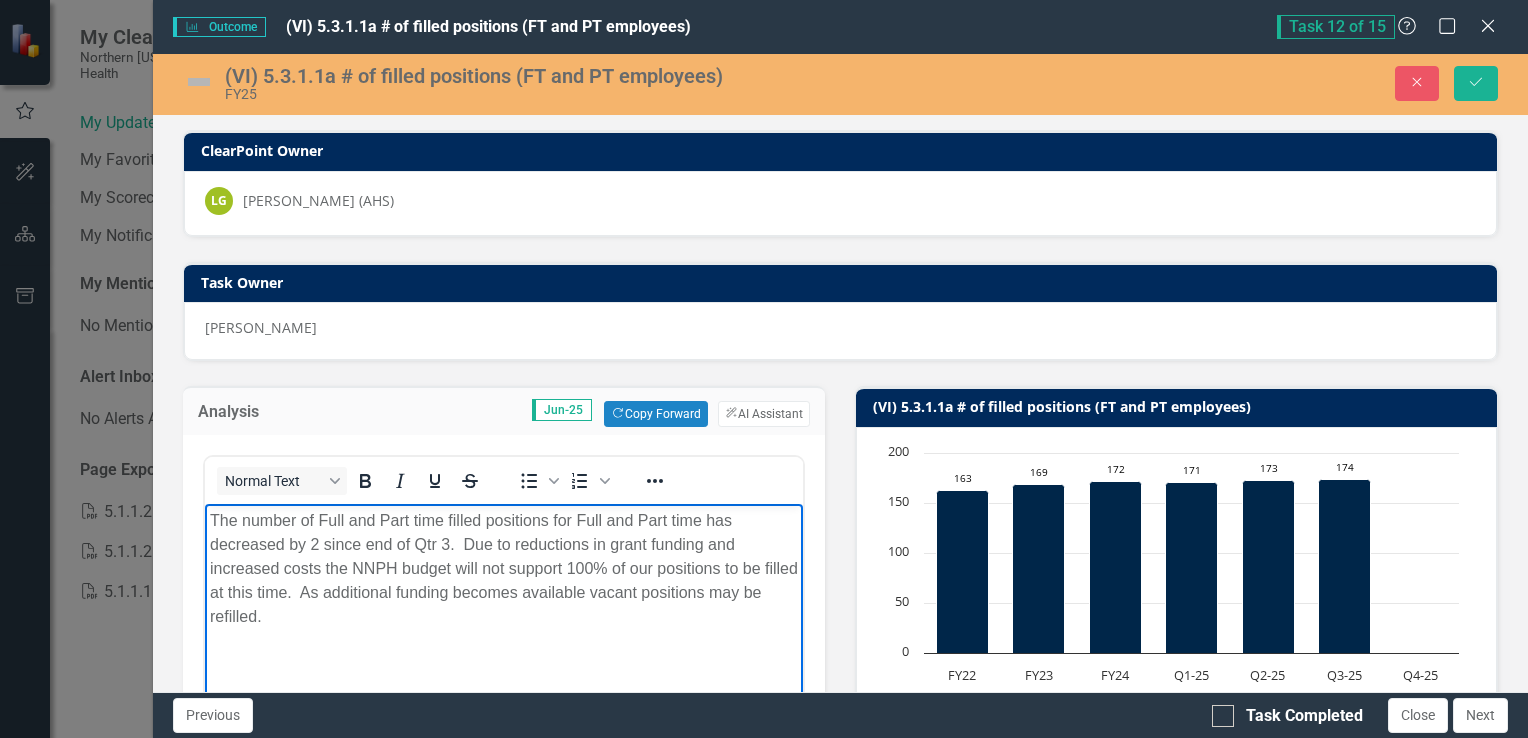 click on "The number of Full and Part time filled positions for Full and Part time has decreased by 2 since end of Qtr 3.  Due to reductions in grant funding and increased costs the NNPH budget will not support 100% of our positions to be filled at this time.  As additional funding becomes available vacant positions may be refilled." at bounding box center (503, 569) 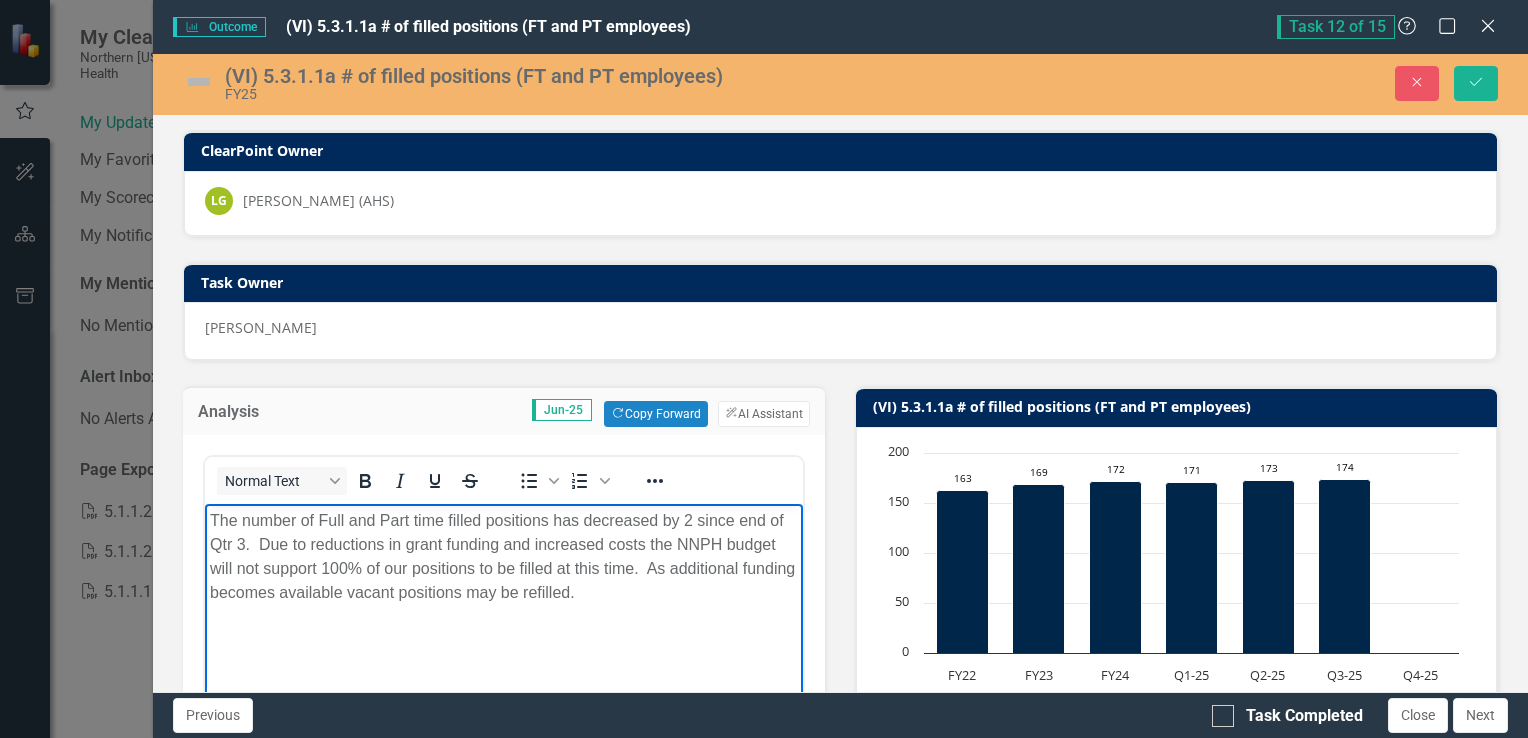 click on "The number of Full and Part time filled positions has decreased by 2 since end of Qtr 3.  Due to reductions in grant funding and increased costs the NNPH budget will not support 100% of our positions to be filled at this time.  As additional funding becomes available vacant positions may be refilled." at bounding box center (503, 557) 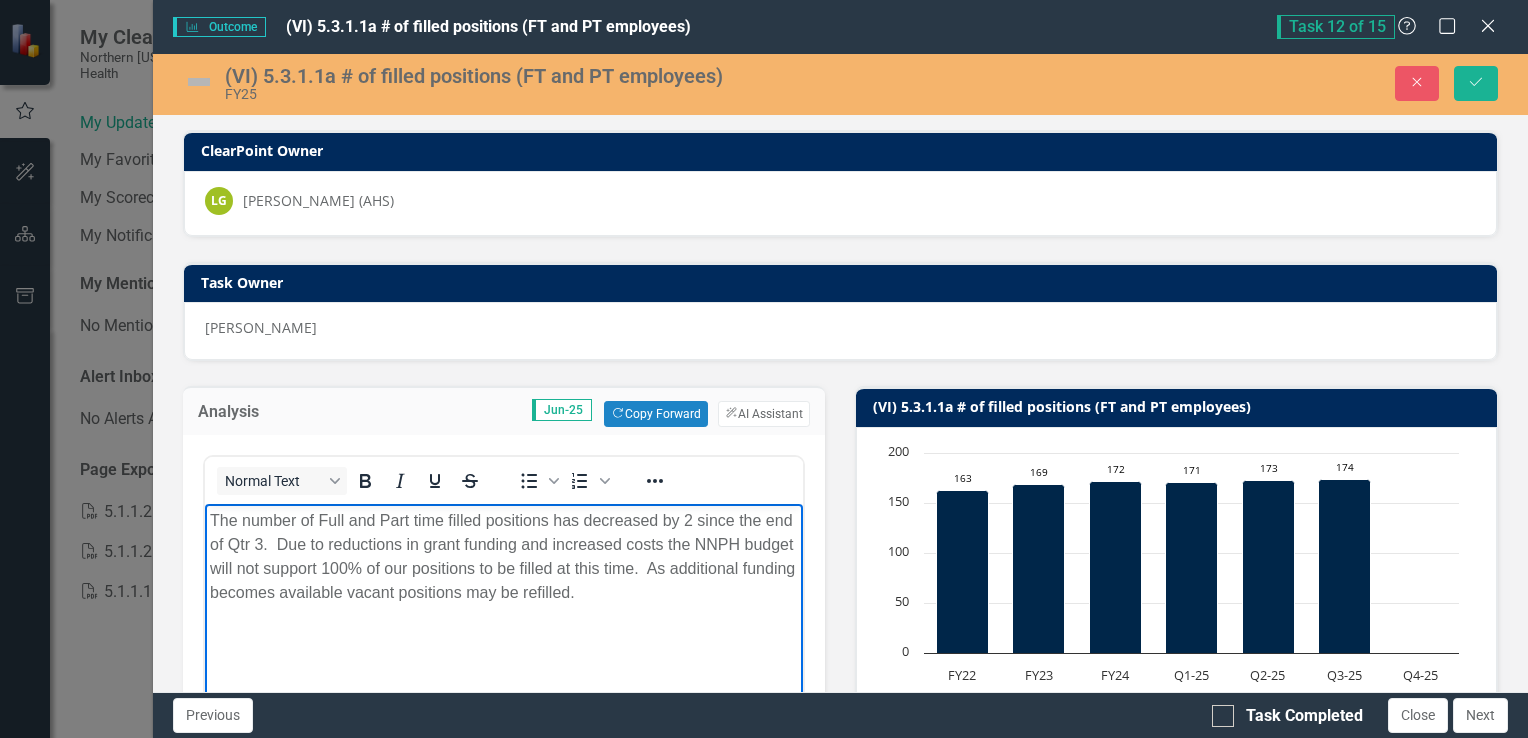 click on "The number of Full and Part time filled positions has decreased by 2 since the end of Qtr 3.  Due to reductions in grant funding and increased costs the NNPH budget will not support 100% of our positions to be filled at this time.  As additional funding becomes available vacant positions may be refilled." at bounding box center [503, 557] 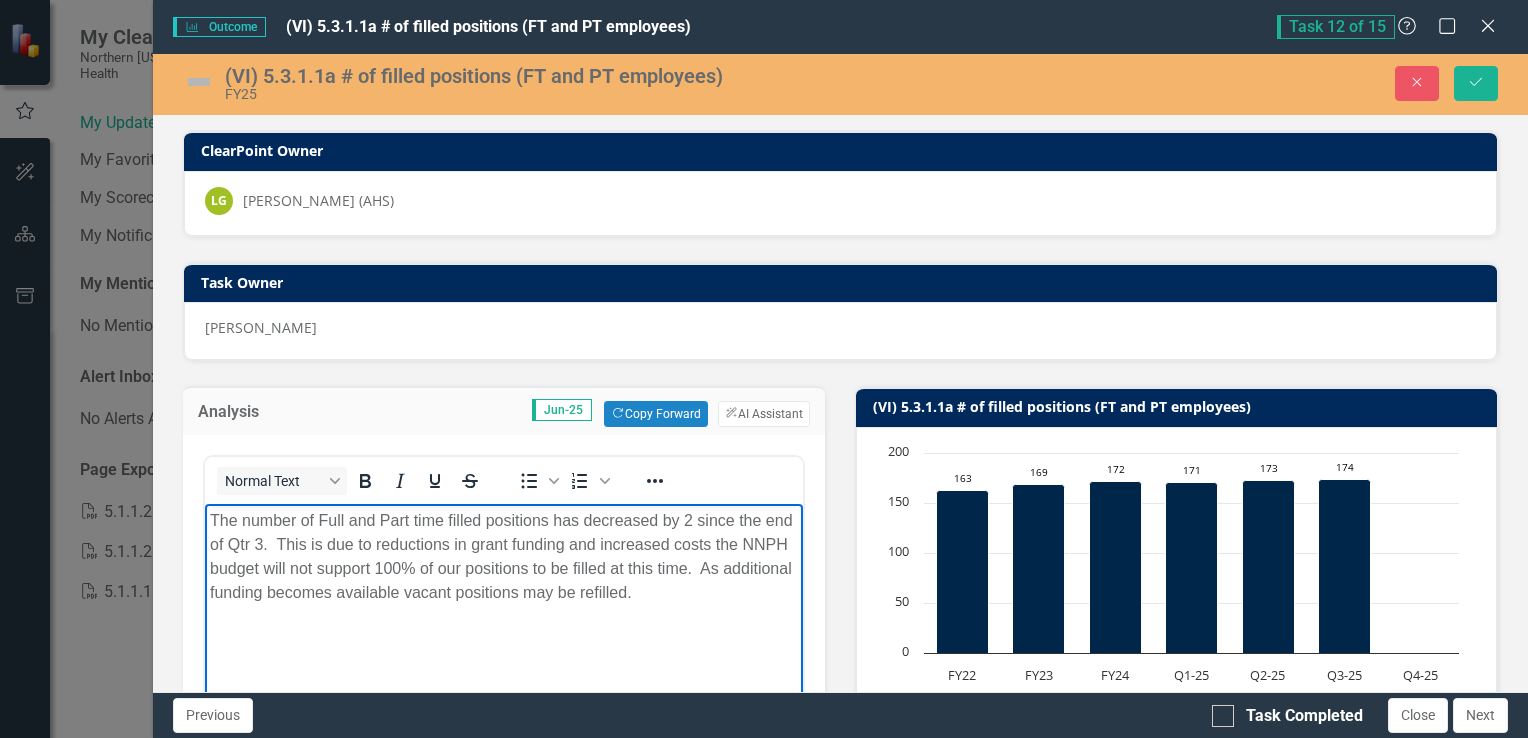click on "The number of Full and Part time filled positions has decreased by 2 since the end of Qtr 3.  This is due to reductions in grant funding and increased costs the NNPH budget will not support 100% of our positions to be filled at this time.  As additional funding becomes available vacant positions may be refilled." at bounding box center [503, 557] 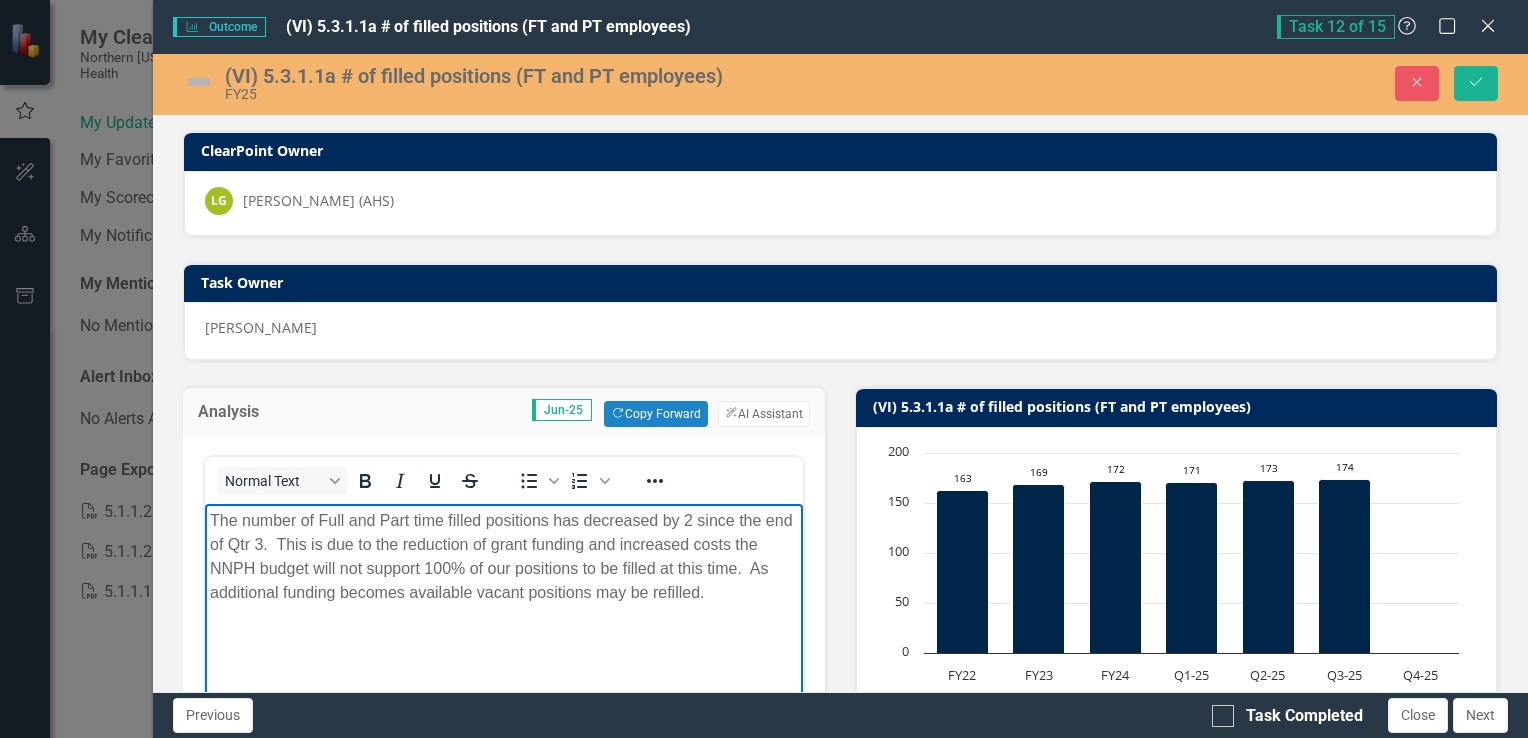click on "The number of Full and Part time filled positions has decreased by 2 since the end of Qtr 3.  This is due to the reduction of grant funding and increased costs the NNPH budget will not support 100% of our positions to be filled at this time.  As additional funding becomes available vacant positions may be refilled." at bounding box center (503, 557) 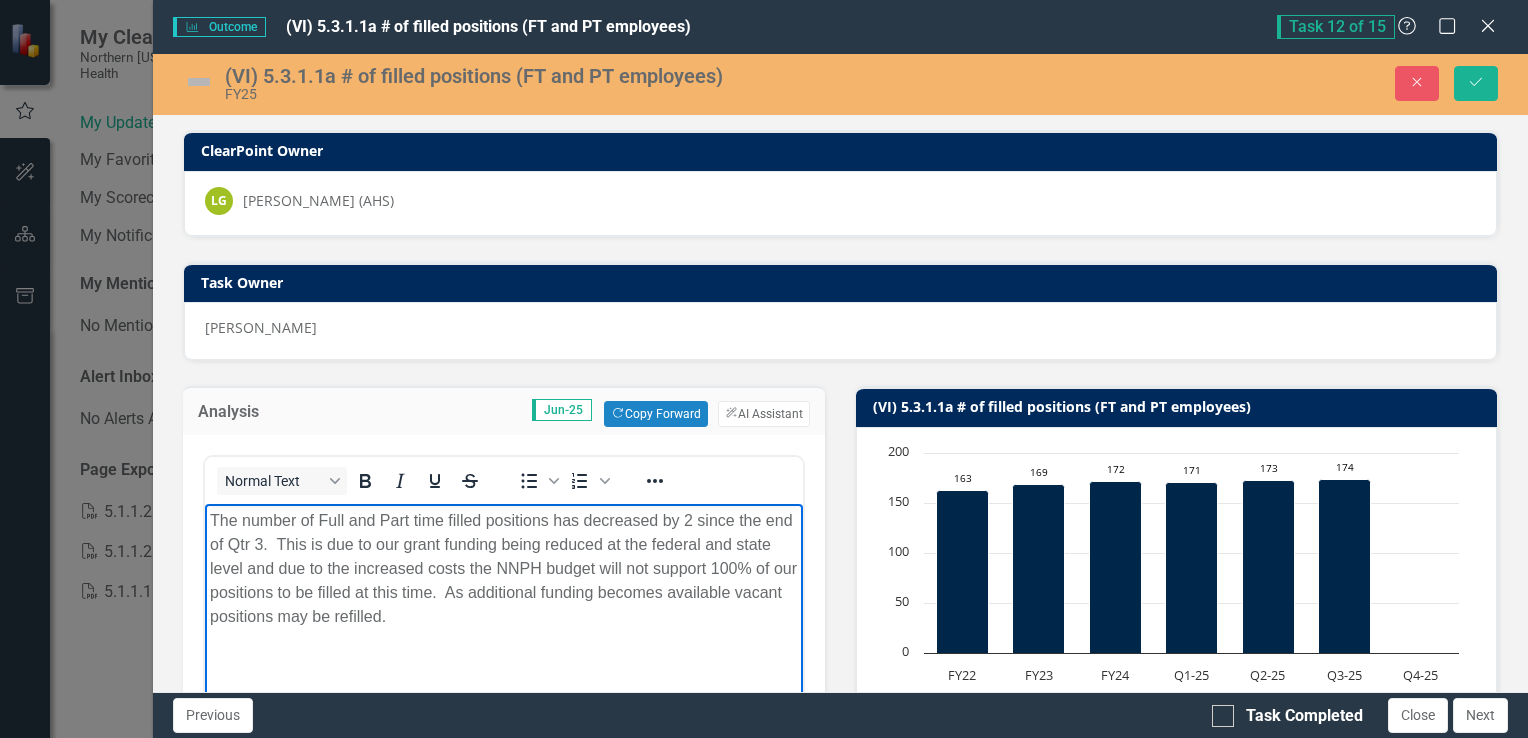 scroll, scrollTop: 0, scrollLeft: 0, axis: both 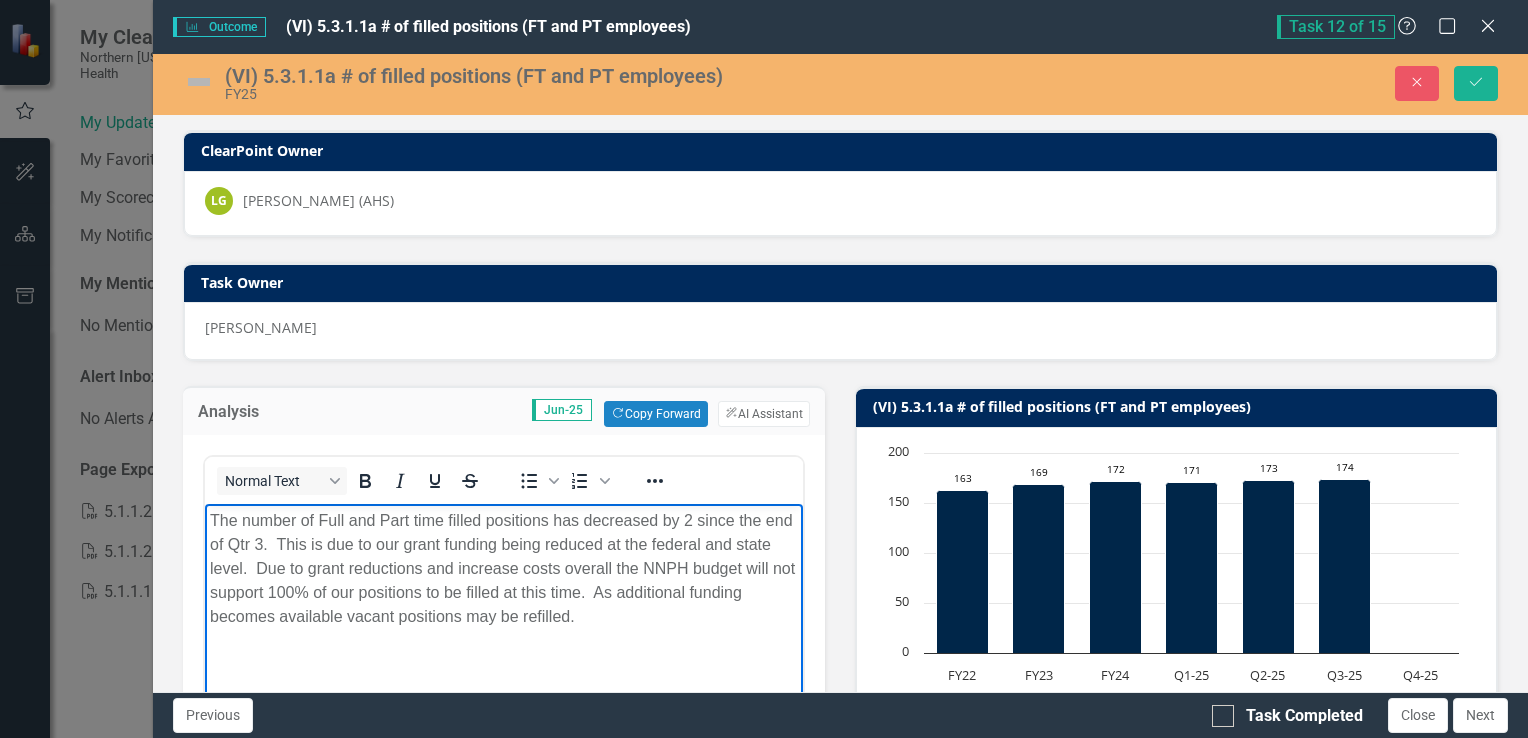 click on "The number of Full and Part time filled positions has decreased by 2 since the end of Qtr 3.  This is due to our grant funding being reduced at the federal and state level.  Due to grant reductions and increase costs overall the NNPH budget will not support 100% of our positions to be filled at this time.  As additional funding becomes available vacant positions may be refilled." at bounding box center (503, 569) 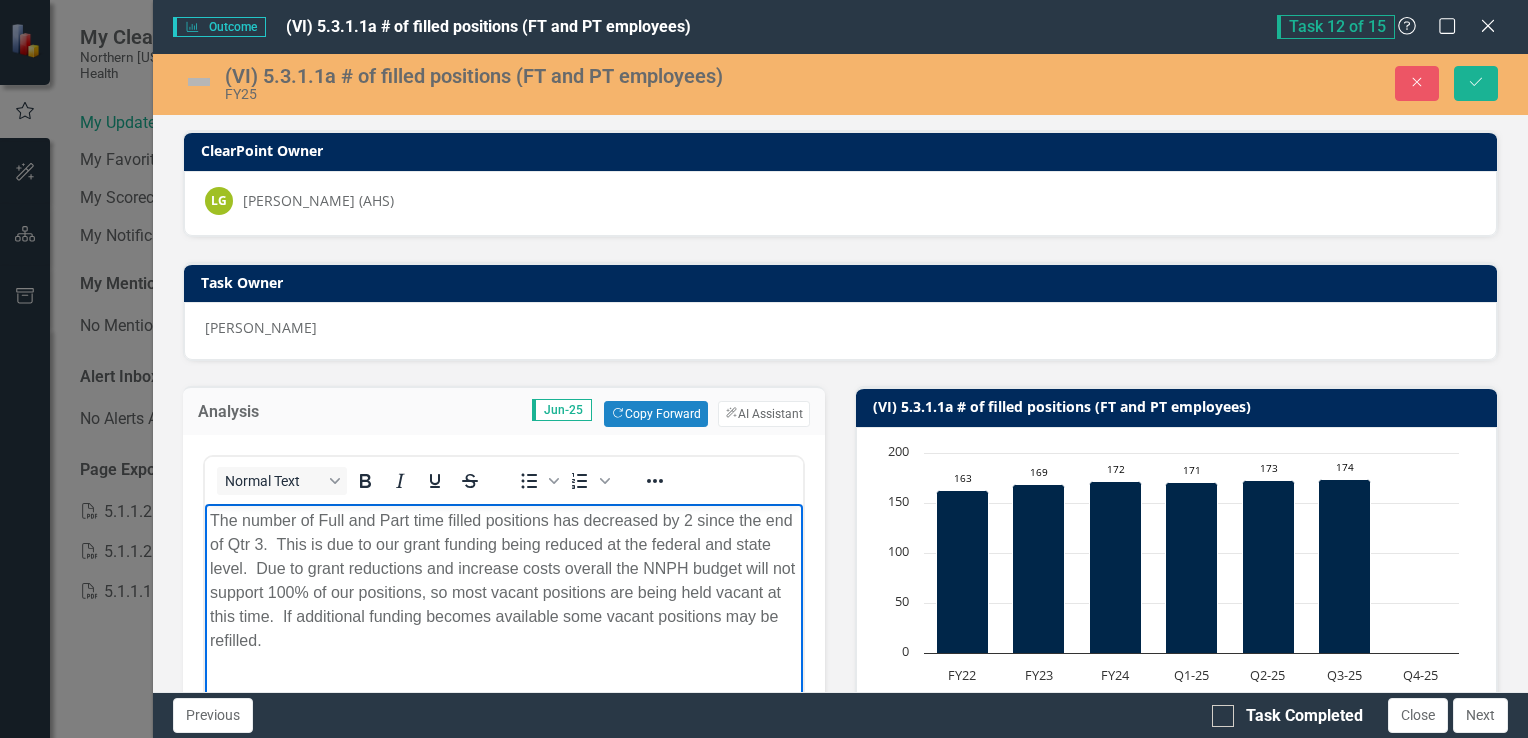 click on "The number of Full and Part time filled positions has decreased by 2 since the end of Qtr 3.  This is due to our grant funding being reduced at the federal and state level.  Due to grant reductions and increase costs overall the NNPH budget will not support 100% of our positions, so most vacant positions are being held vacant at this time.  If additional funding becomes available some vacant positions may be refilled." at bounding box center [503, 654] 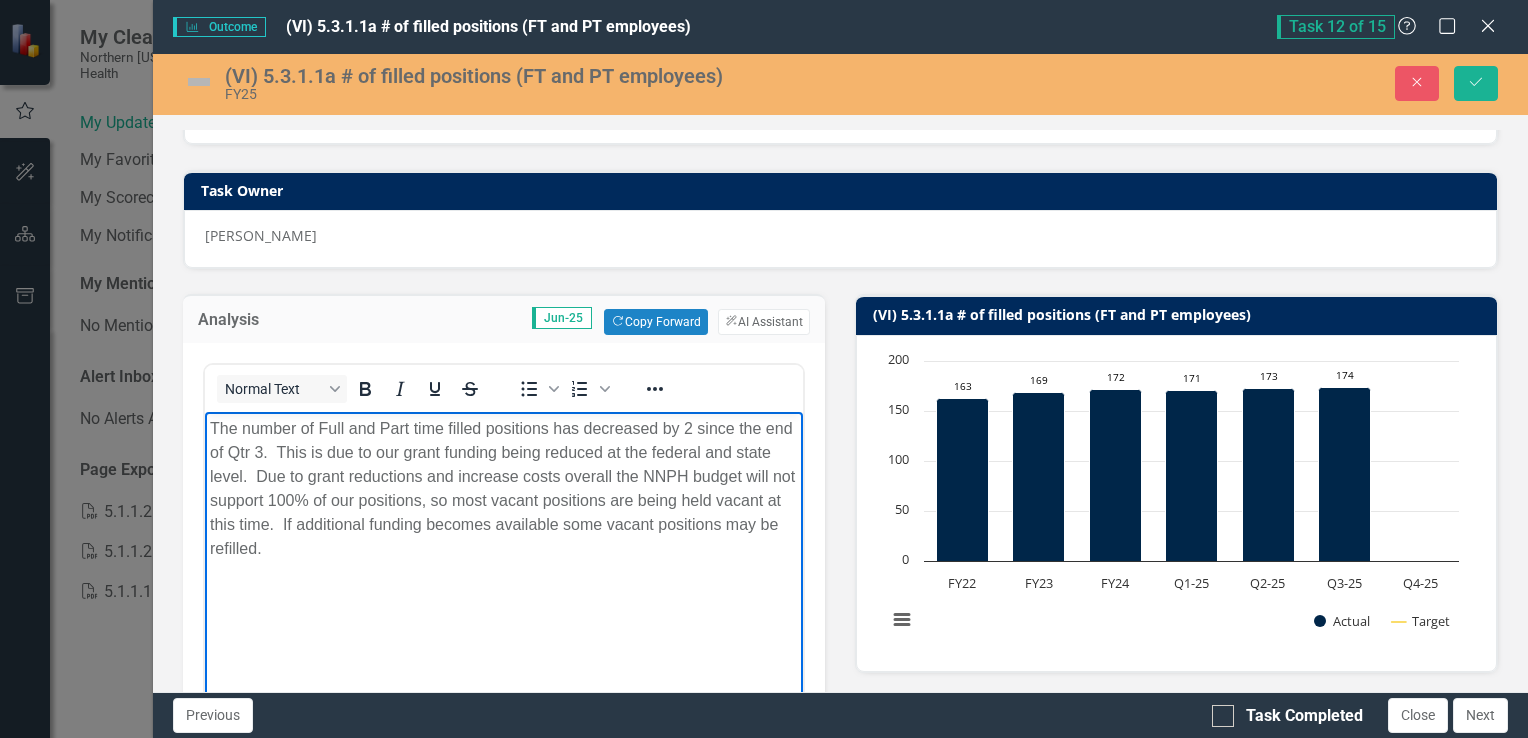 scroll, scrollTop: 0, scrollLeft: 0, axis: both 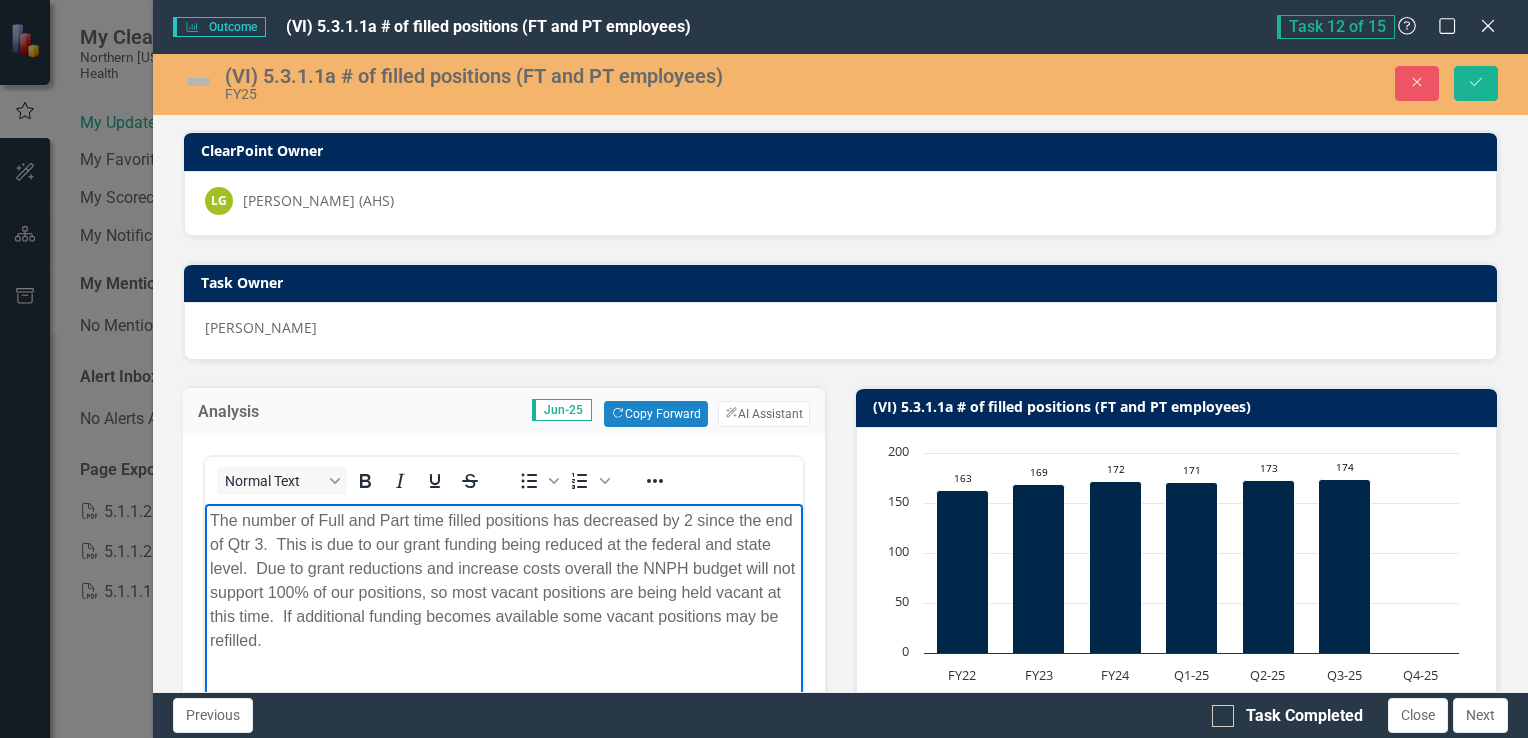 click at bounding box center (199, 82) 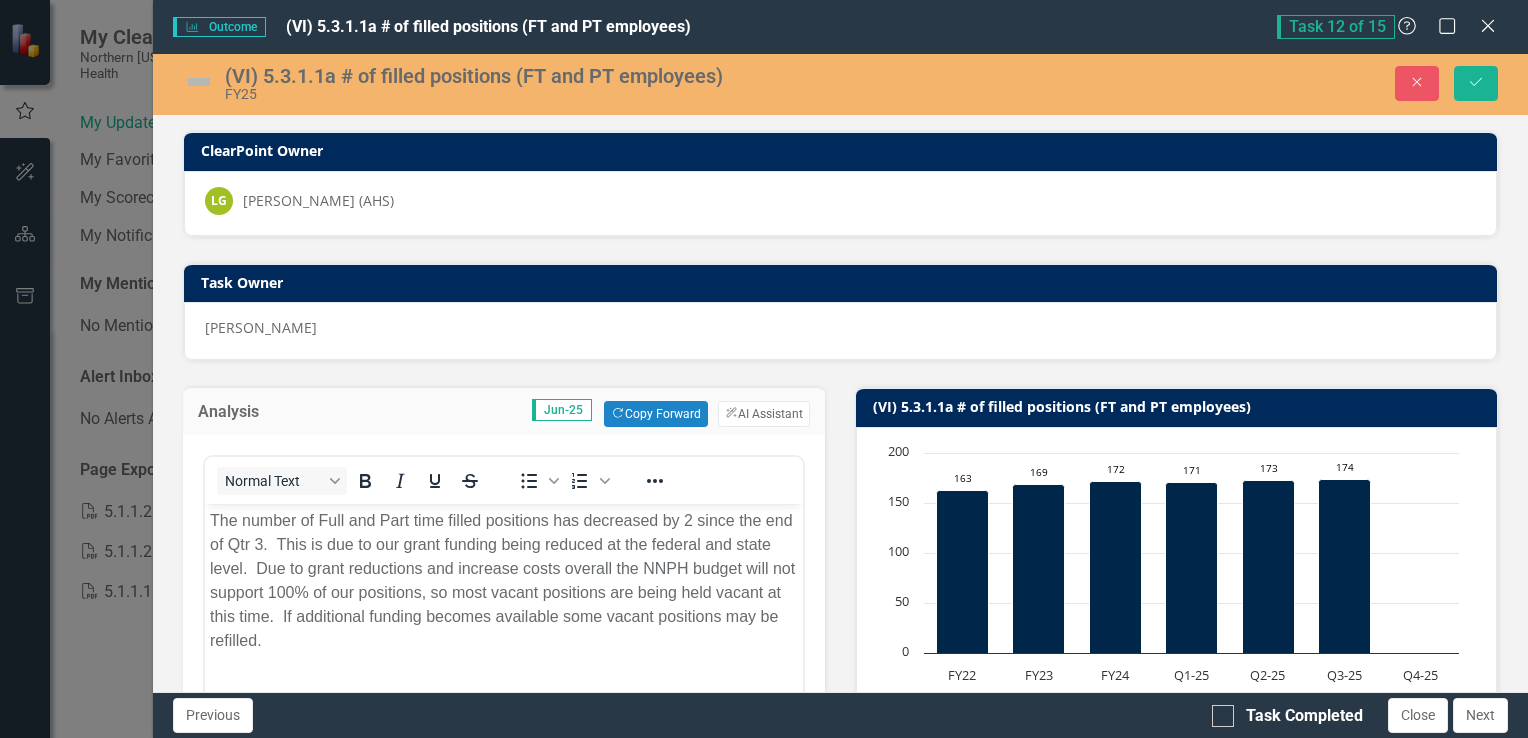 click at bounding box center [199, 82] 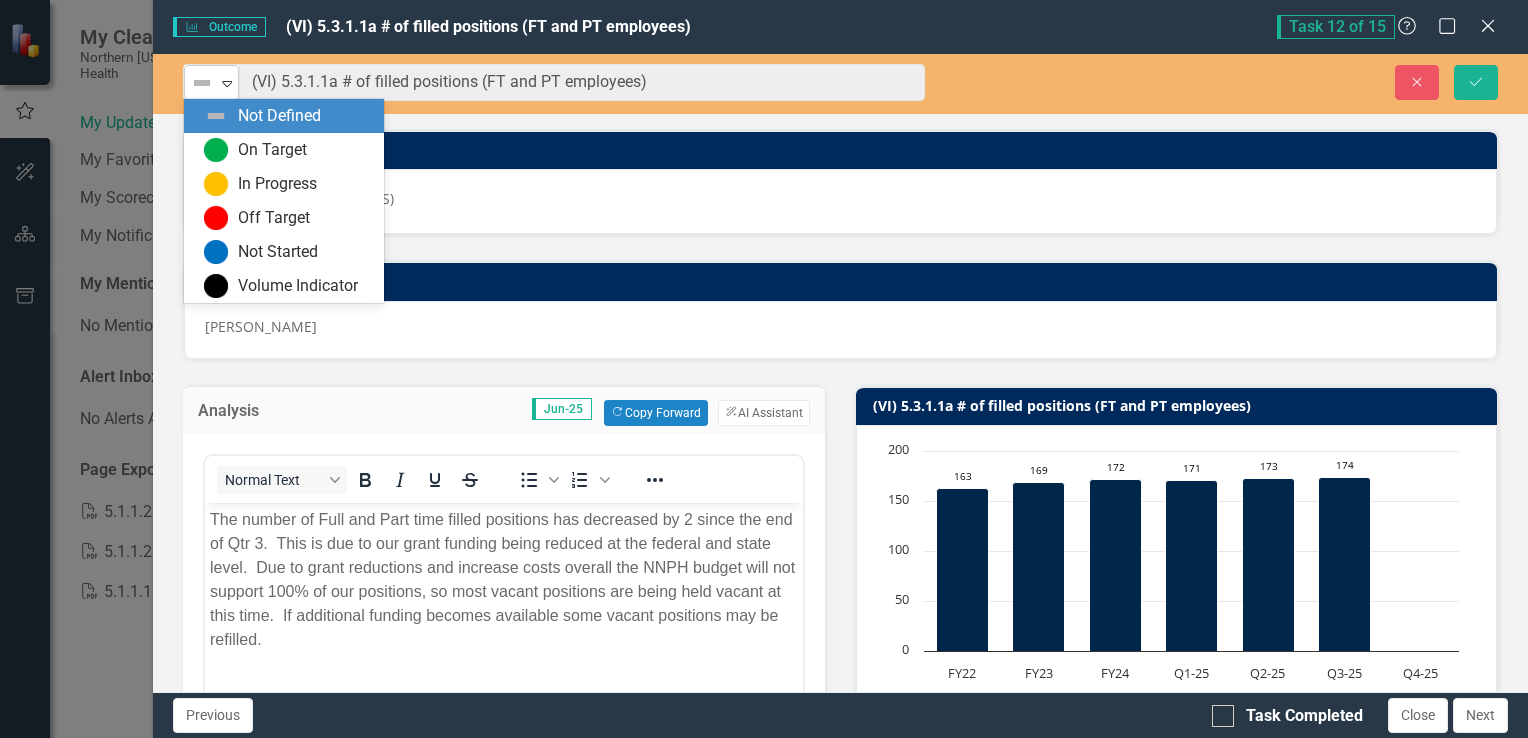 click on "Expand" 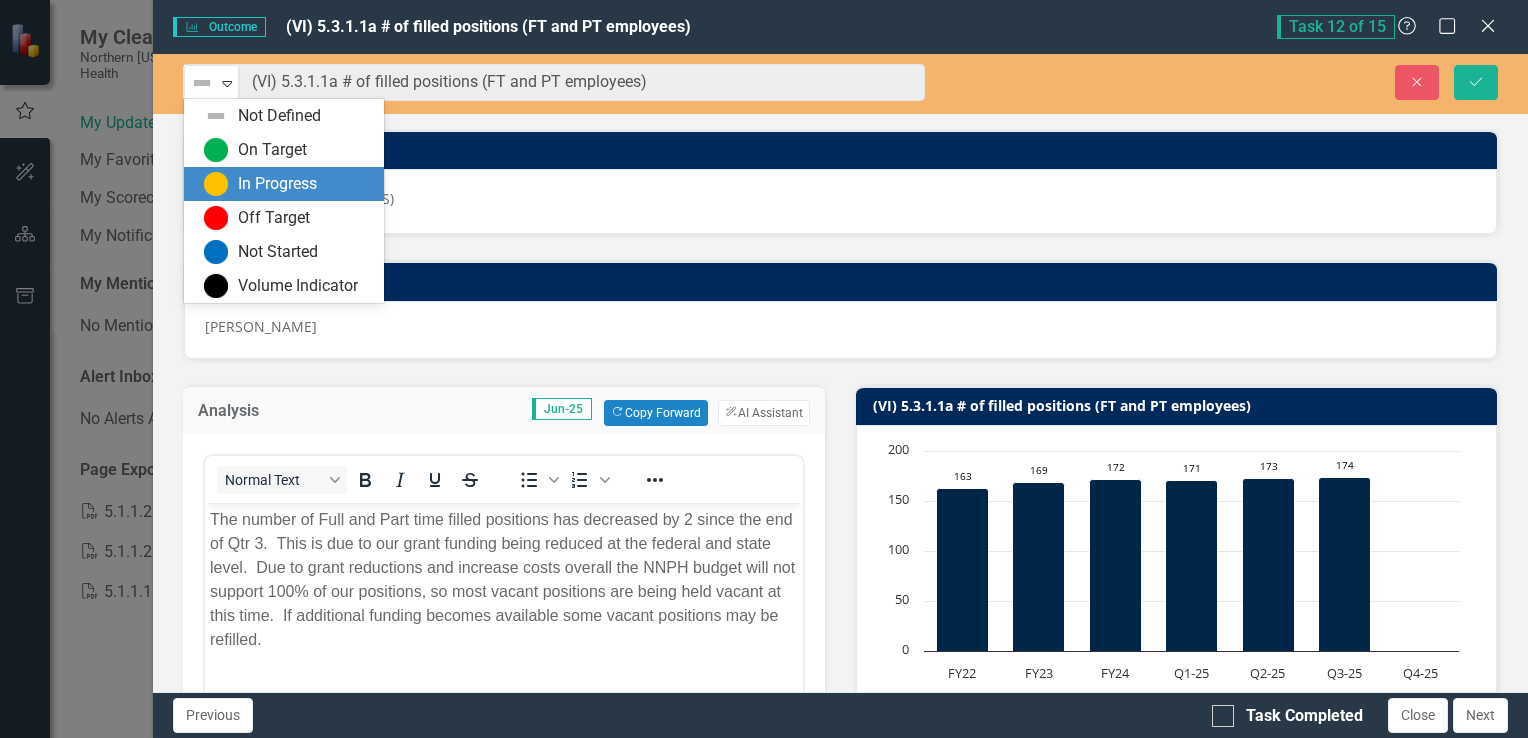 click at bounding box center [216, 184] 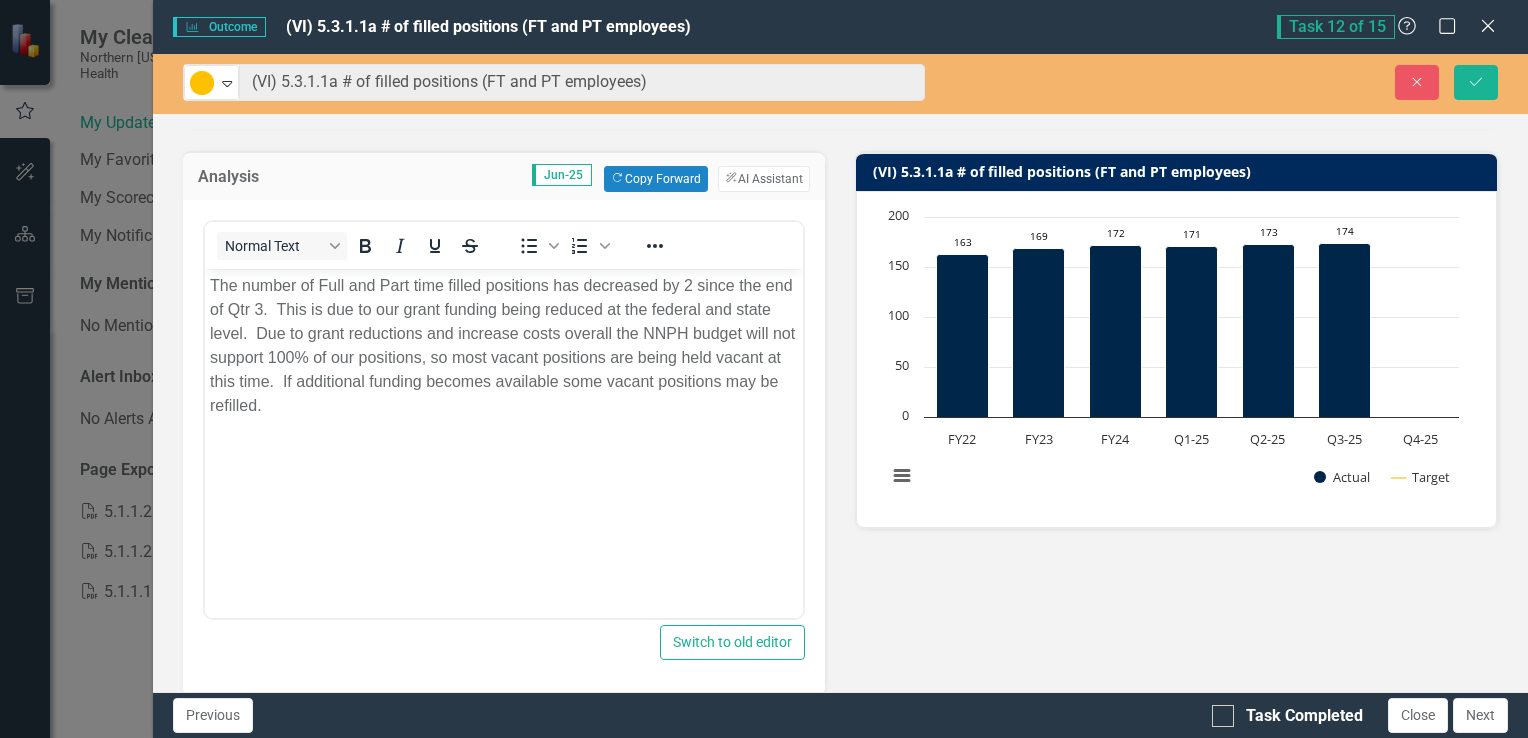 scroll, scrollTop: 100, scrollLeft: 0, axis: vertical 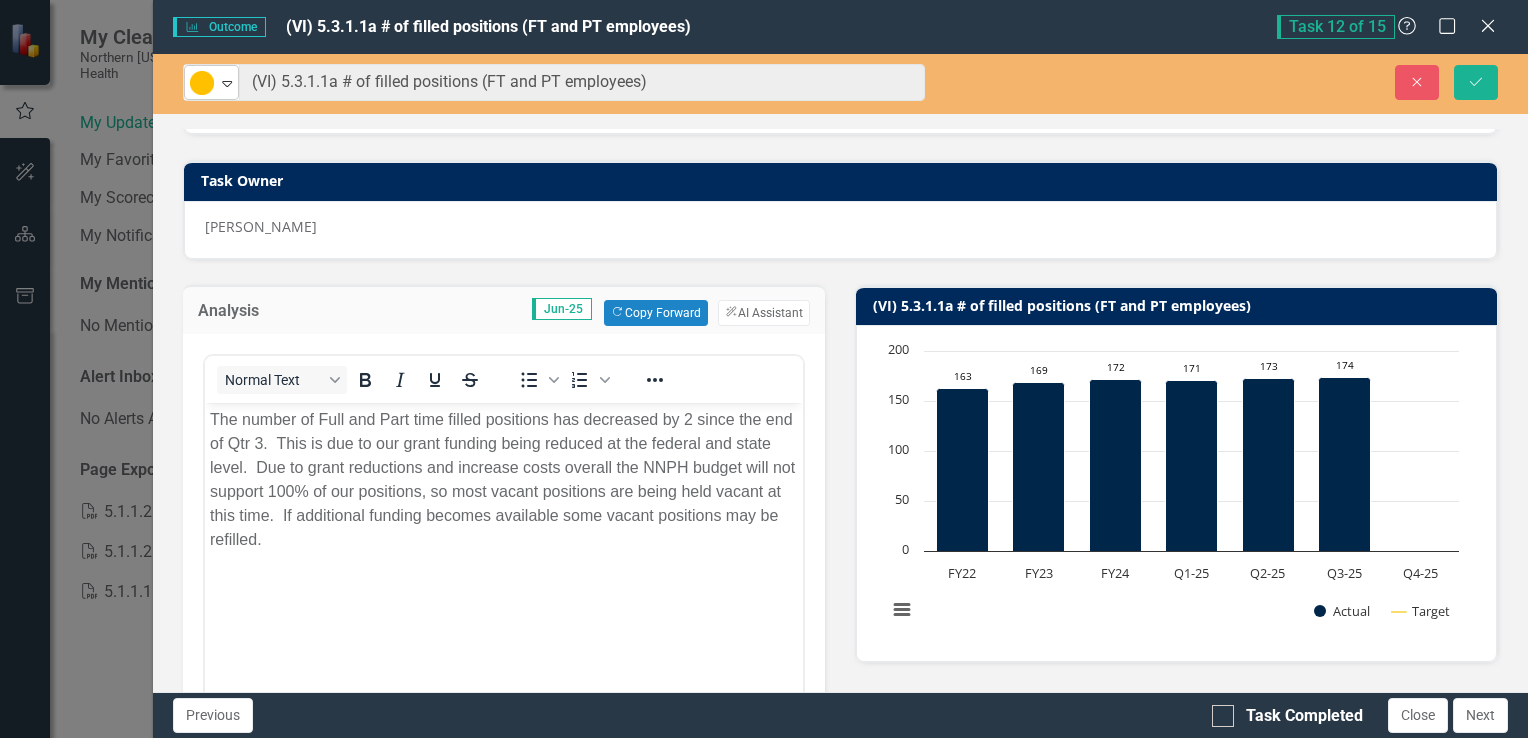 click on "Expand" 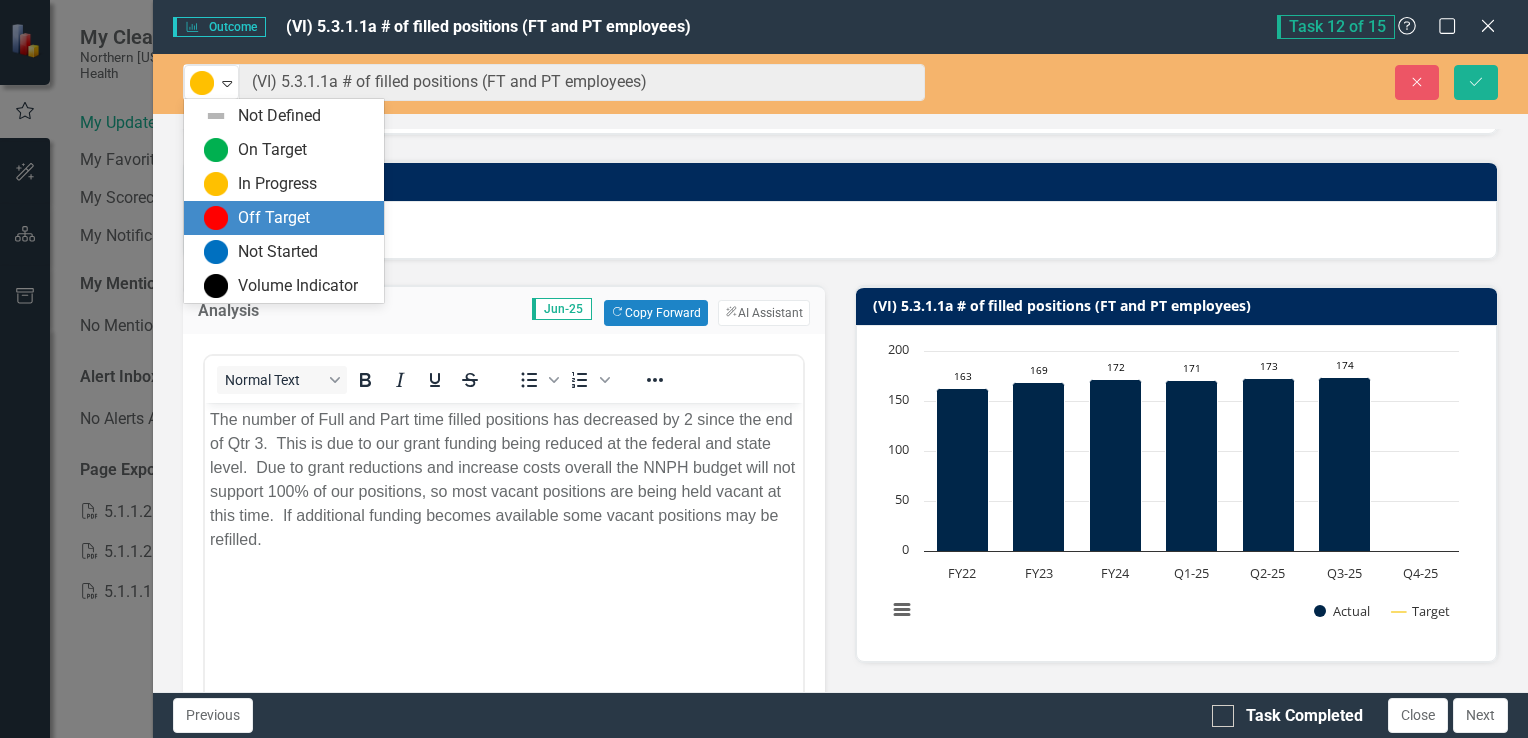 click on "Off Target" at bounding box center (274, 218) 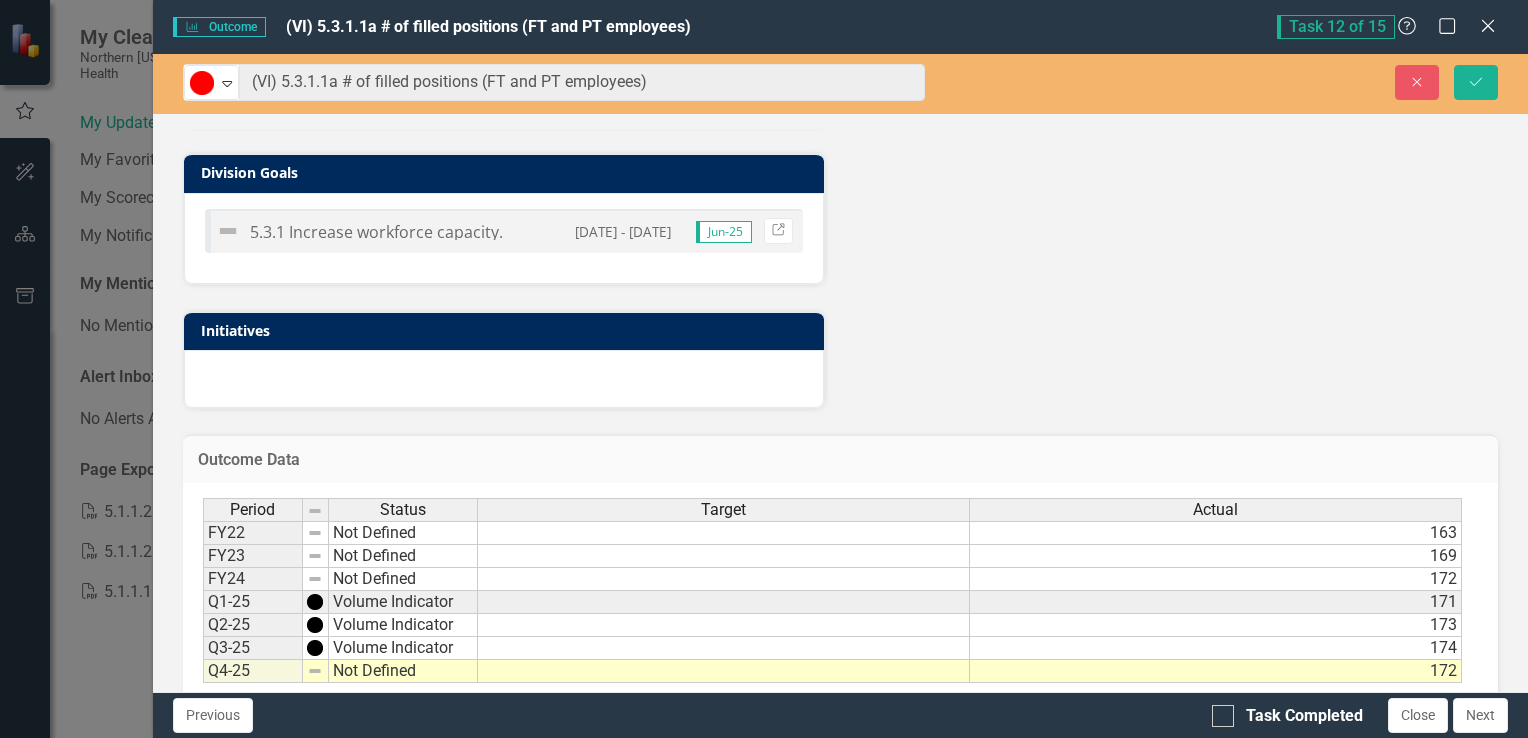 scroll, scrollTop: 1128, scrollLeft: 0, axis: vertical 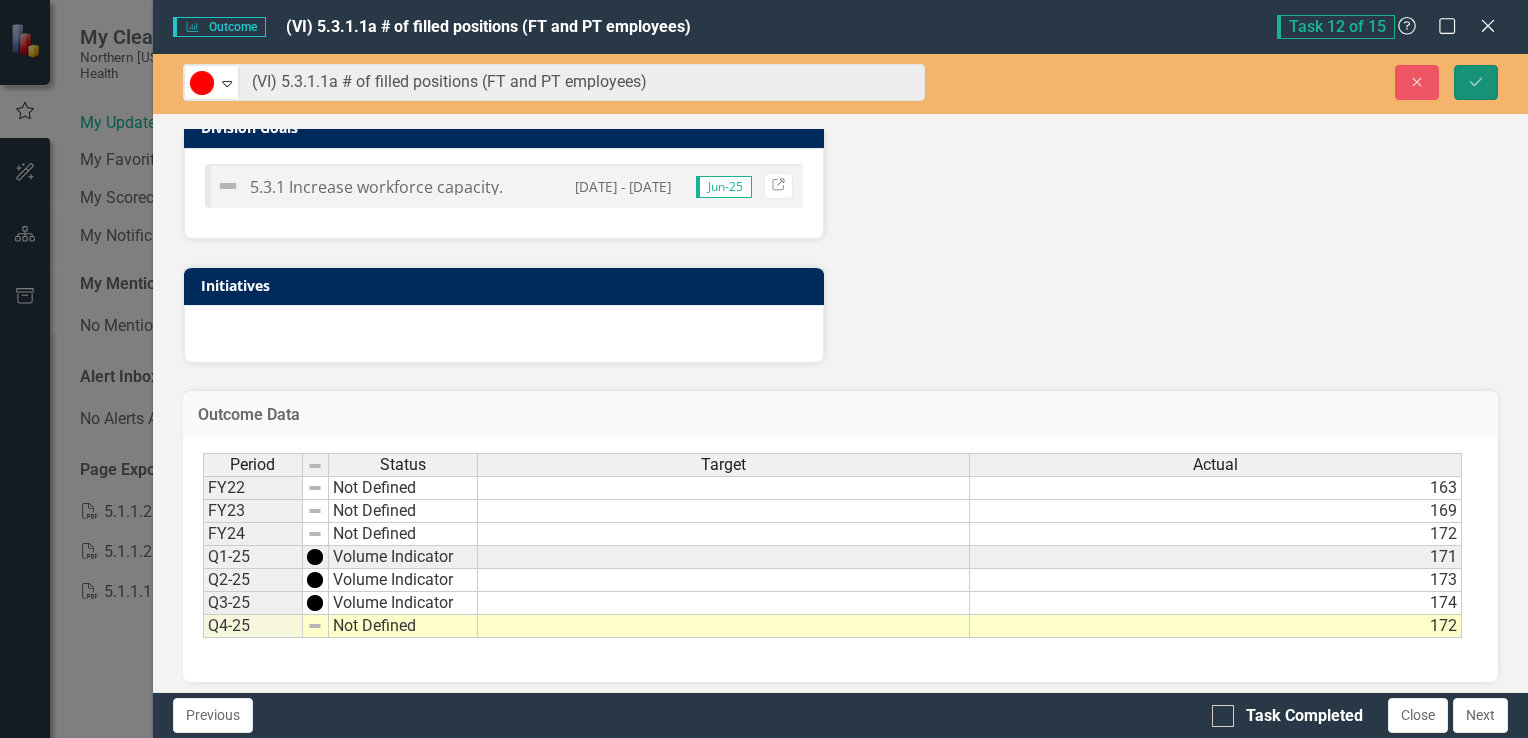 click on "Save" 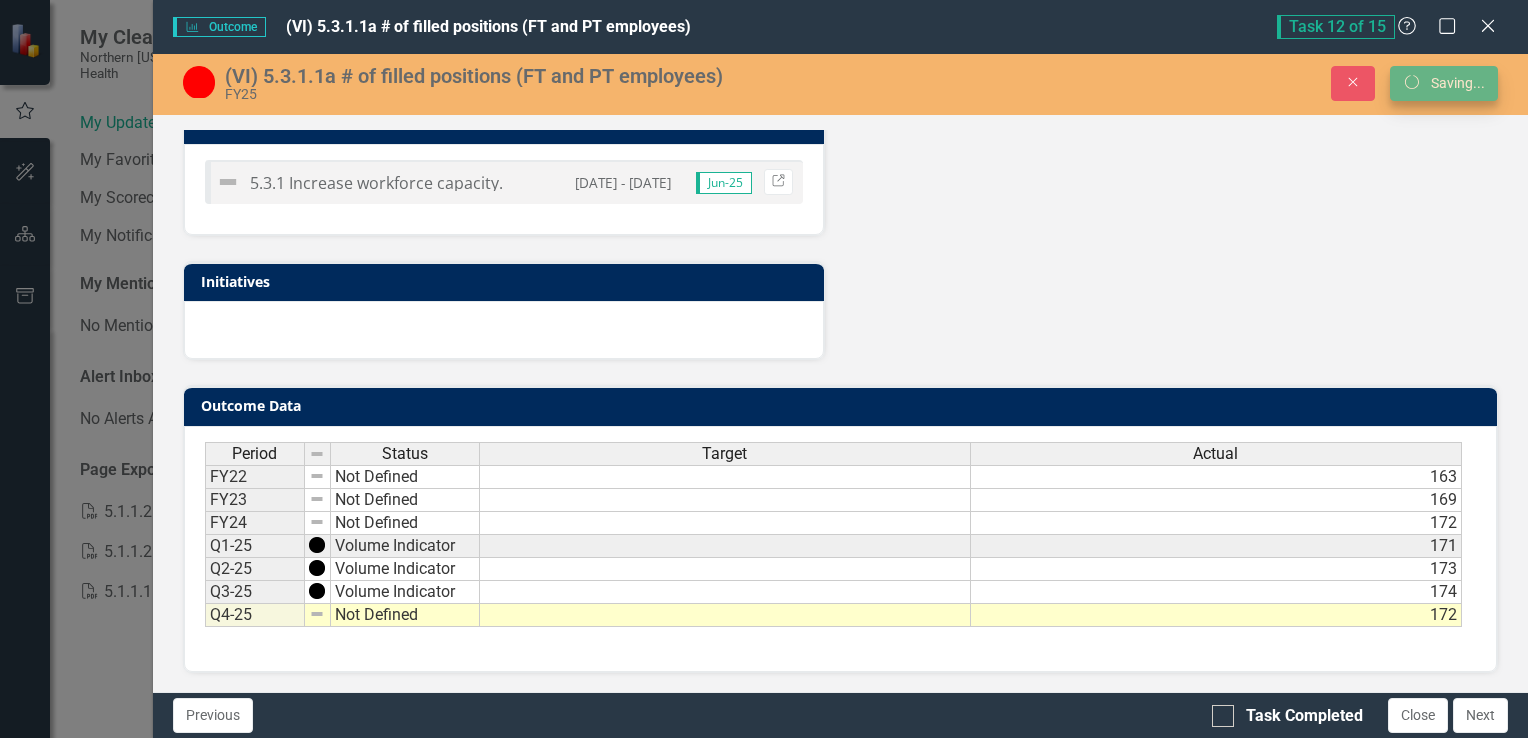 scroll, scrollTop: 759, scrollLeft: 0, axis: vertical 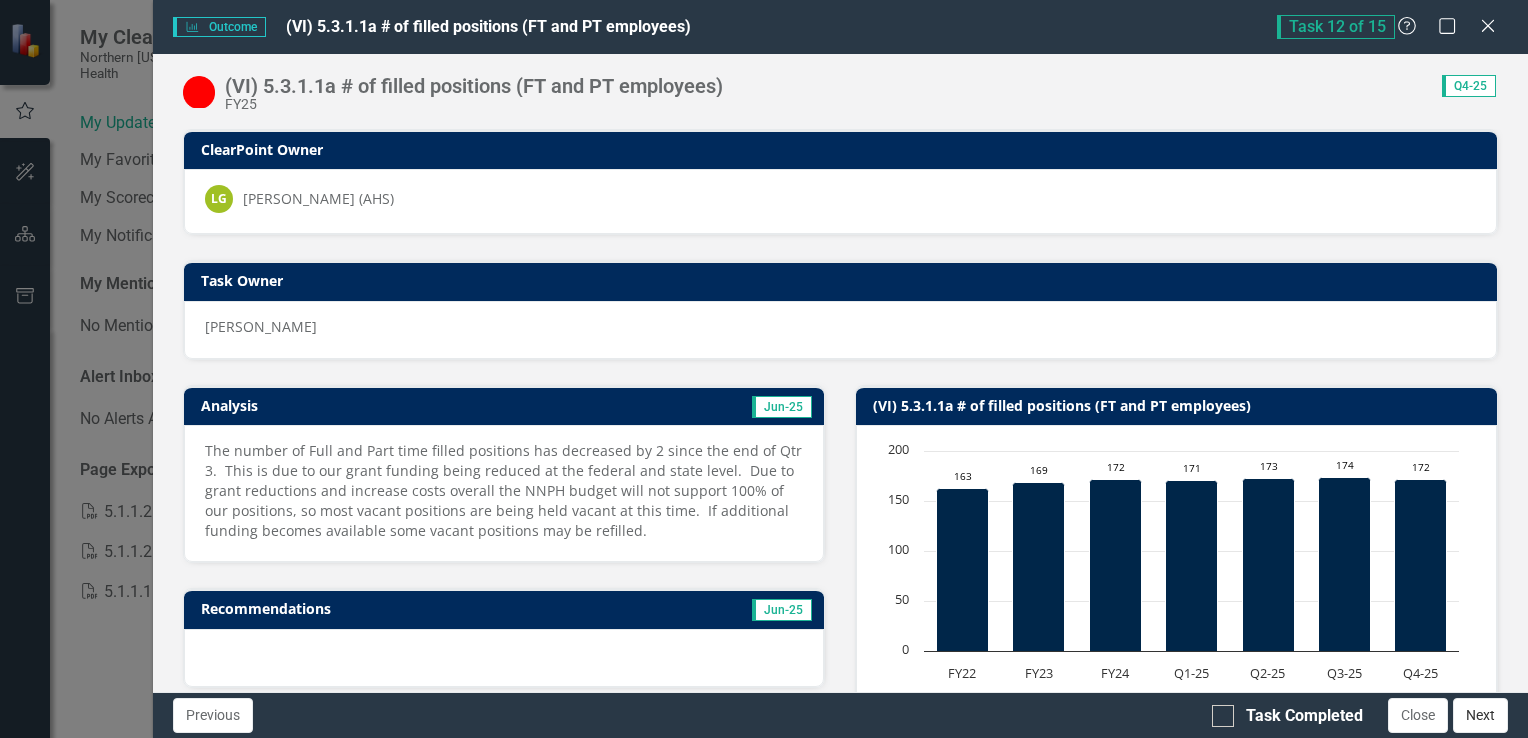 click on "Next" at bounding box center (1480, 715) 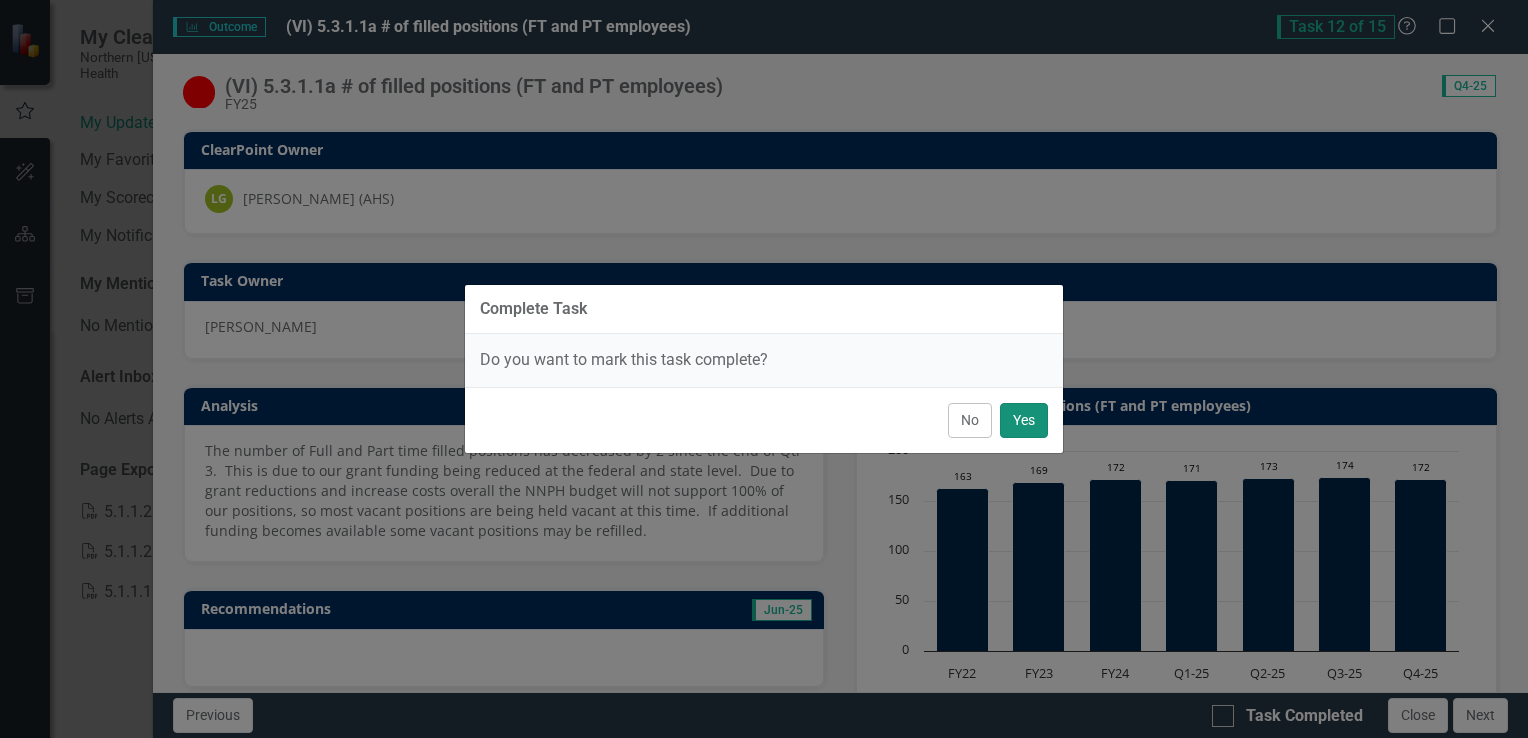 click on "Yes" at bounding box center (1024, 420) 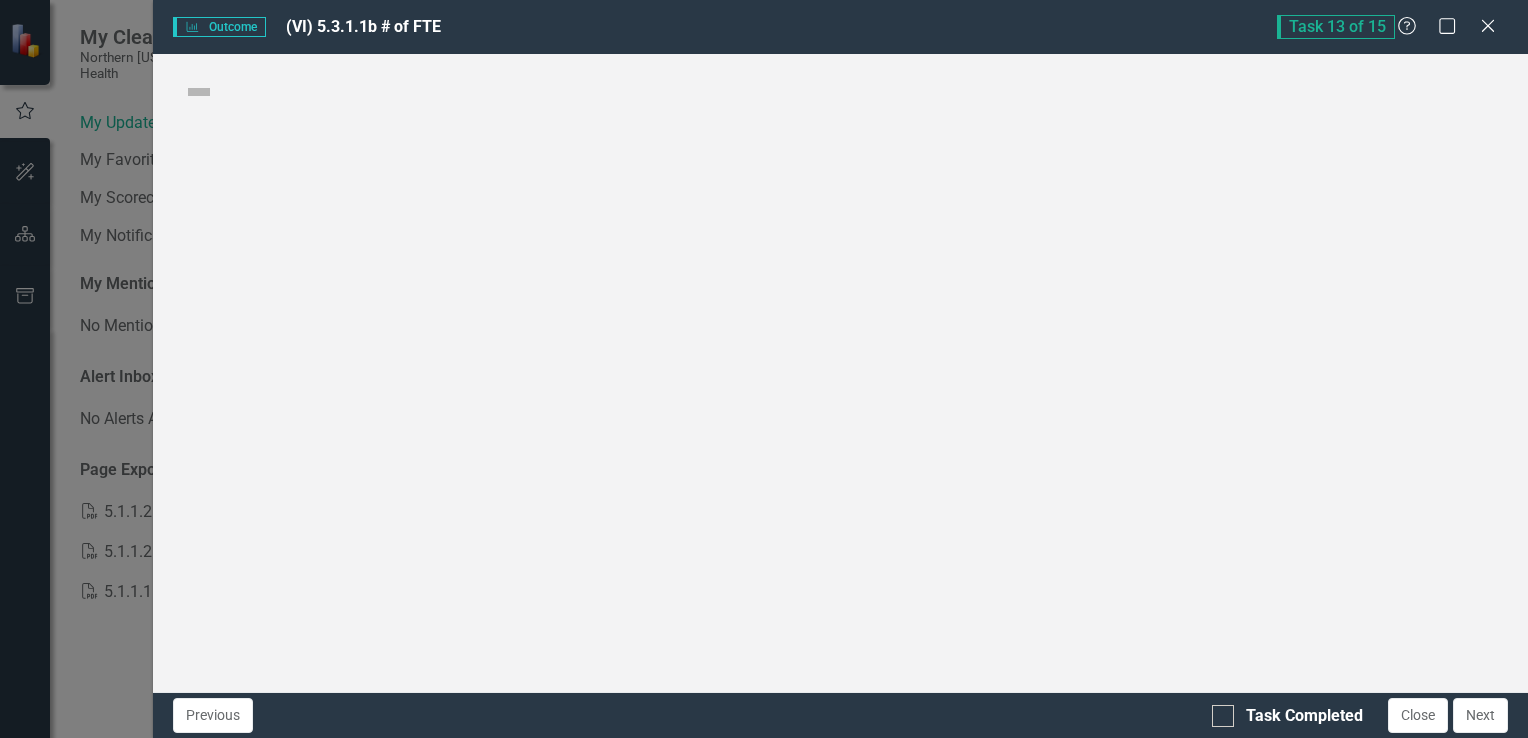checkbox on "true" 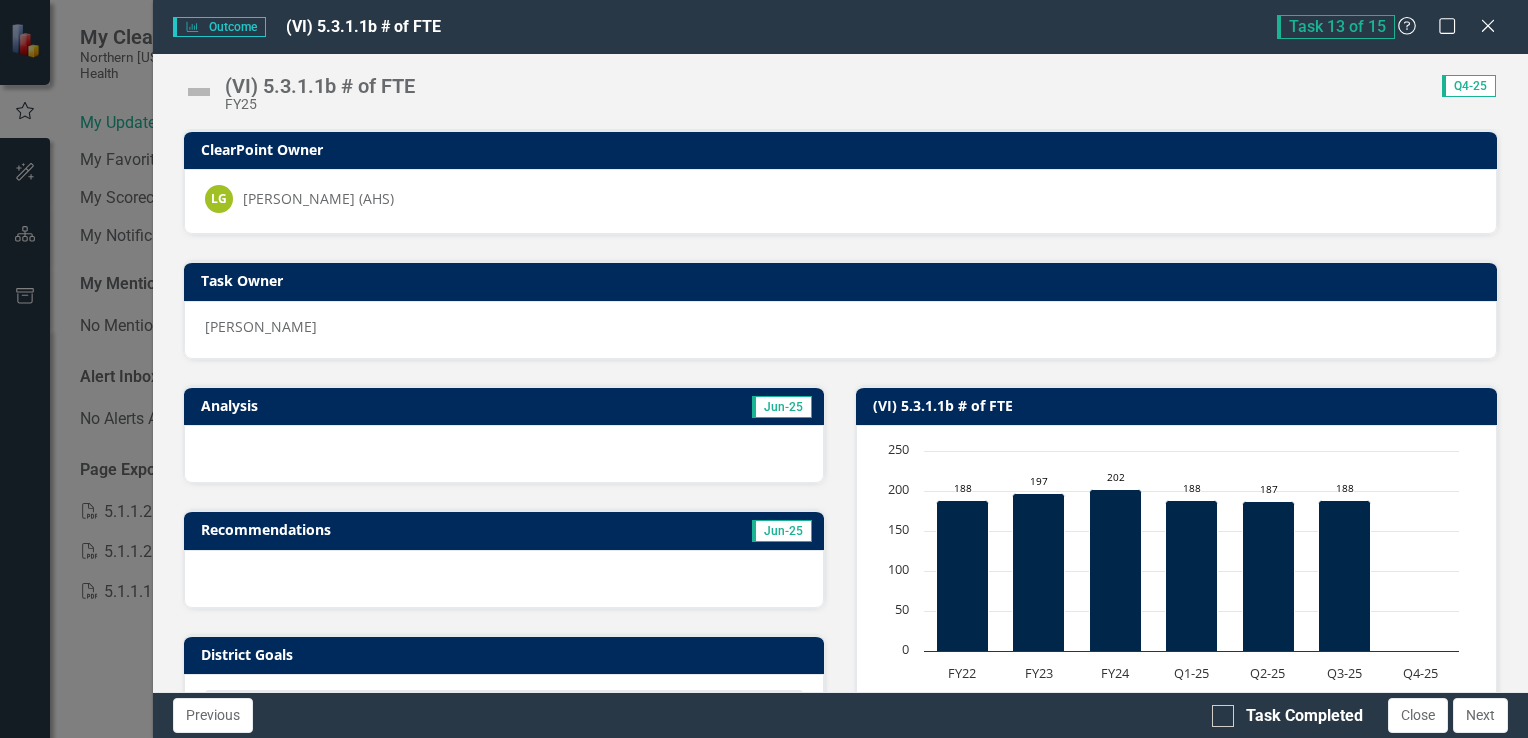 click on "Analysis" at bounding box center (348, 405) 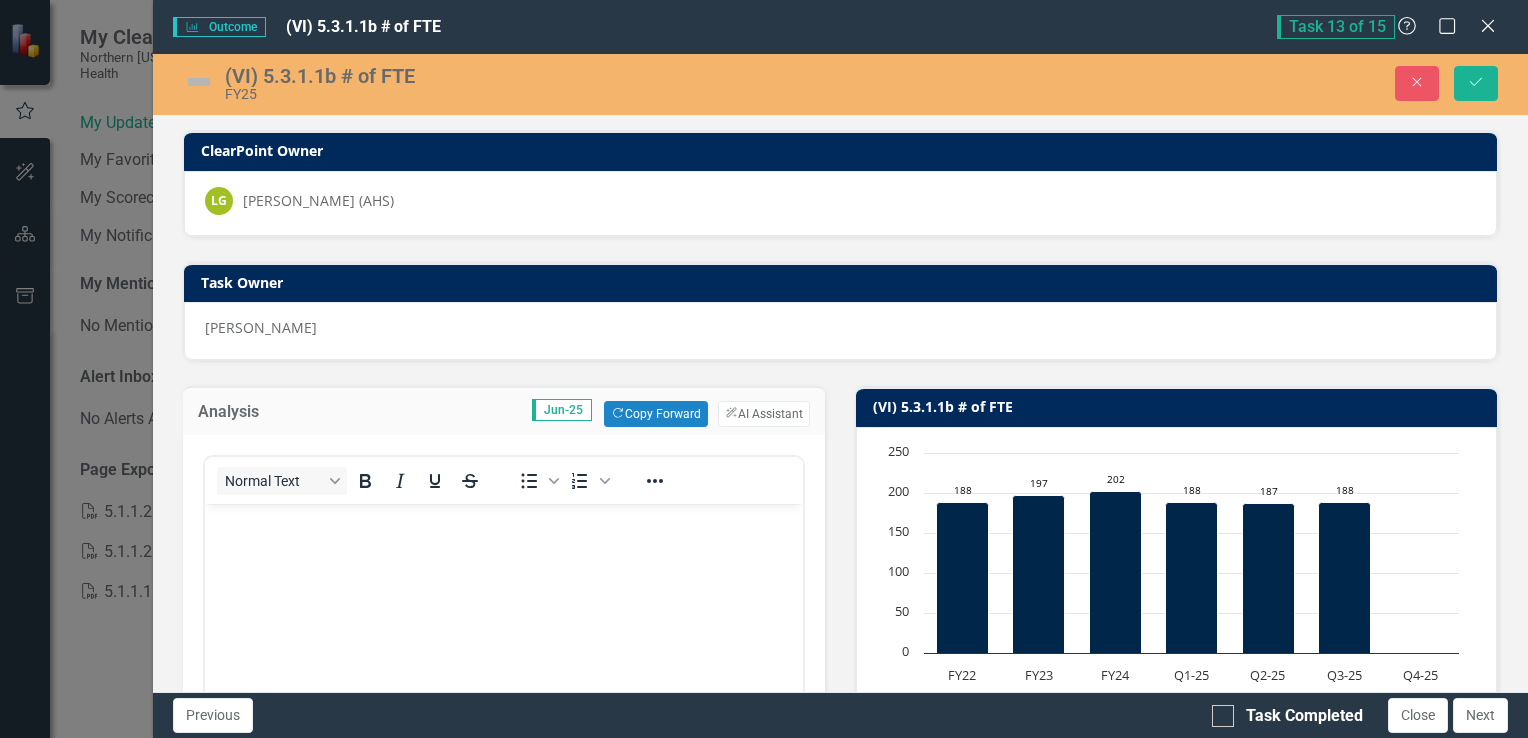 scroll, scrollTop: 0, scrollLeft: 0, axis: both 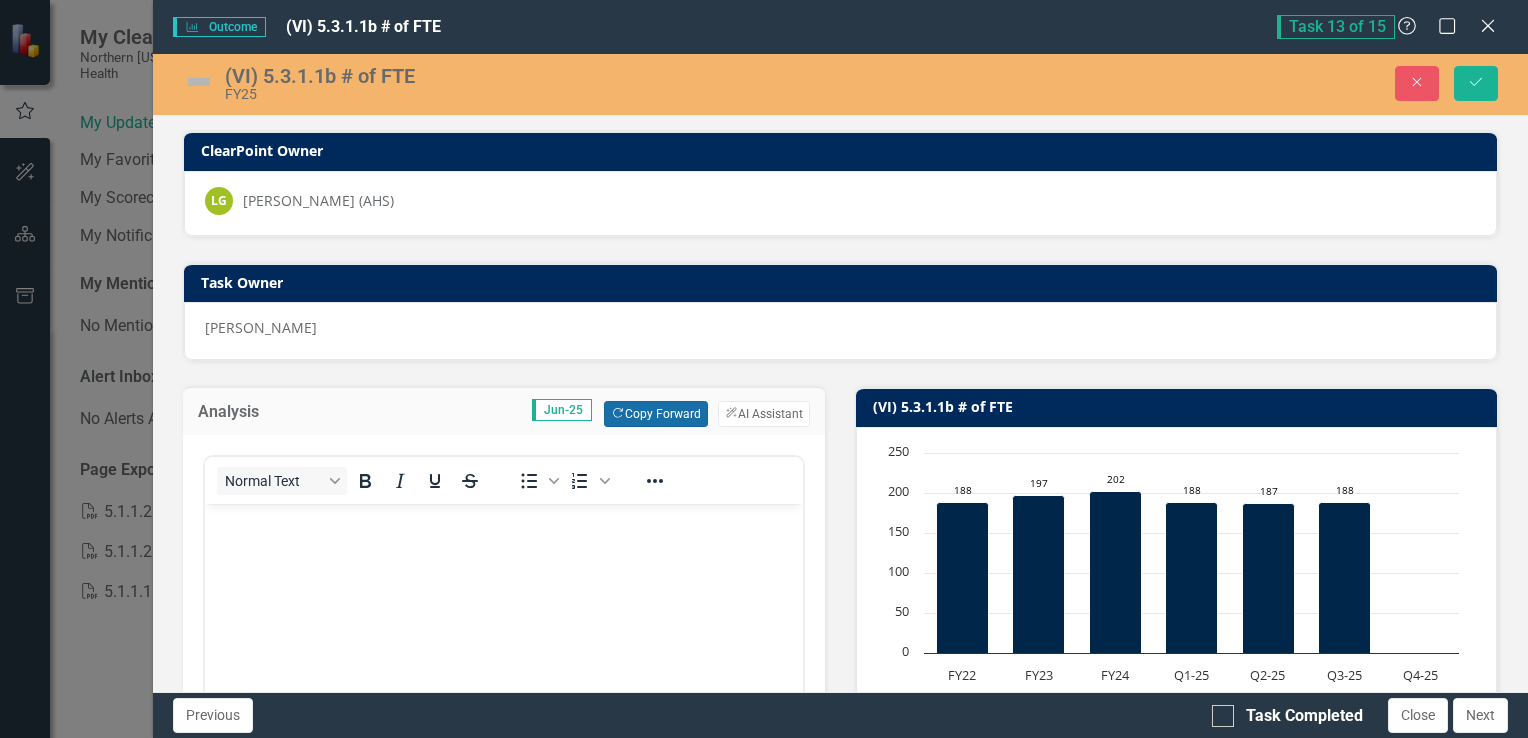 click on "Copy Forward  Copy Forward" at bounding box center (655, 414) 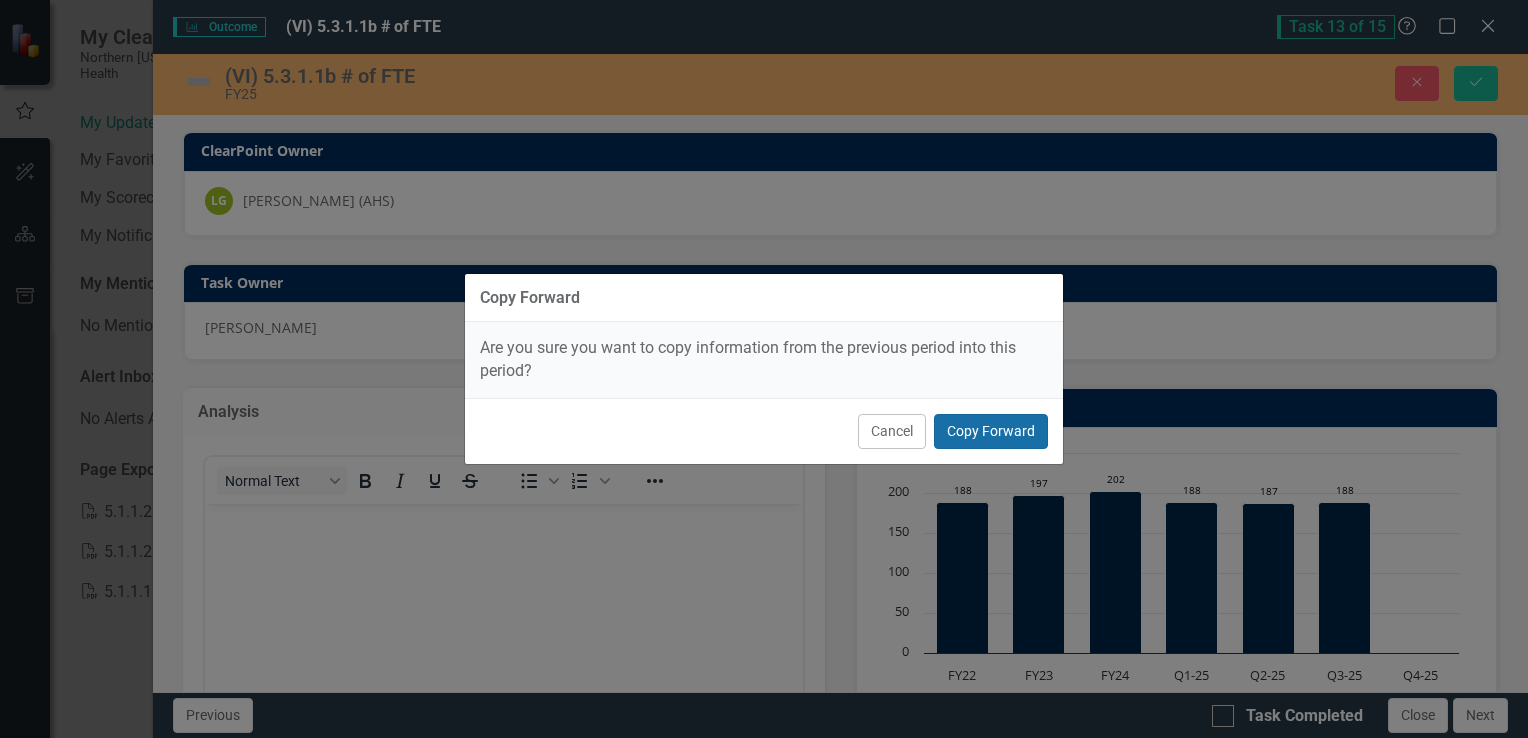 click on "Copy Forward" at bounding box center (991, 431) 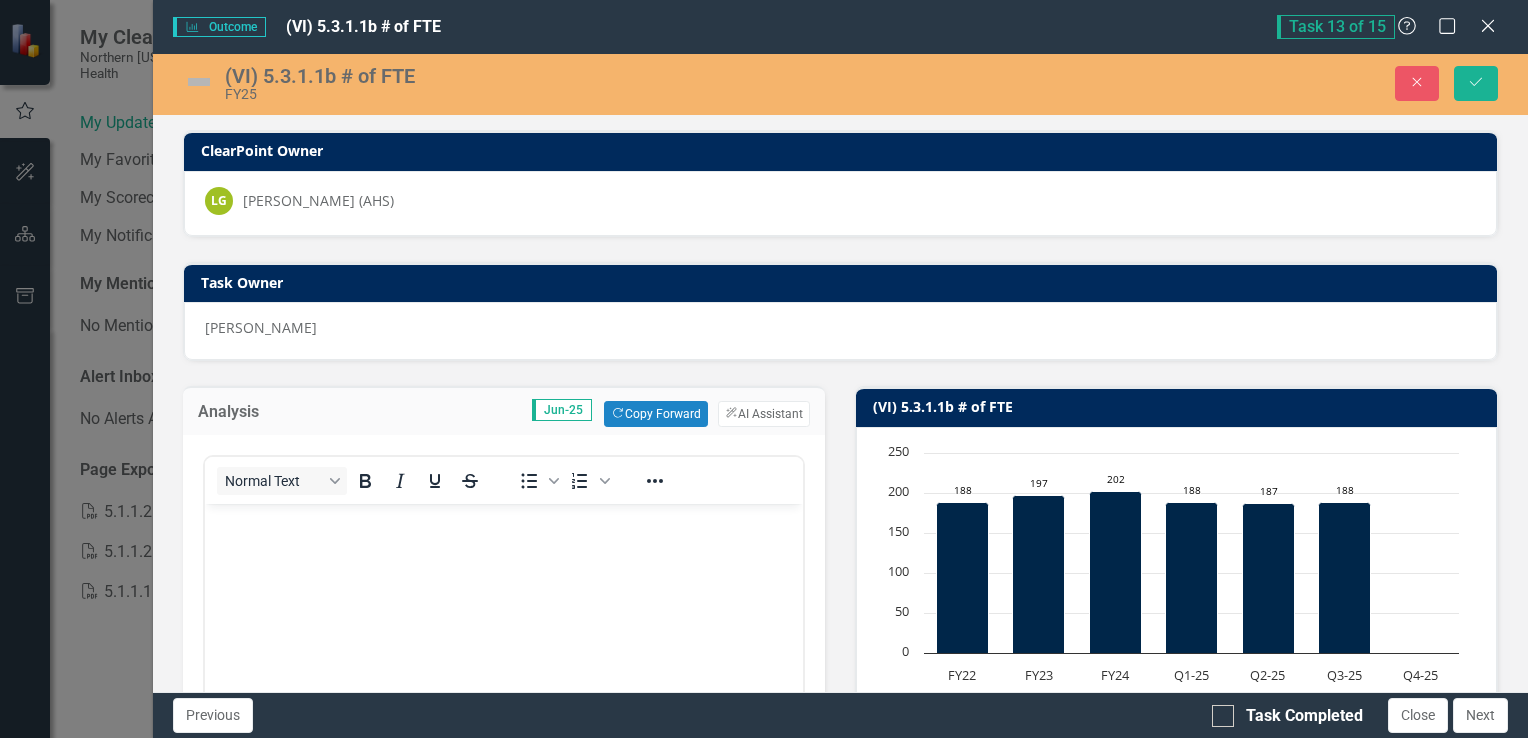 click at bounding box center (503, 654) 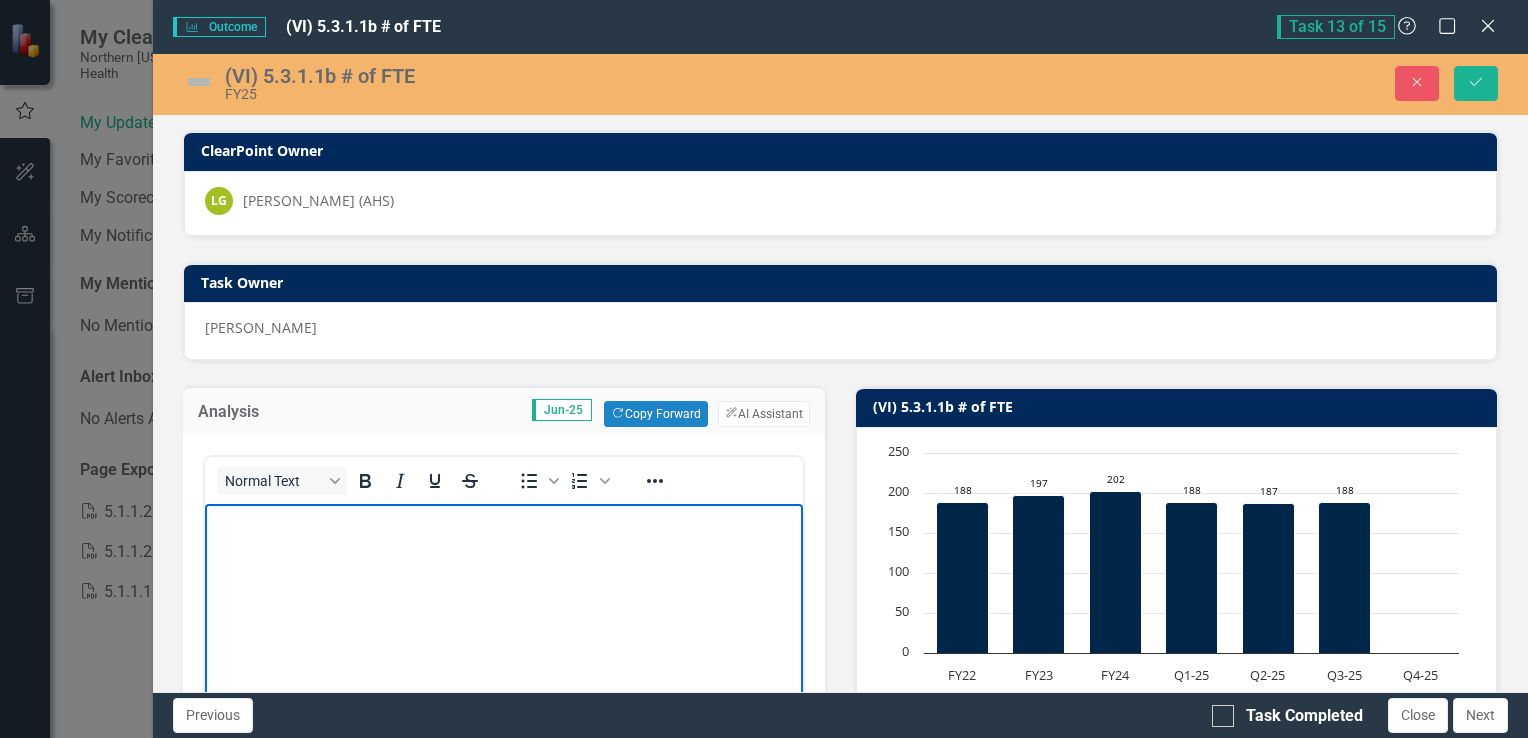 type 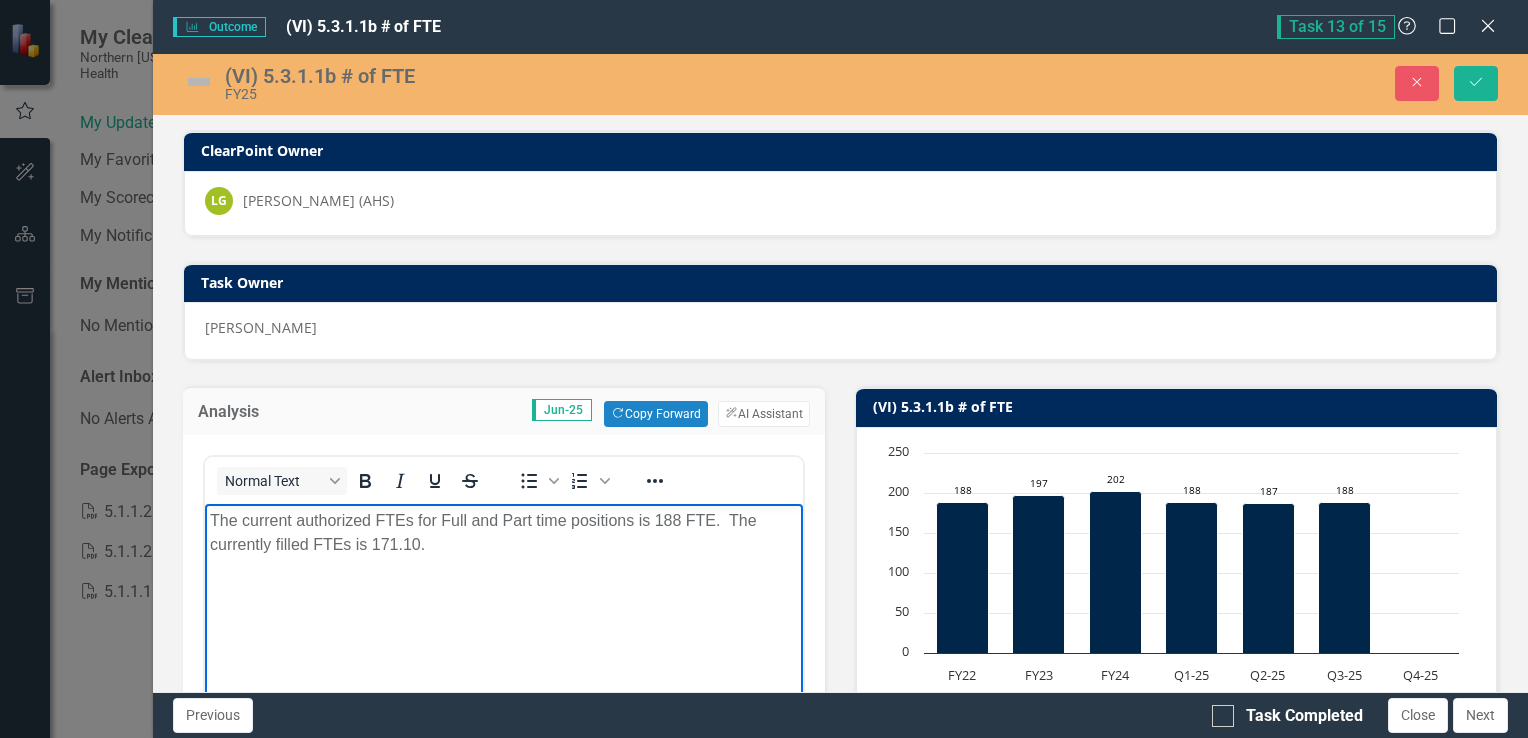 click on "The current authorized FTEs for Full and Part time positions is 188 FTE.  The currently filled FTEs is 171.10." at bounding box center [503, 533] 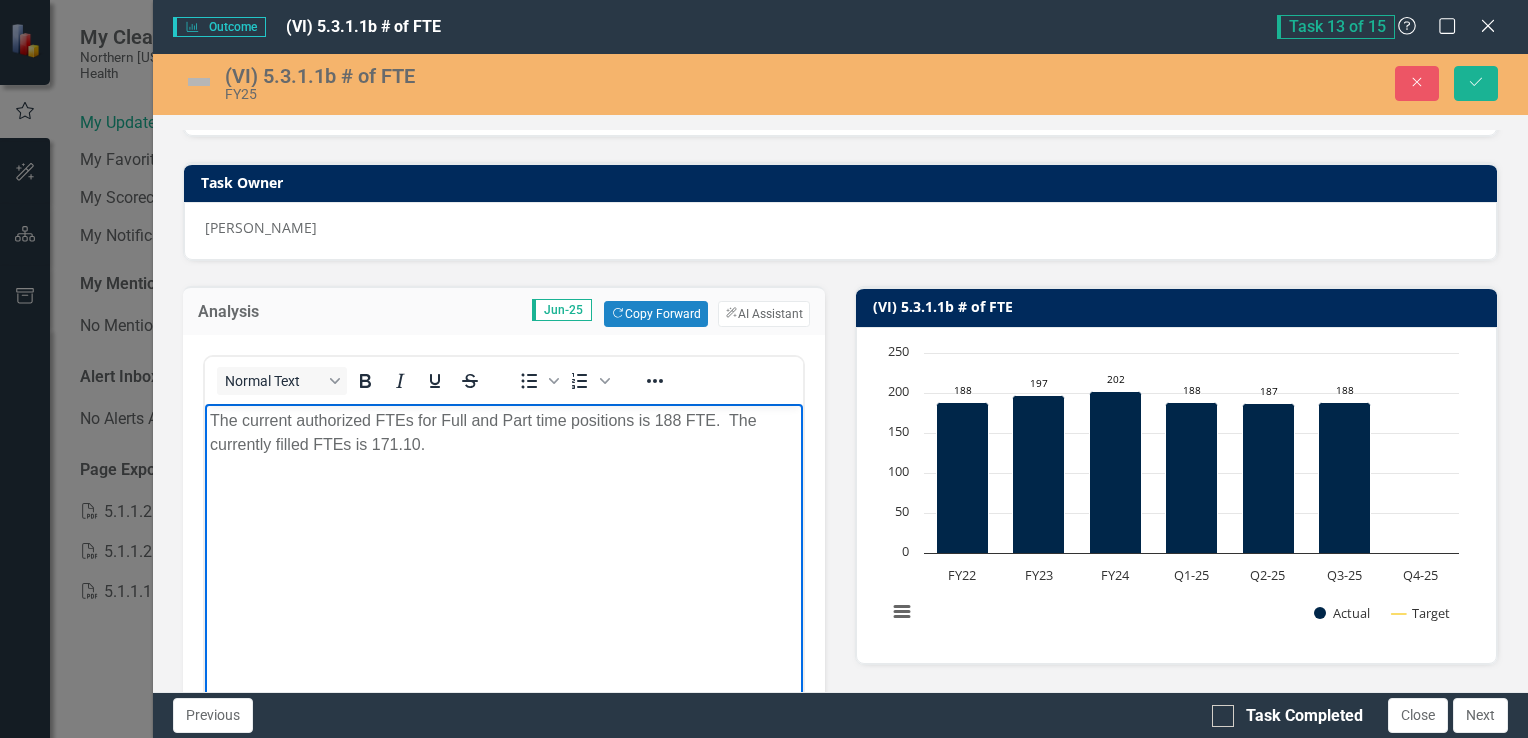 scroll, scrollTop: 200, scrollLeft: 0, axis: vertical 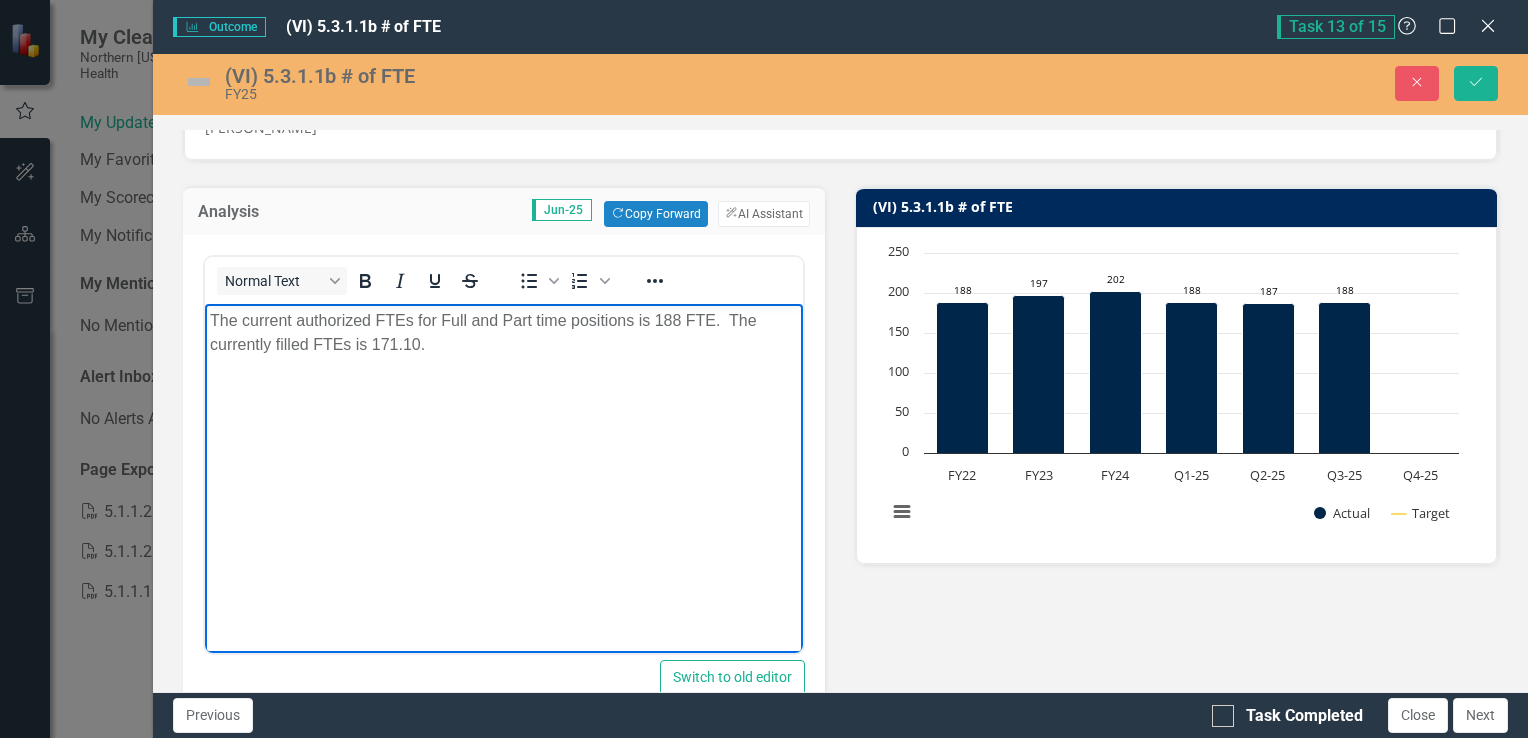 click on "The current authorized FTEs for Full and Part time positions is 188 FTE.  The currently filled FTEs is 171.10." at bounding box center (503, 333) 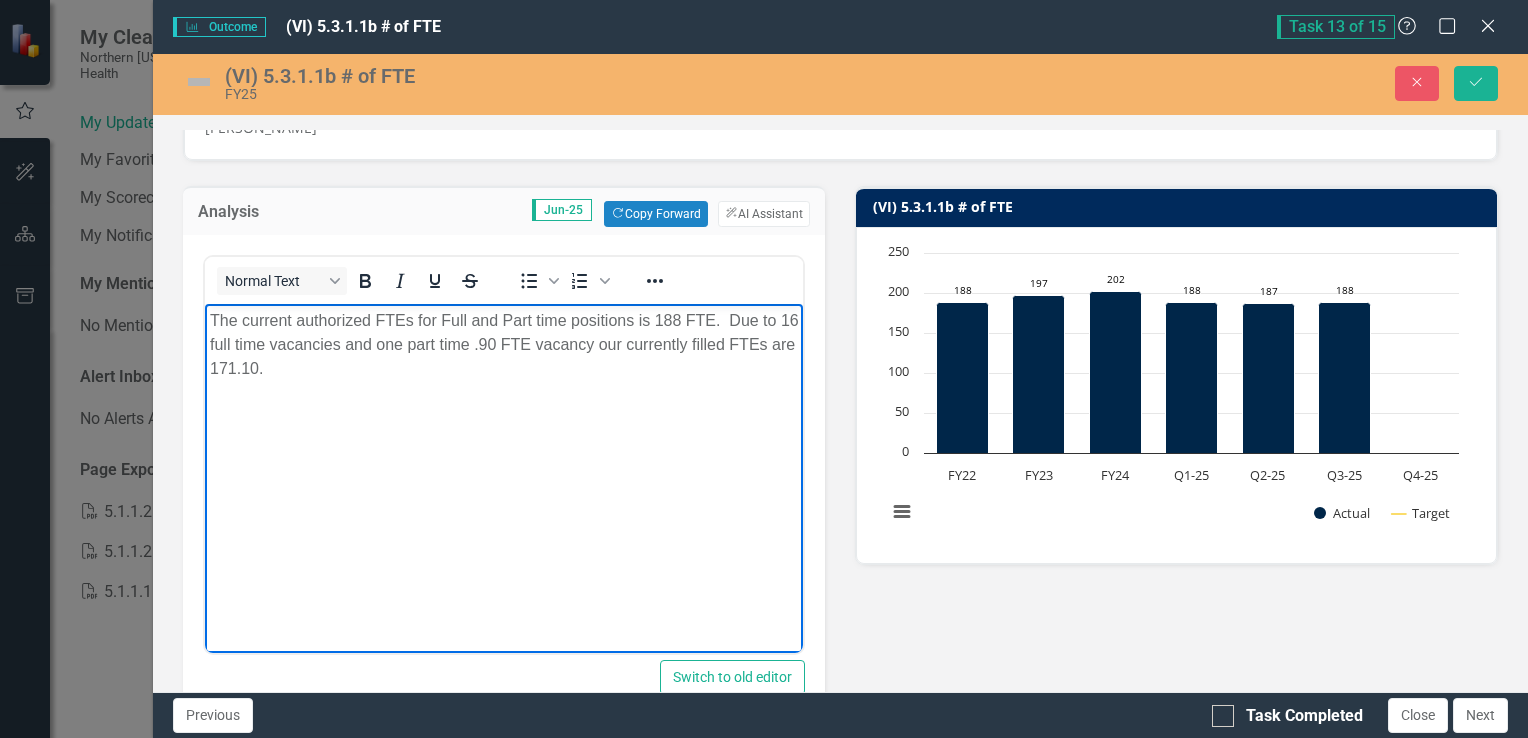 click at bounding box center [199, 82] 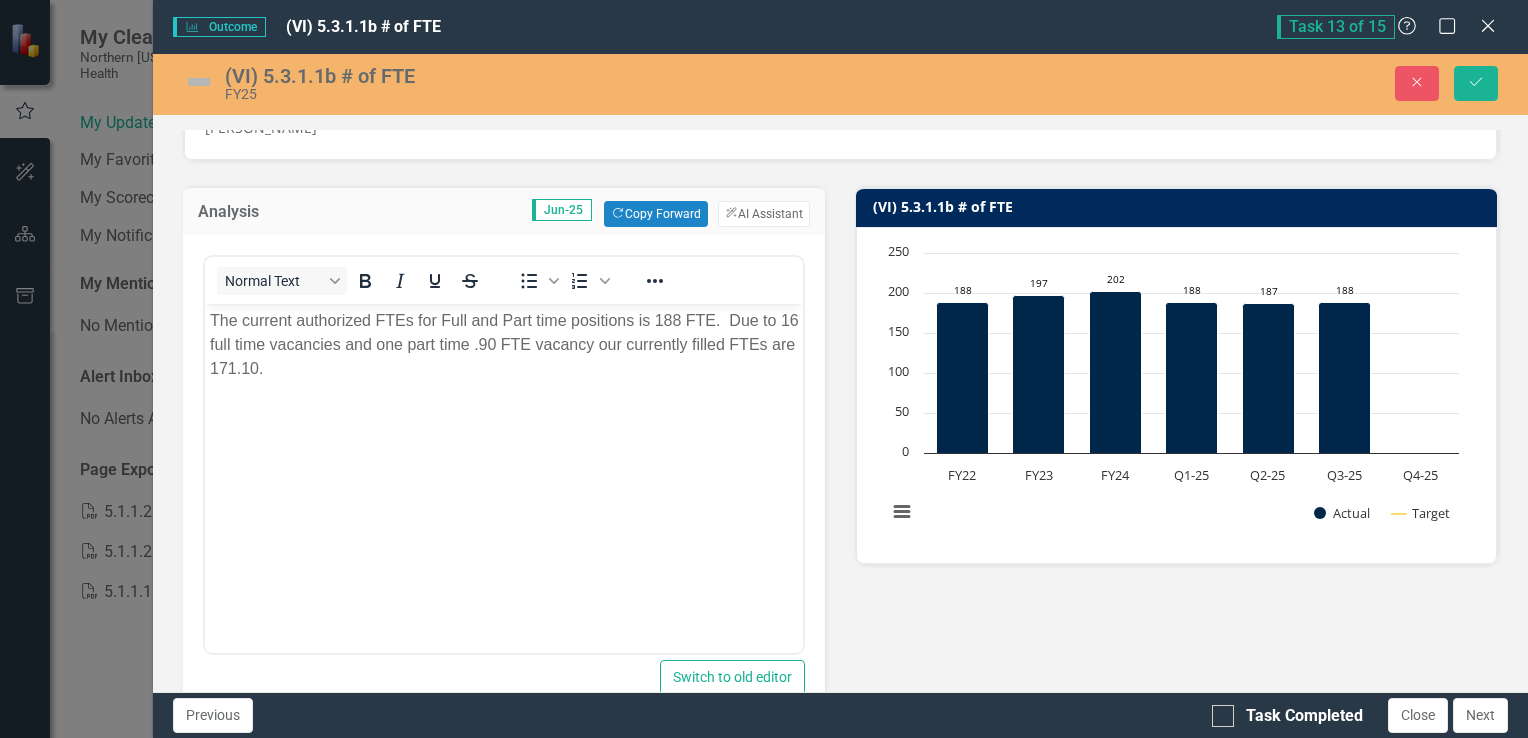 click at bounding box center [199, 82] 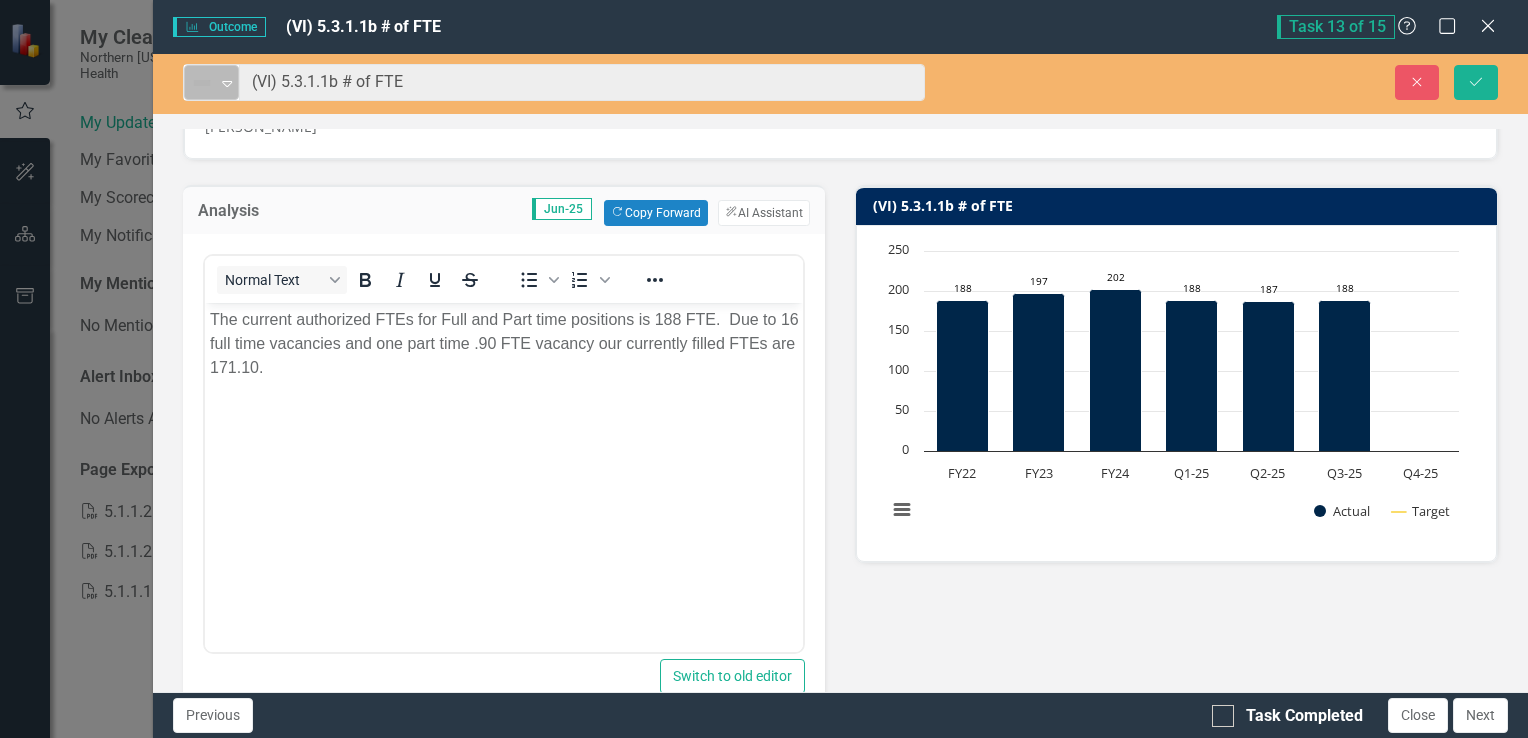 click at bounding box center (202, 83) 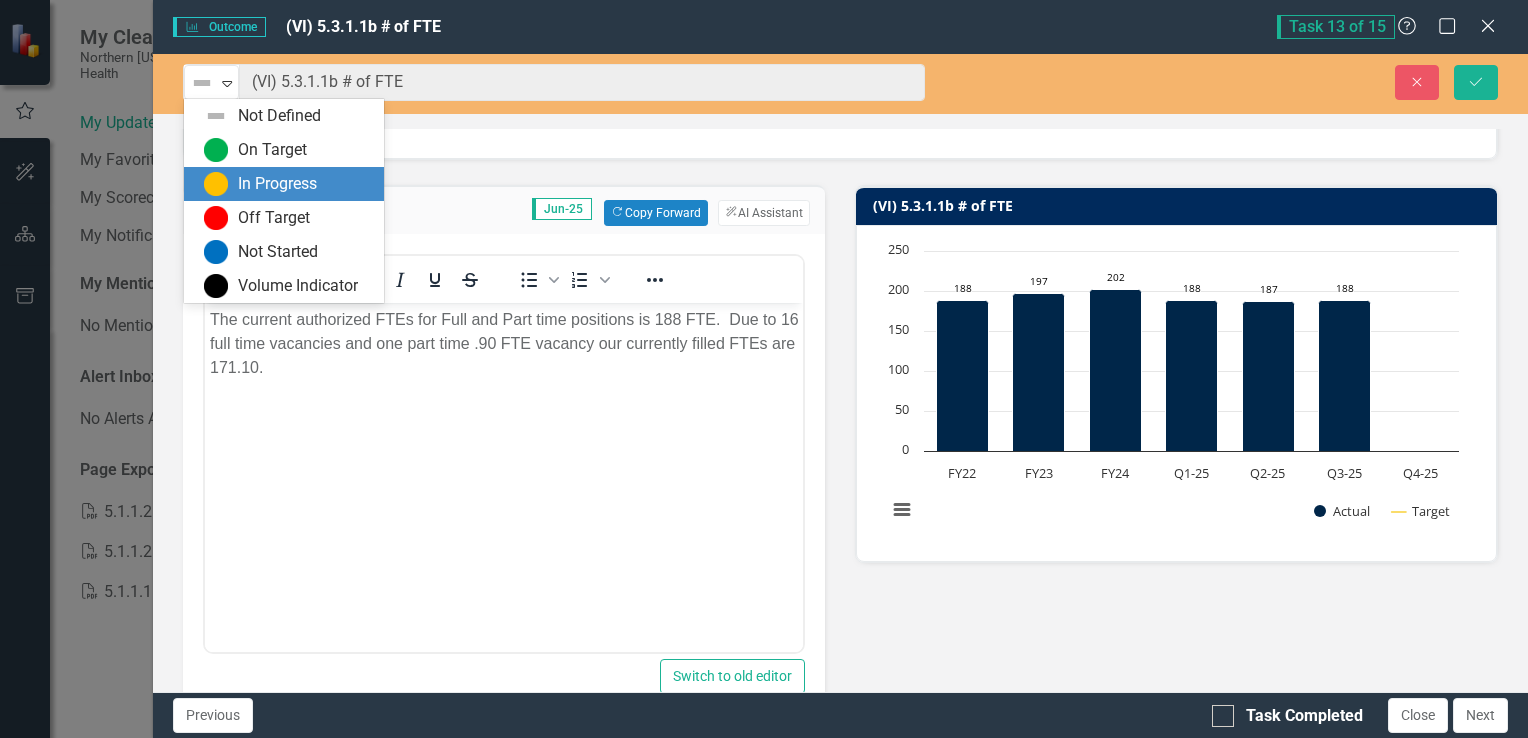 click at bounding box center (216, 184) 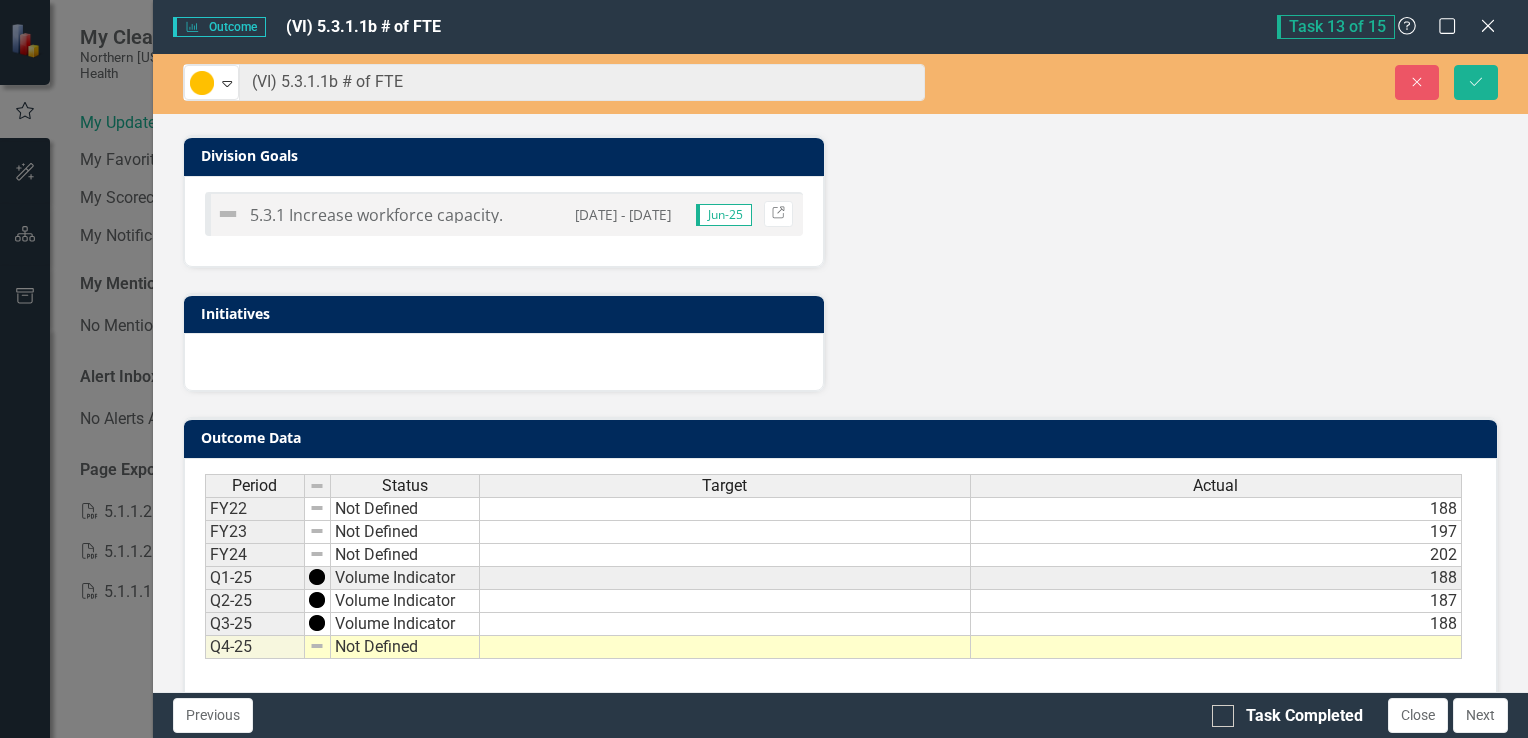 scroll, scrollTop: 1122, scrollLeft: 0, axis: vertical 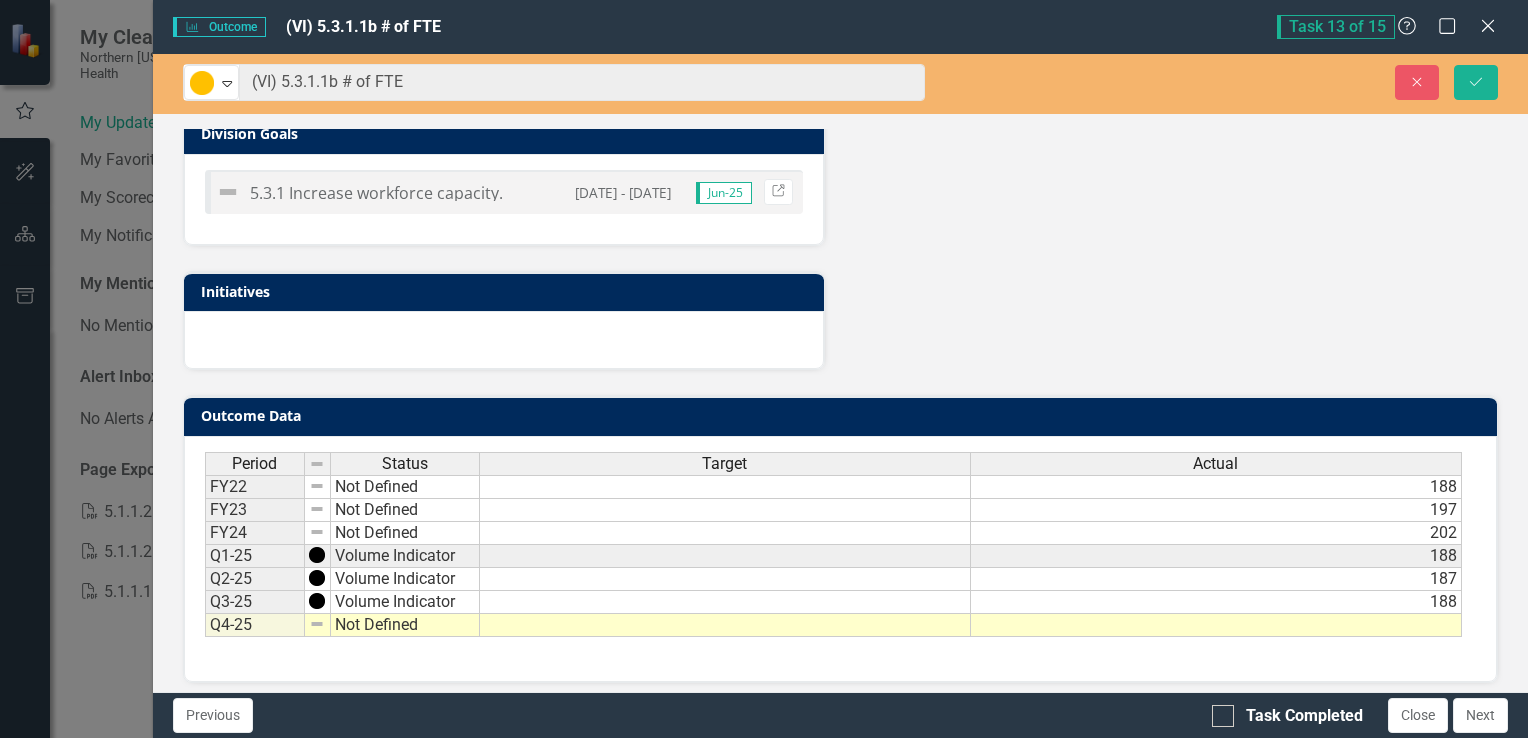 click at bounding box center (1216, 625) 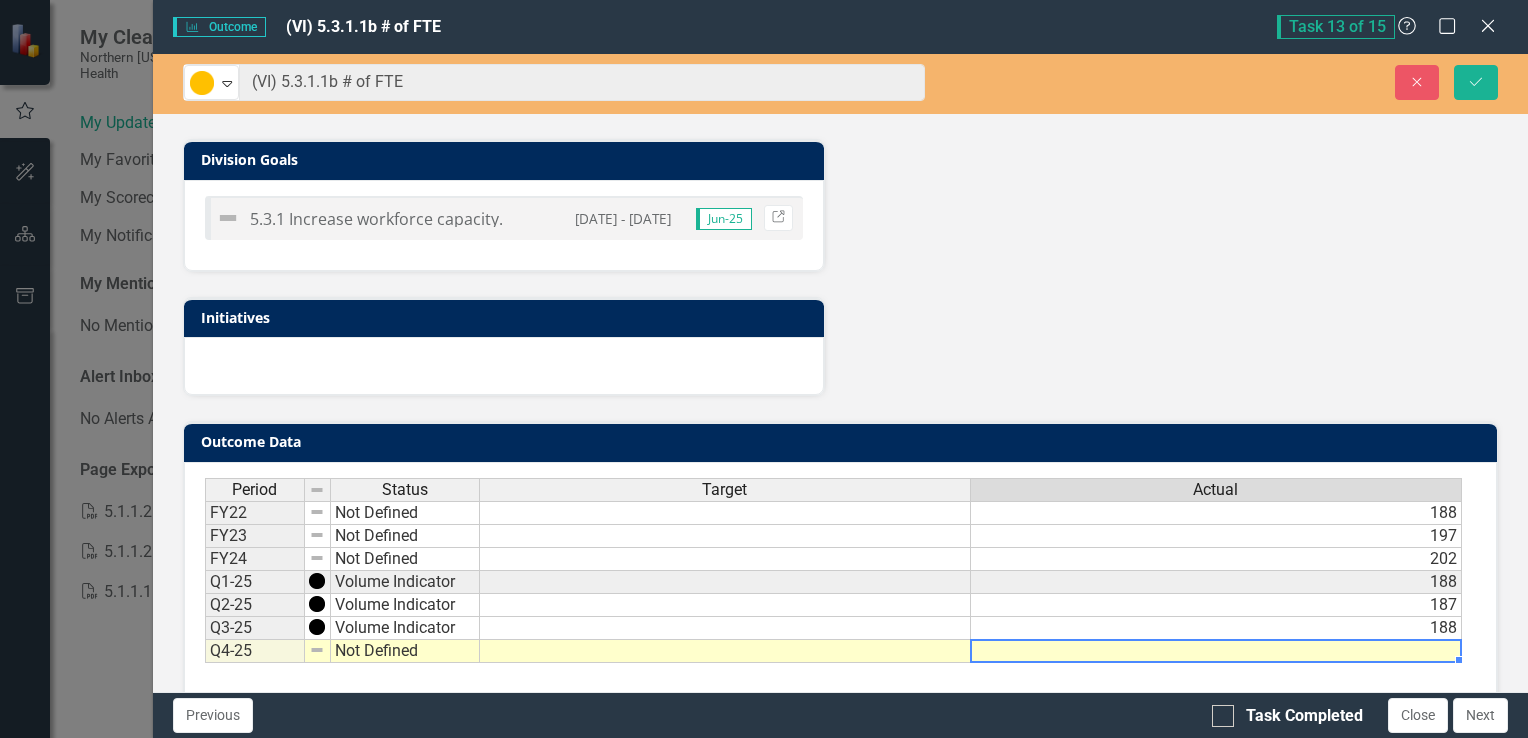 scroll, scrollTop: 1122, scrollLeft: 0, axis: vertical 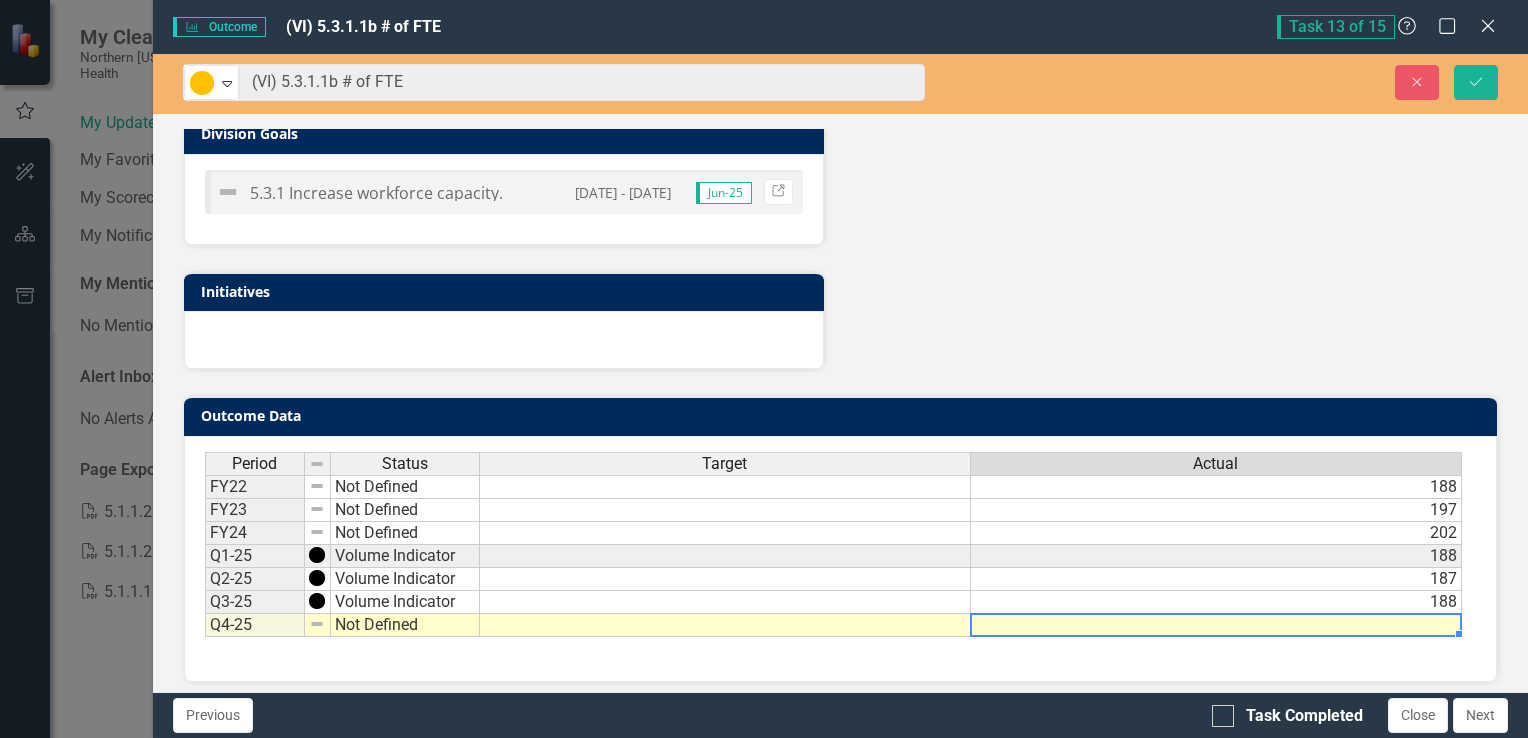 click at bounding box center [1216, 625] 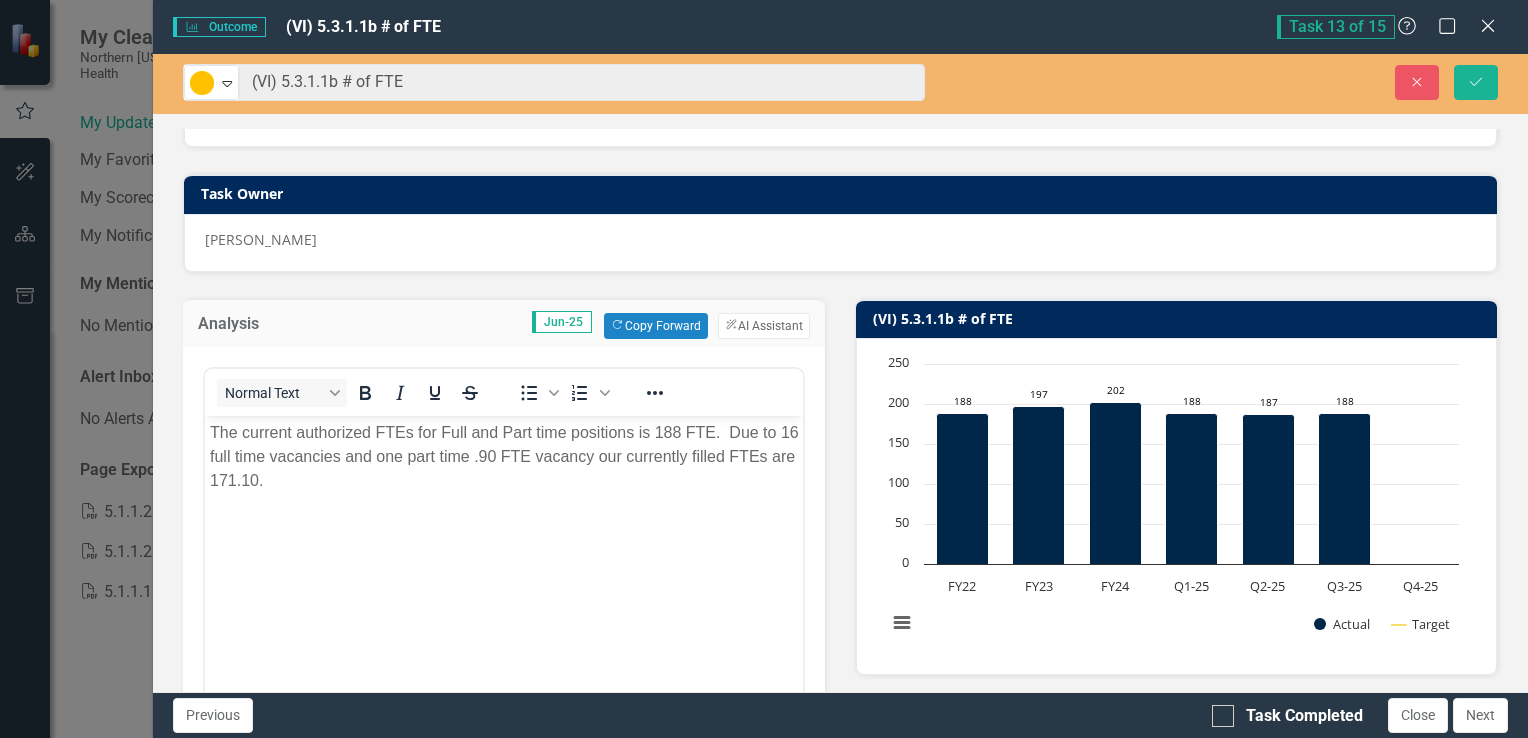 scroll, scrollTop: 122, scrollLeft: 0, axis: vertical 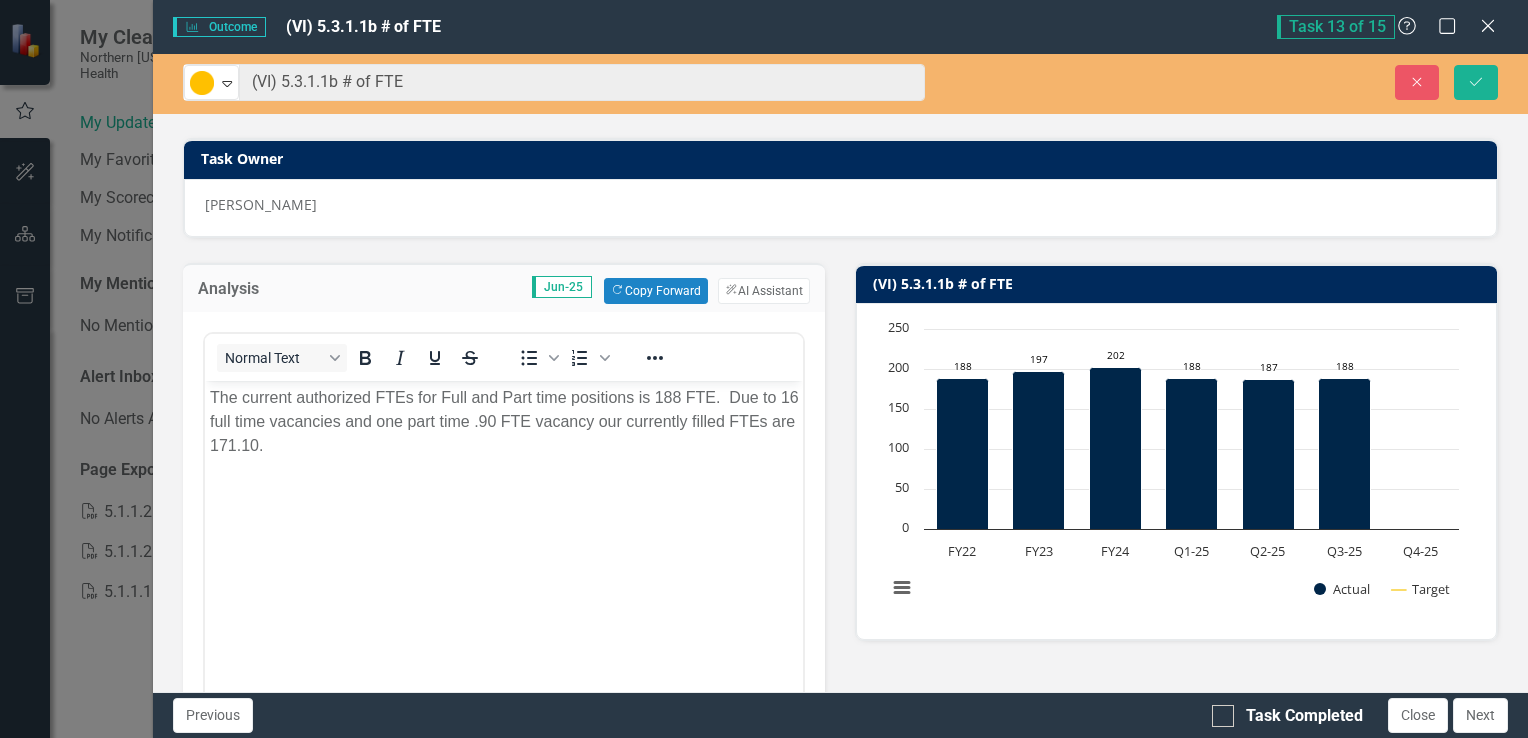 type on "188" 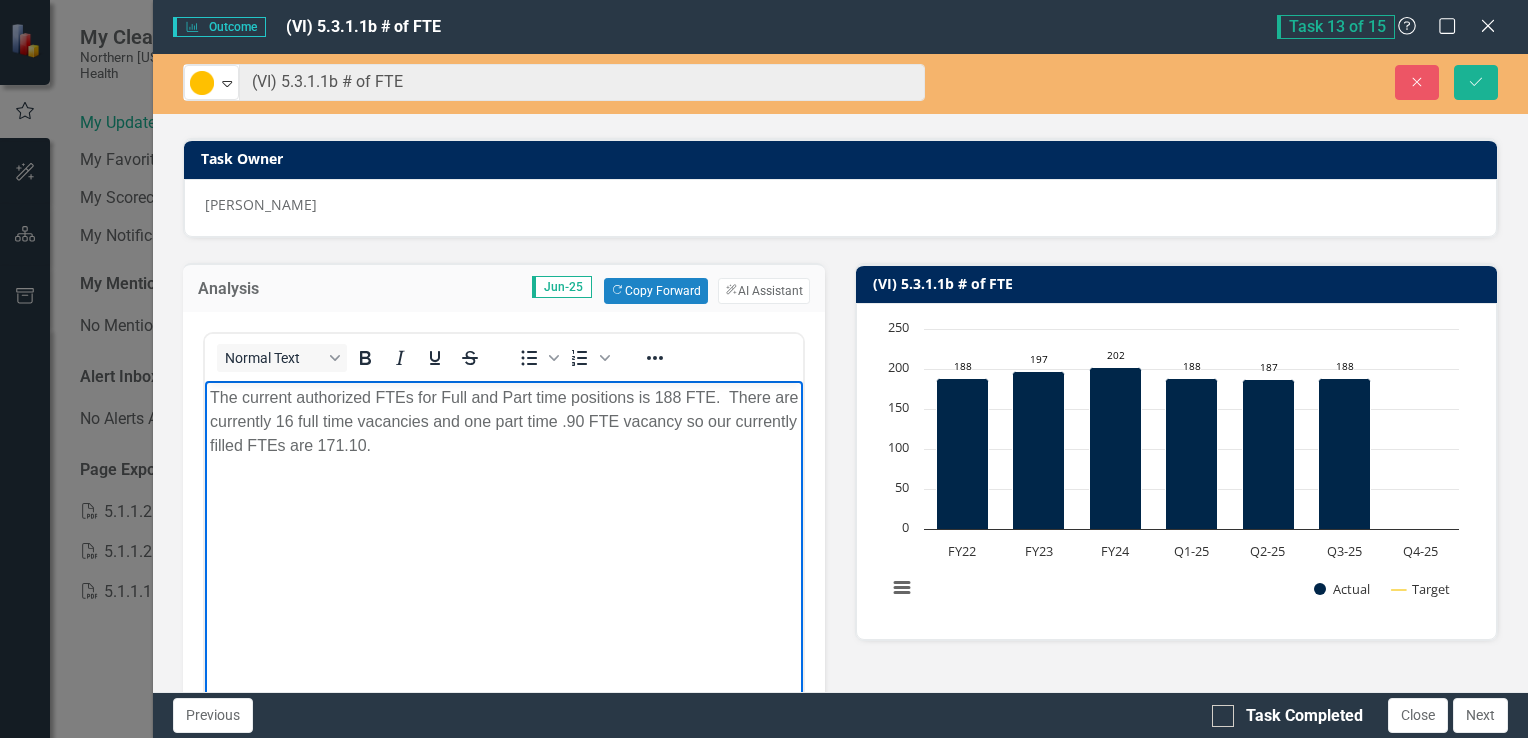 click on "The current authorized FTEs for Full and Part time positions is 188 FTE.  There are currently 16 full time vacancies and one part time .90 FTE vacancy so our currently filled FTEs are 171.10." at bounding box center (503, 421) 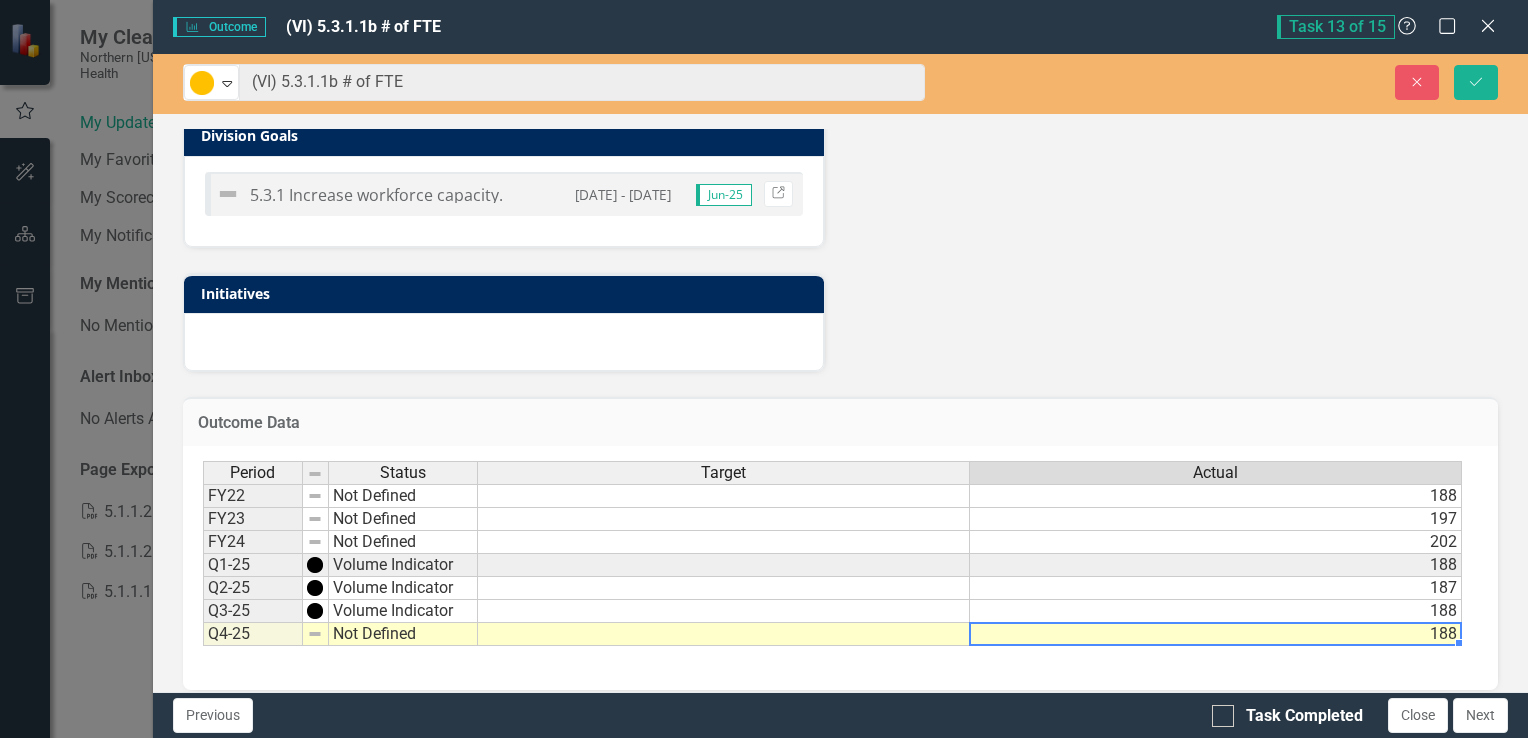scroll, scrollTop: 1128, scrollLeft: 0, axis: vertical 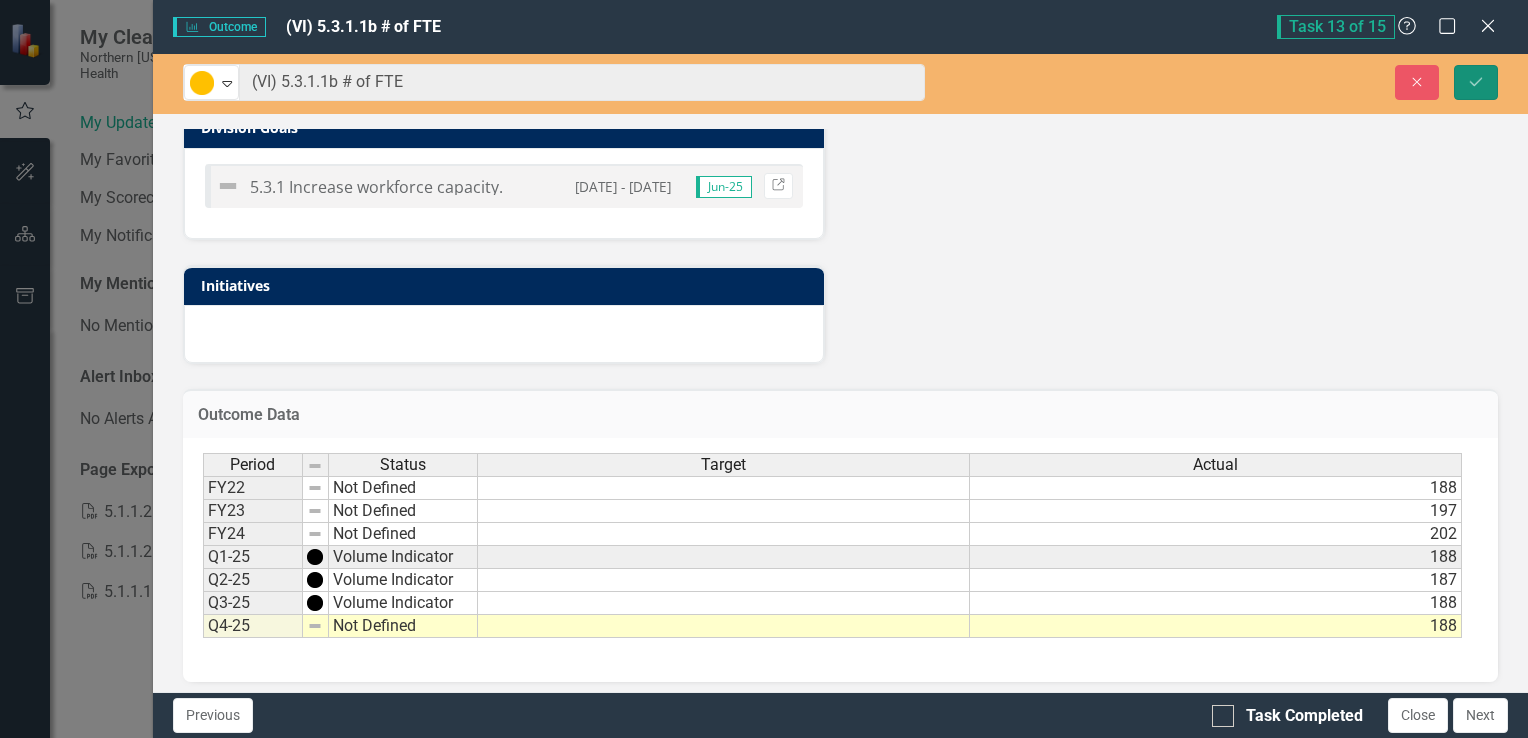click on "Save" 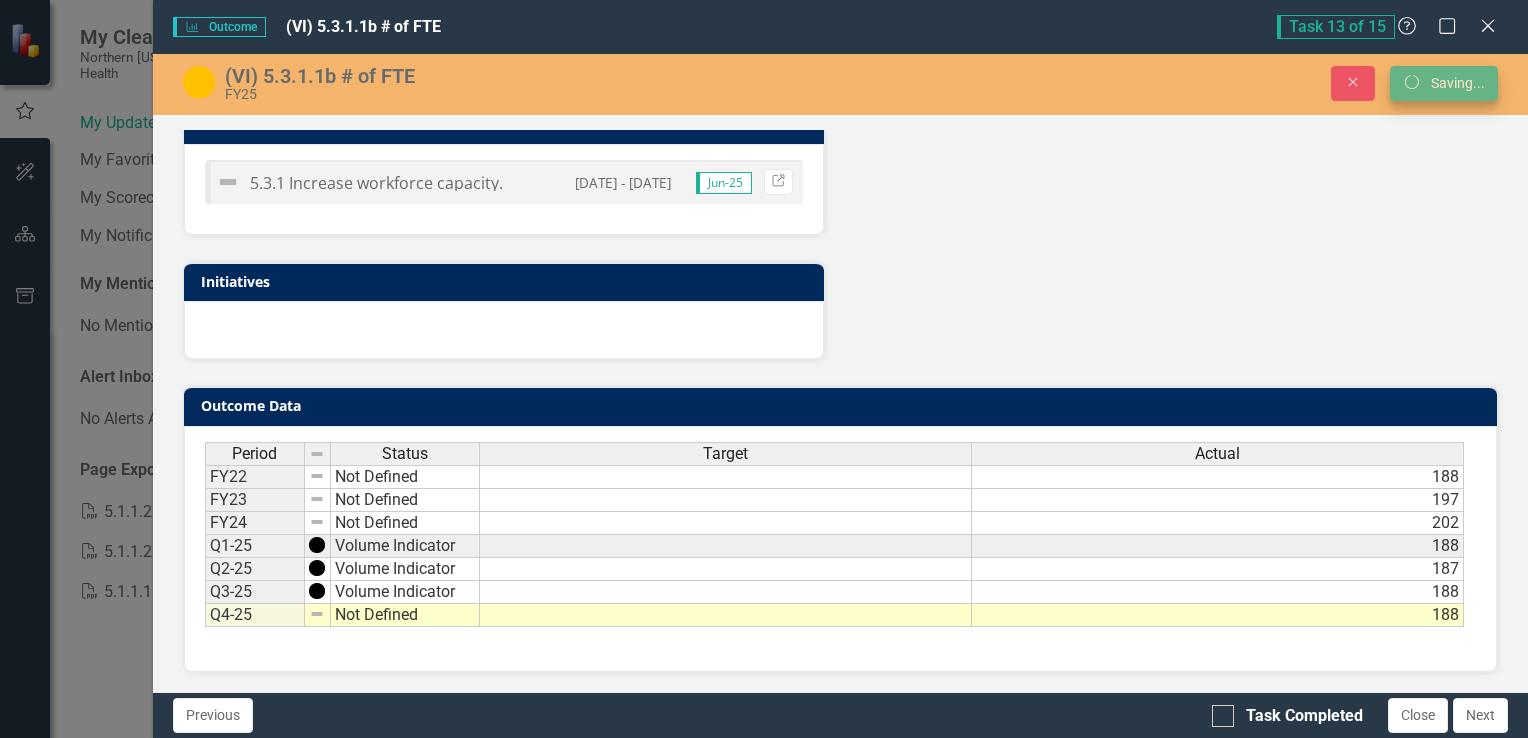 scroll, scrollTop: 719, scrollLeft: 0, axis: vertical 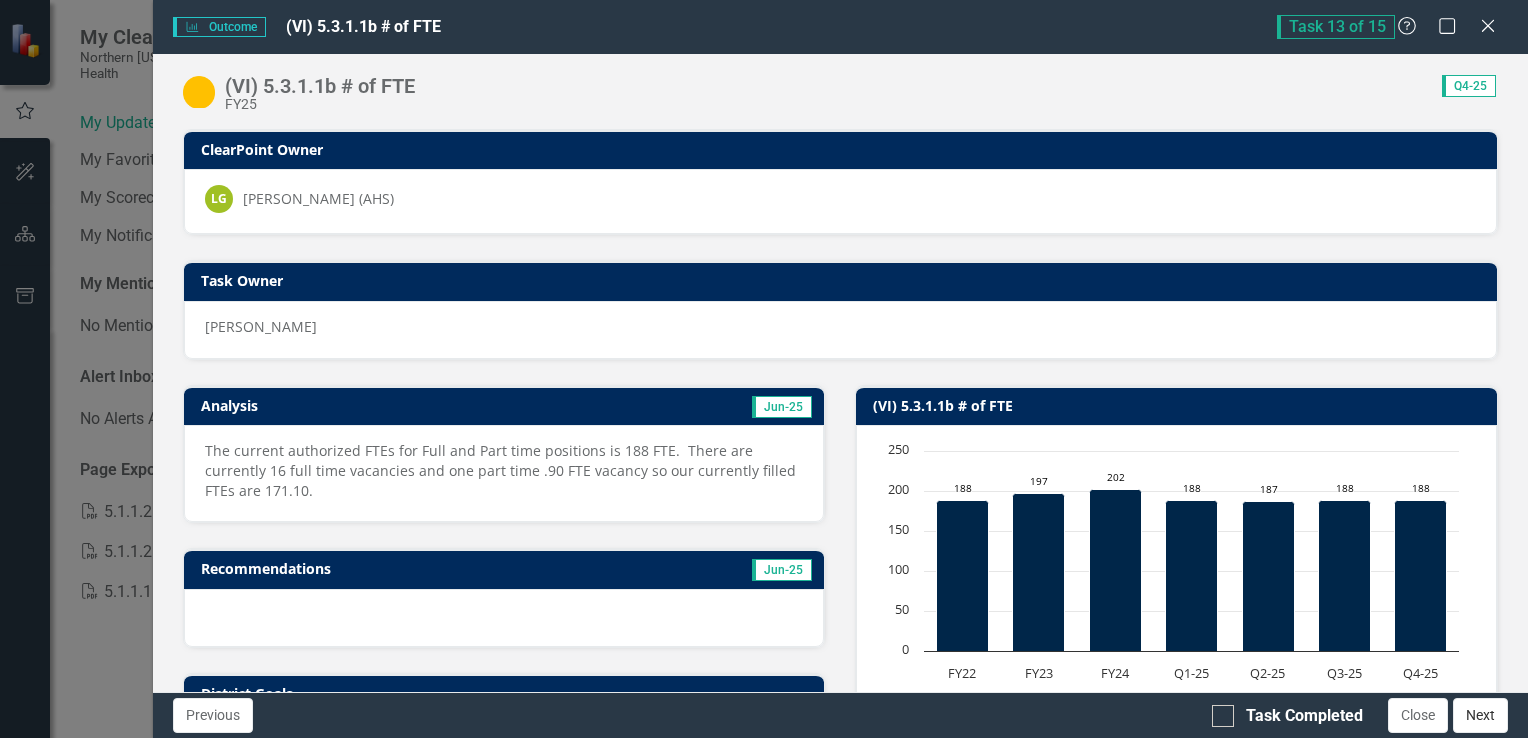 click on "Next" at bounding box center [1480, 715] 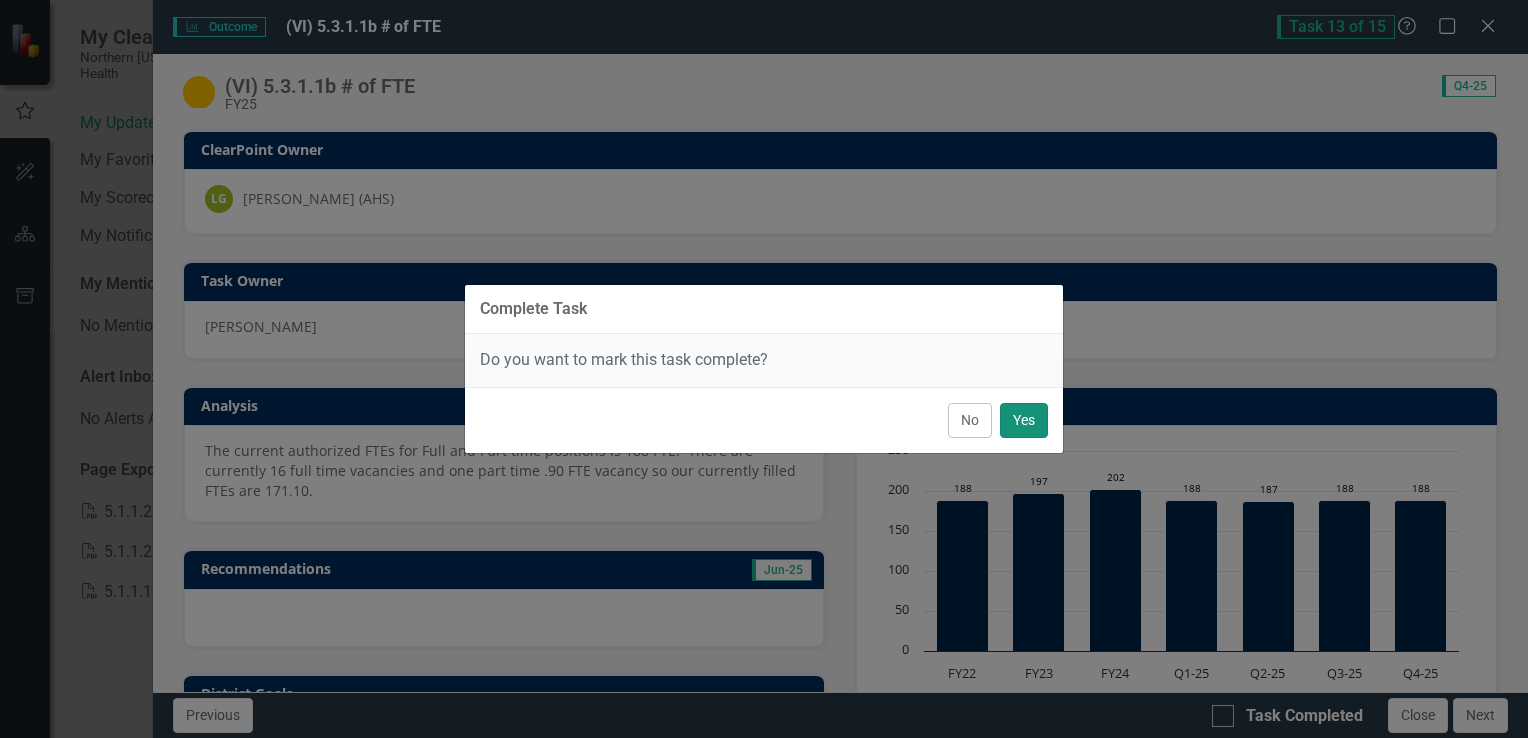 click on "Yes" at bounding box center [1024, 420] 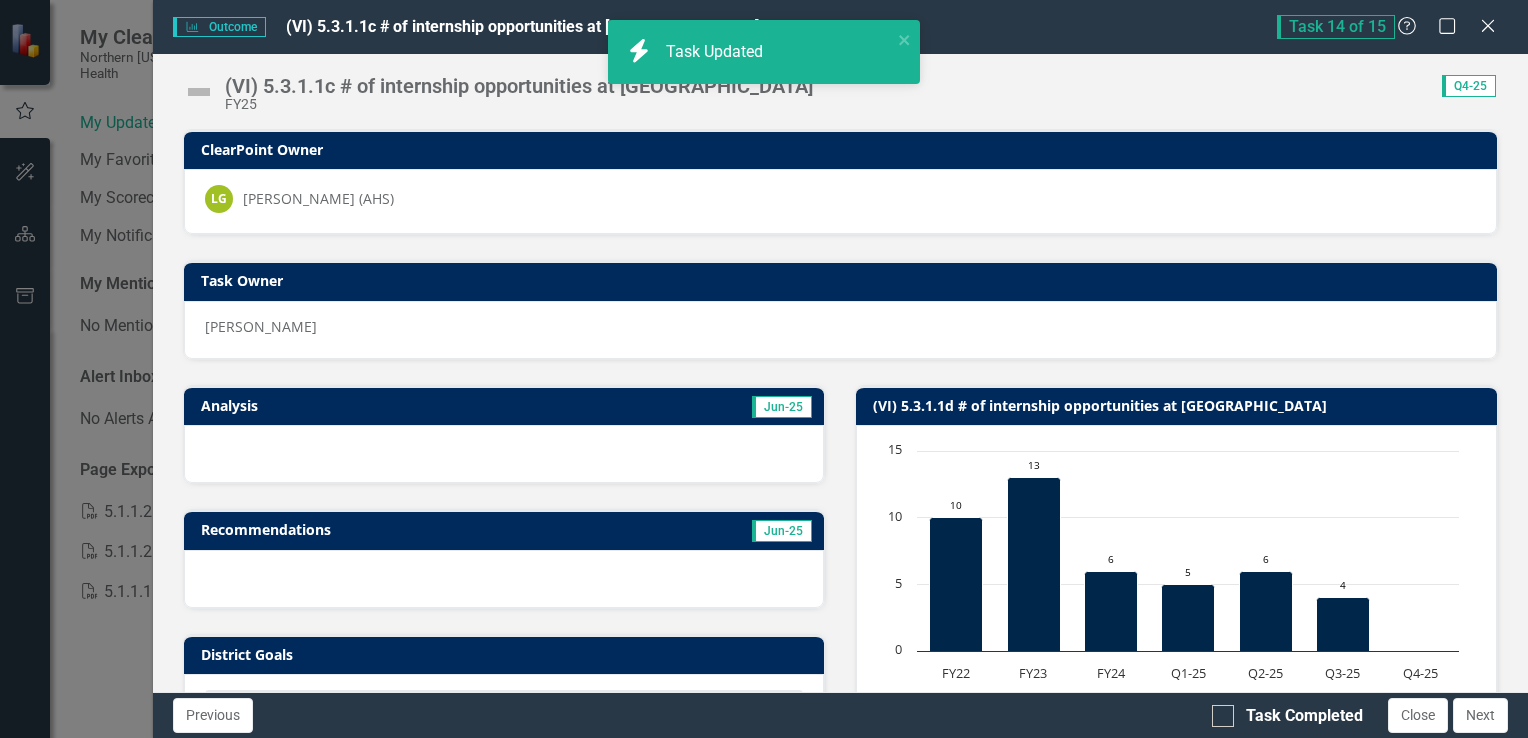 checkbox on "false" 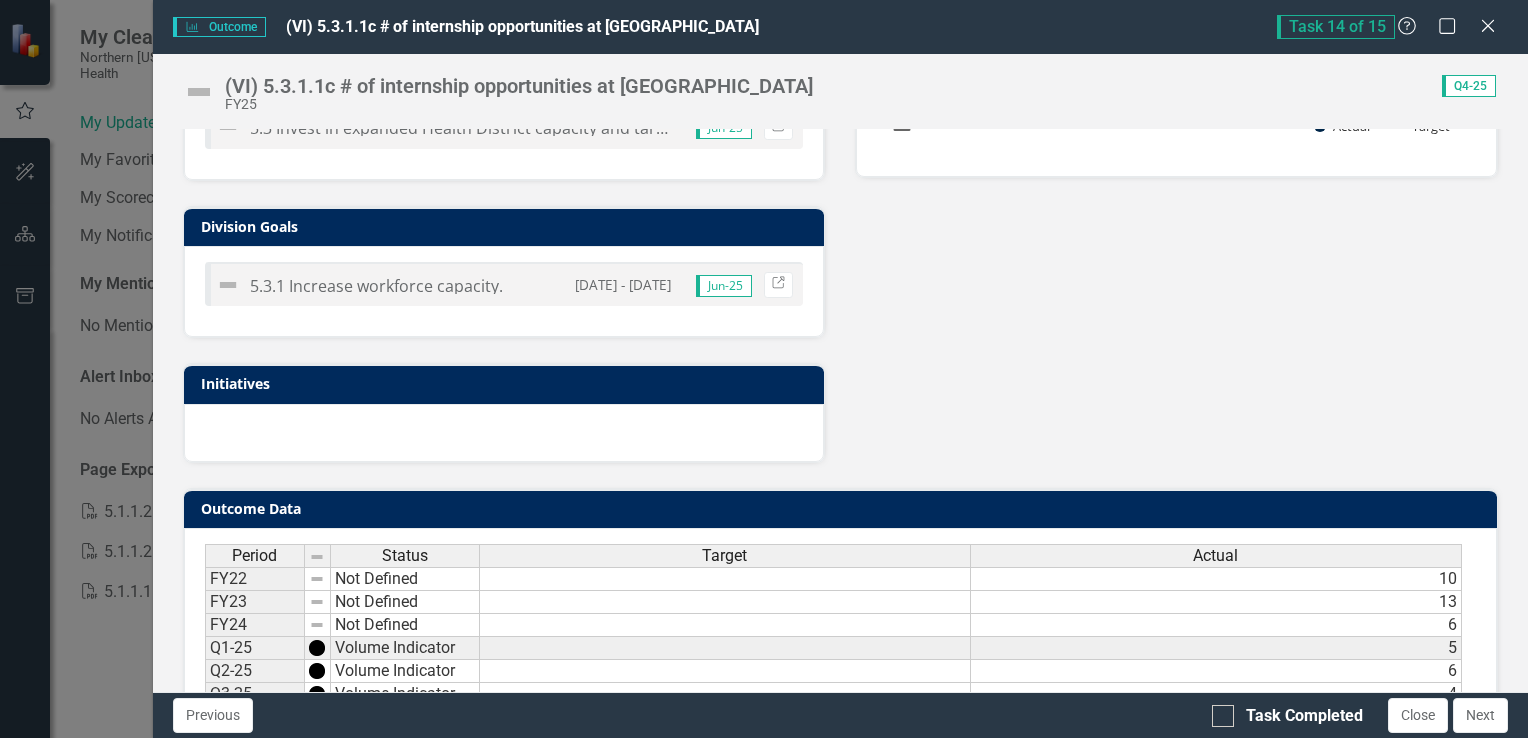 scroll, scrollTop: 679, scrollLeft: 0, axis: vertical 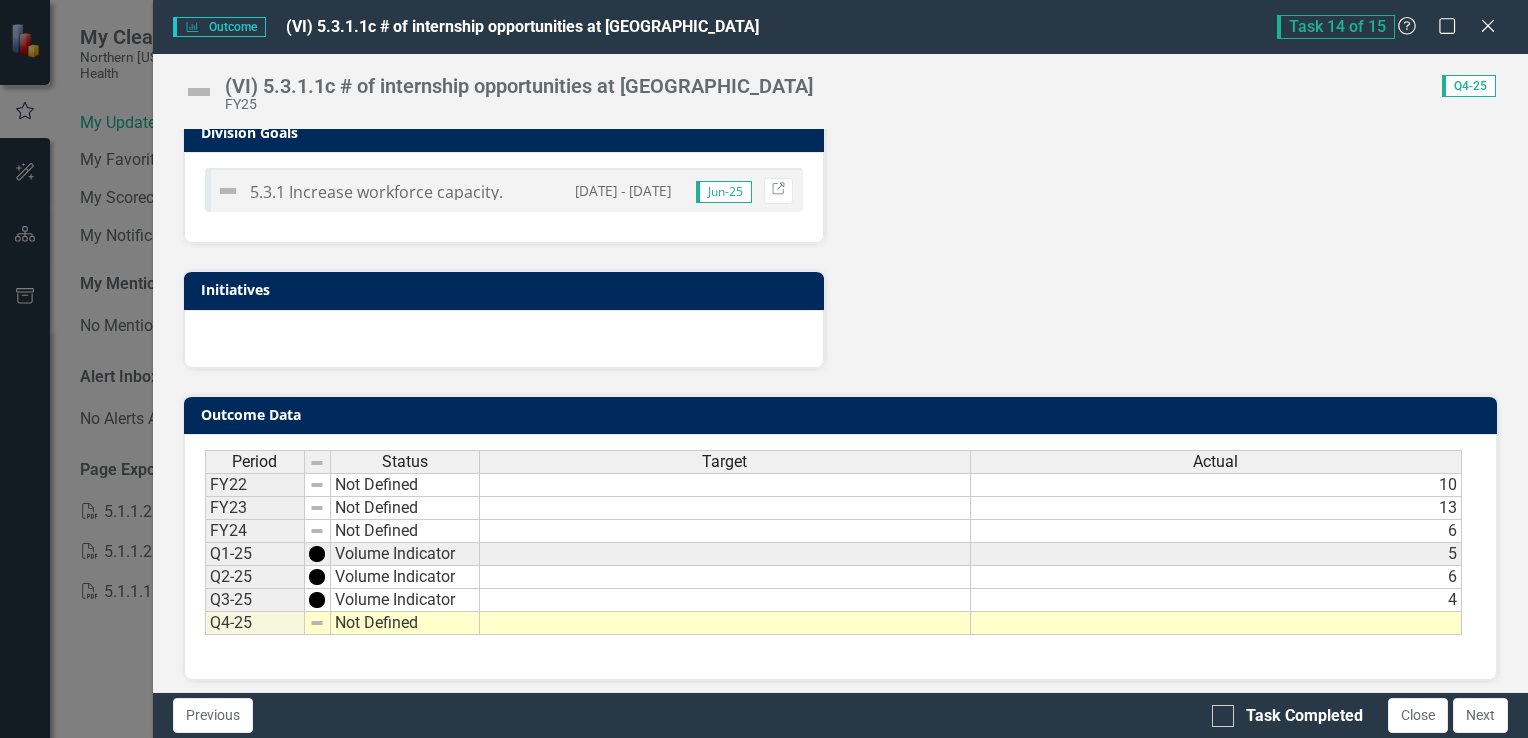 click at bounding box center [1216, 623] 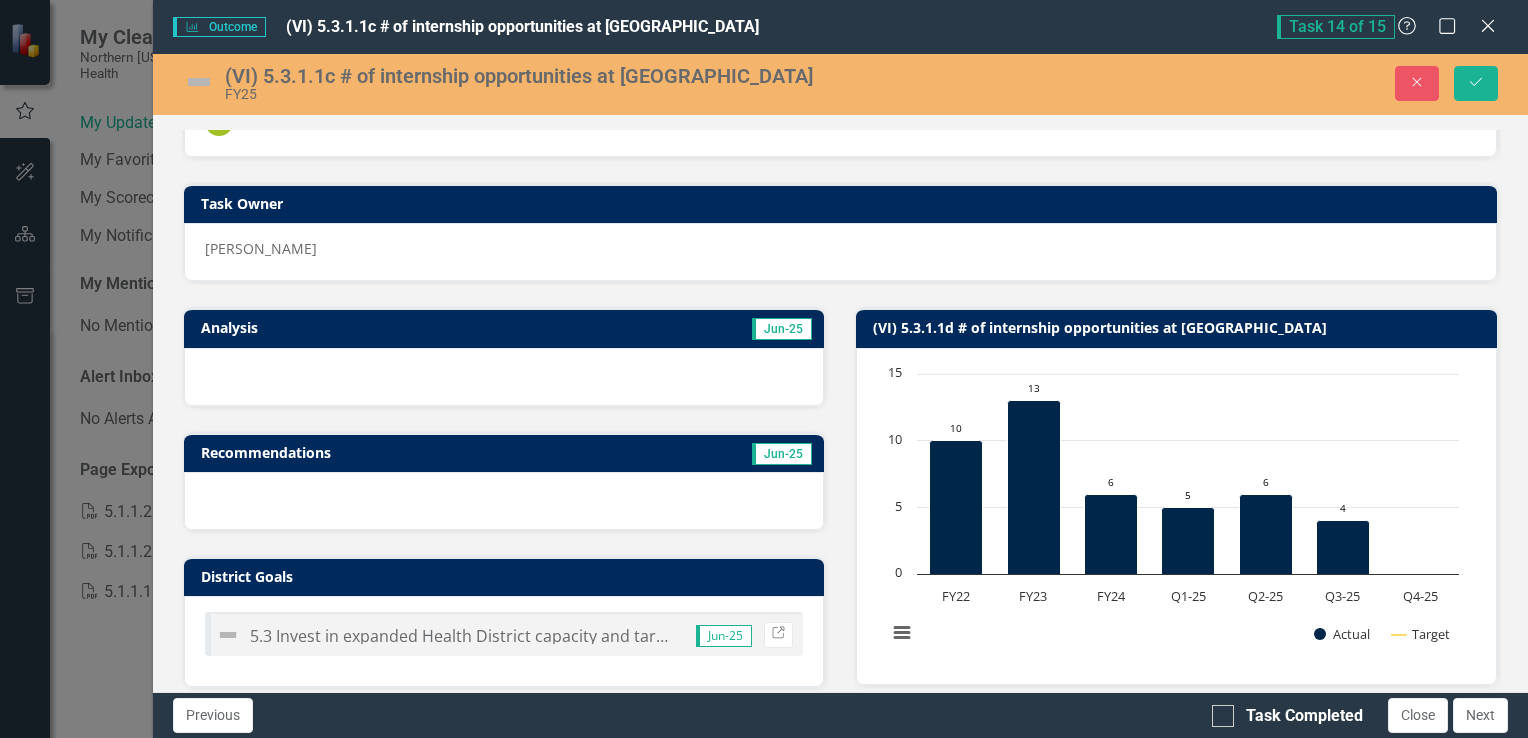 scroll, scrollTop: 0, scrollLeft: 0, axis: both 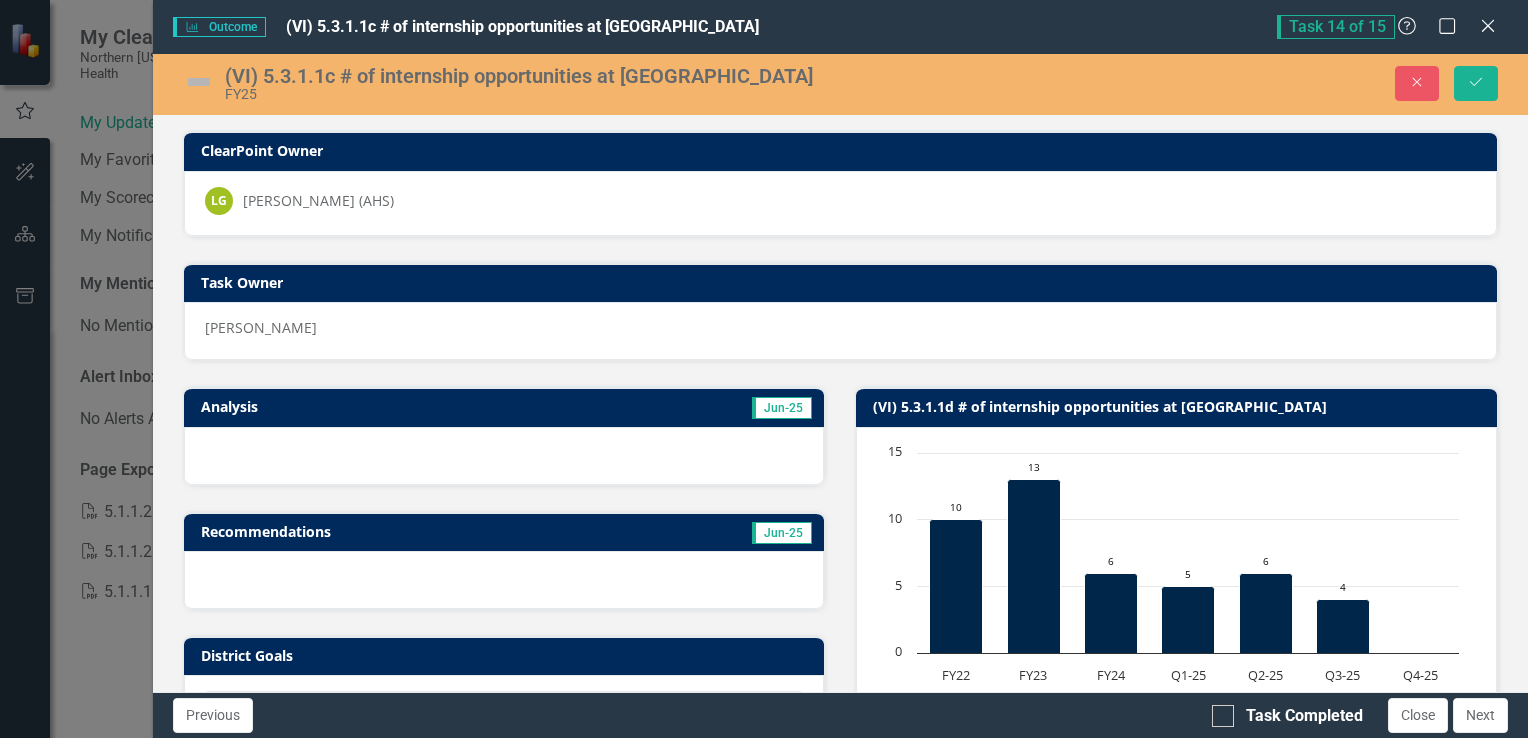 type on "5" 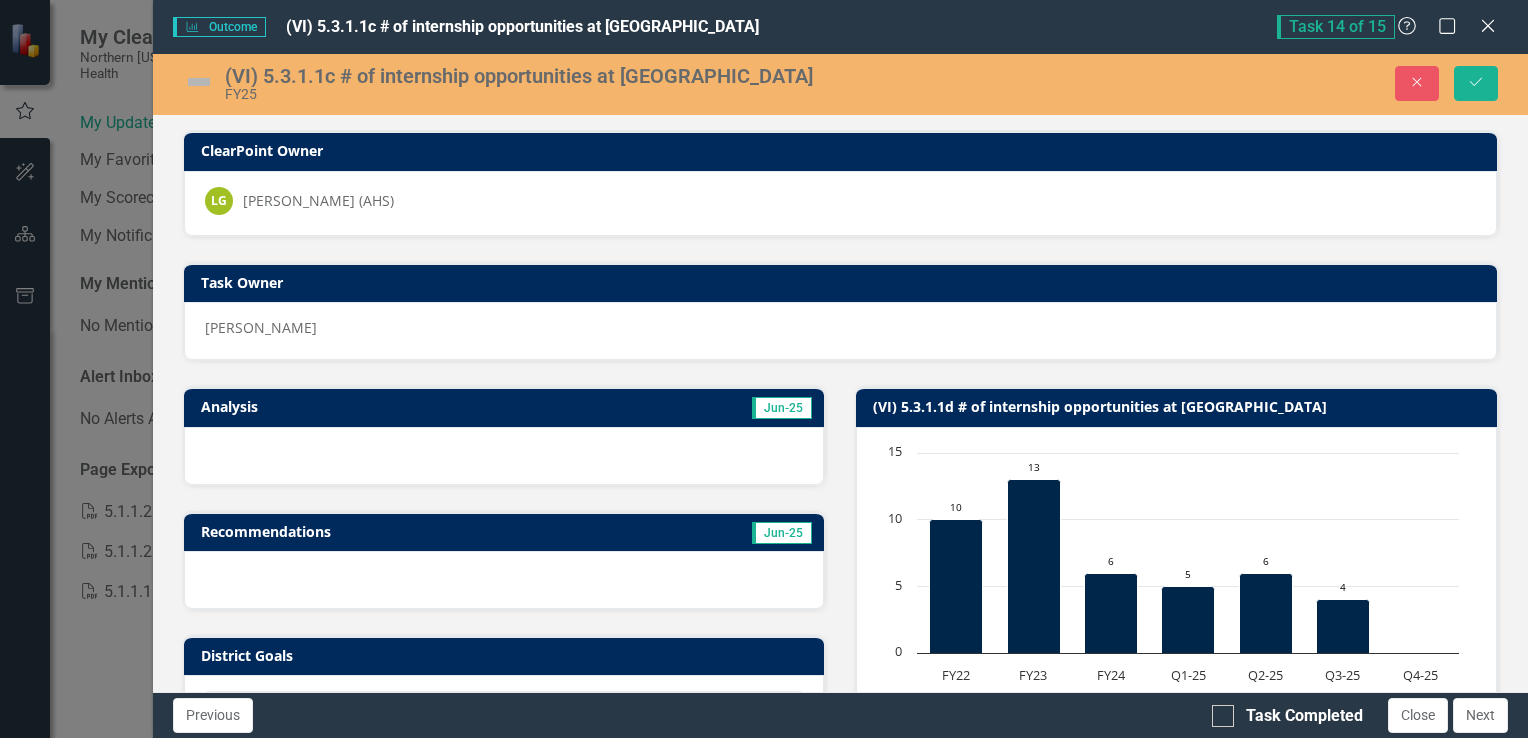 click at bounding box center (199, 82) 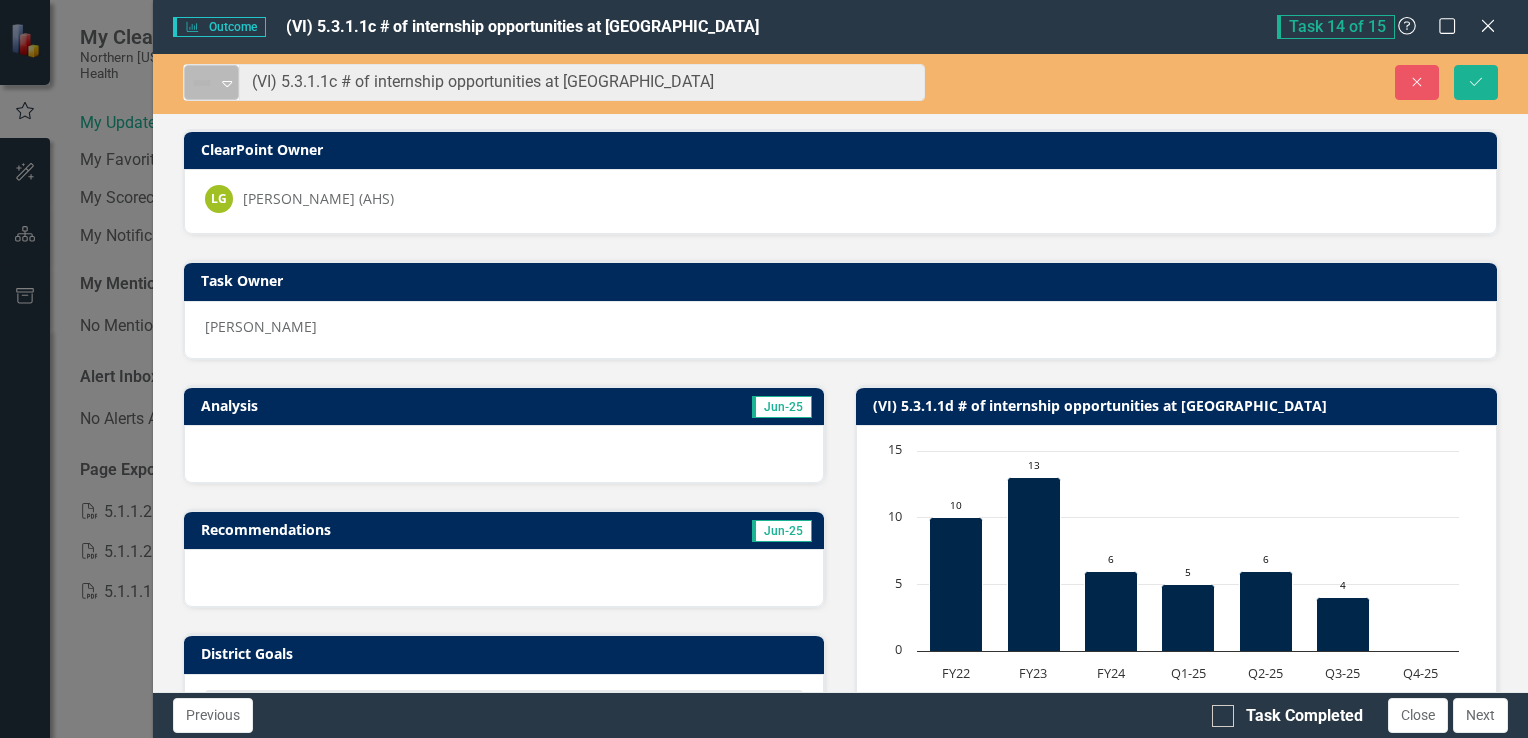 click on "Expand" 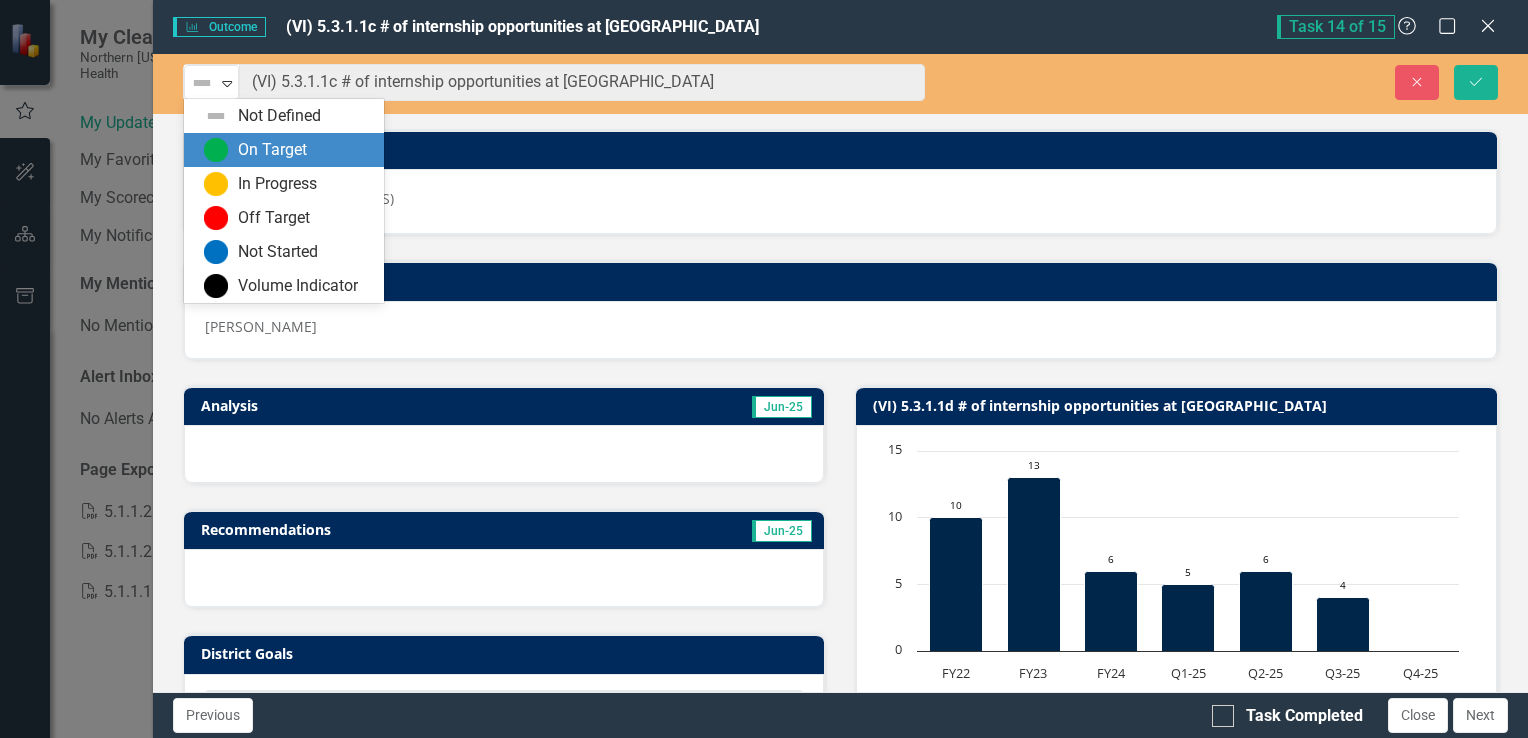 click at bounding box center [216, 150] 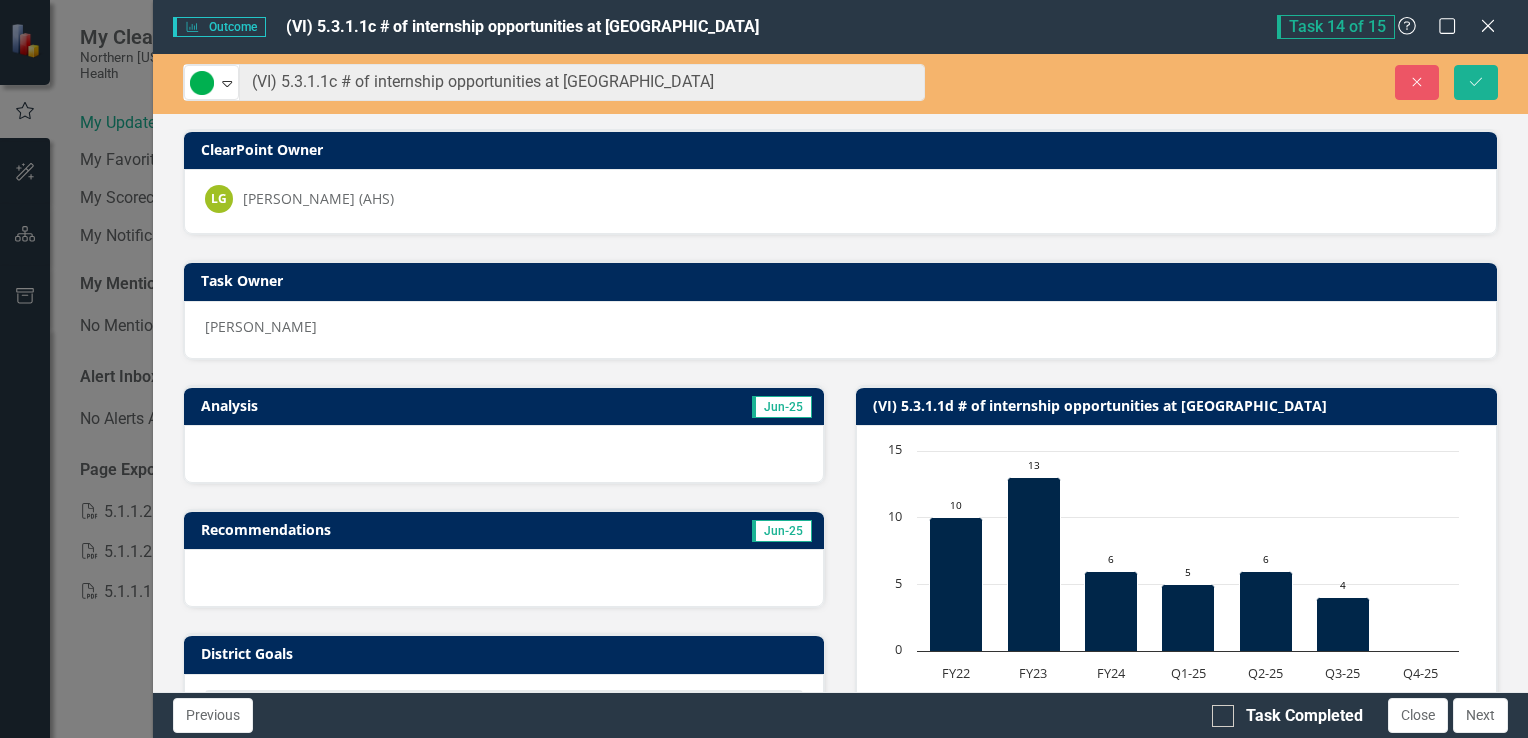 click on "Analysis" at bounding box center (348, 408) 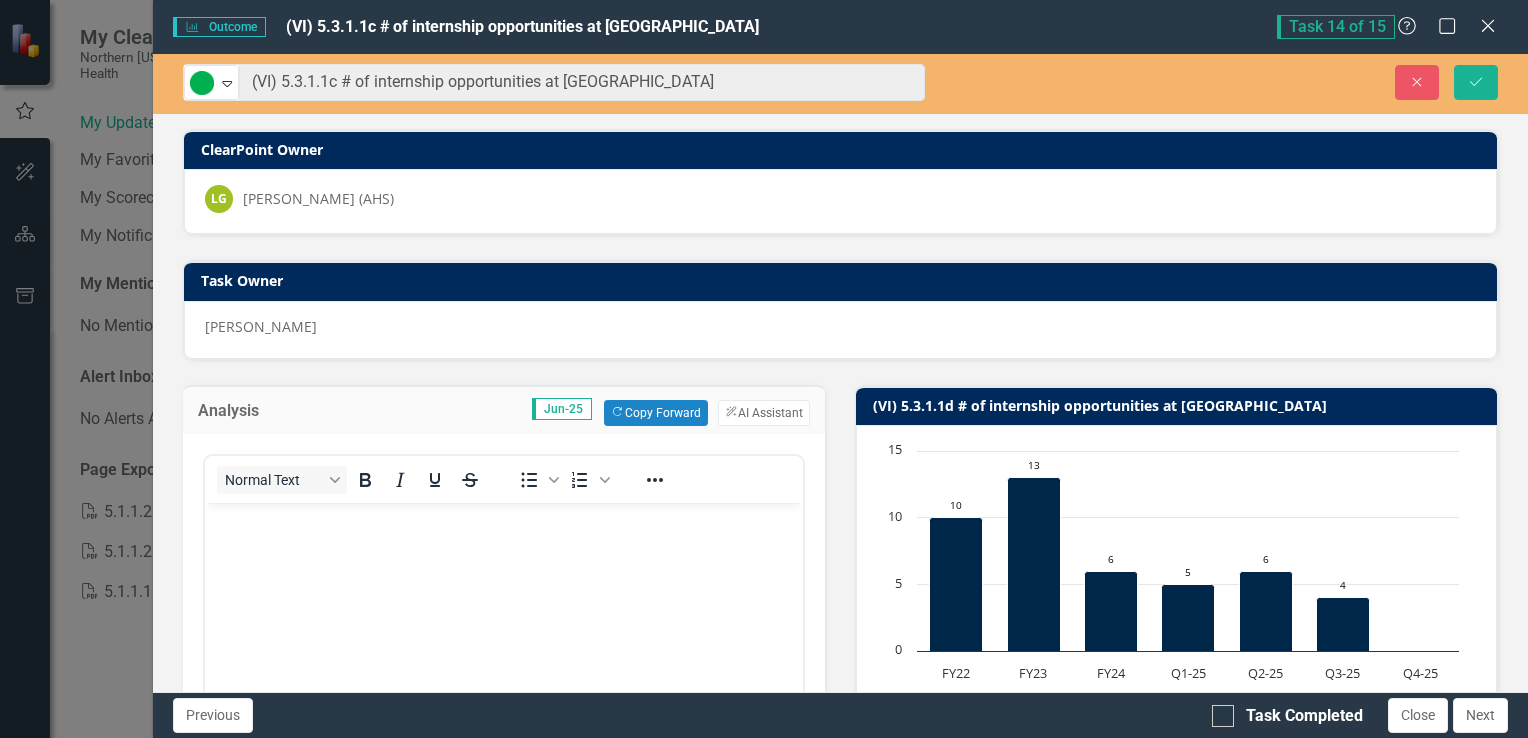 scroll, scrollTop: 0, scrollLeft: 0, axis: both 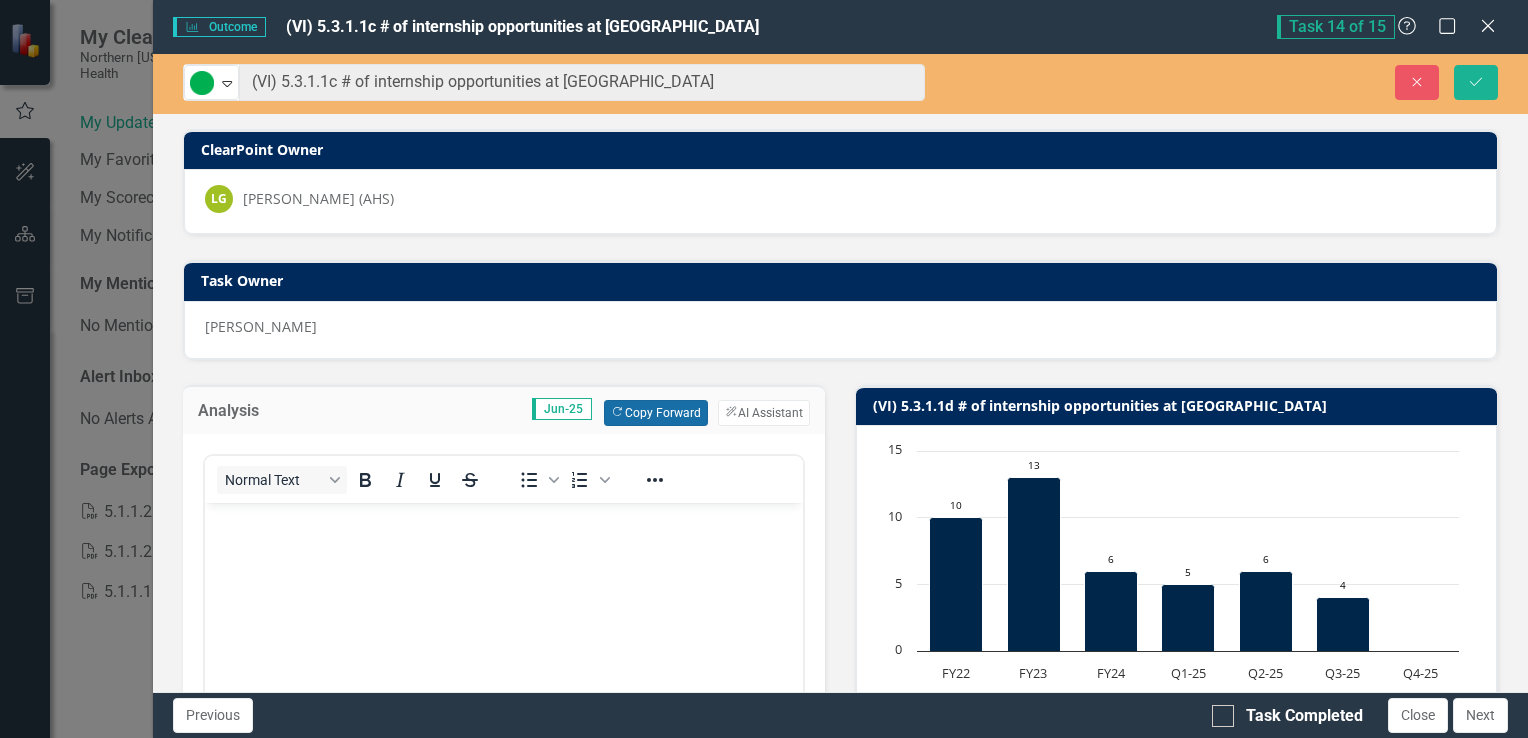 click on "Copy Forward  Copy Forward" at bounding box center (655, 413) 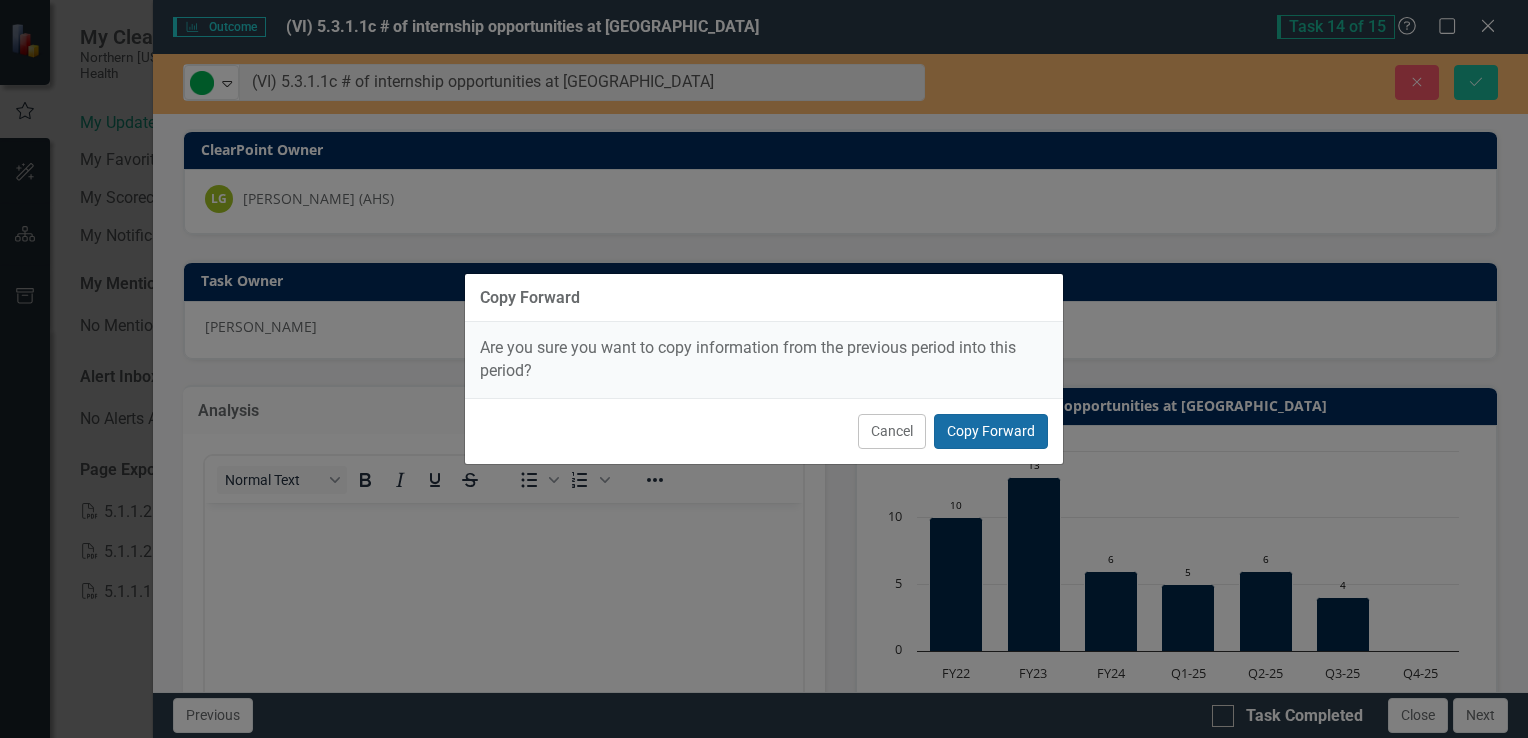 click on "Copy Forward" at bounding box center (991, 431) 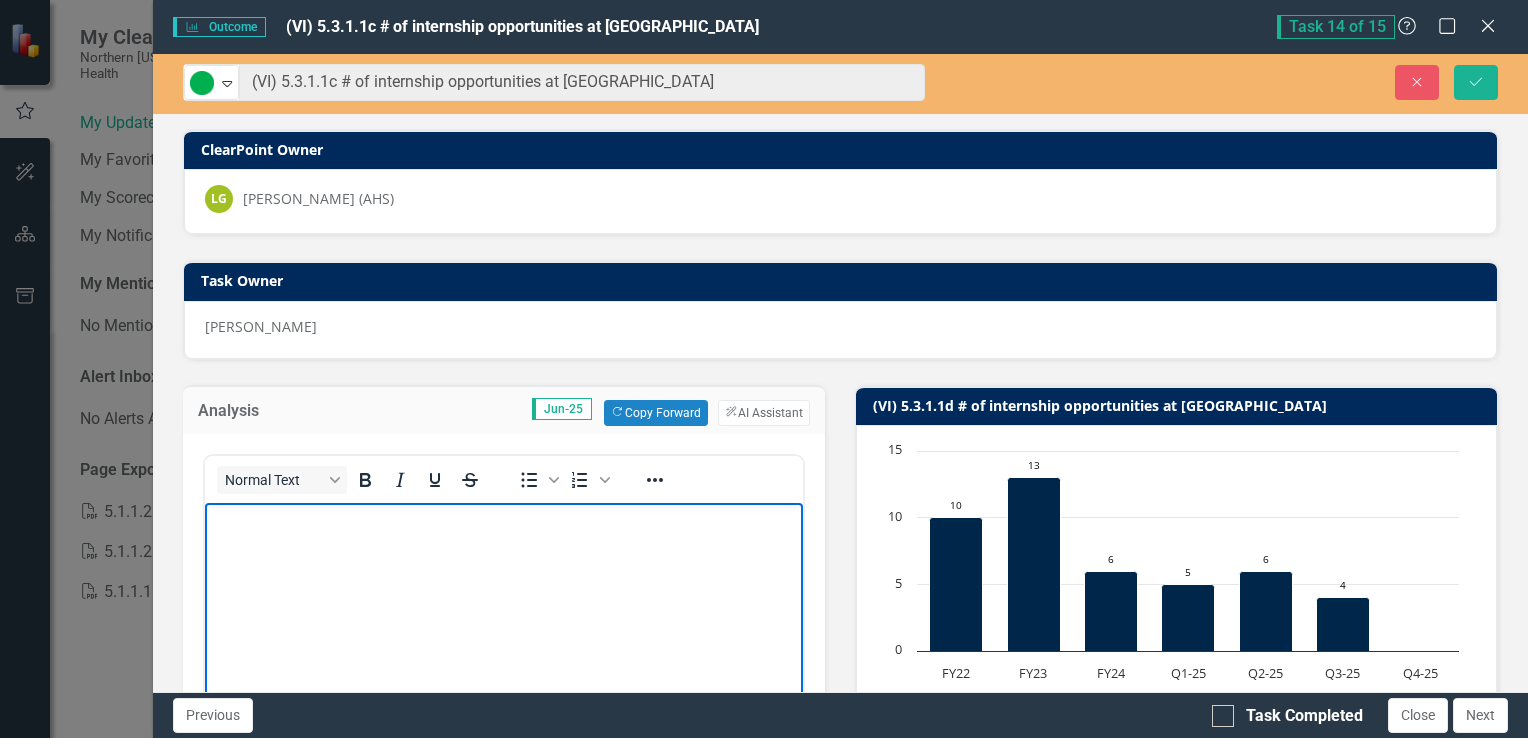 click at bounding box center (503, 519) 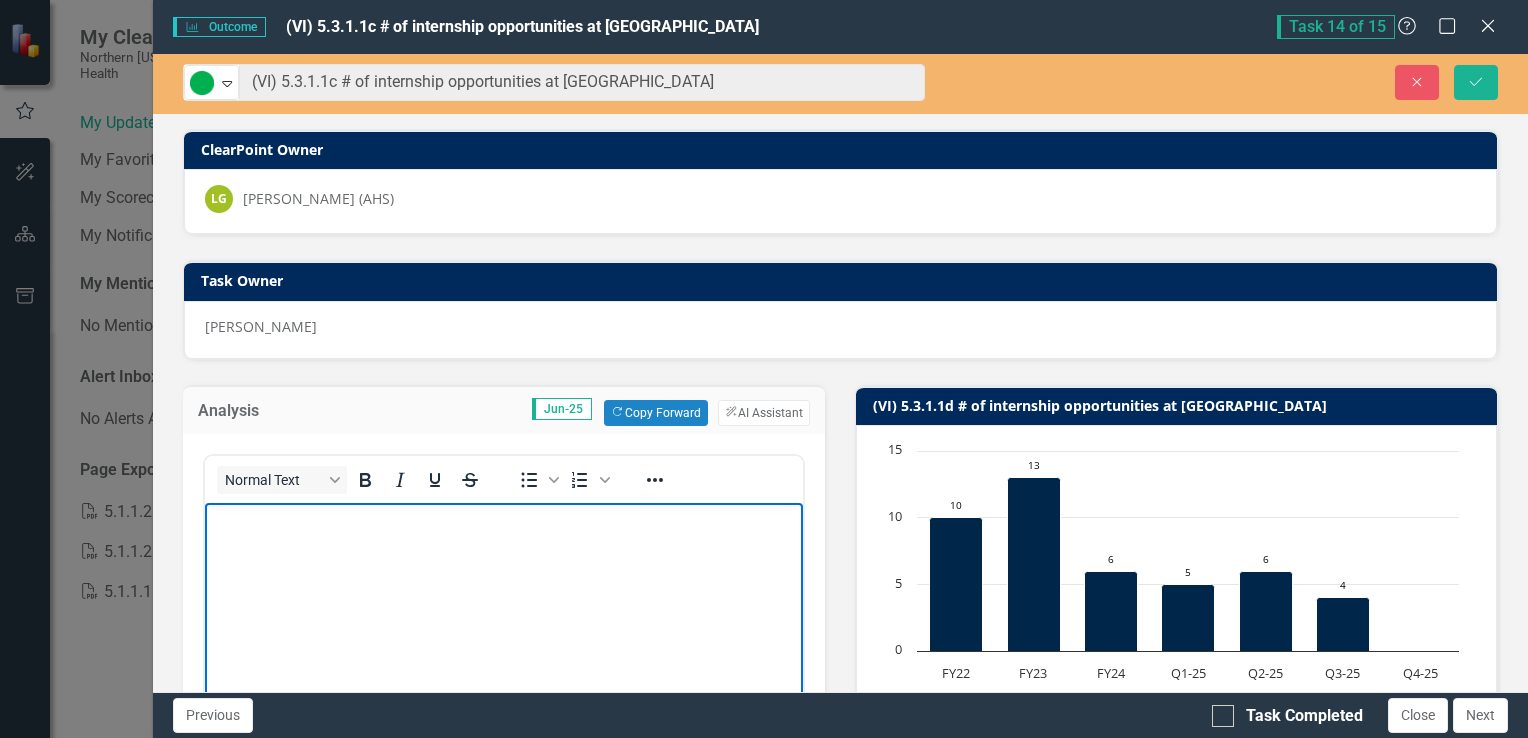 type 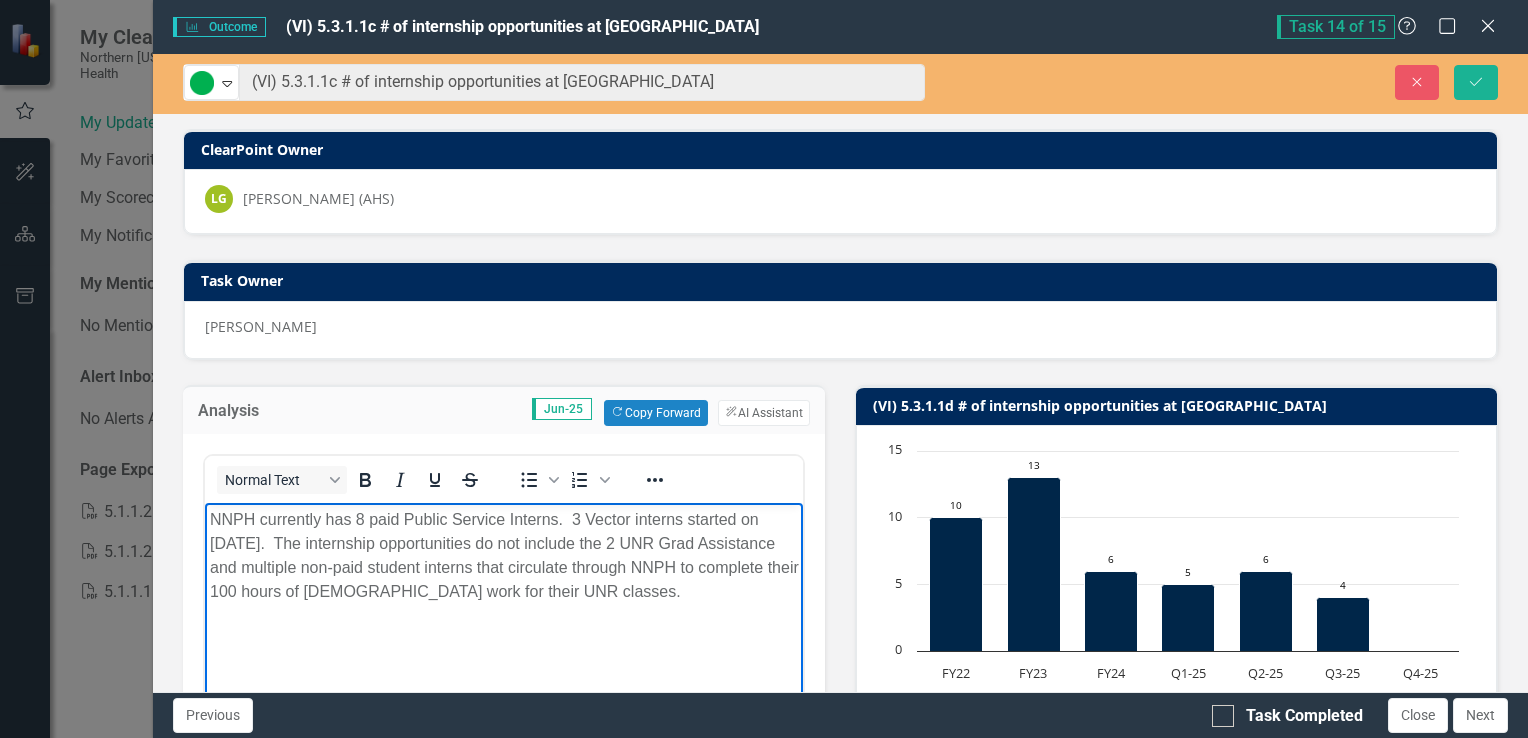 click on "NNPH currently has 8 paid Public Service Interns.  3 Vector interns started on [DATE].  The internship opportunities do not include the 2 UNR Grad Assistance and multiple non-paid student interns that circulate through NNPH to complete their 100 hours of [DEMOGRAPHIC_DATA] work for their UNR classes." at bounding box center [503, 555] 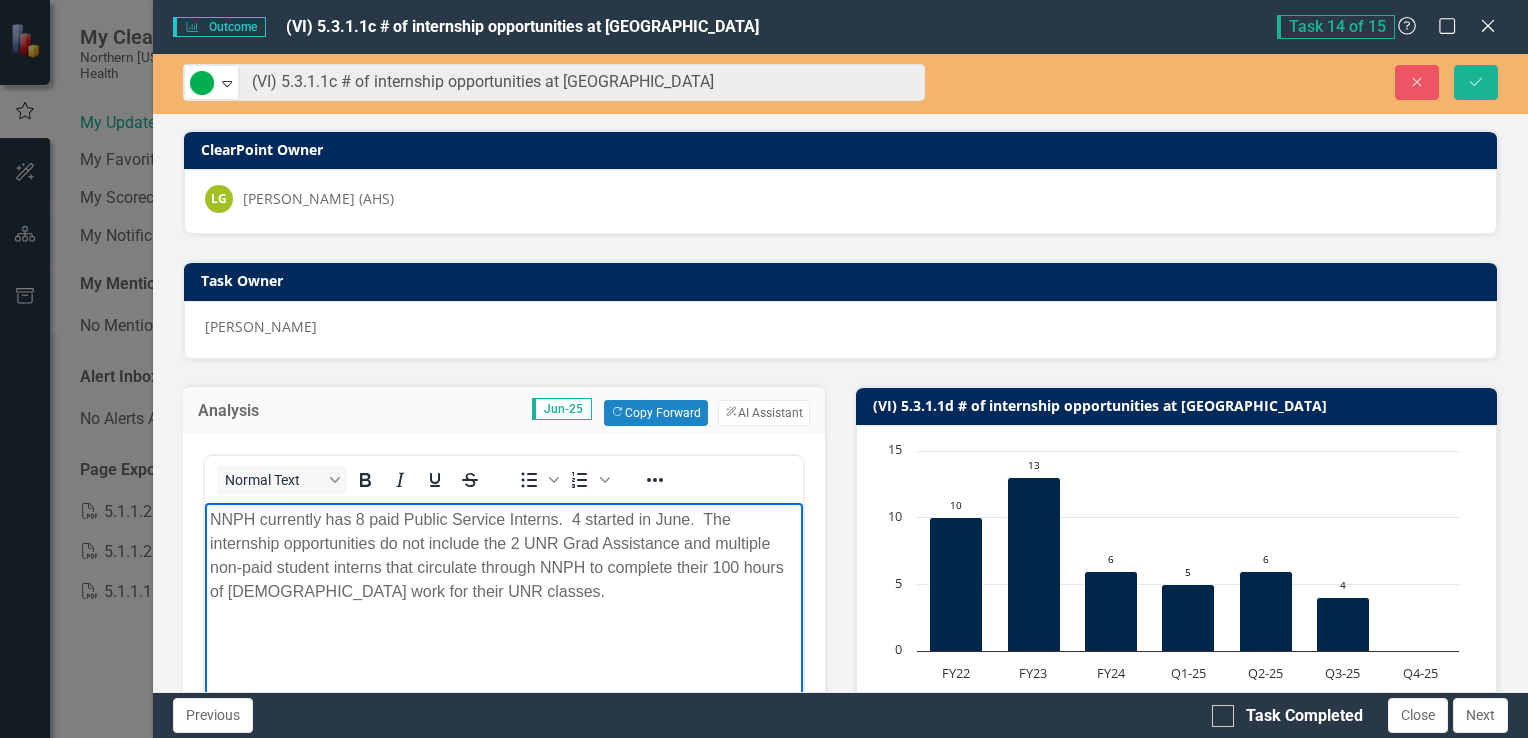 click on "NNPH currently has 8 paid Public Service Interns.  4 started in June.  The internship opportunities do not include the 2 UNR Grad Assistance and multiple non-paid student interns that circulate through NNPH to complete their 100 hours of [DEMOGRAPHIC_DATA] work for their UNR classes." at bounding box center [503, 555] 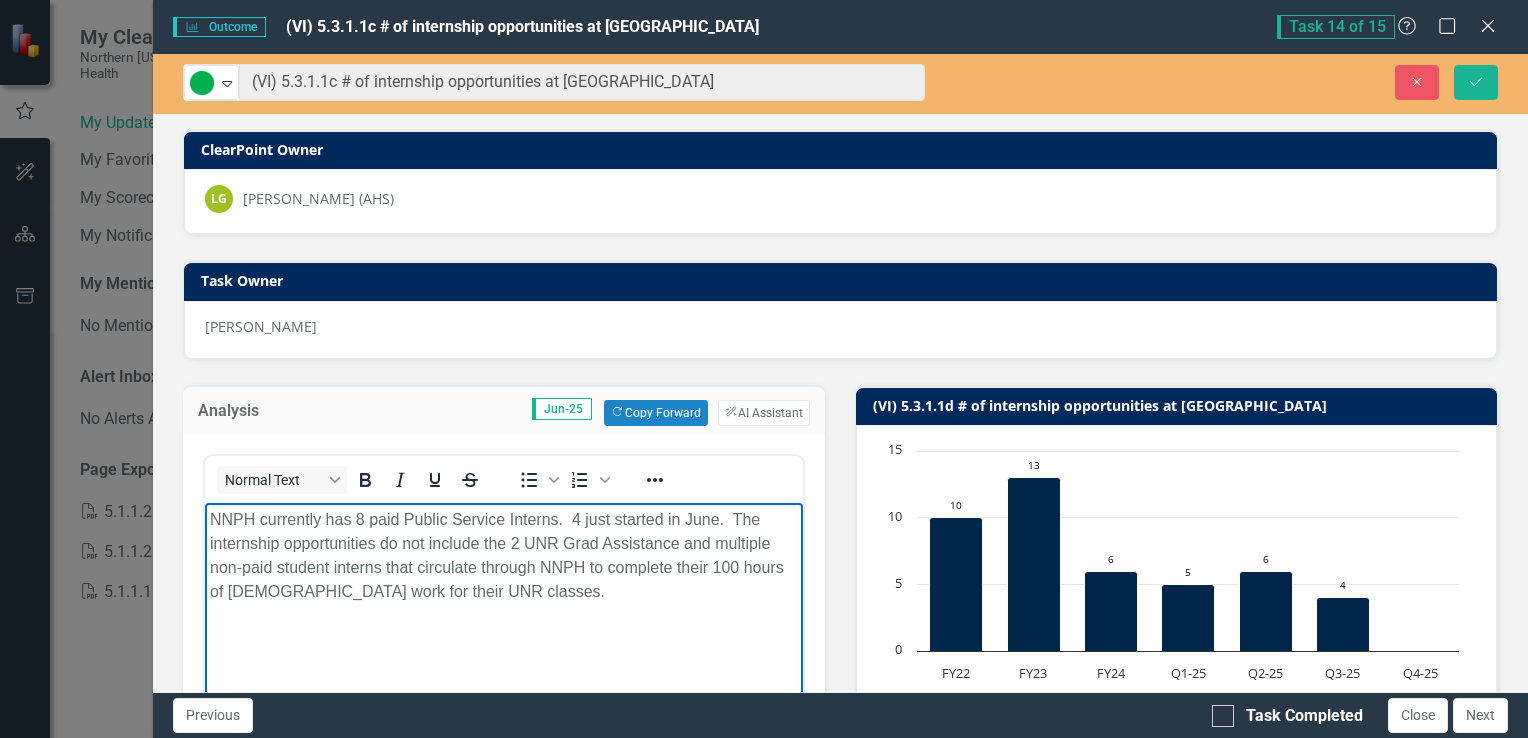 click on "NNPH currently has 8 paid Public Service Interns.  4 just started in June.  The internship opportunities do not include the 2 UNR Grad Assistance and multiple non-paid student interns that circulate through NNPH to complete their 100 hours of [DEMOGRAPHIC_DATA] work for their UNR classes." at bounding box center [503, 555] 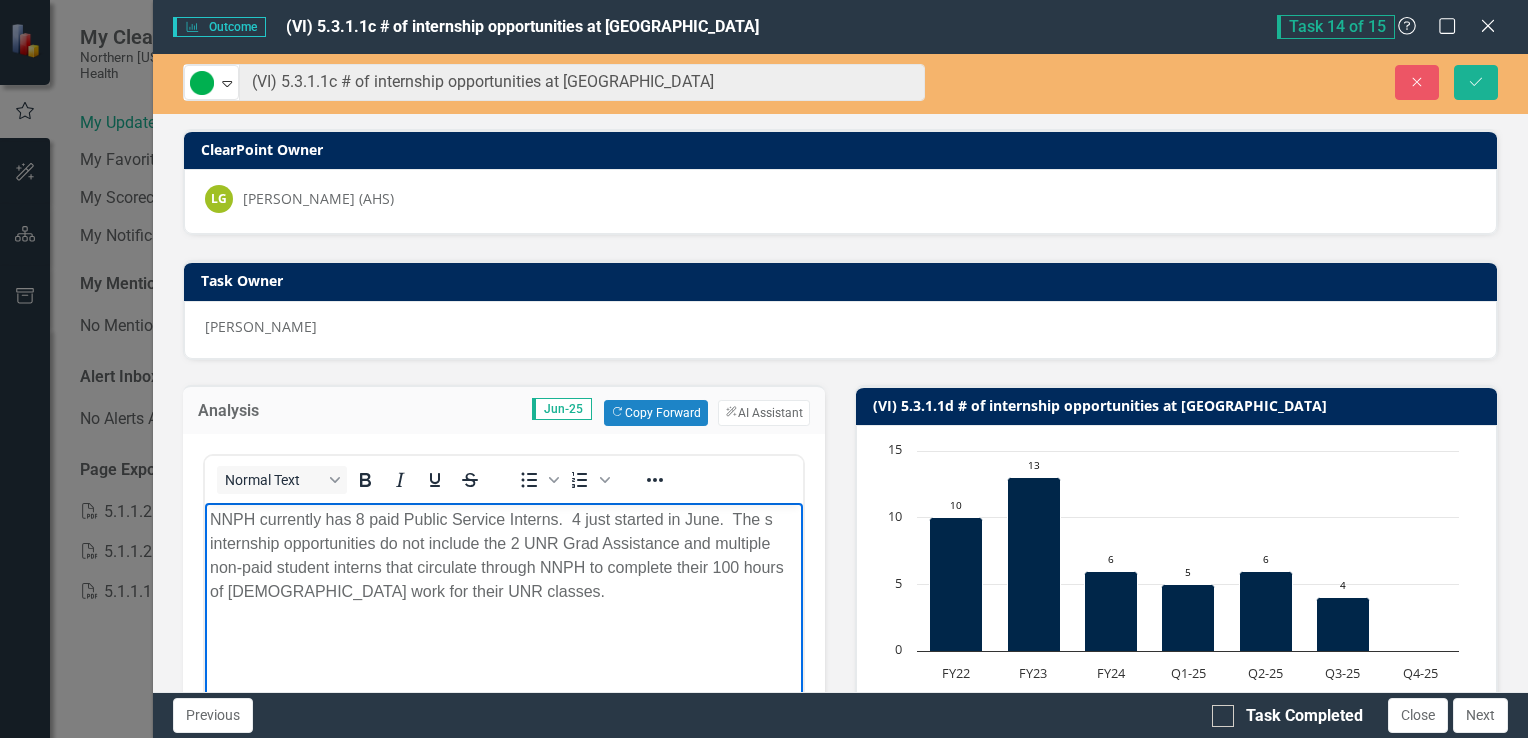 scroll, scrollTop: 0, scrollLeft: 0, axis: both 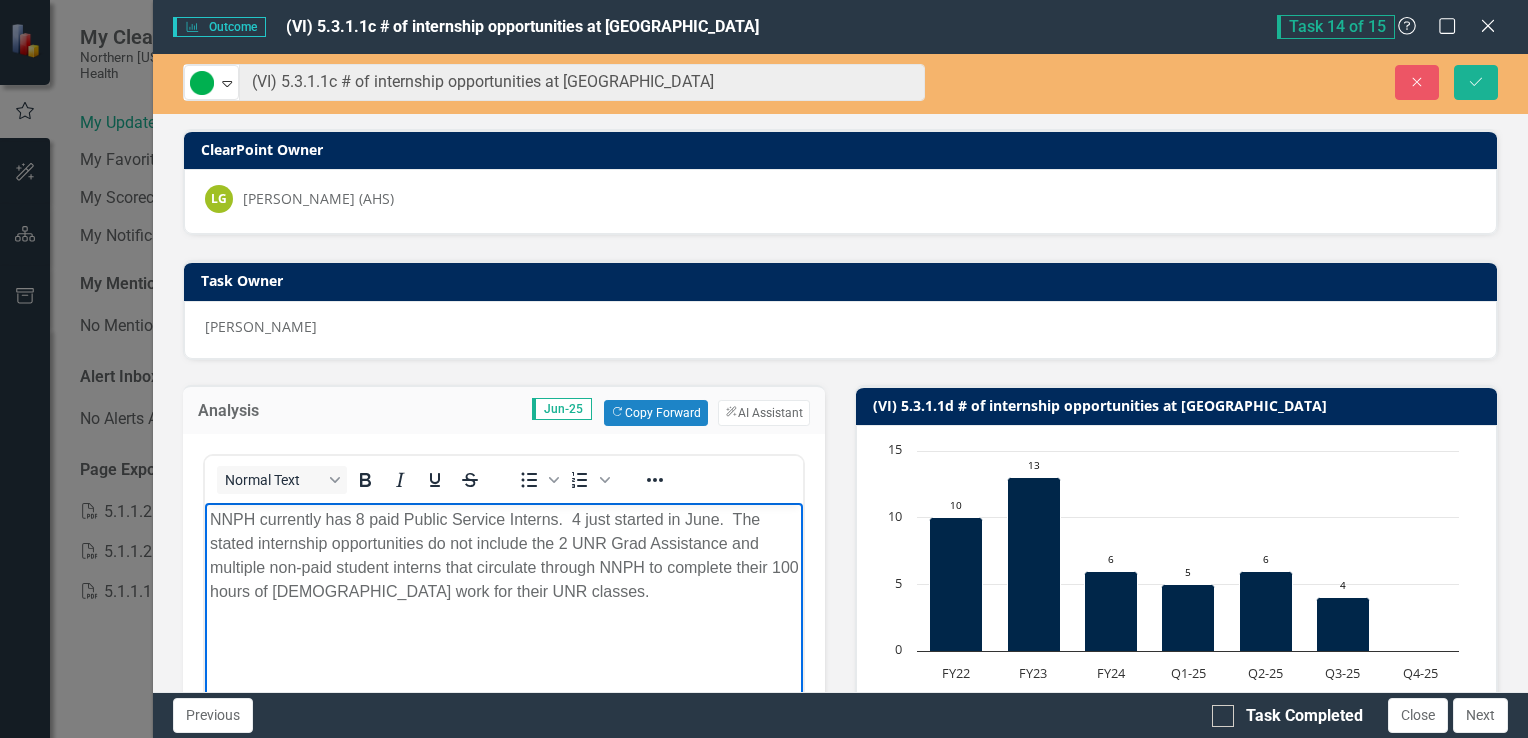 click on "NNPH currently has 8 paid Public Service Interns.  4 just started in June.  The stated internship opportunities do not include the 2 UNR Grad Assistance and multiple non-paid student interns that circulate through NNPH to complete their 100 hours of [DEMOGRAPHIC_DATA] work for their UNR classes." at bounding box center (503, 555) 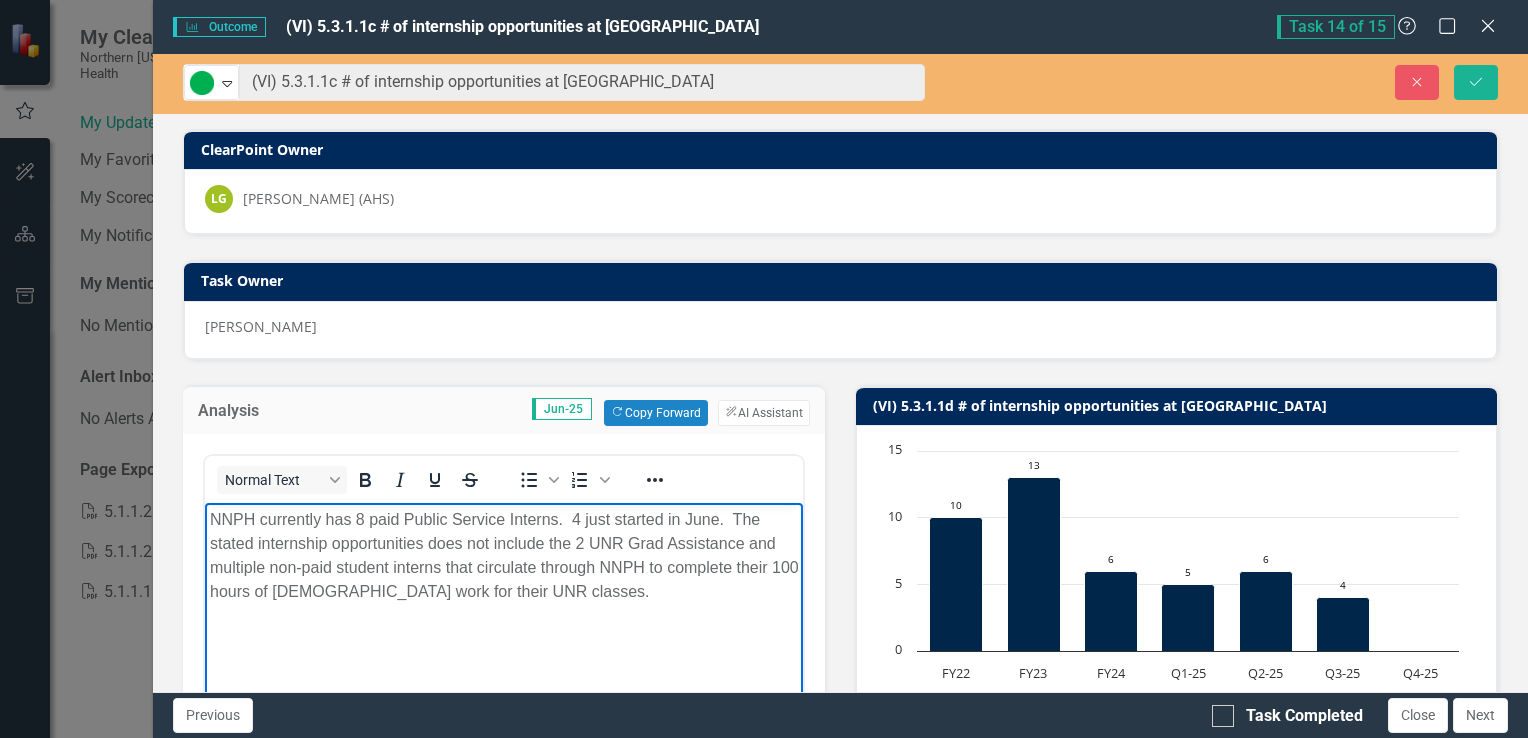 click on "NNPH currently has 8 paid Public Service Interns.  4 just started in June.  The stated internship opportunities does not include the 2 UNR Grad Assistance and multiple non-paid student interns that circulate through NNPH to complete their 100 hours of [DEMOGRAPHIC_DATA] work for their UNR classes." at bounding box center (503, 555) 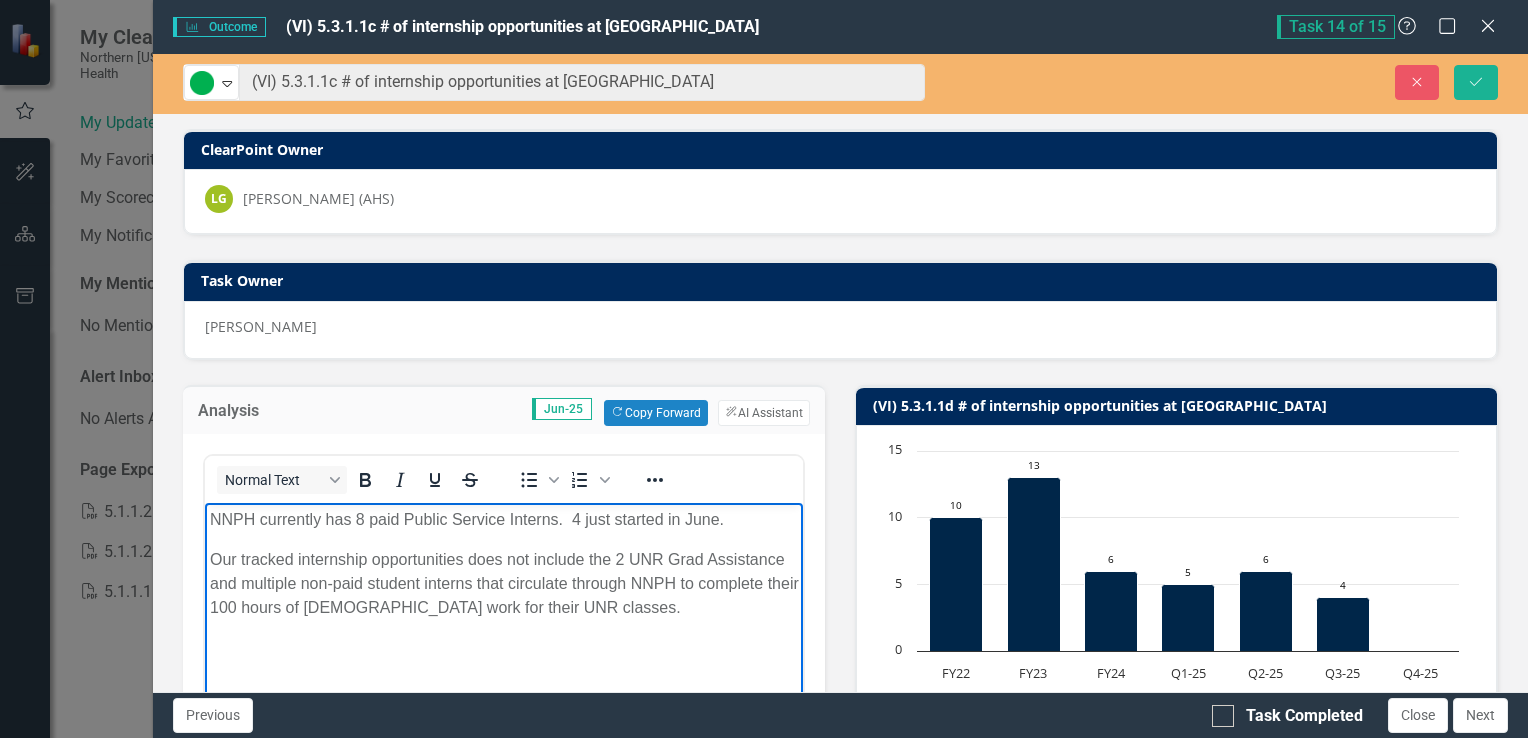 drag, startPoint x: 510, startPoint y: 564, endPoint x: 630, endPoint y: 579, distance: 120.93387 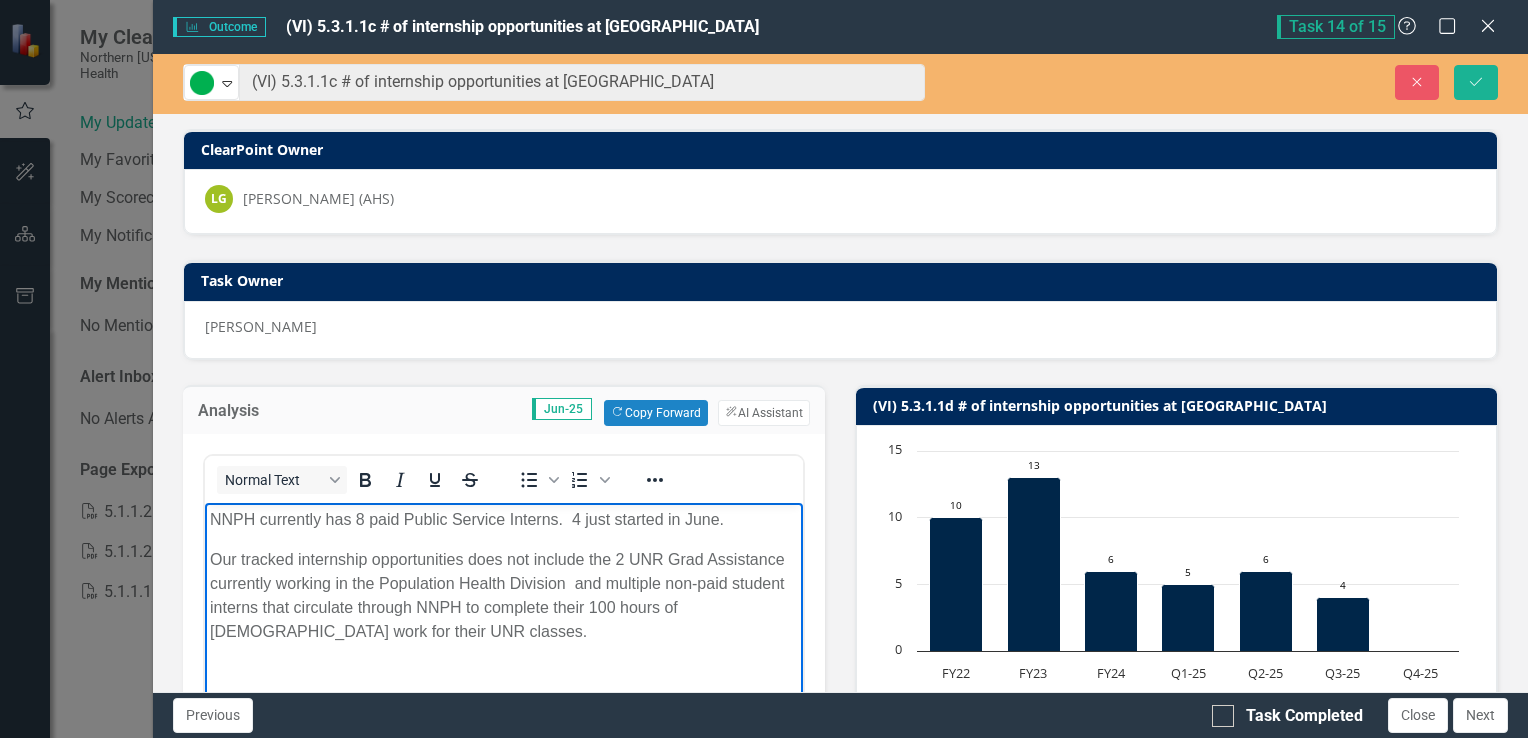 click on "Our tracked internship opportunities does not include the 2 UNR Grad Assistance currently working in the Population Health Division  and multiple non-paid student interns that circulate through NNPH to complete their 100 hours of [DEMOGRAPHIC_DATA] work for their UNR classes." at bounding box center (503, 595) 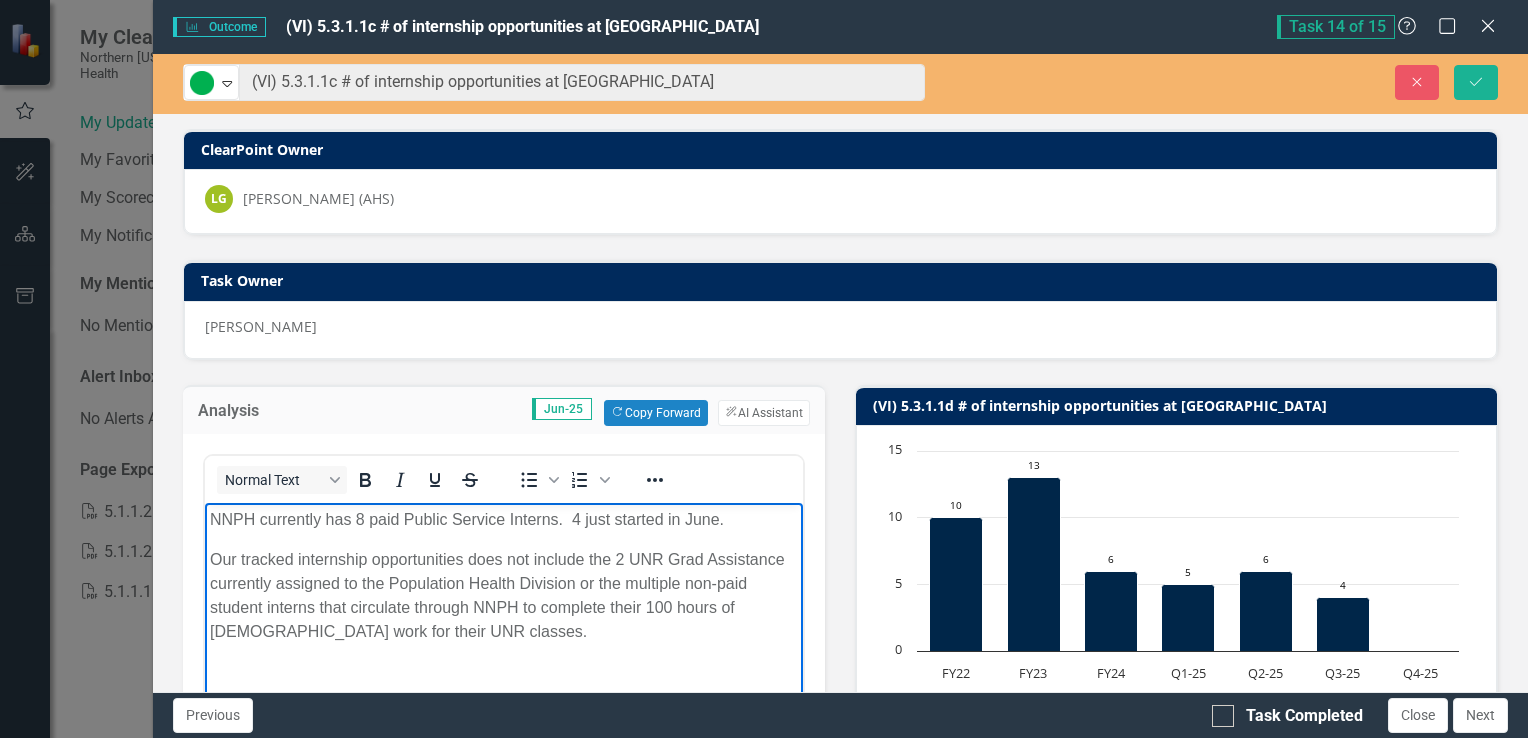 click on "Our tracked internship opportunities does not include the 2 UNR Grad Assistance currently assigned to the Population Health Division or the multiple non-paid student interns that circulate through NNPH to complete their 100 hours of [DEMOGRAPHIC_DATA] work for their UNR classes." at bounding box center [503, 595] 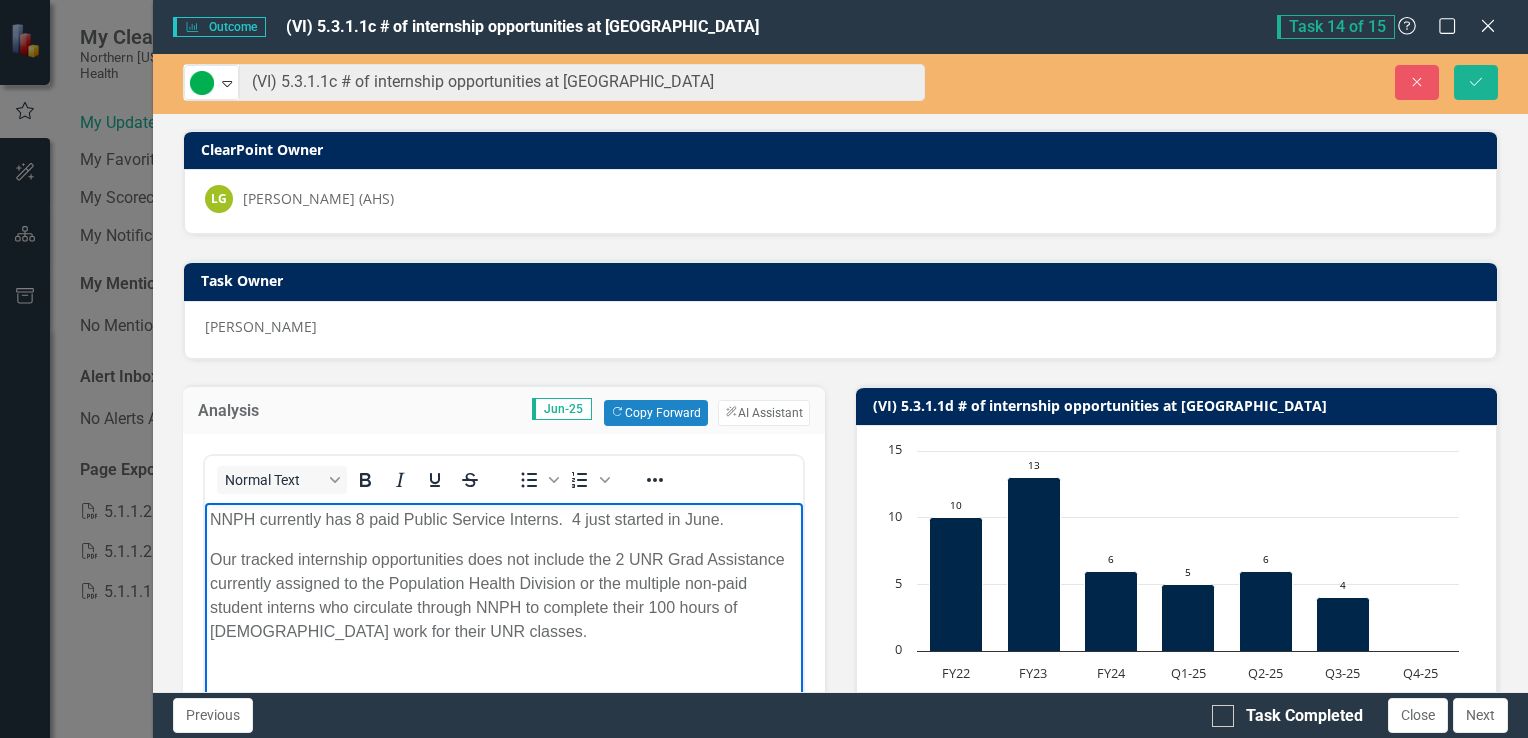 click on "Our tracked internship opportunities does not include the 2 UNR Grad Assistance currently assigned to the Population Health Division or the multiple non-paid student interns who circulate through NNPH to complete their 100 hours of [DEMOGRAPHIC_DATA] work for their UNR classes." at bounding box center [503, 595] 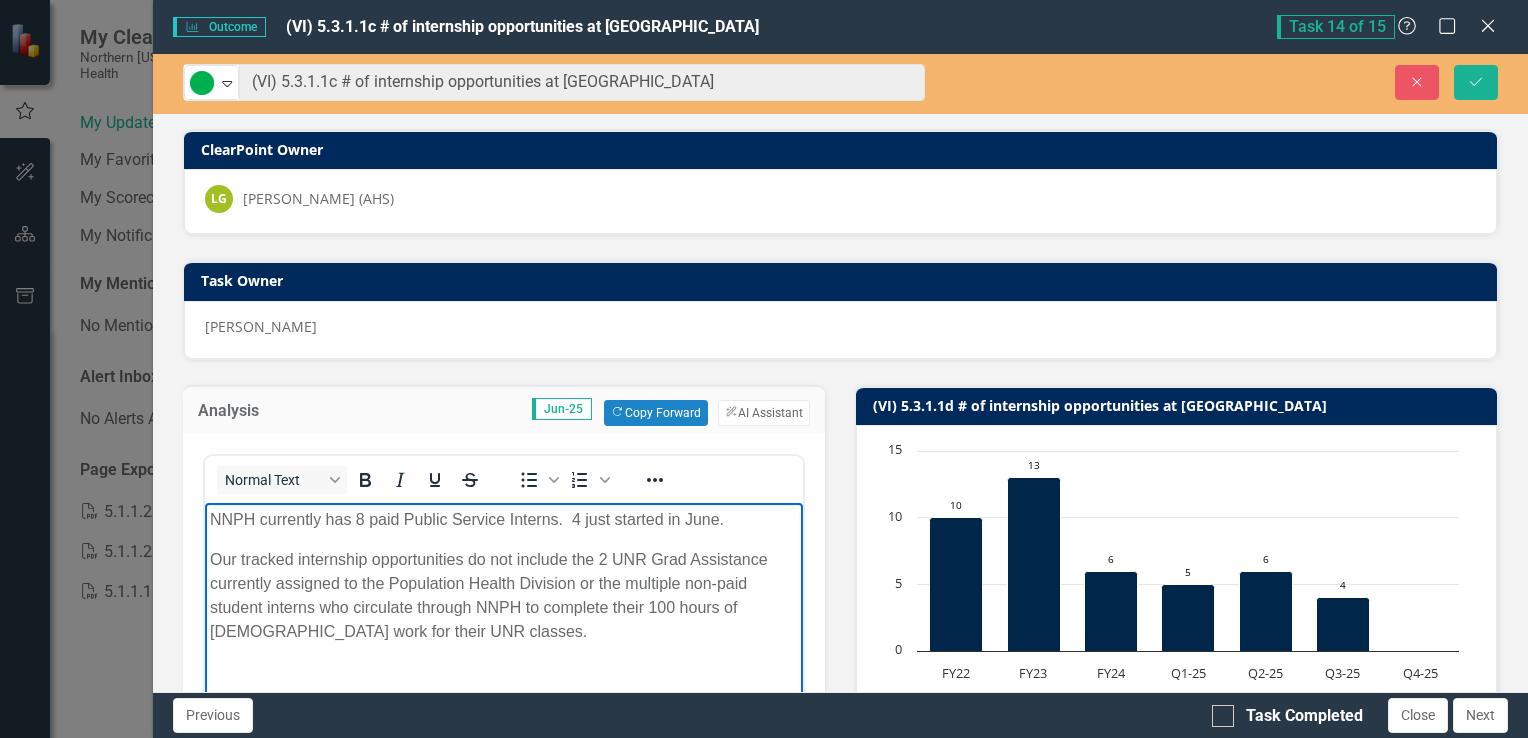click on "Our tracked internship opportunities do not include the 2 UNR Grad Assistance currently assigned to the Population Health Division or the multiple non-paid student interns who circulate through NNPH to complete their 100 hours of [DEMOGRAPHIC_DATA] work for their UNR classes." at bounding box center (503, 595) 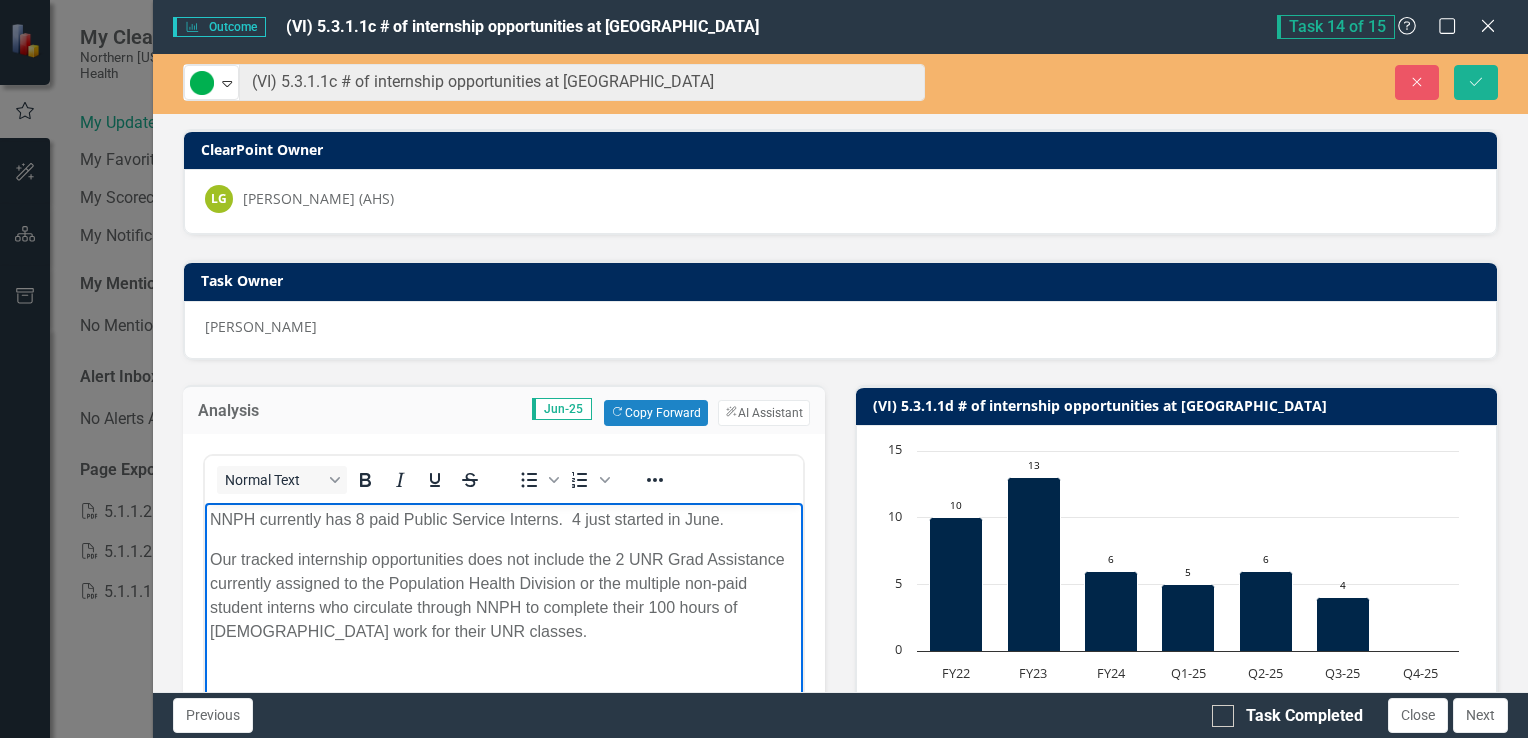 click on "Our tracked internship opportunities does not include the 2 UNR Grad Assistance currently assigned to the Population Health Division or the multiple non-paid student interns who circulate through NNPH to complete their 100 hours of [DEMOGRAPHIC_DATA] work for their UNR classes." at bounding box center (503, 595) 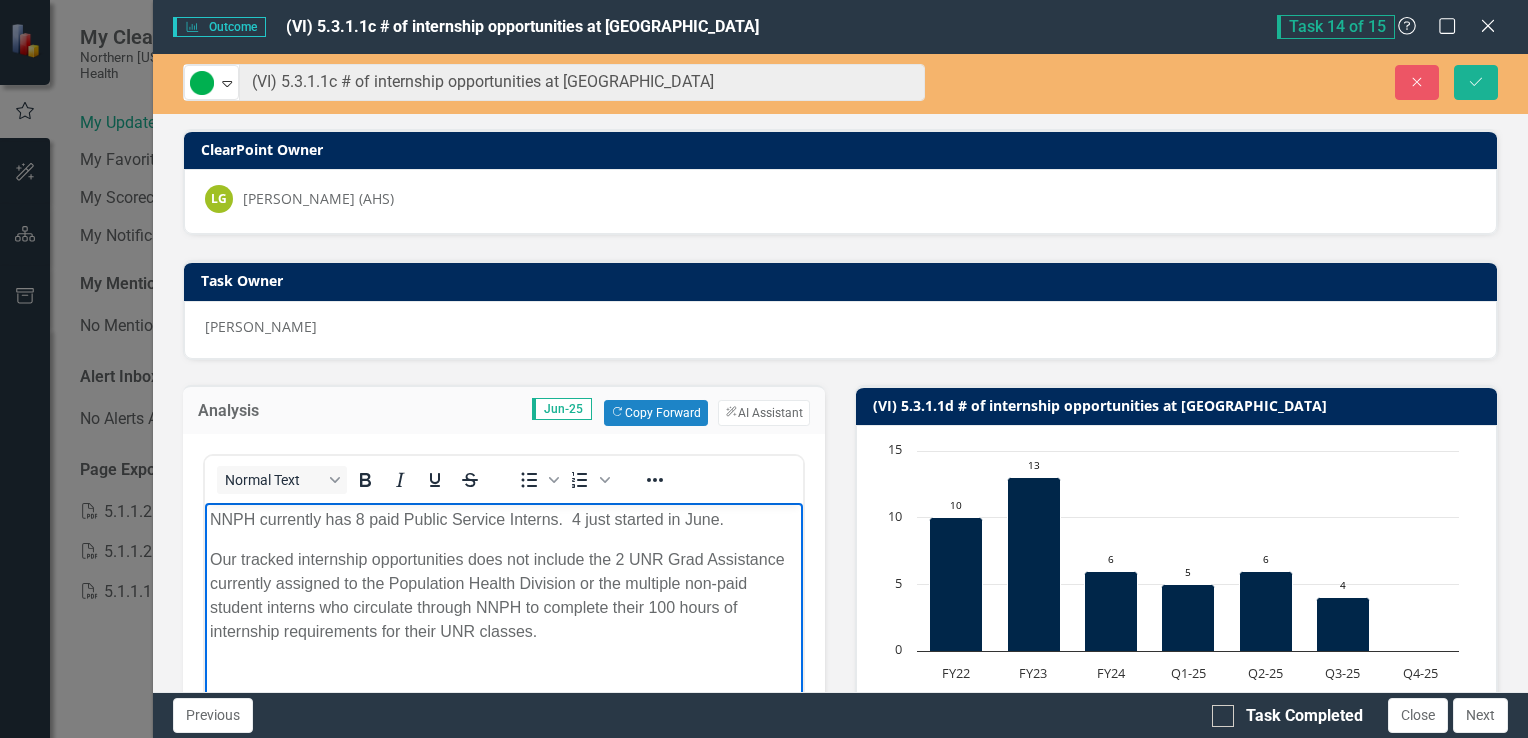 click on "Our tracked internship opportunities does not include the 2 UNR Grad Assistance currently assigned to the Population Health Division or the multiple non-paid student interns who circulate through NNPH to complete their 100 hours of internship requirements for their UNR classes." at bounding box center [503, 595] 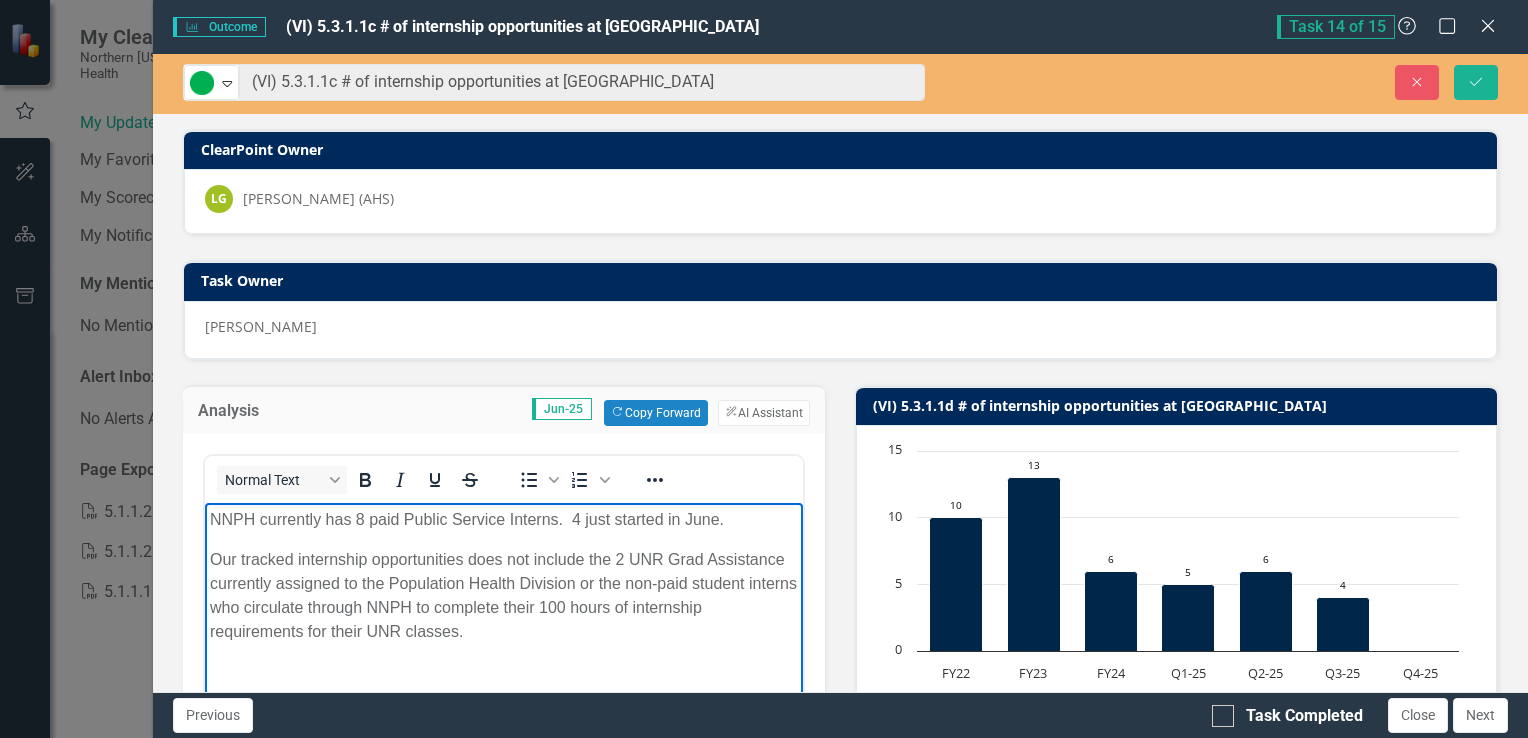 click on "Our tracked internship opportunities does not include the 2 UNR Grad Assistance currently assigned to the Population Health Division or the non-paid student interns who circulate through NNPH to complete their 100 hours of internship requirements for their UNR classes." at bounding box center [503, 595] 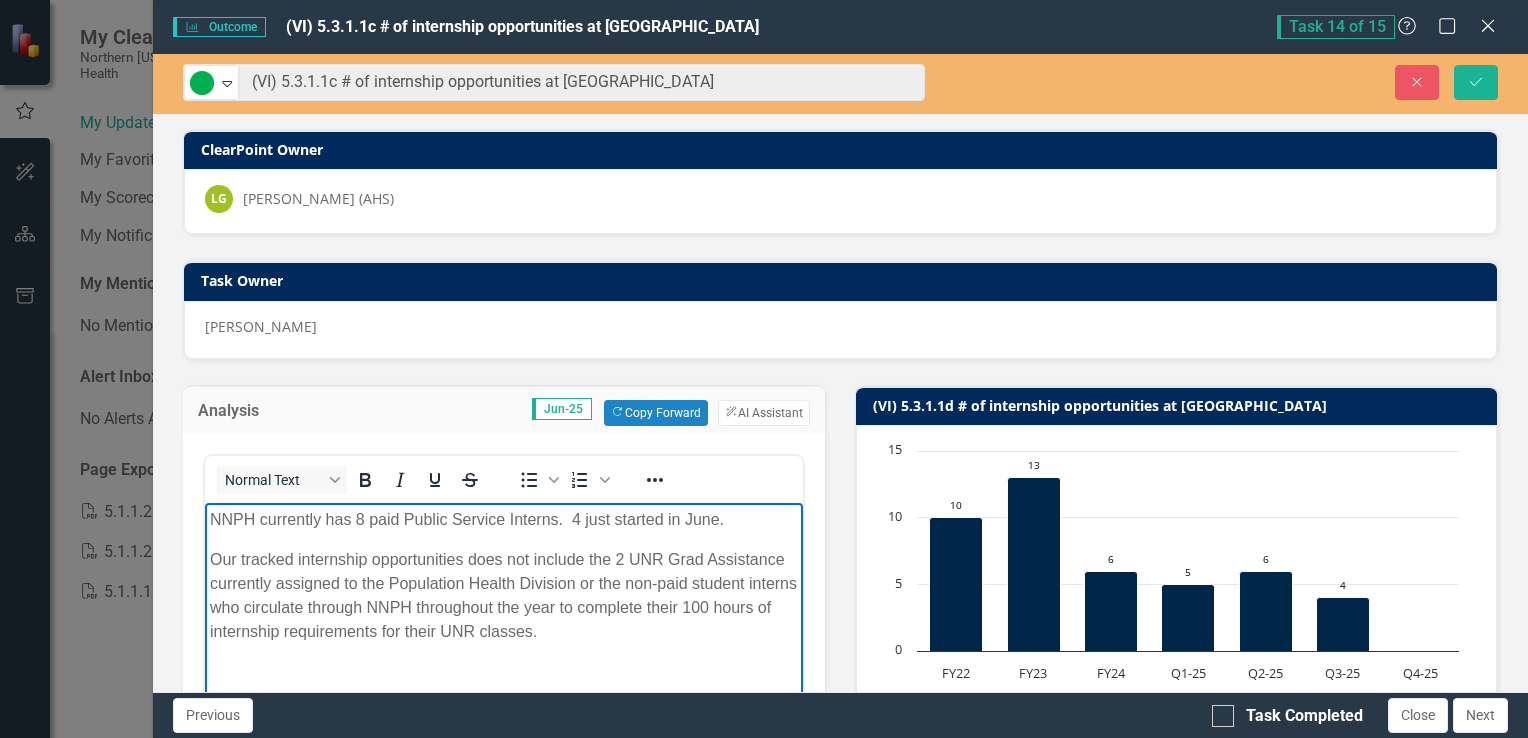 click on "Our tracked internship opportunities does not include the 2 UNR Grad Assistance currently assigned to the Population Health Division or the non-paid student interns who circulate through NNPH throughout the year to complete their 100 hours of internship requirements for their UNR classes." at bounding box center [503, 595] 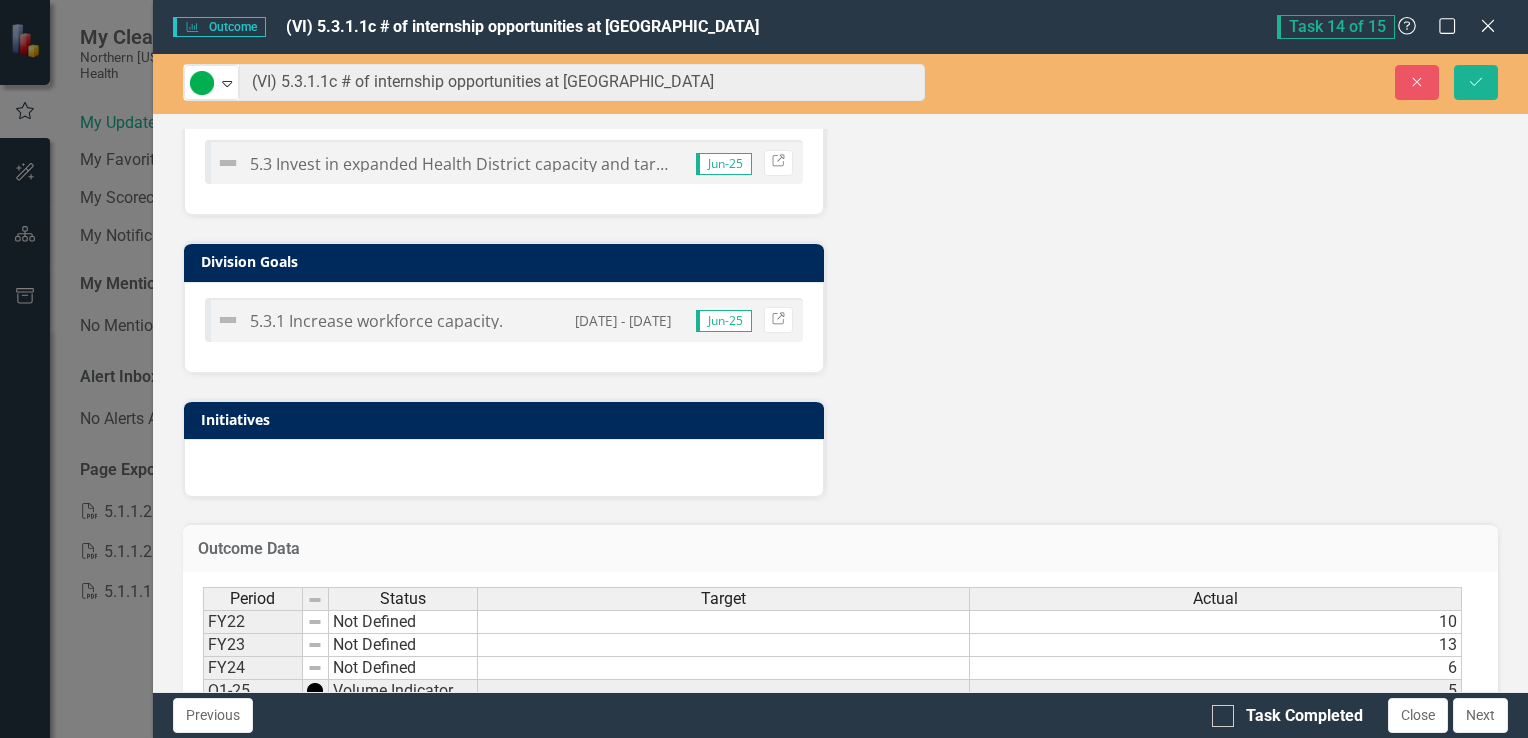 scroll, scrollTop: 1128, scrollLeft: 0, axis: vertical 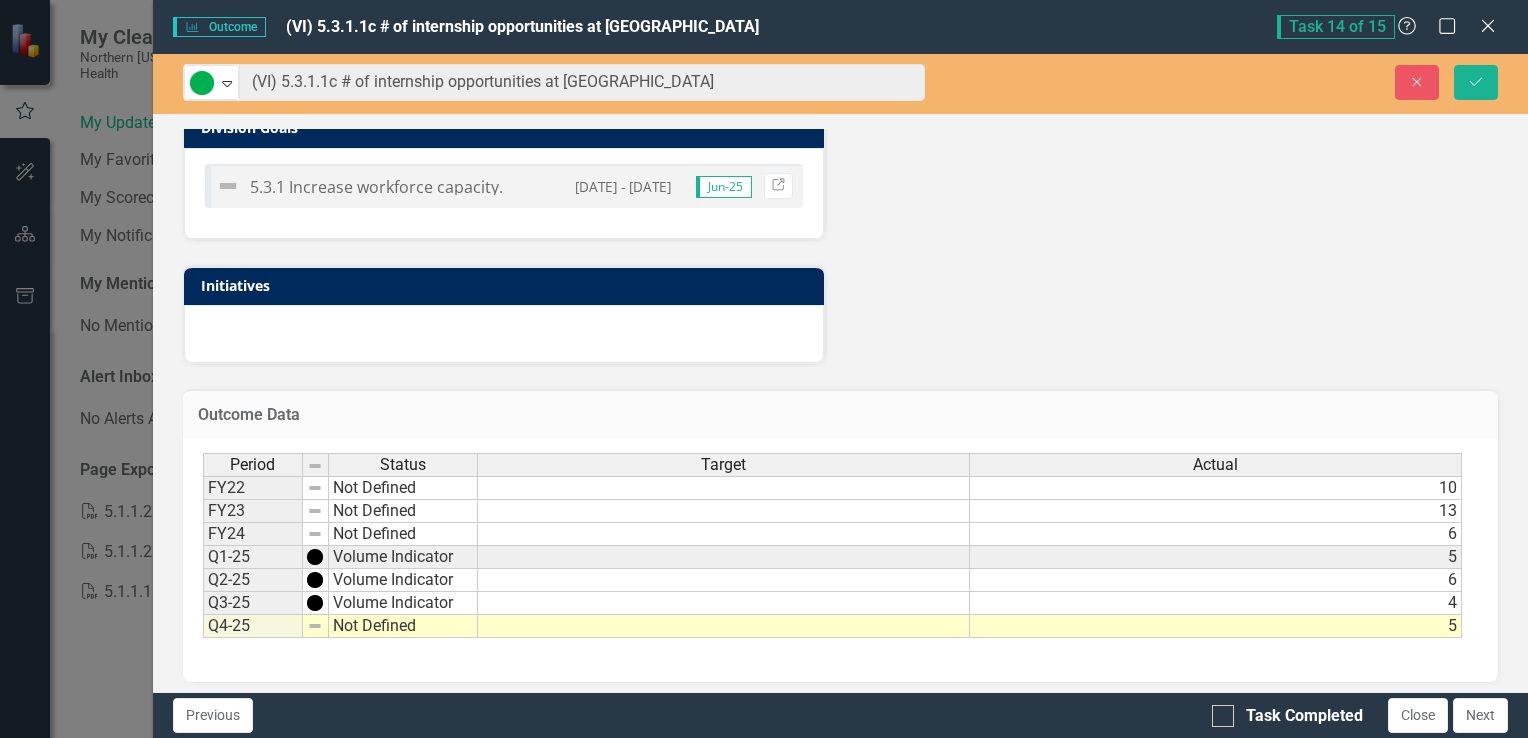 click on "5" at bounding box center [1216, 626] 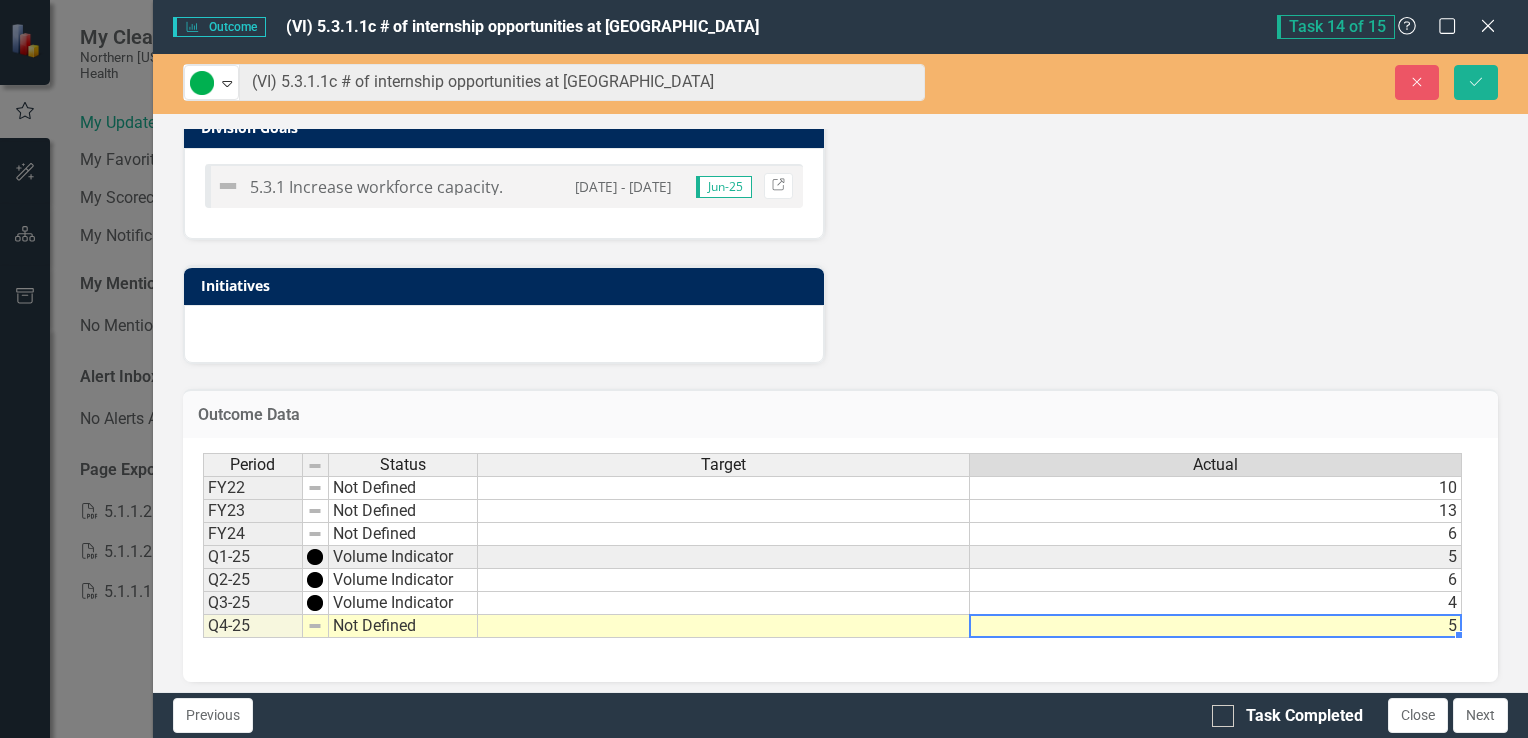 click on "5" at bounding box center [1216, 626] 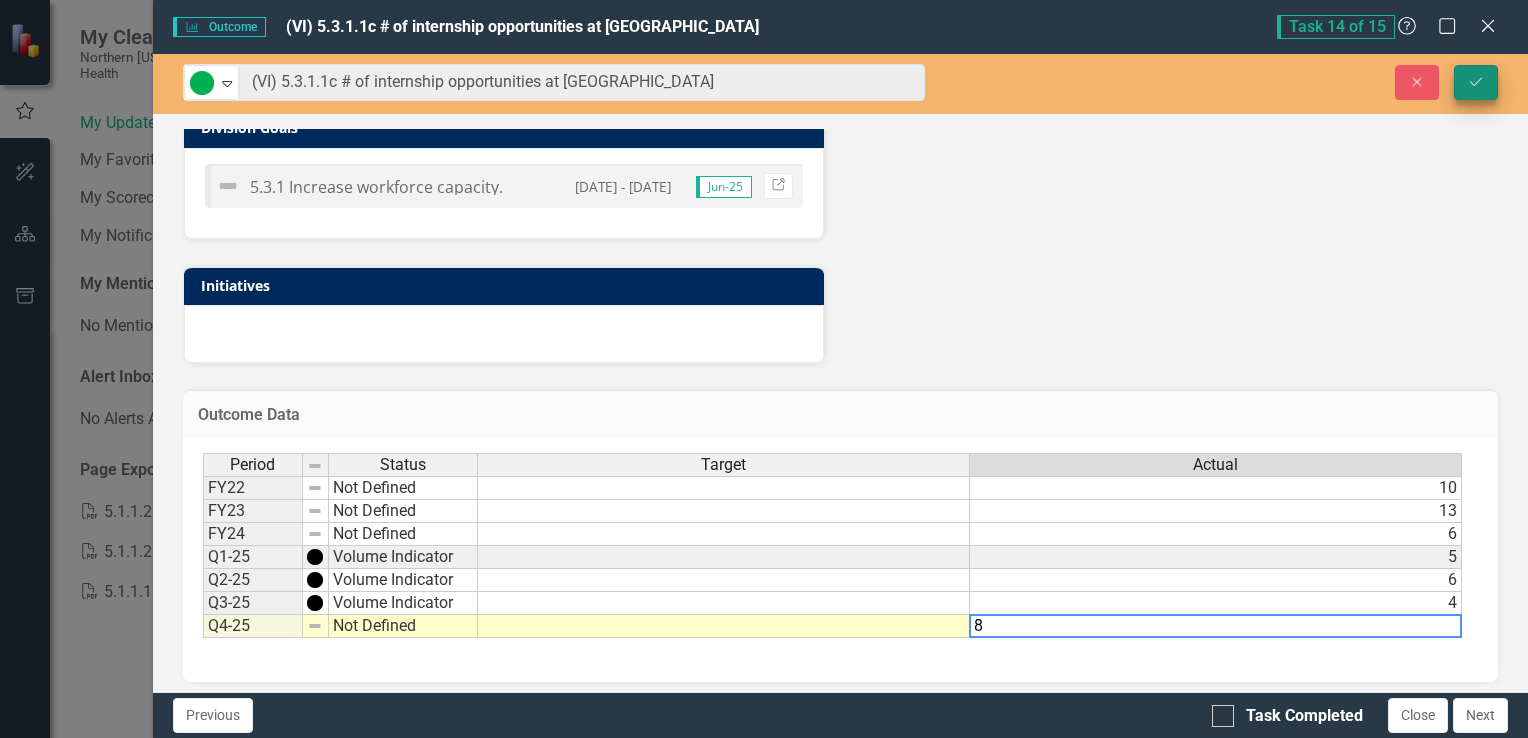 type on "8" 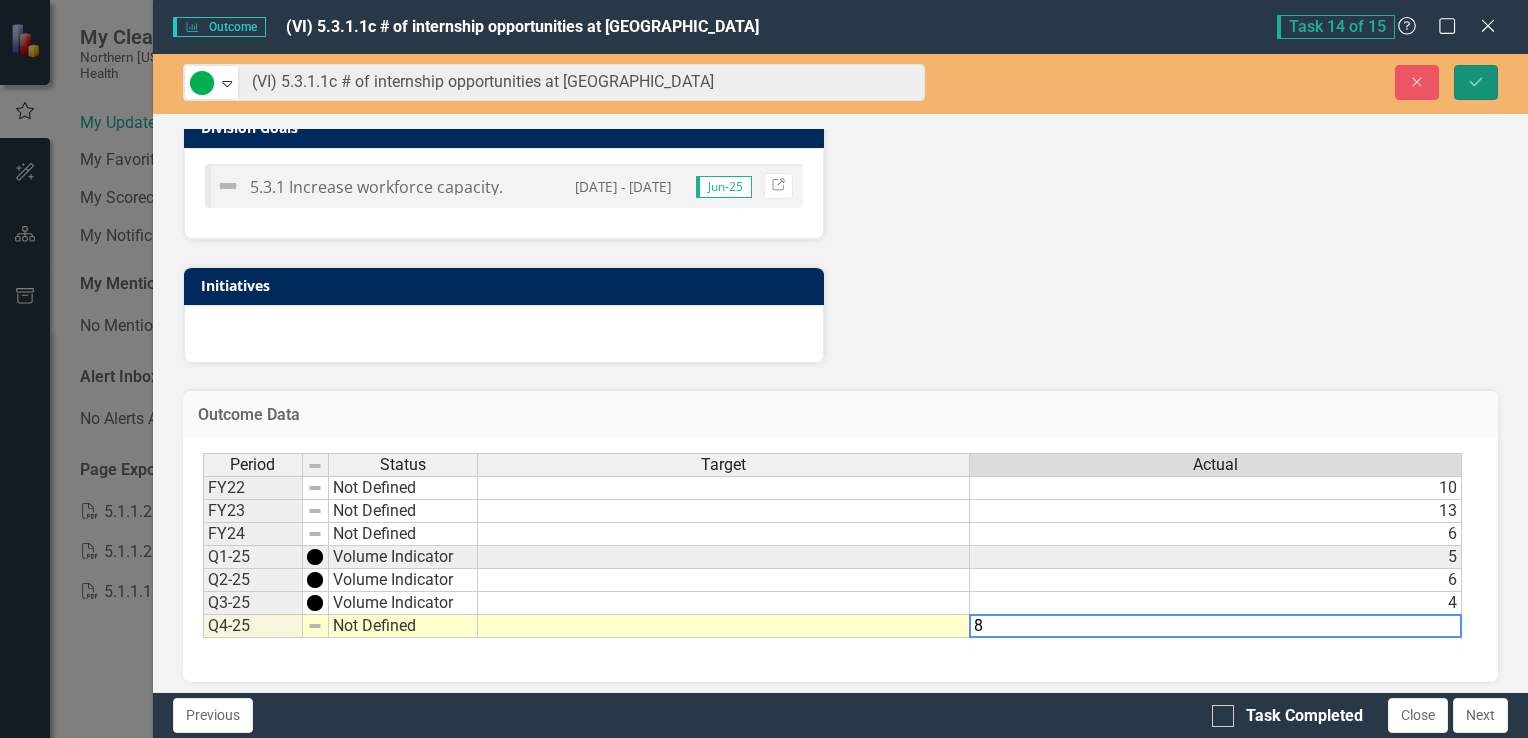 click on "Save" 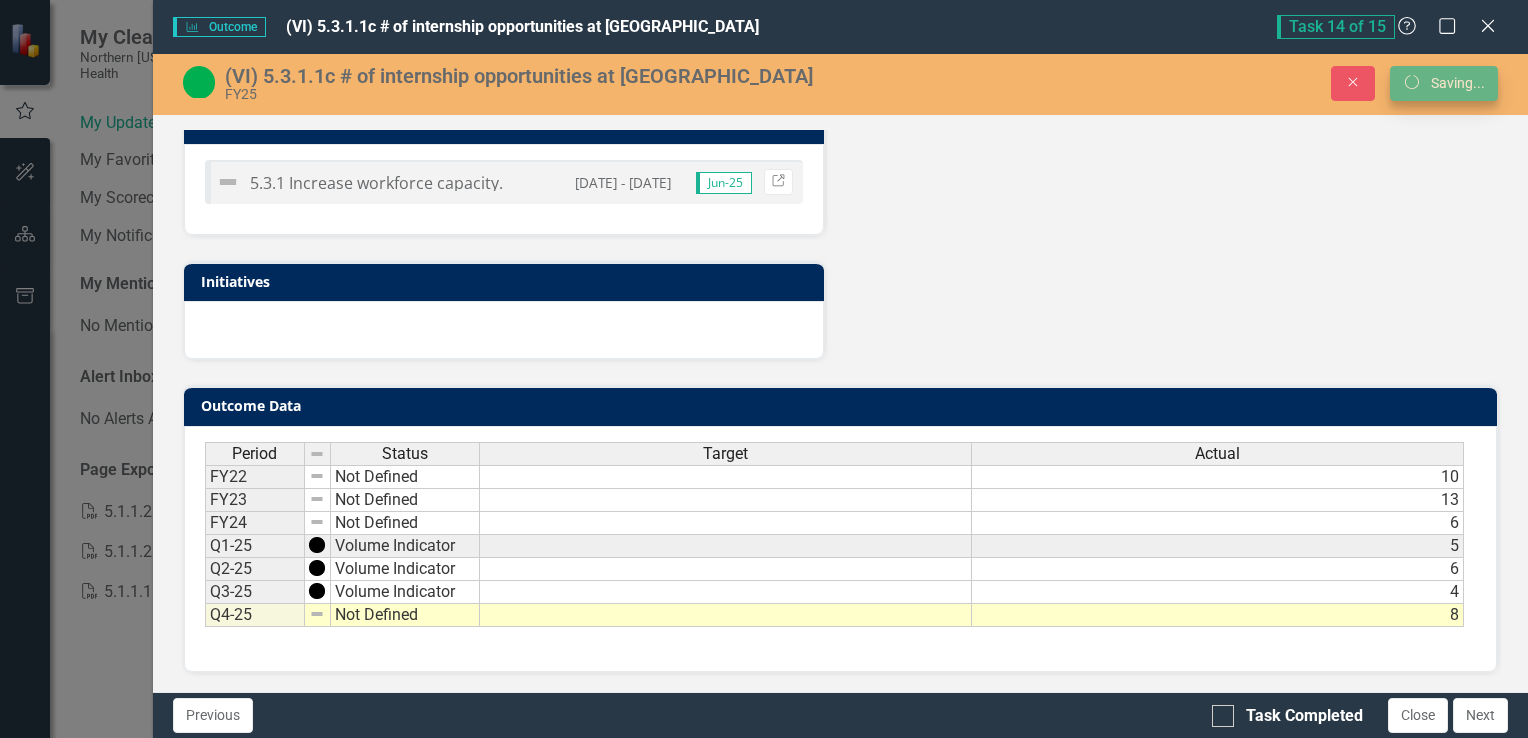 scroll, scrollTop: 767, scrollLeft: 0, axis: vertical 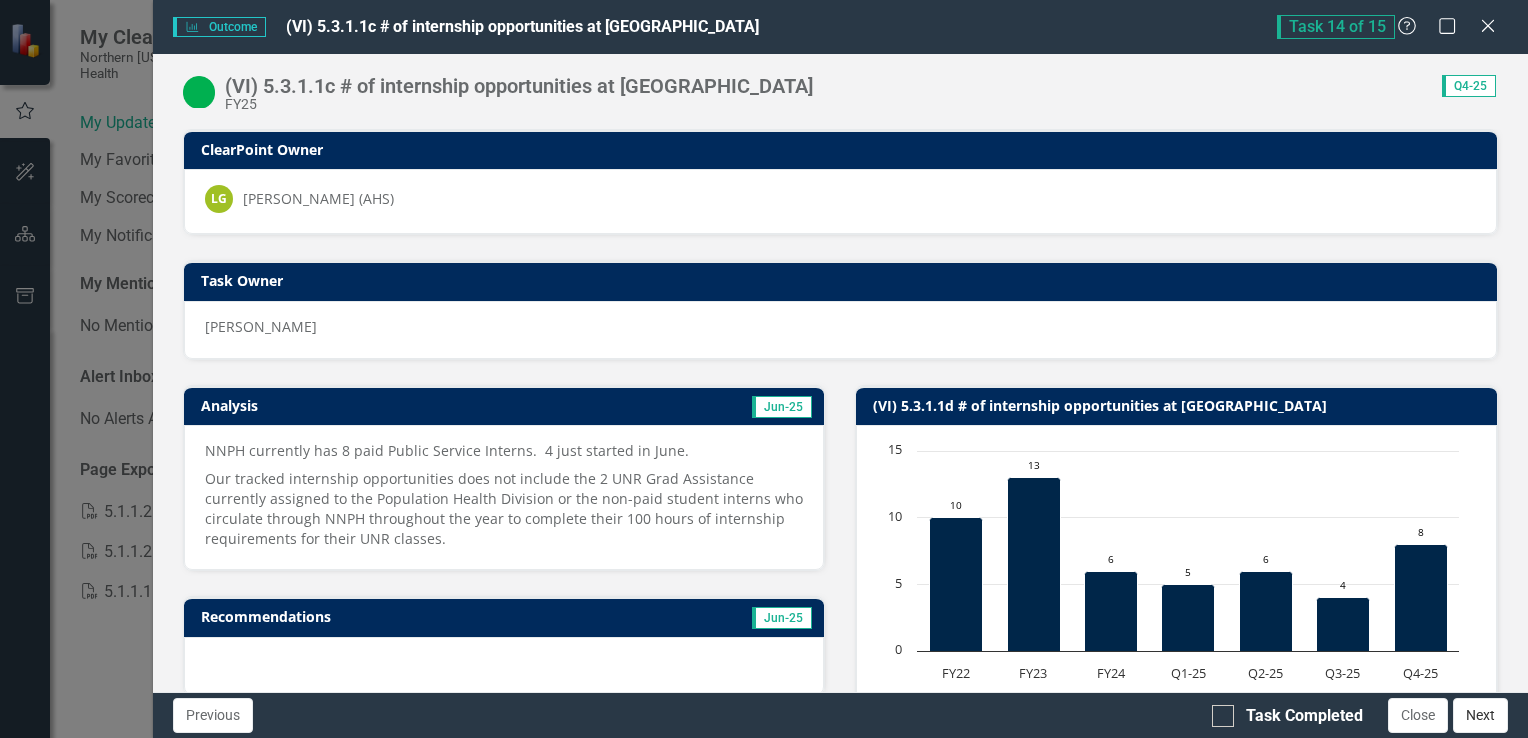 click on "Next" at bounding box center (1480, 715) 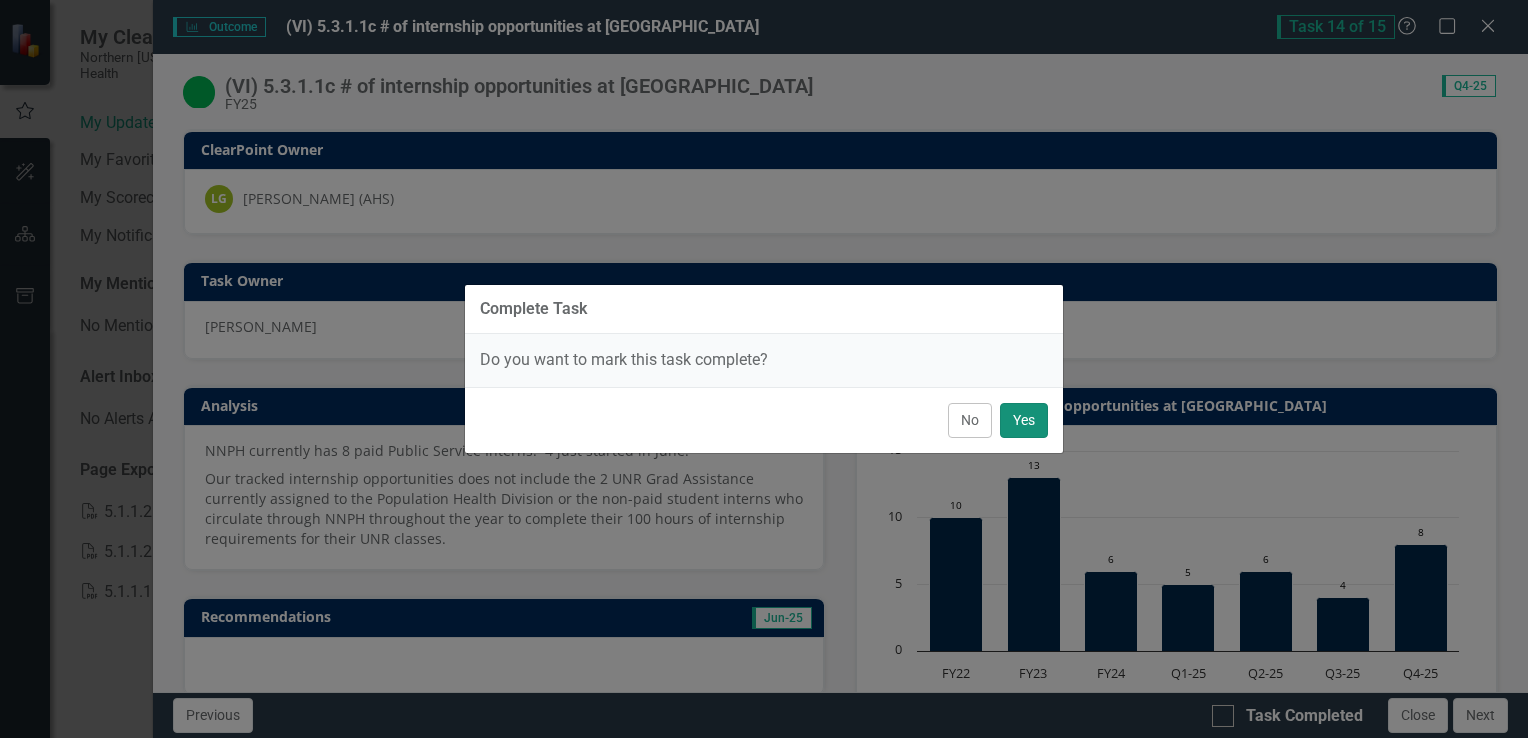 click on "Yes" at bounding box center [1024, 420] 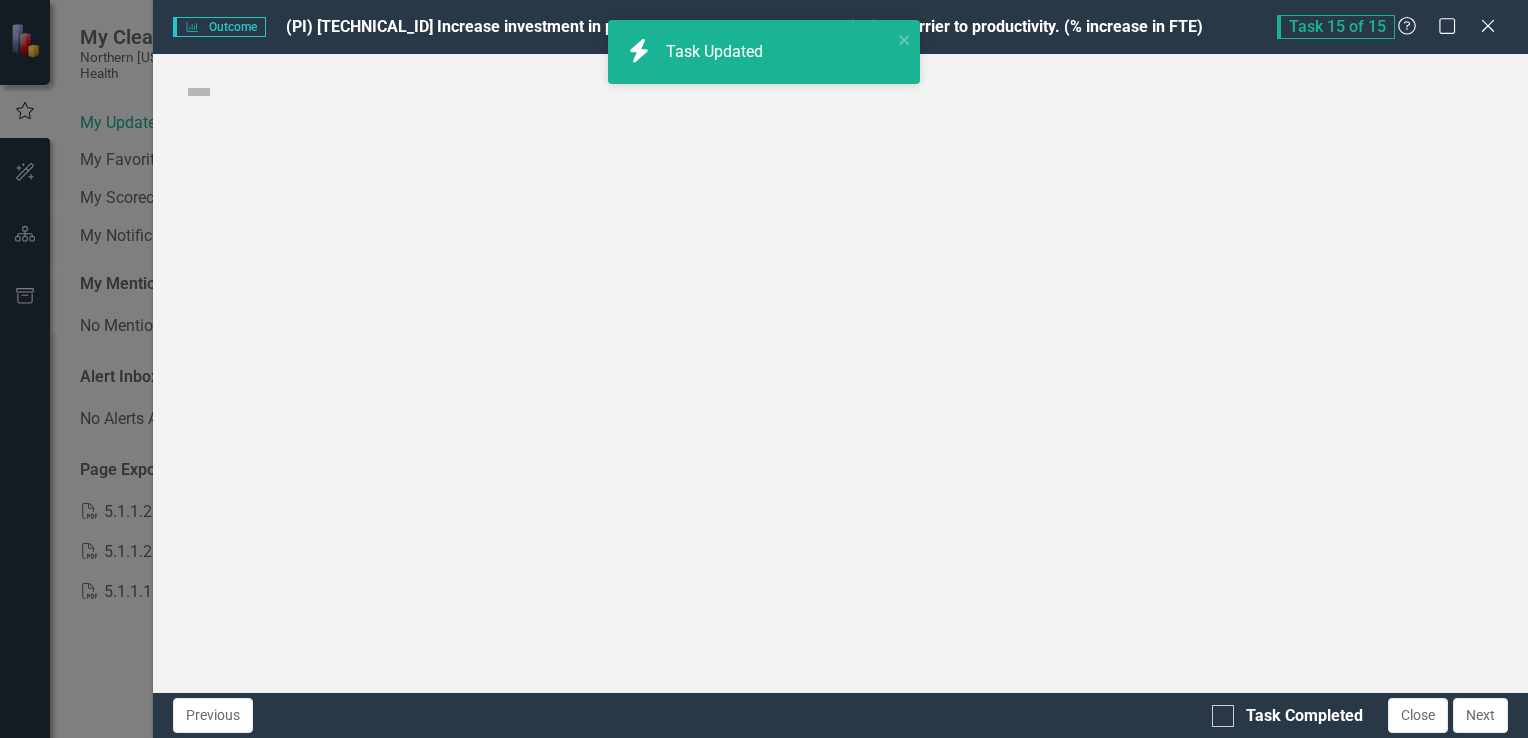 checkbox on "true" 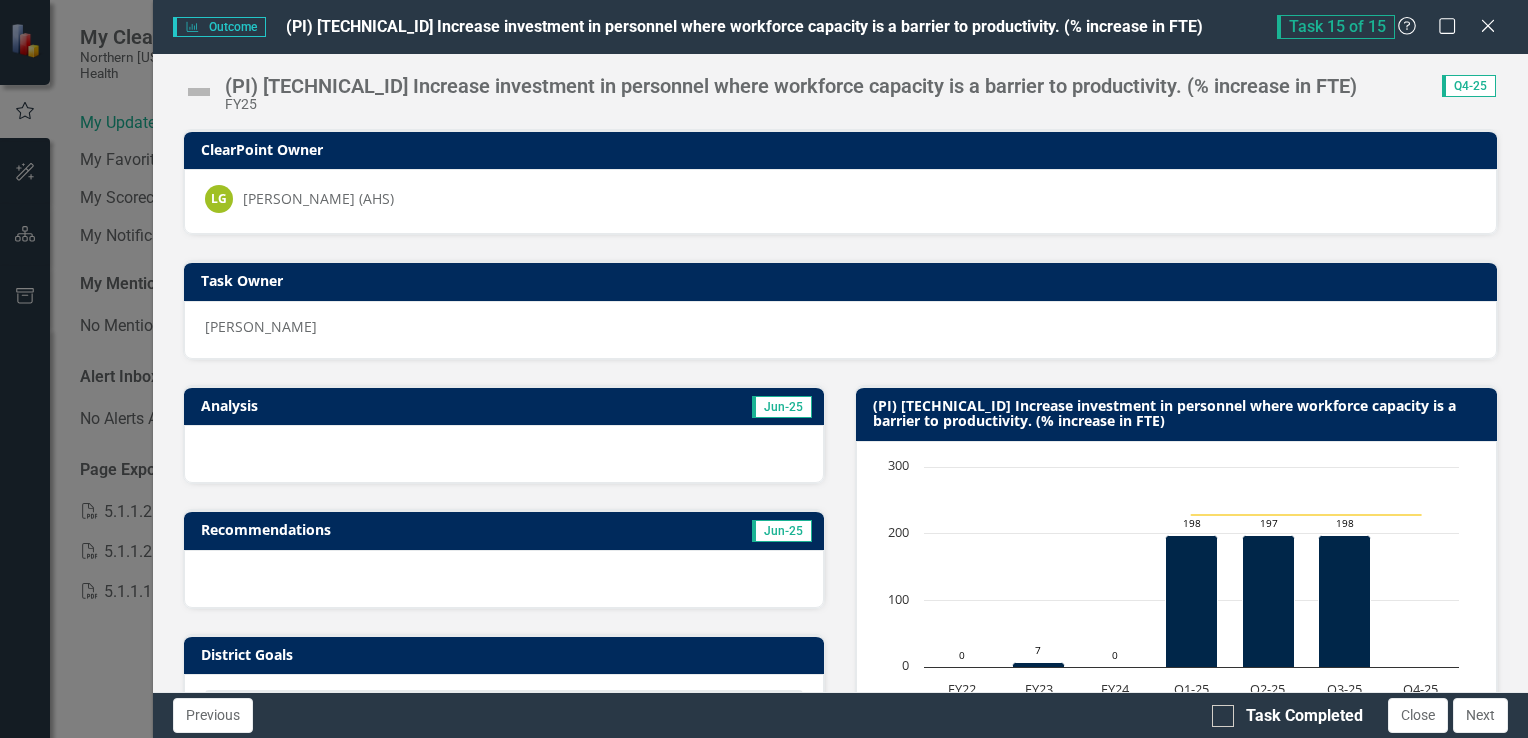 click on "Jun-25" at bounding box center [655, 408] 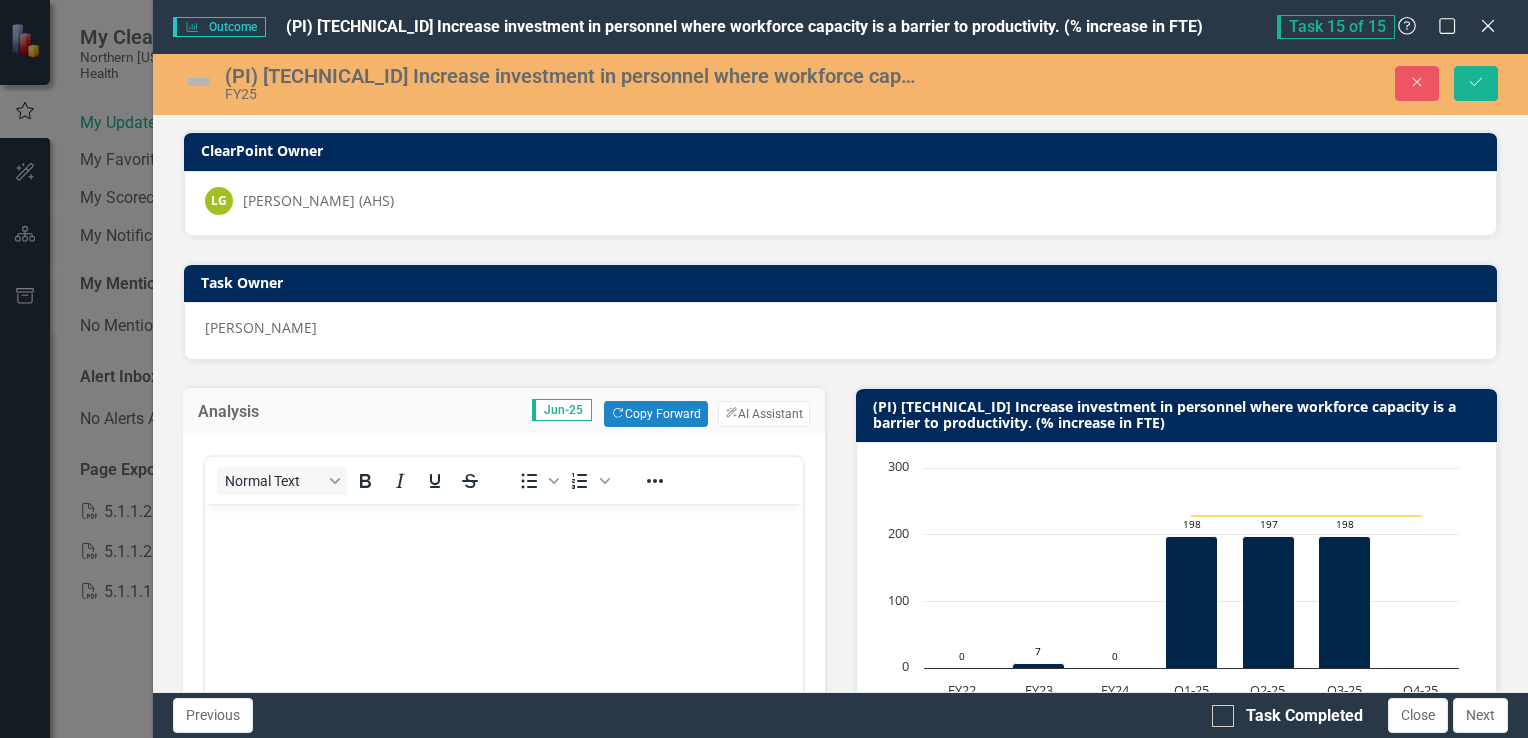 scroll, scrollTop: 0, scrollLeft: 0, axis: both 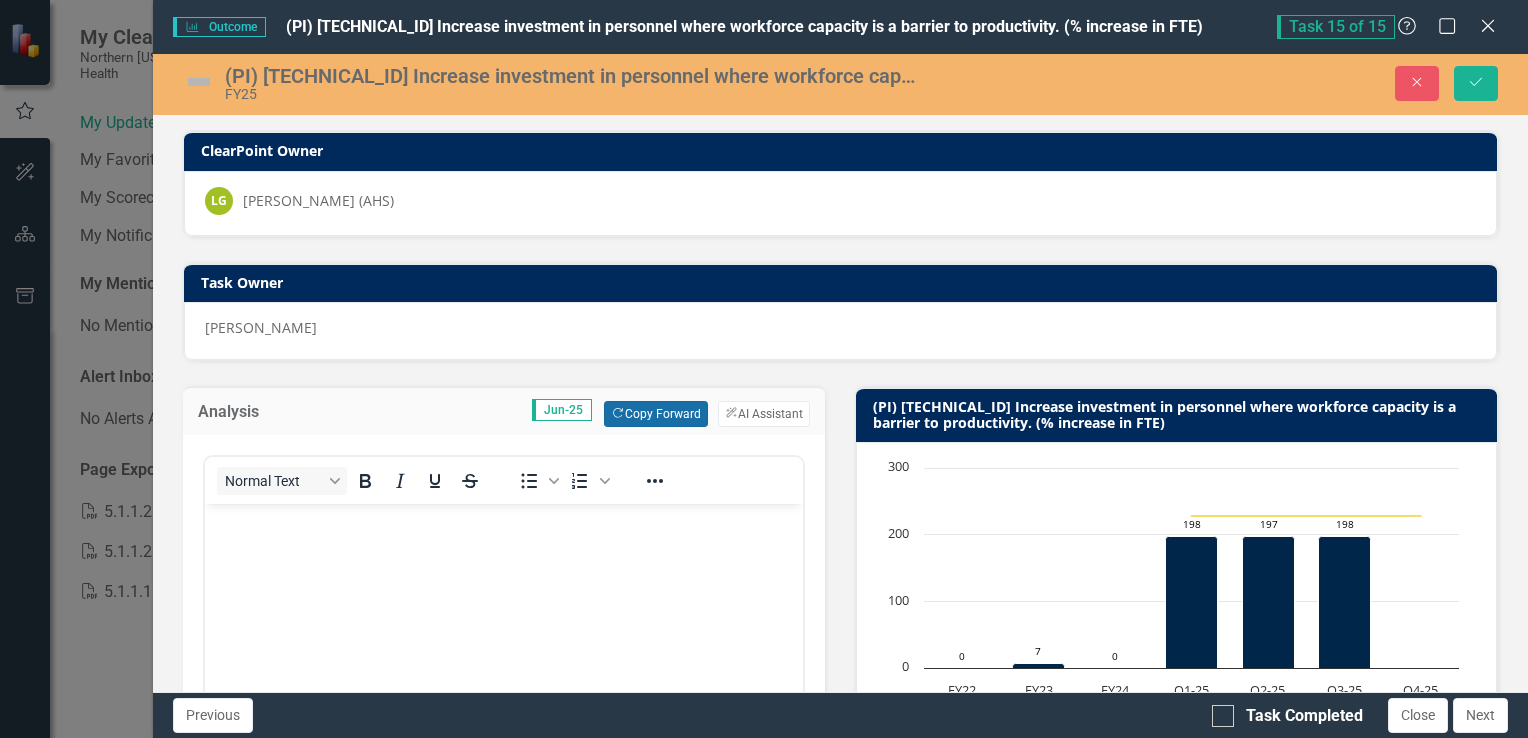 click on "Copy Forward  Copy Forward" at bounding box center [655, 414] 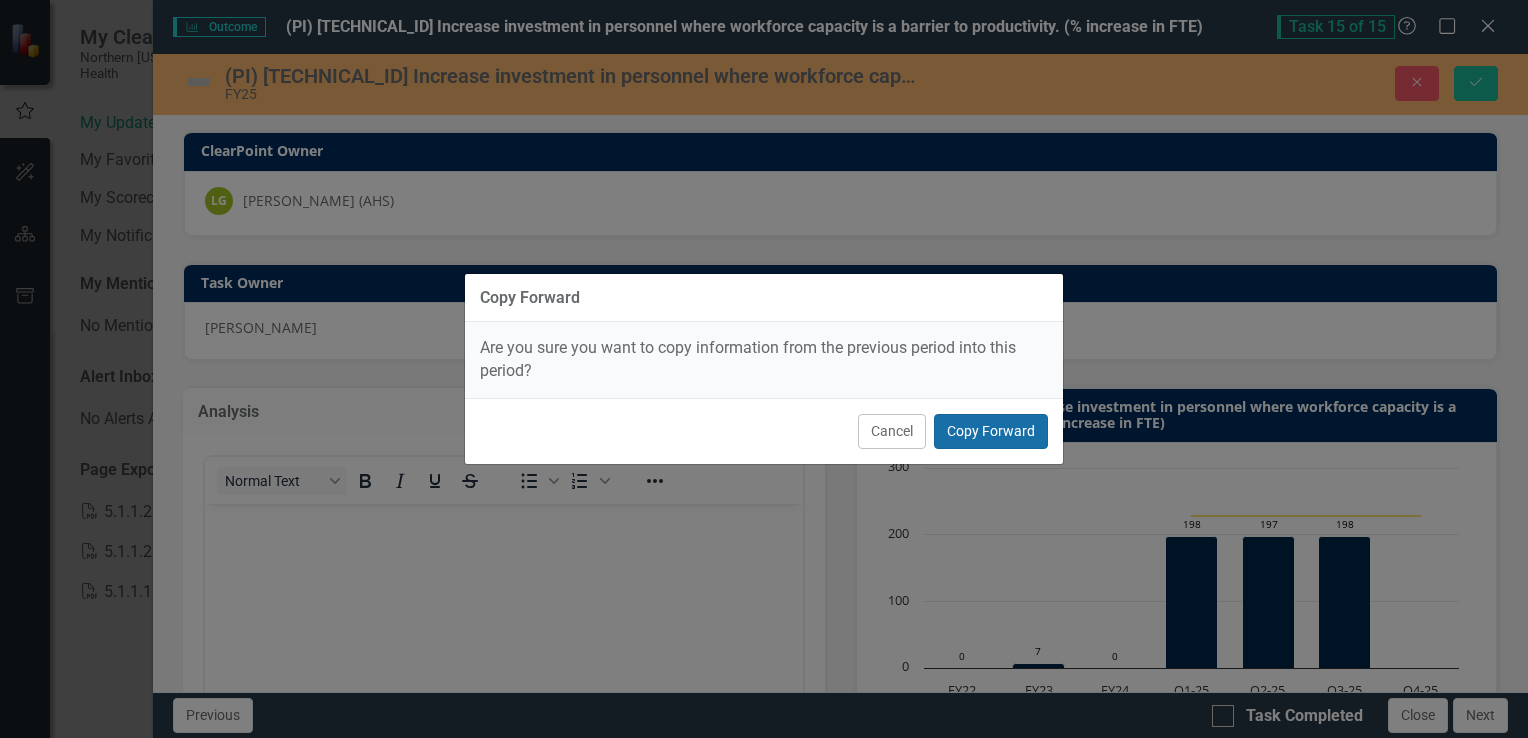 click on "Copy Forward" at bounding box center [991, 431] 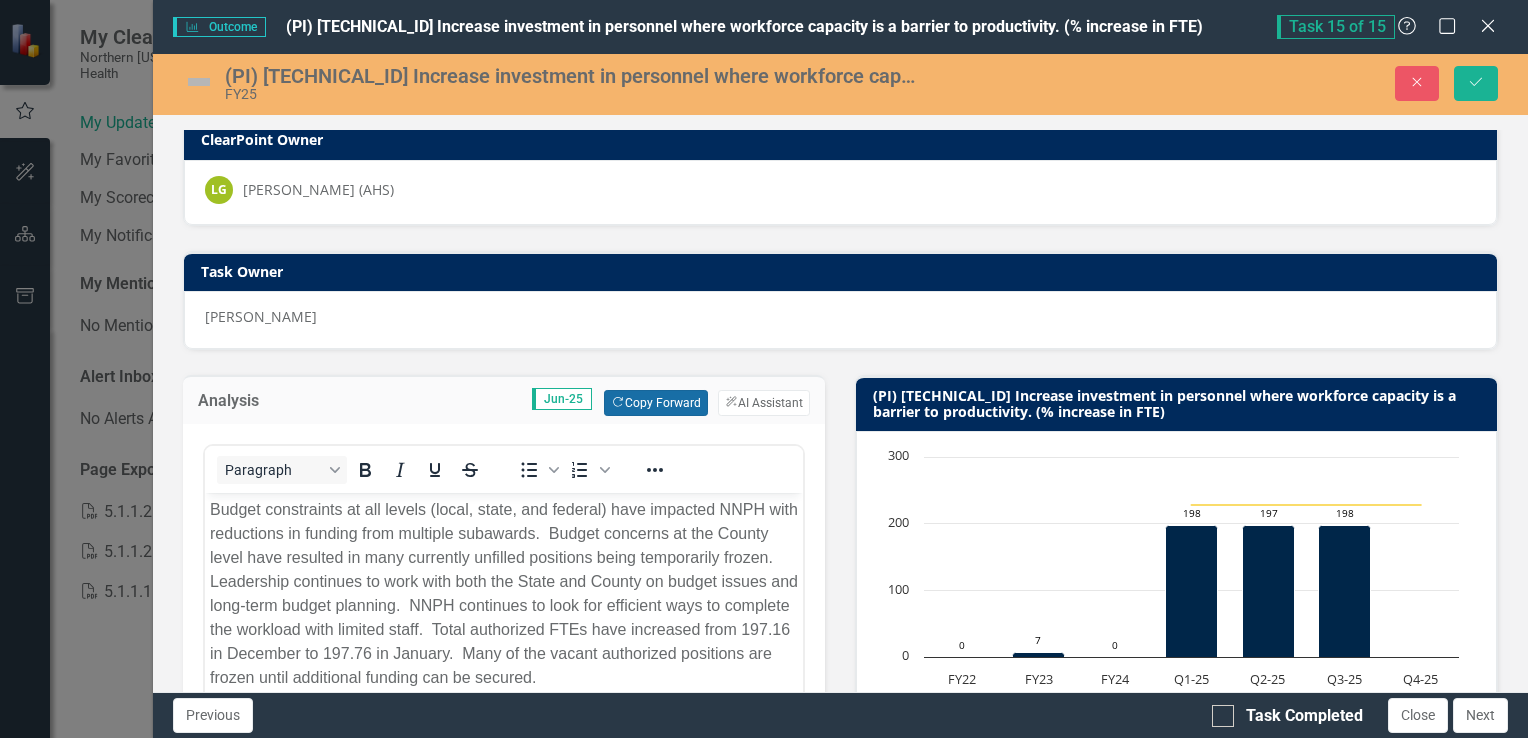 scroll, scrollTop: 0, scrollLeft: 0, axis: both 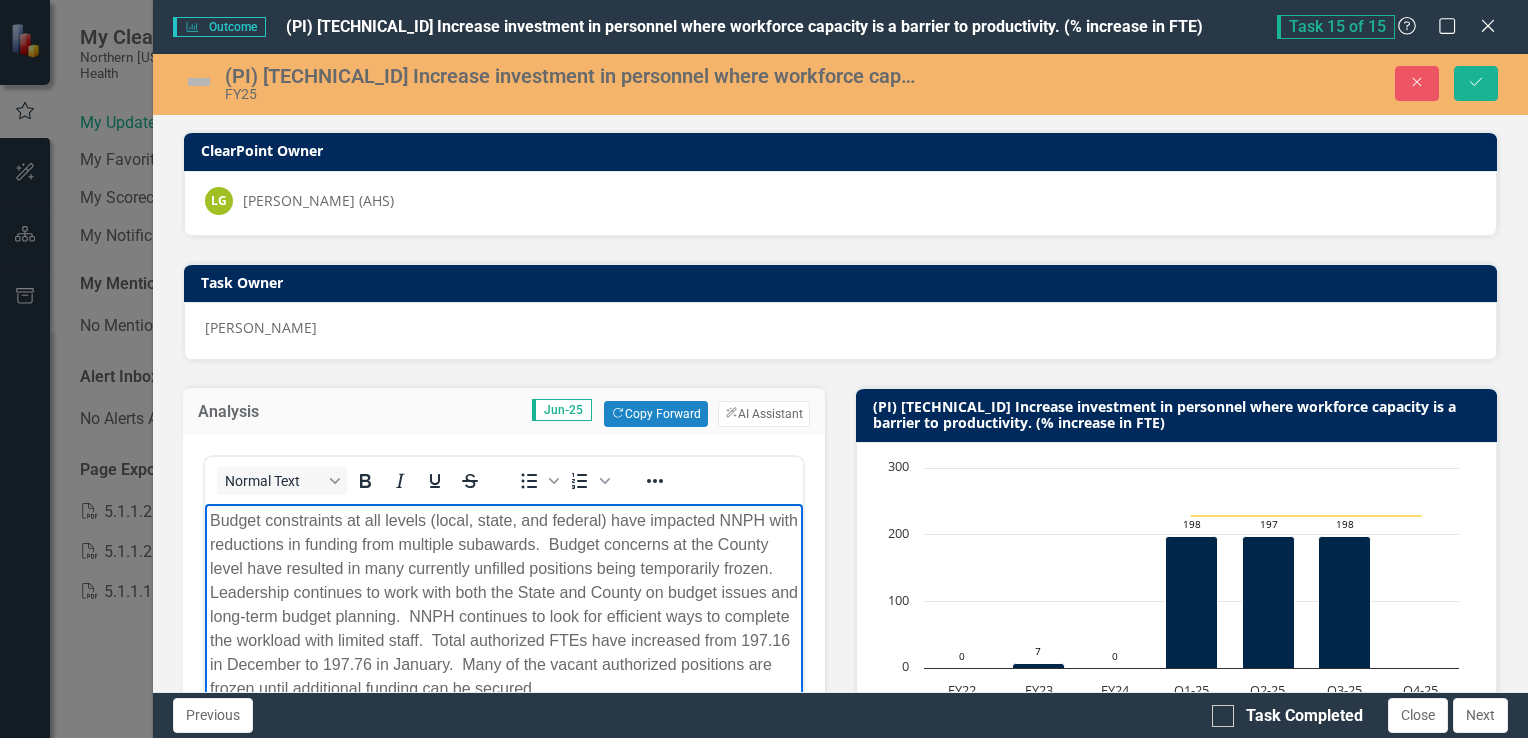 click on "Budget constraints at all levels (local, state, and federal) have impacted NNPH with reductions in funding from multiple subawards.  Budget concerns at the County level have resulted in many currently unfilled positions being temporarily frozen.  Leadership continues to work with both the State and County on budget issues and long-term budget planning.  NNPH continues to look for efficient ways to complete the workload with limited staff.  Total authorized FTEs have increased from 197.16 in December to 197.76 in January.  Many of the vacant authorized positions are frozen until additional funding can be secured." at bounding box center [503, 605] 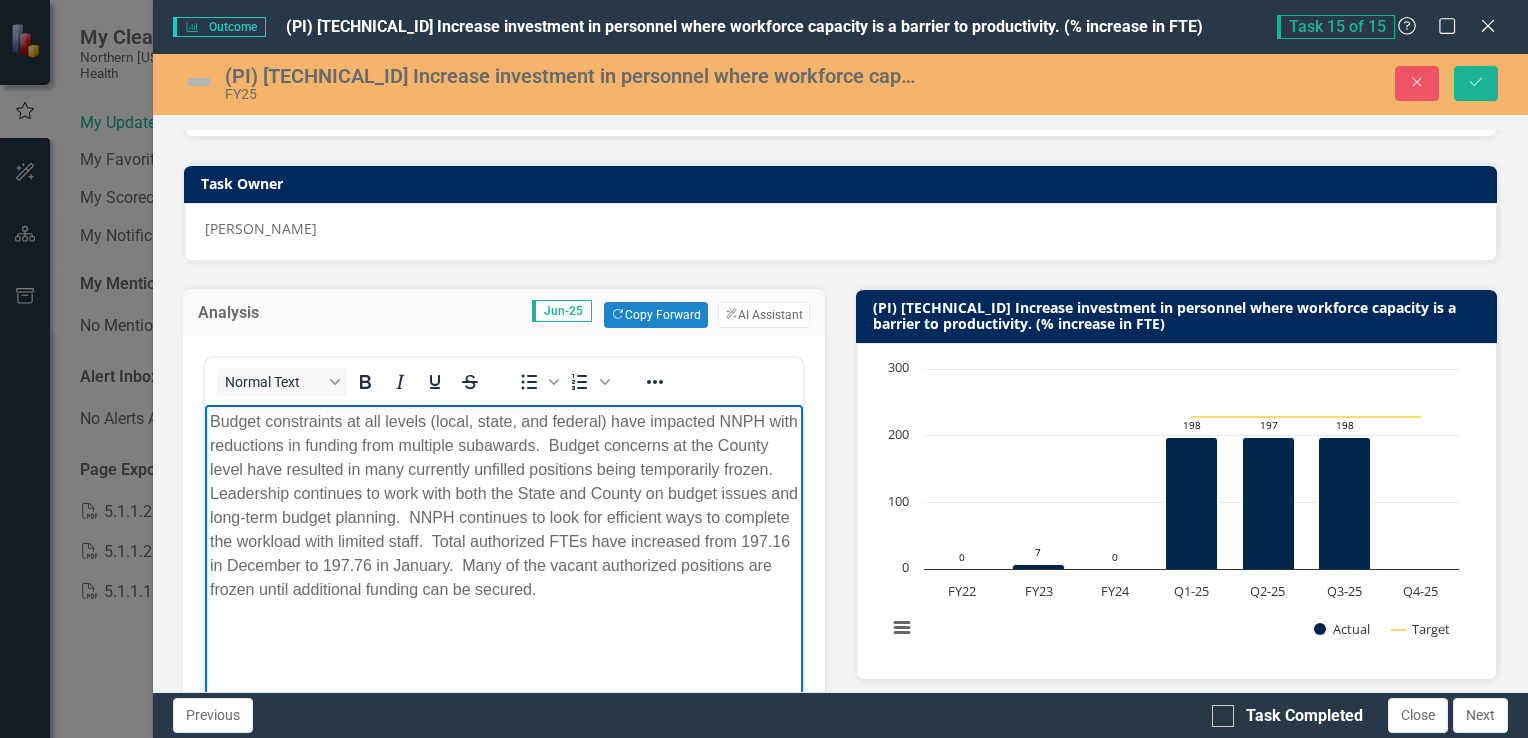 scroll, scrollTop: 100, scrollLeft: 0, axis: vertical 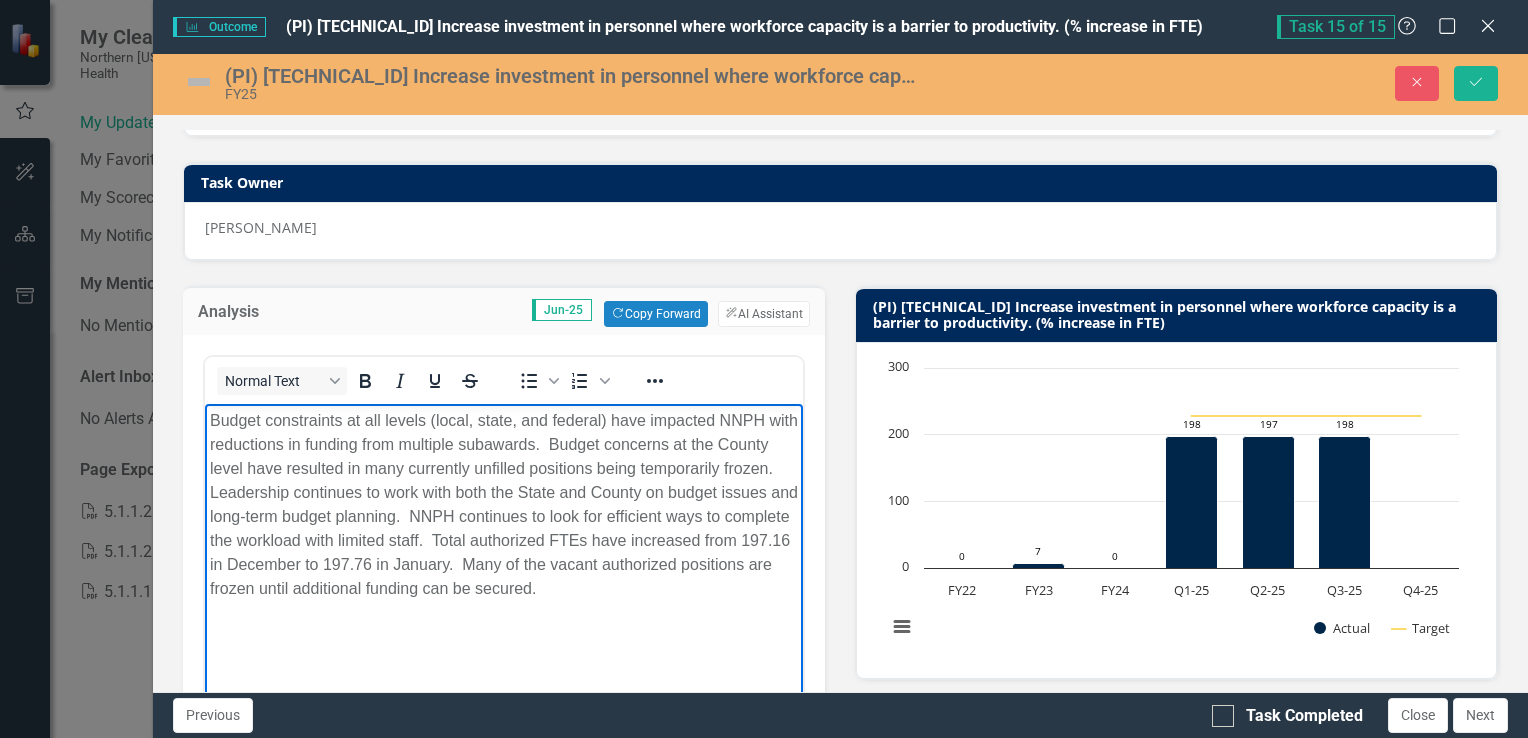 click on "Budget constraints at all levels (local, state, and federal) have impacted NNPH with reductions in funding from multiple subawards.  Budget concerns at the County level have resulted in many currently unfilled positions being temporarily frozen.  Leadership continues to work with both the State and County on budget issues and long-term budget planning.  NNPH continues to look for efficient ways to complete the workload with limited staff.  Total authorized FTEs have increased from 197.16 in December to 197.76 in January.  Many of the vacant authorized positions are frozen until additional funding can be secured." at bounding box center [503, 505] 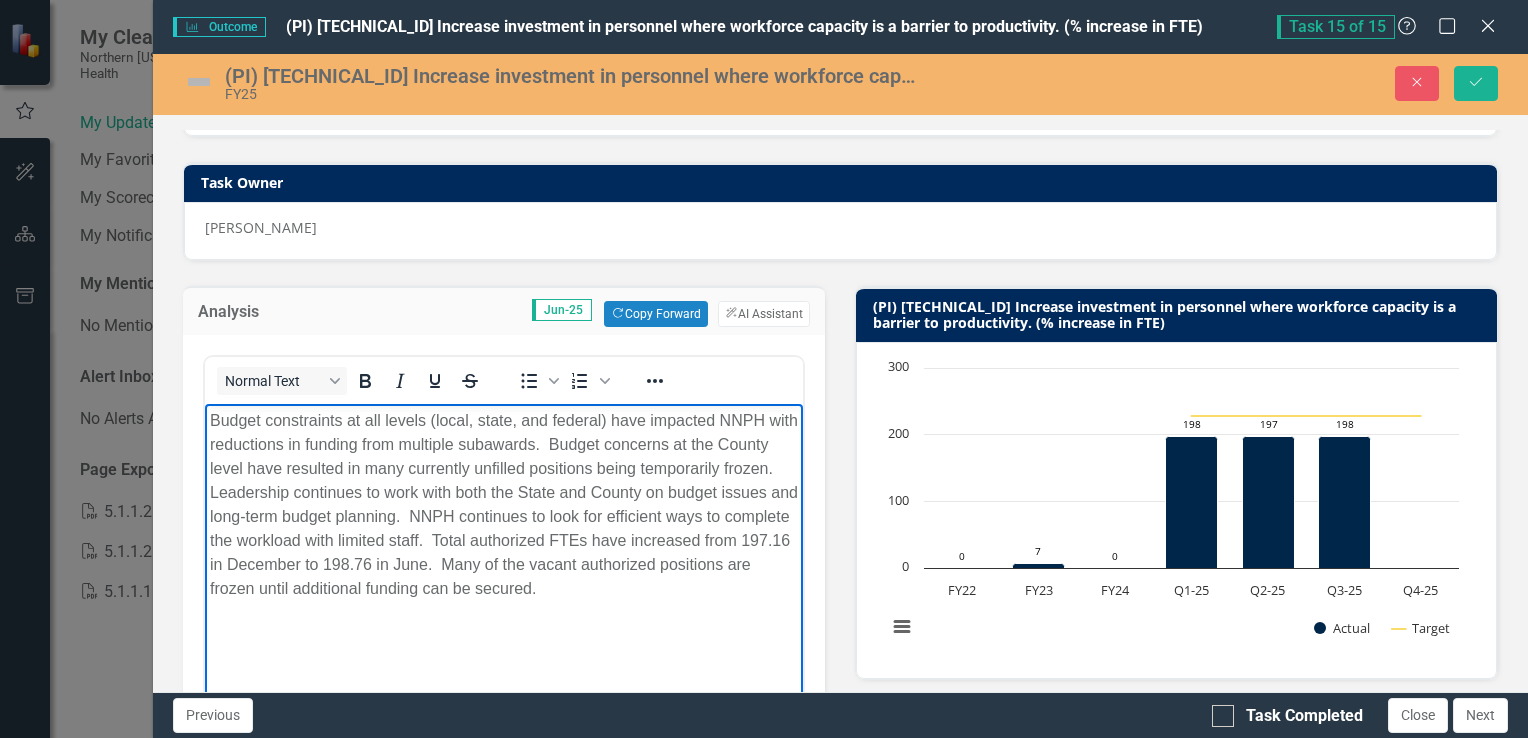 click on "Budget constraints at all levels (local, state, and federal) have impacted NNPH with reductions in funding from multiple subawards.  Budget concerns at the County level have resulted in many currently unfilled positions being temporarily frozen.  Leadership continues to work with both the State and County on budget issues and long-term budget planning.  NNPH continues to look for efficient ways to complete the workload with limited staff.  Total authorized FTEs have increased from 197.16 in December to 198.76 in June.  Many of the vacant authorized positions are frozen until additional funding can be secured." at bounding box center [503, 505] 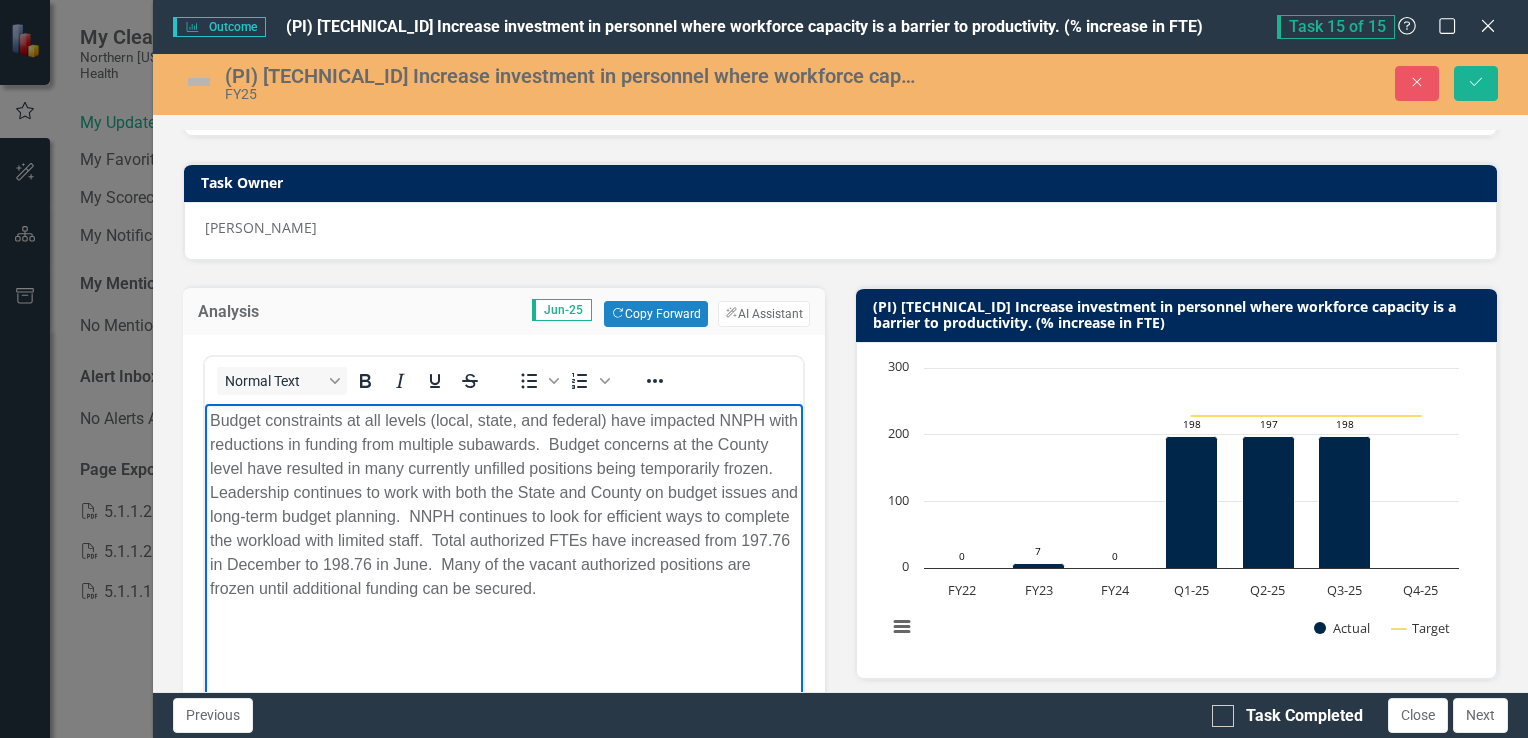 click on "Budget constraints at all levels (local, state, and federal) have impacted NNPH with reductions in funding from multiple subawards.  Budget concerns at the County level have resulted in many currently unfilled positions being temporarily frozen.  Leadership continues to work with both the State and County on budget issues and long-term budget planning.  NNPH continues to look for efficient ways to complete the workload with limited staff.  Total authorized FTEs have increased from 197.76 in December to 198.76 in June.  Many of the vacant authorized positions are frozen until additional funding can be secured." at bounding box center [503, 505] 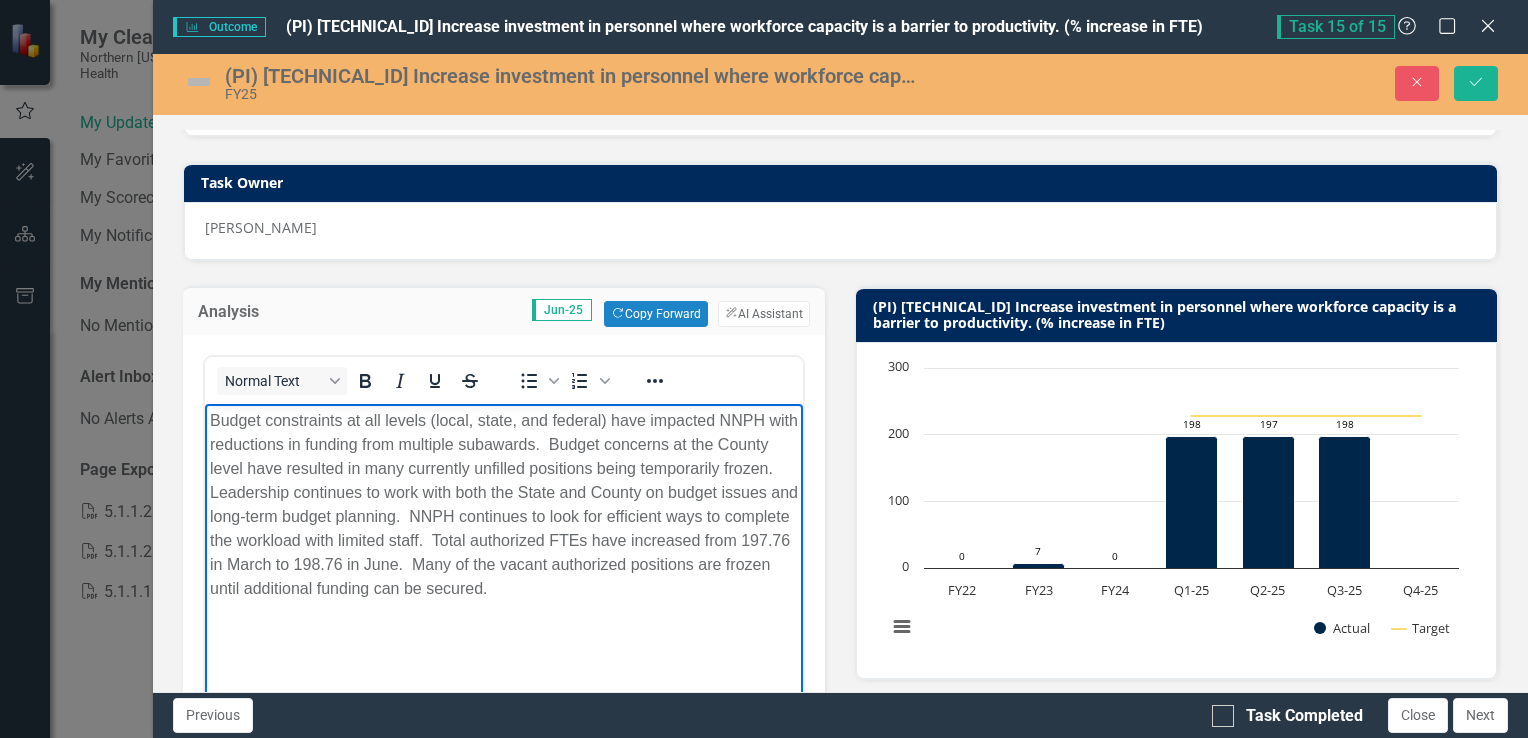 click on "Budget constraints at all levels (local, state, and federal) have impacted NNPH with reductions in funding from multiple subawards.  Budget concerns at the County level have resulted in many currently unfilled positions being temporarily frozen.  Leadership continues to work with both the State and County on budget issues and long-term budget planning.  NNPH continues to look for efficient ways to complete the workload with limited staff.  Total authorized FTEs have increased from 197.76 in March to 198.76 in June.  Many of the vacant authorized positions are frozen until additional funding can be secured." at bounding box center [503, 505] 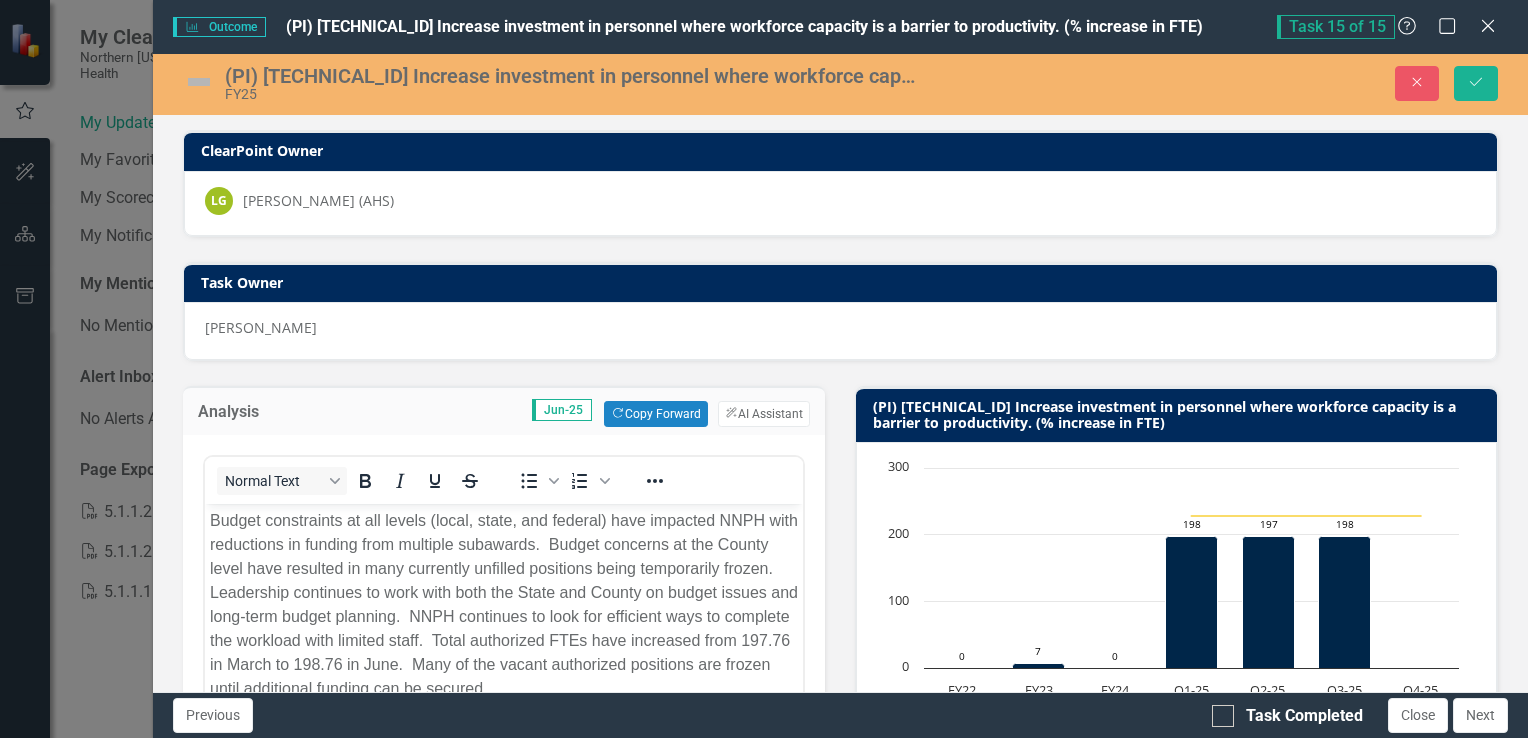 click at bounding box center [199, 82] 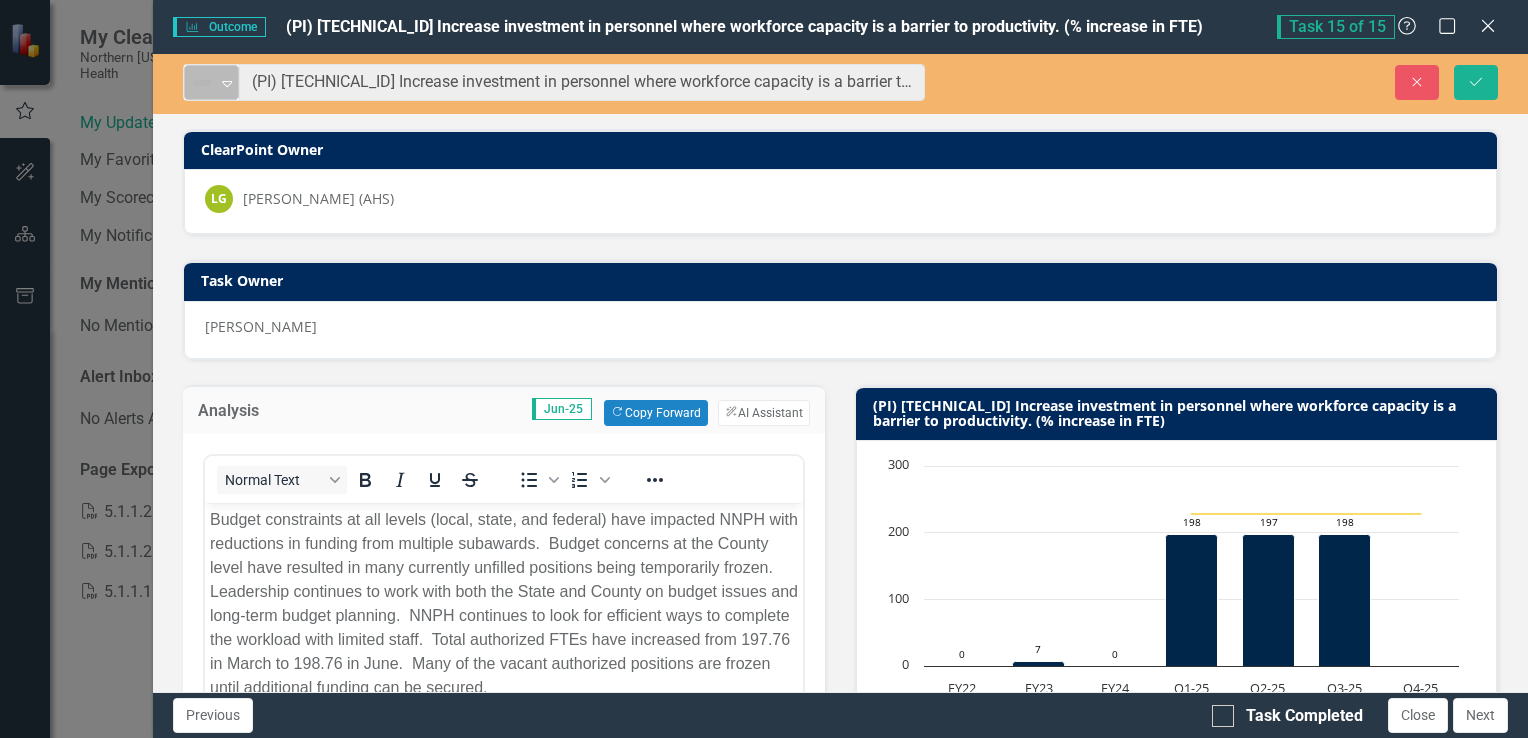 click on "Expand" 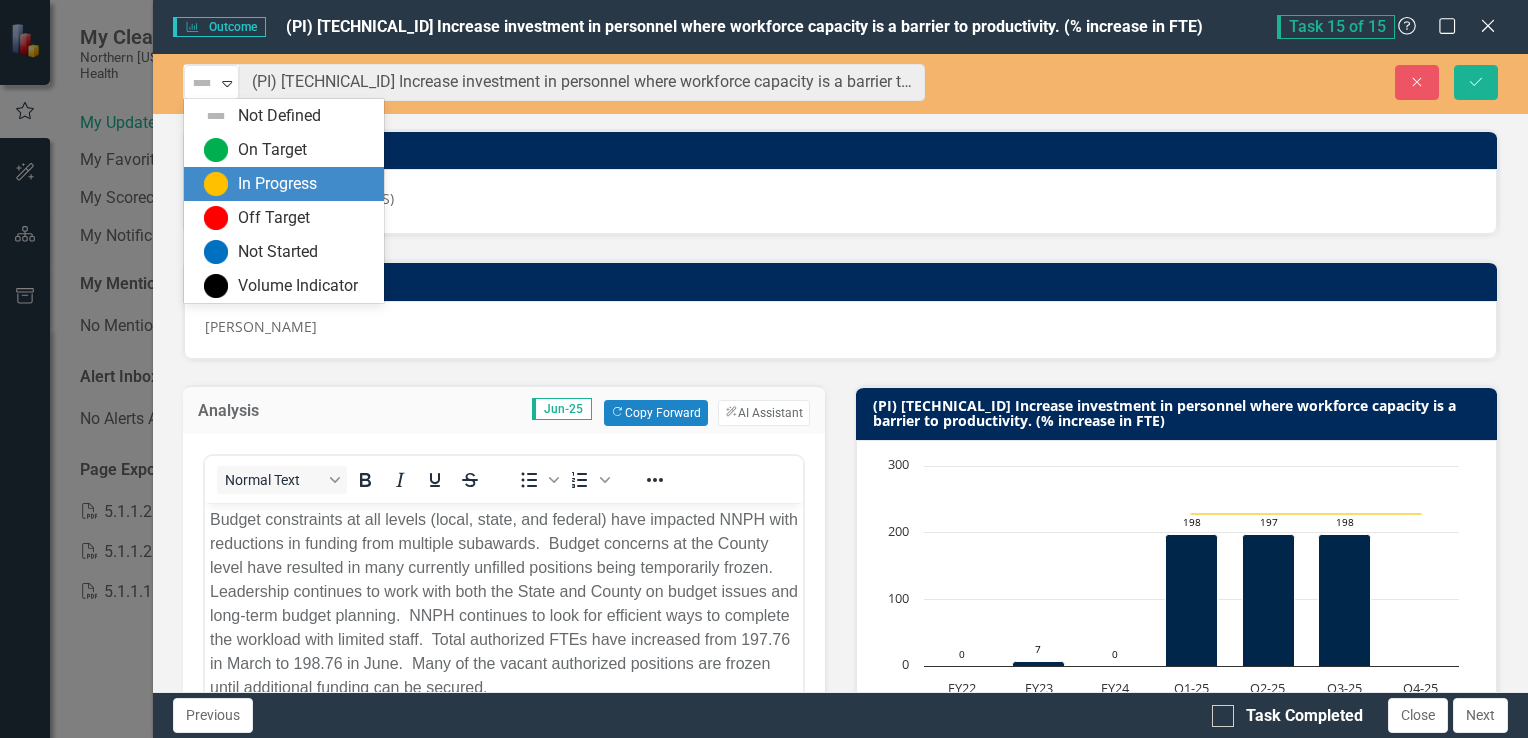 click on "In Progress" at bounding box center [288, 184] 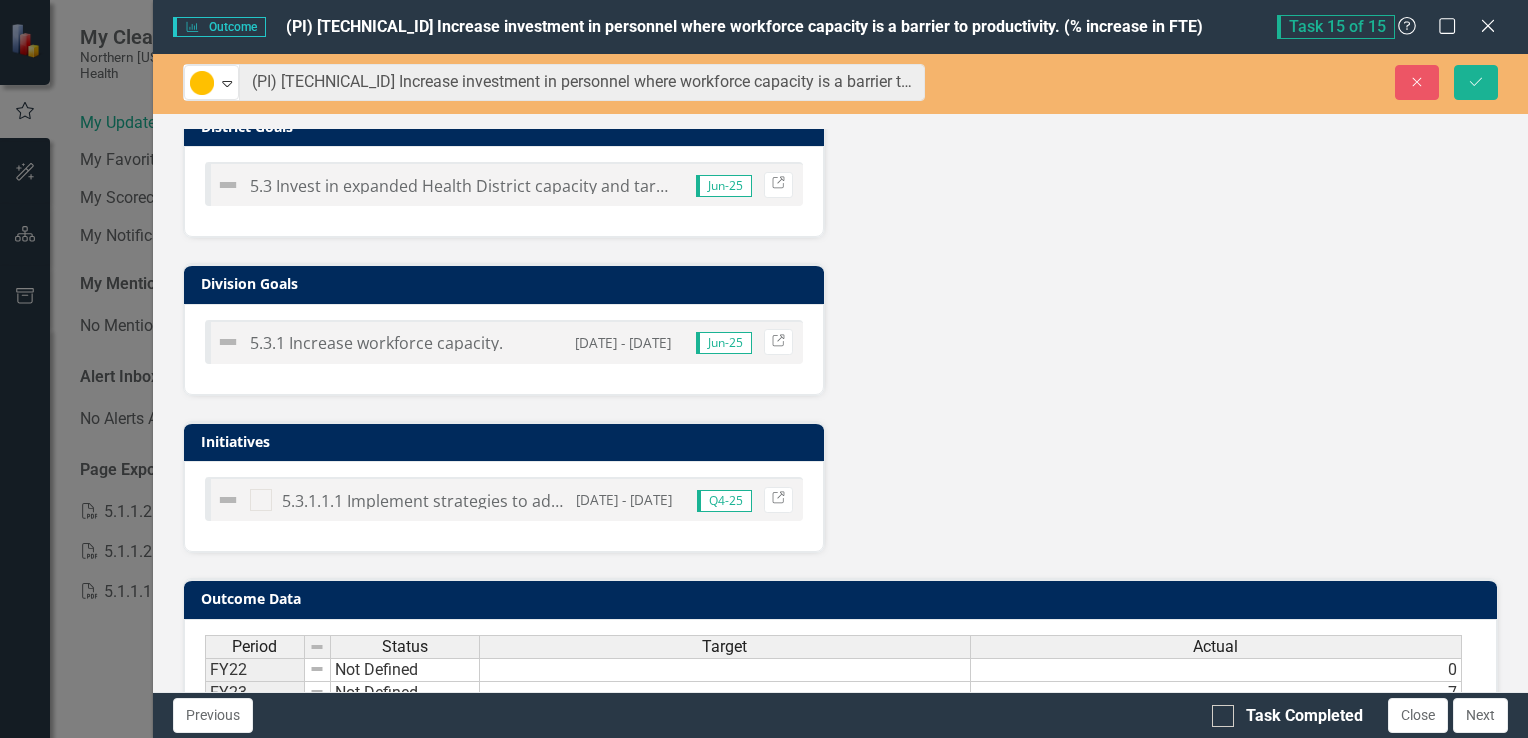 scroll, scrollTop: 1155, scrollLeft: 0, axis: vertical 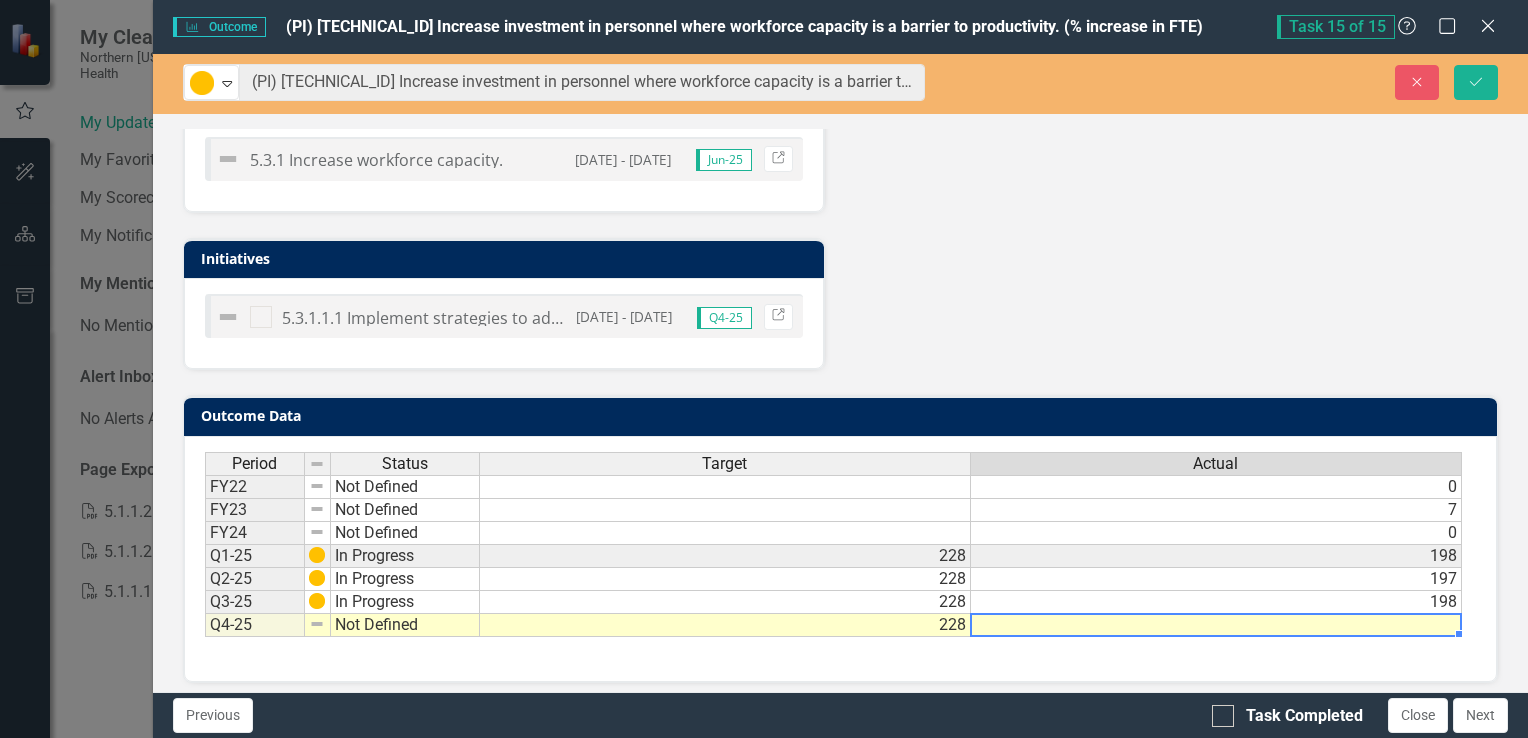click at bounding box center [1216, 625] 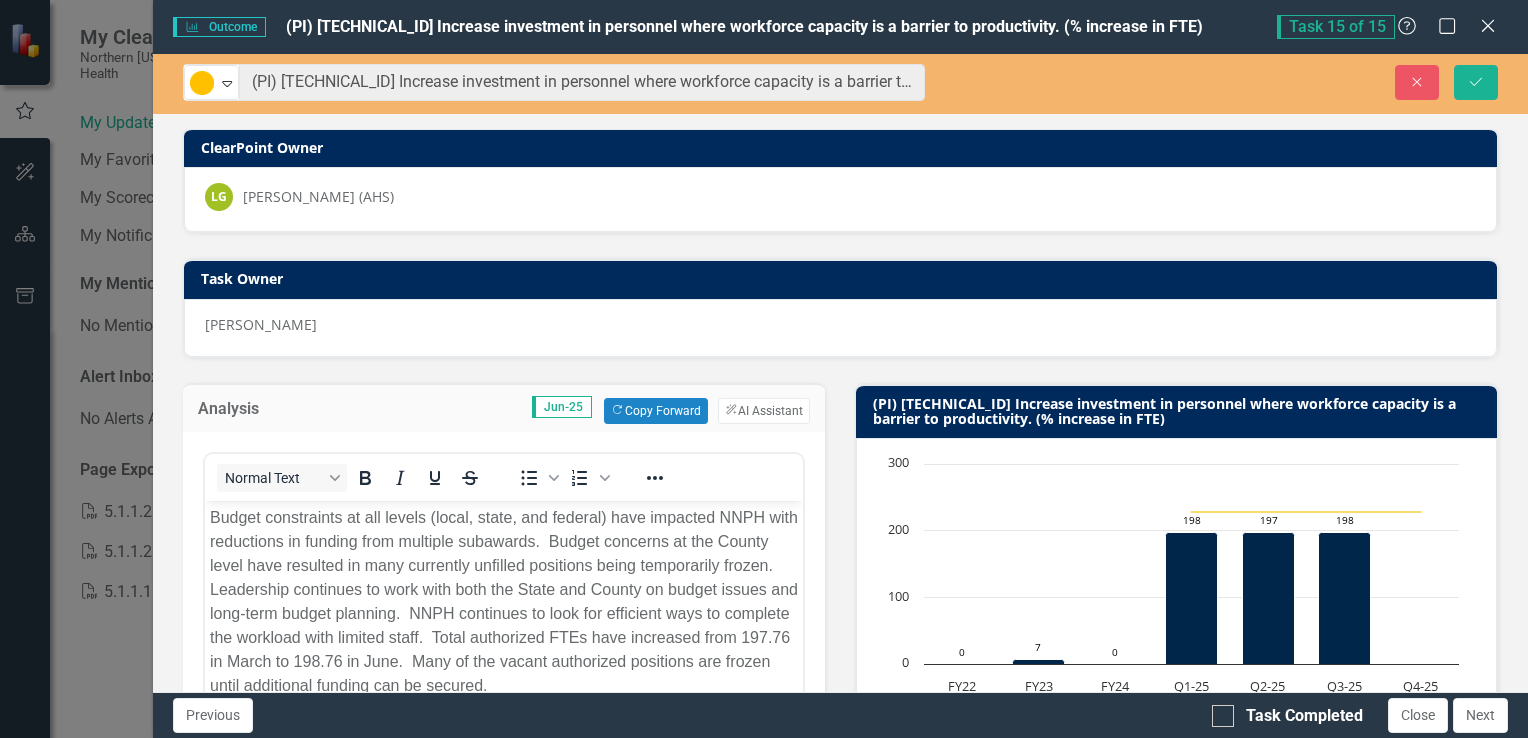 scroll, scrollTop: 0, scrollLeft: 0, axis: both 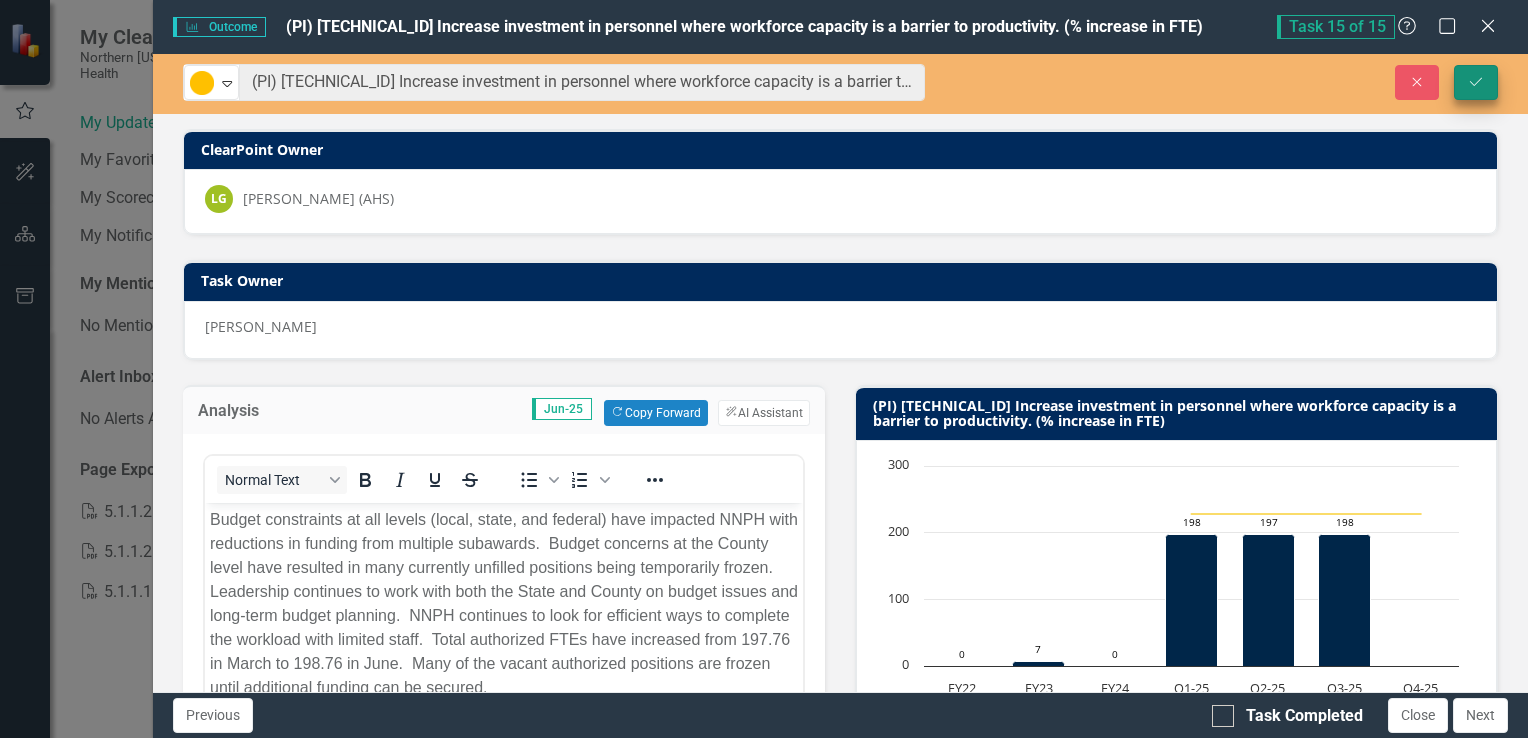type on "198.76" 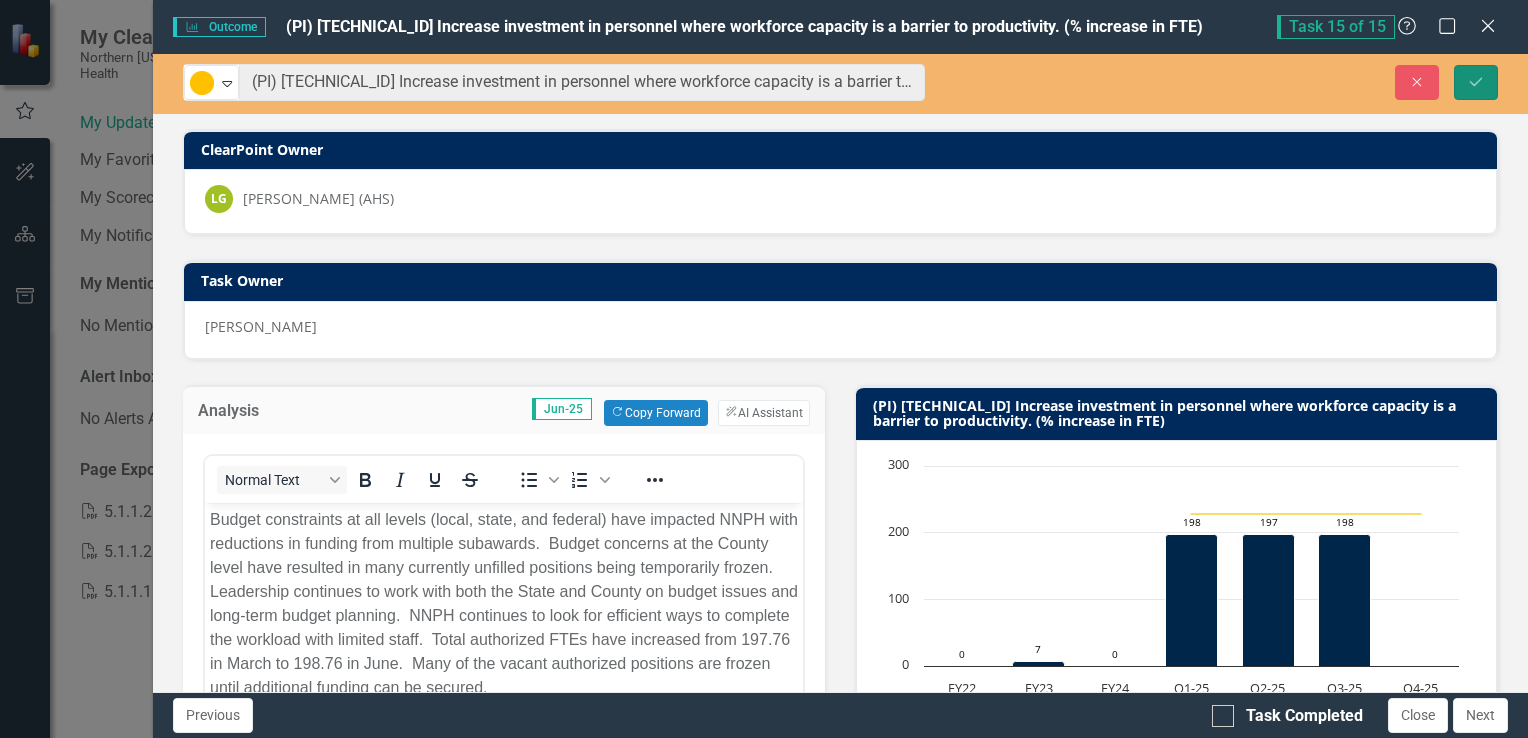click on "Save" at bounding box center [1476, 82] 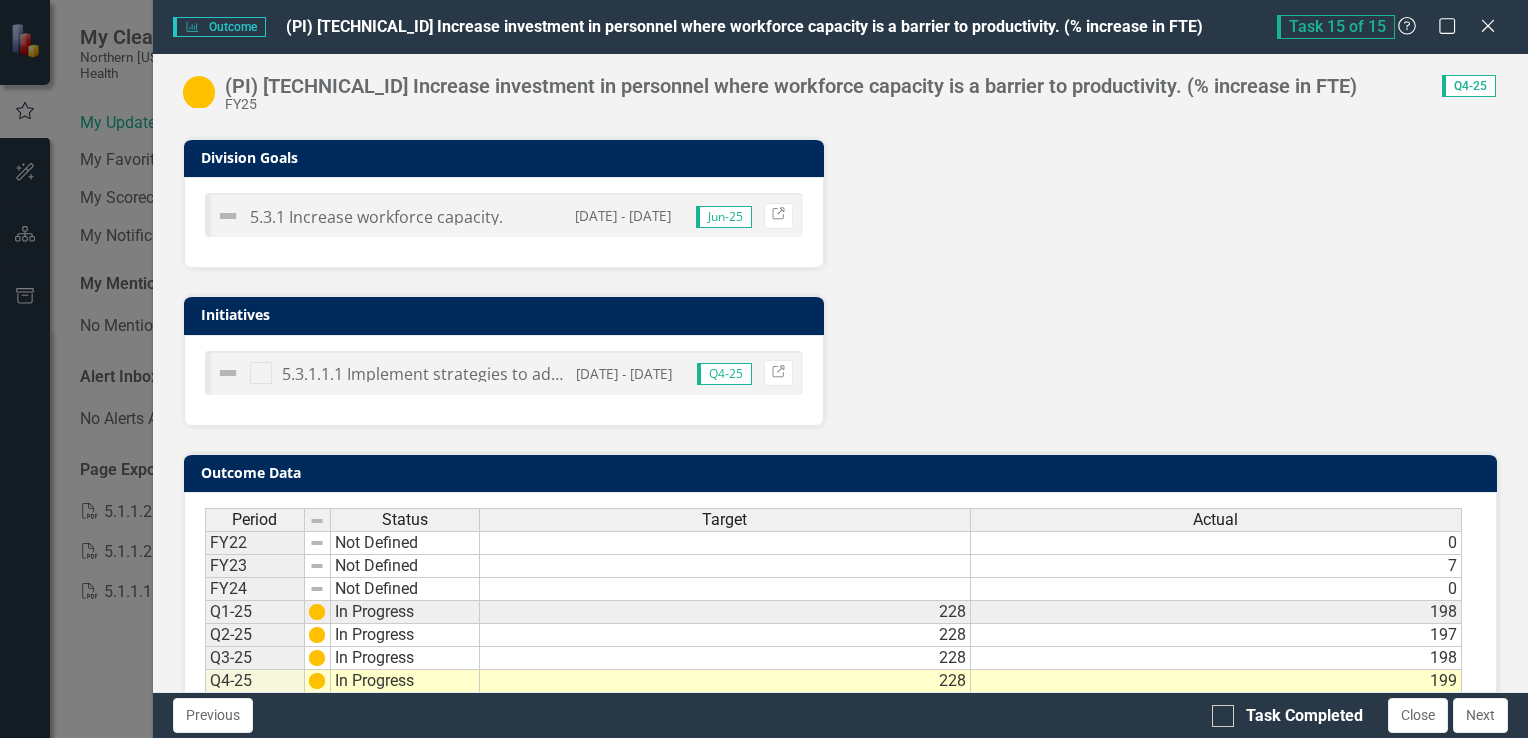 scroll, scrollTop: 800, scrollLeft: 0, axis: vertical 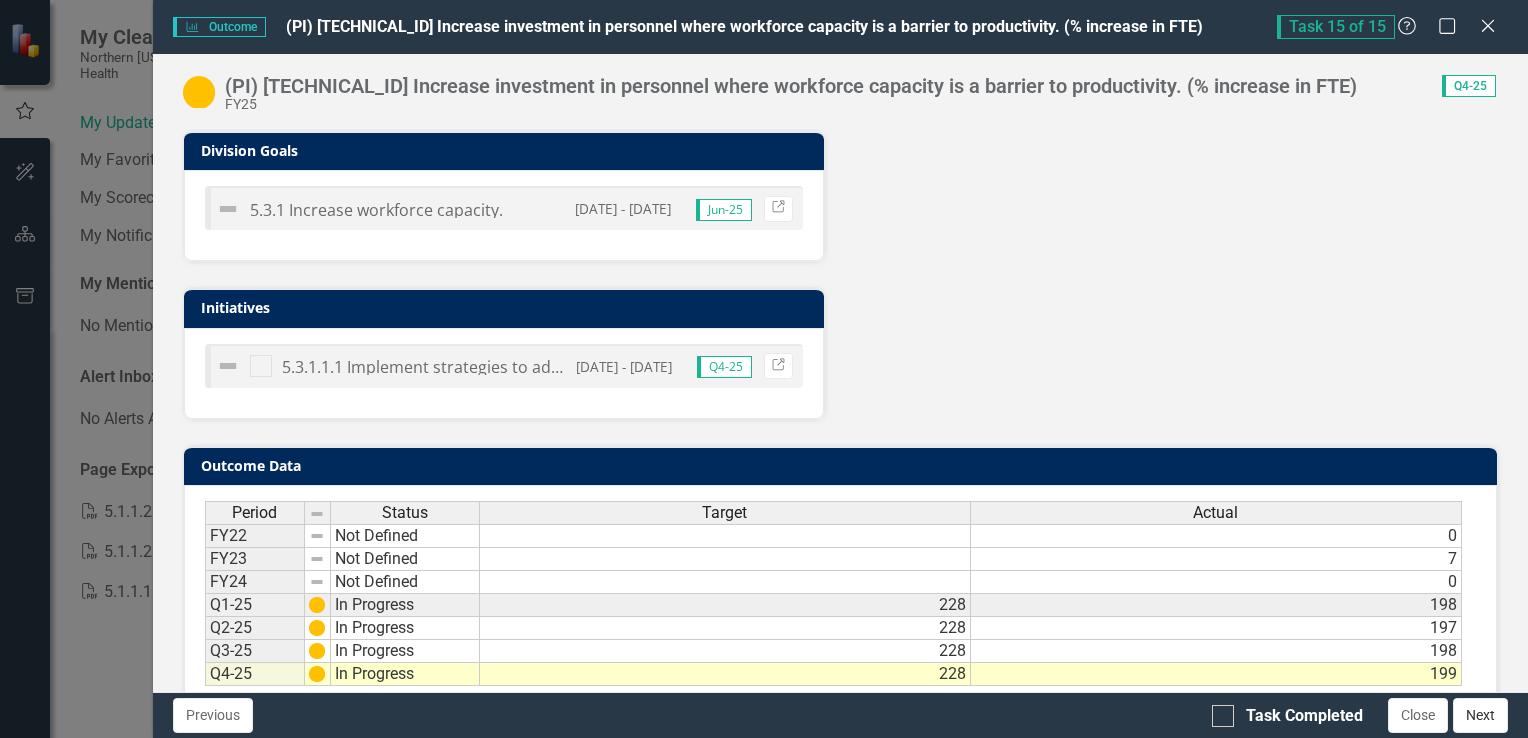 click on "Next" at bounding box center (1480, 715) 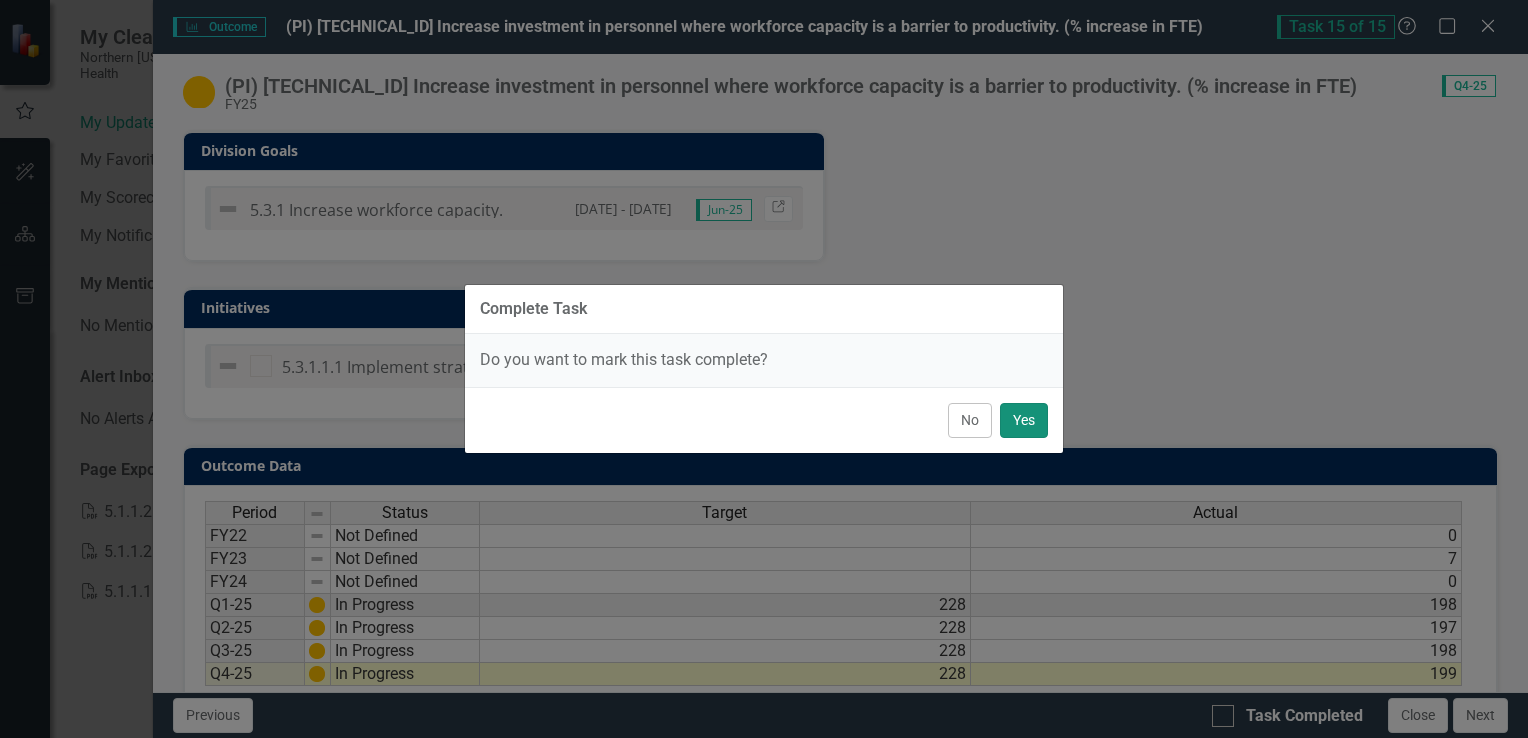 click on "Yes" at bounding box center [1024, 420] 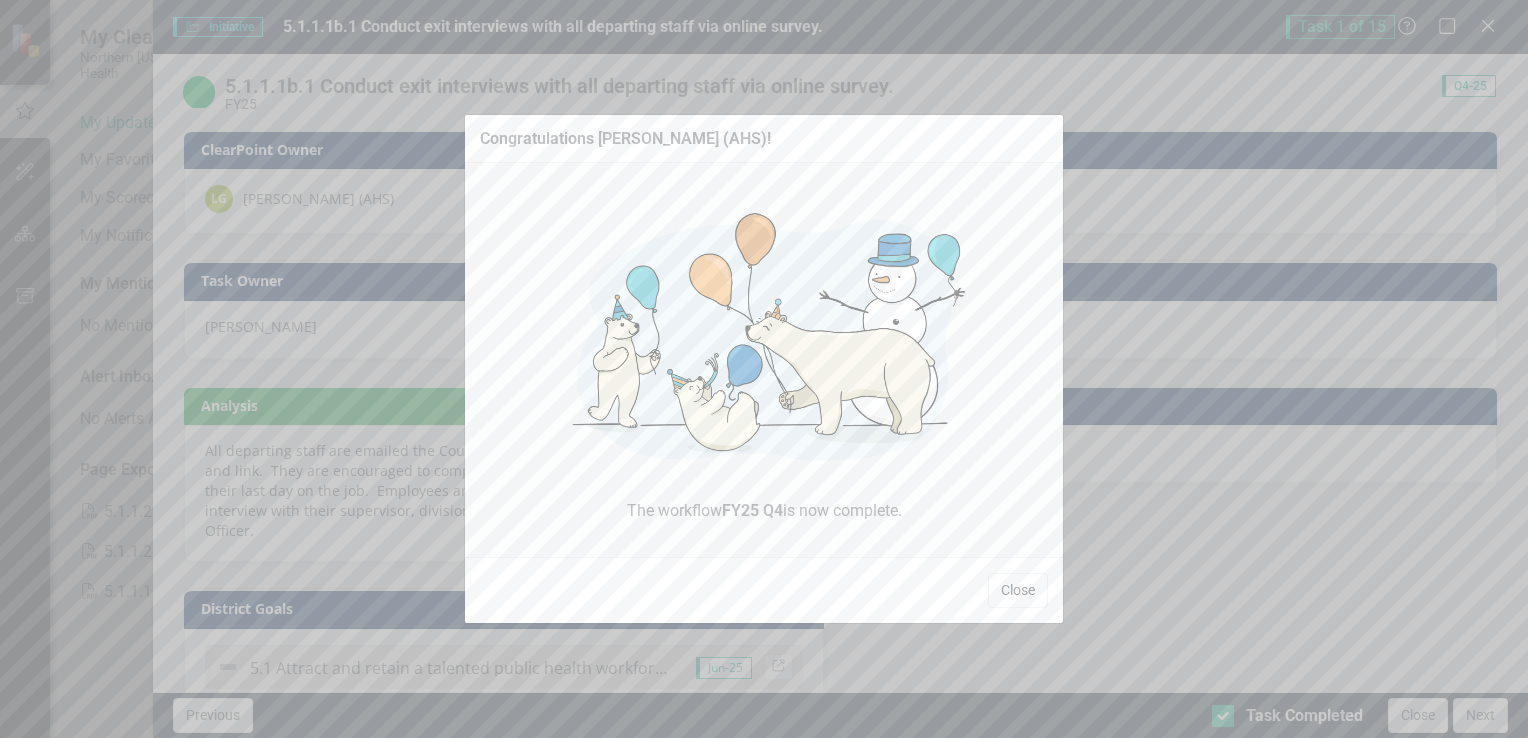click on "Close" at bounding box center [1018, 590] 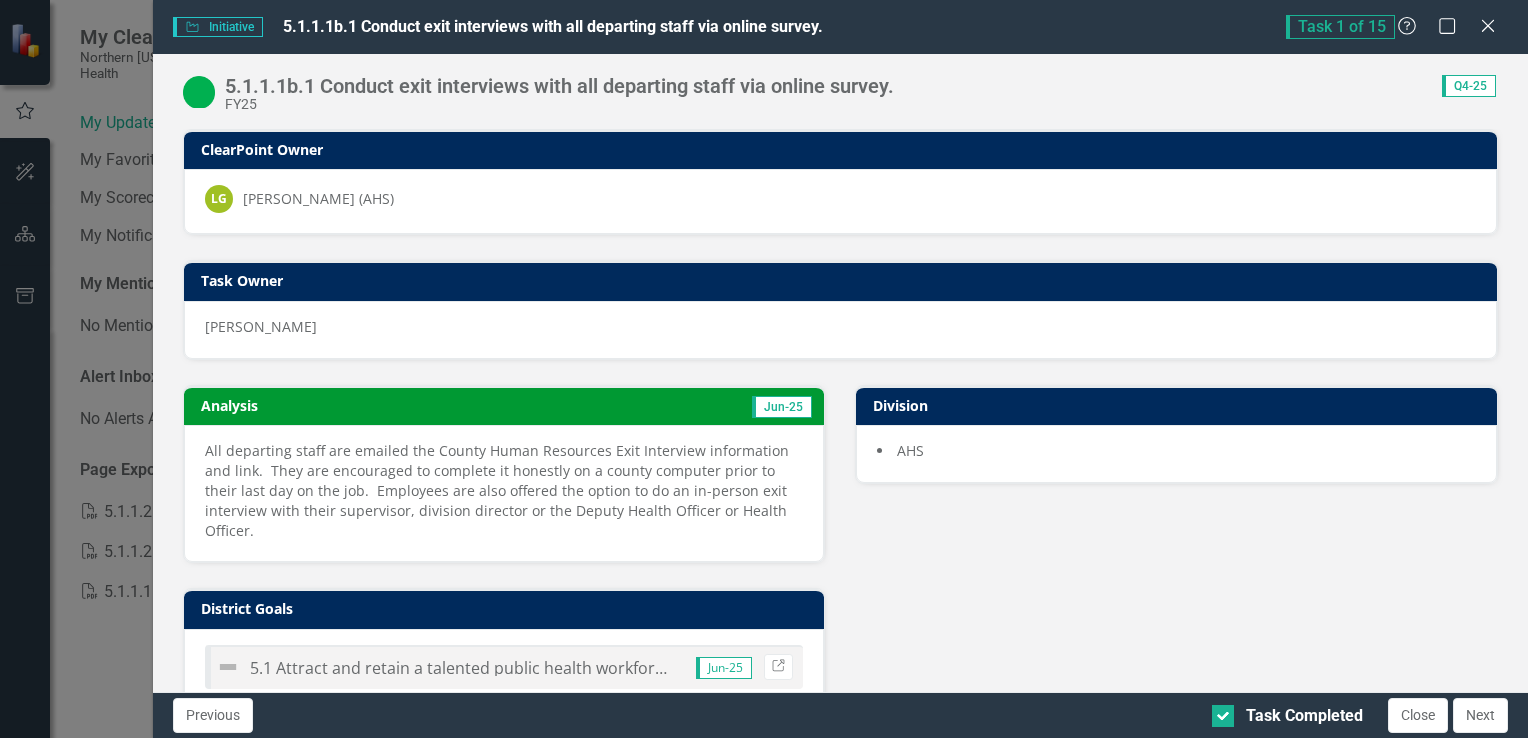 click on "Initiative Initiative 5.1.1.1b.1 Conduct exit interviews with all departing staff via online survey. Task 1 of 15 Help Maximize Close 5.1.1.1b.1 Conduct exit interviews with all departing staff via online survey. FY25 Score: 0.00 Q4-25 Completed  ClearPoint Owner LG [PERSON_NAME] (AHS) Task Owner [PERSON_NAME] Analysis Jun-25 All departing staff are emailed the County Human Resources Exit Interview information and link.  They are encouraged to complete it honestly on a county computer prior to their last day on the job.  Employees are also offered the option to do an in-person exit interview with their supervisor, division director or the Deputy Health Officer or Health Officer. District Goals 5.1 Attract and retain a talented public health workforce to meet the needs of [GEOGRAPHIC_DATA]. Jun-25 Link Division Goals 5.1.1 Create a positive and productive work environment. [DATE] - [DATE] Jun-25 Link Outcomes (VI) 5.1.1.1b # of non-retirements, promotion or transfer departures Q4-25 Link Division AHS Previous" at bounding box center [764, 369] 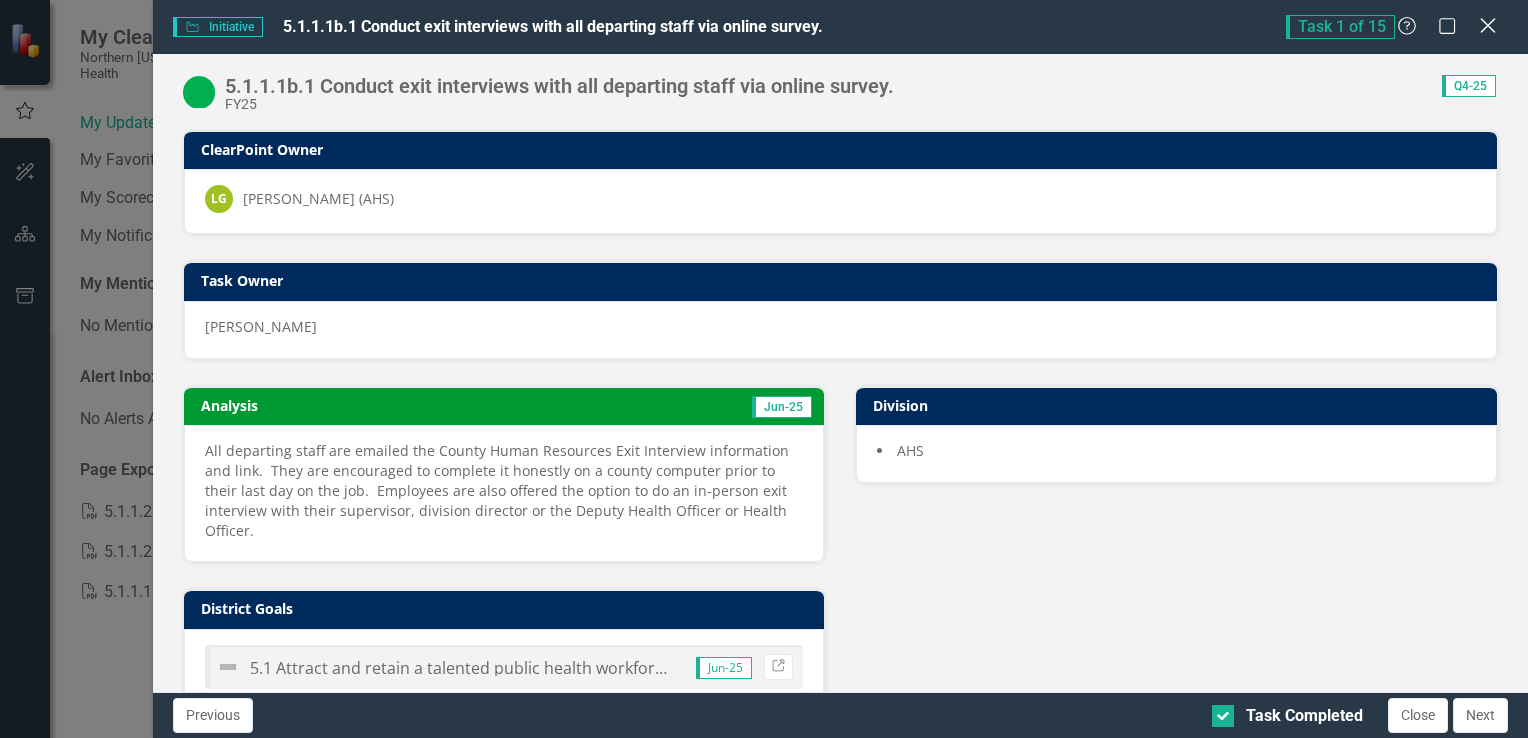click on "Close" 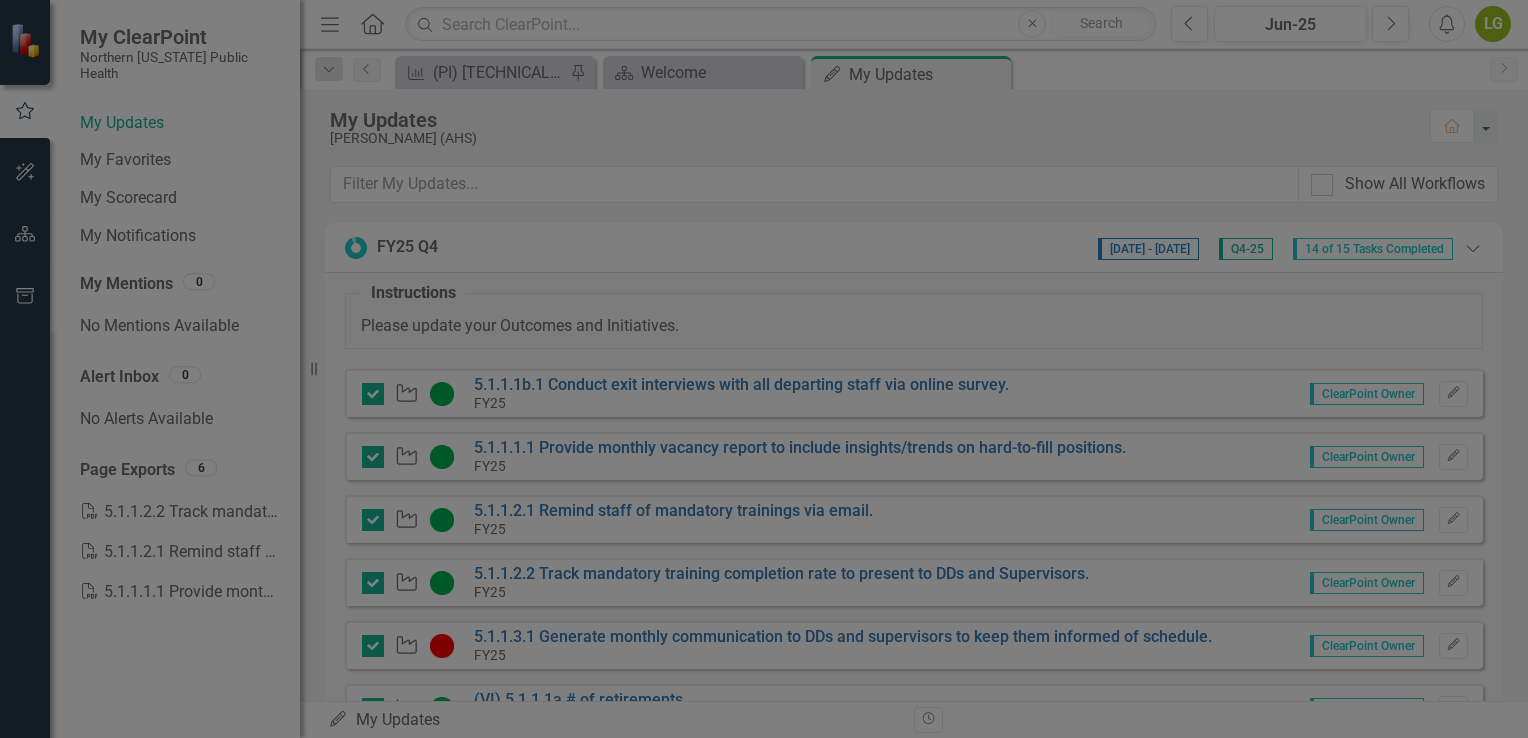 checkbox on "true" 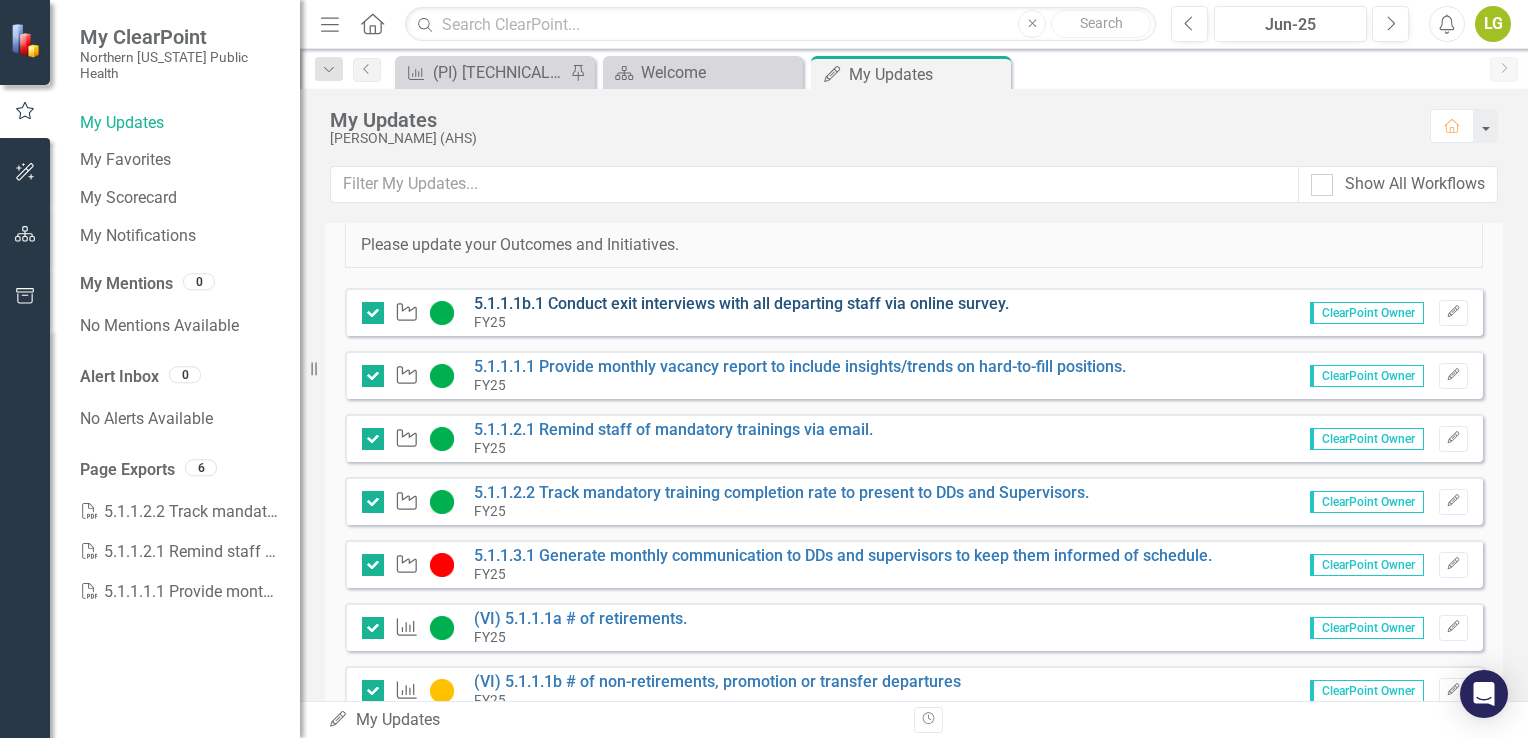 scroll, scrollTop: 56, scrollLeft: 0, axis: vertical 